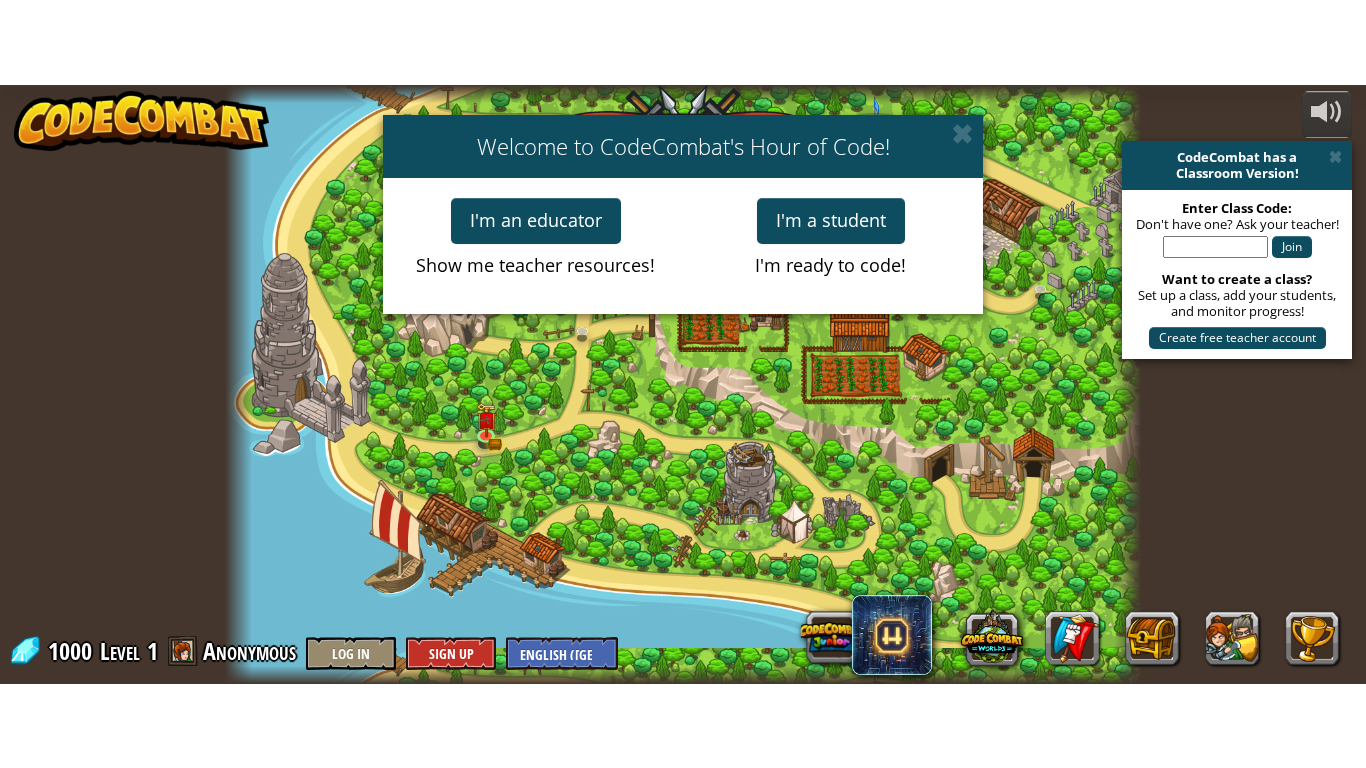 scroll, scrollTop: 0, scrollLeft: 0, axis: both 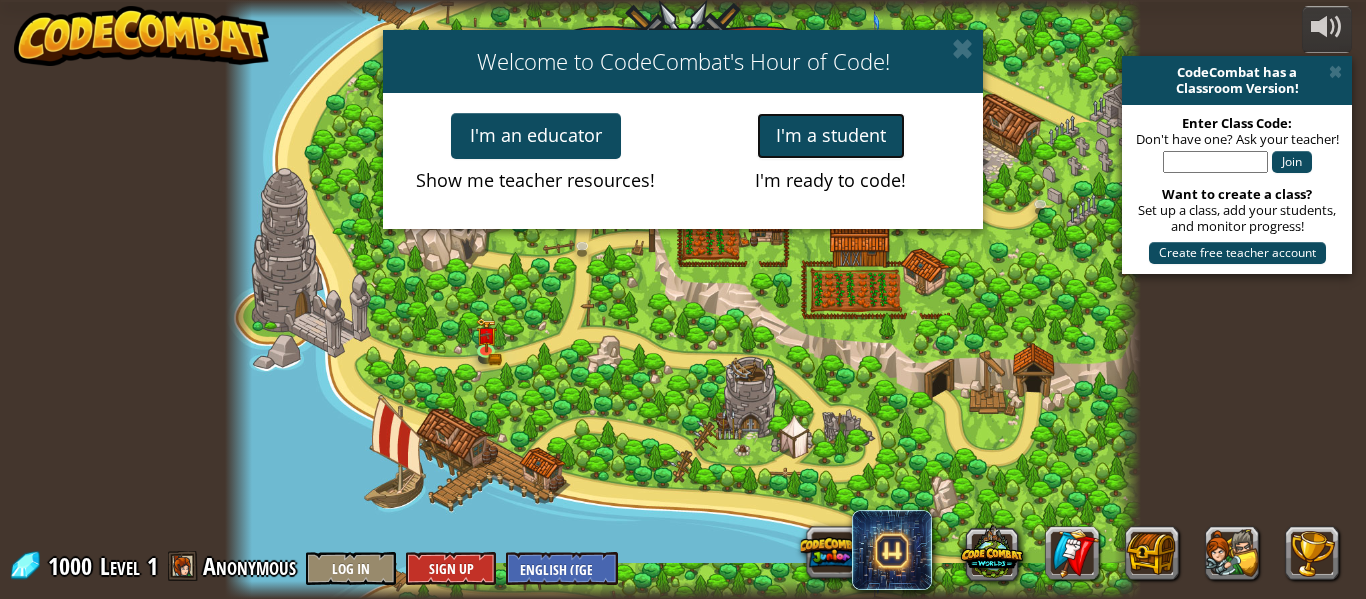 click on "I'm a student" at bounding box center [831, 136] 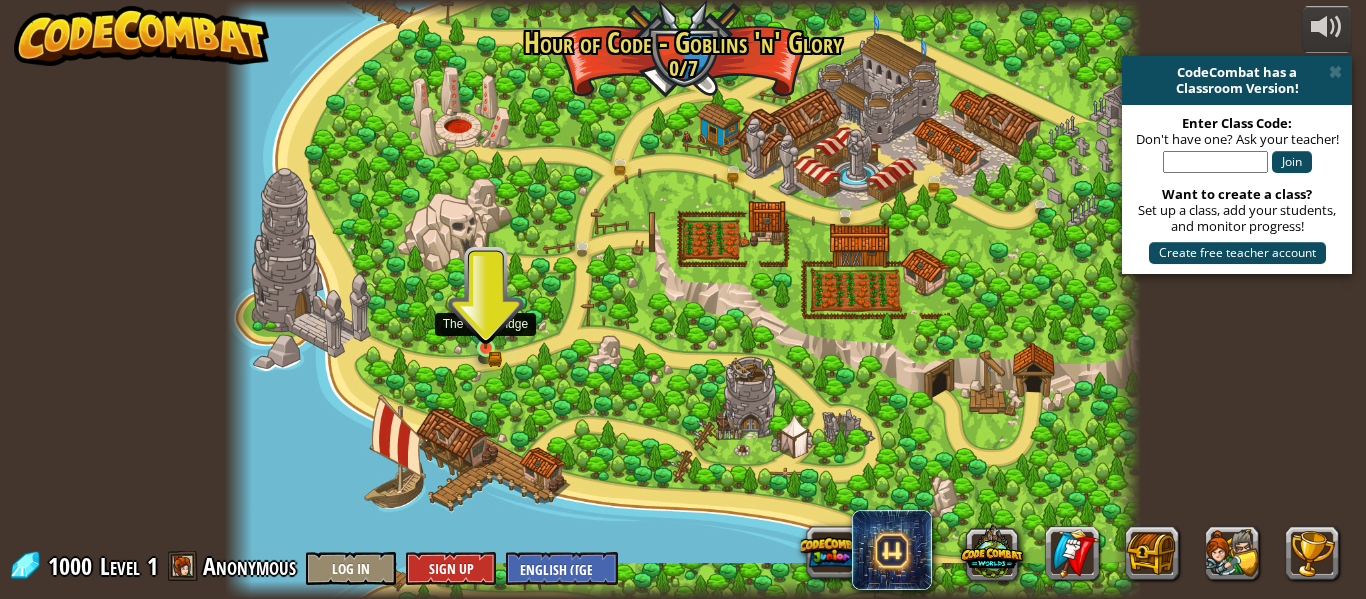 click at bounding box center (485, 326) 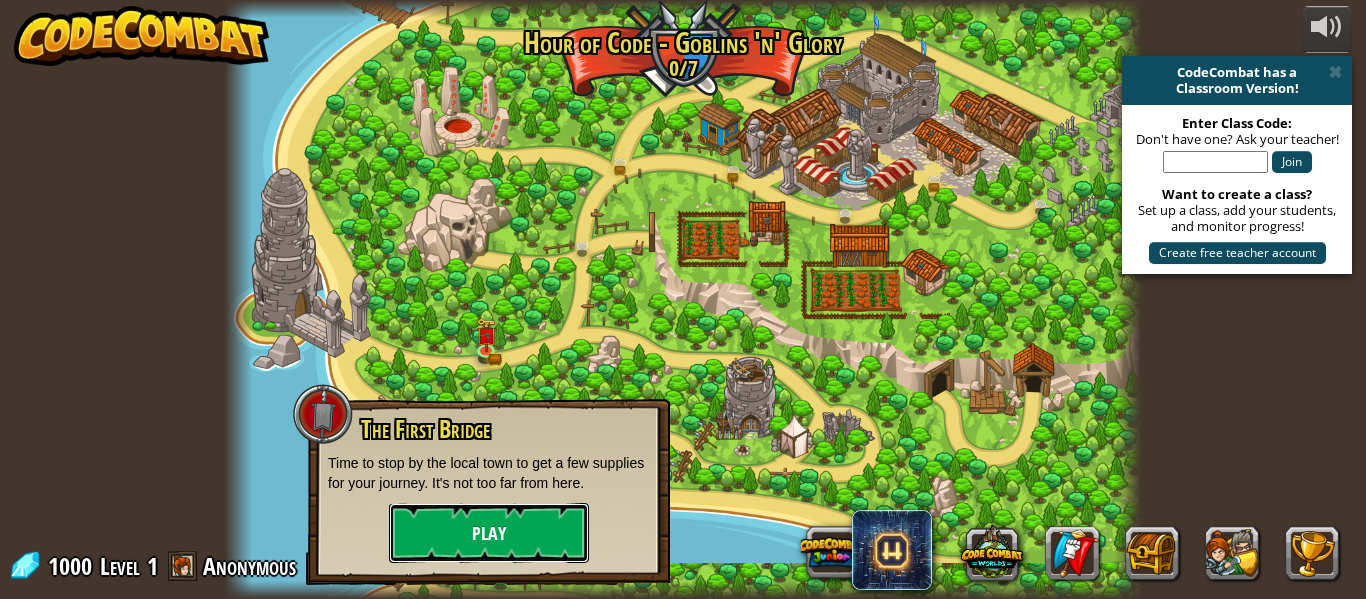 click on "Play" at bounding box center (489, 533) 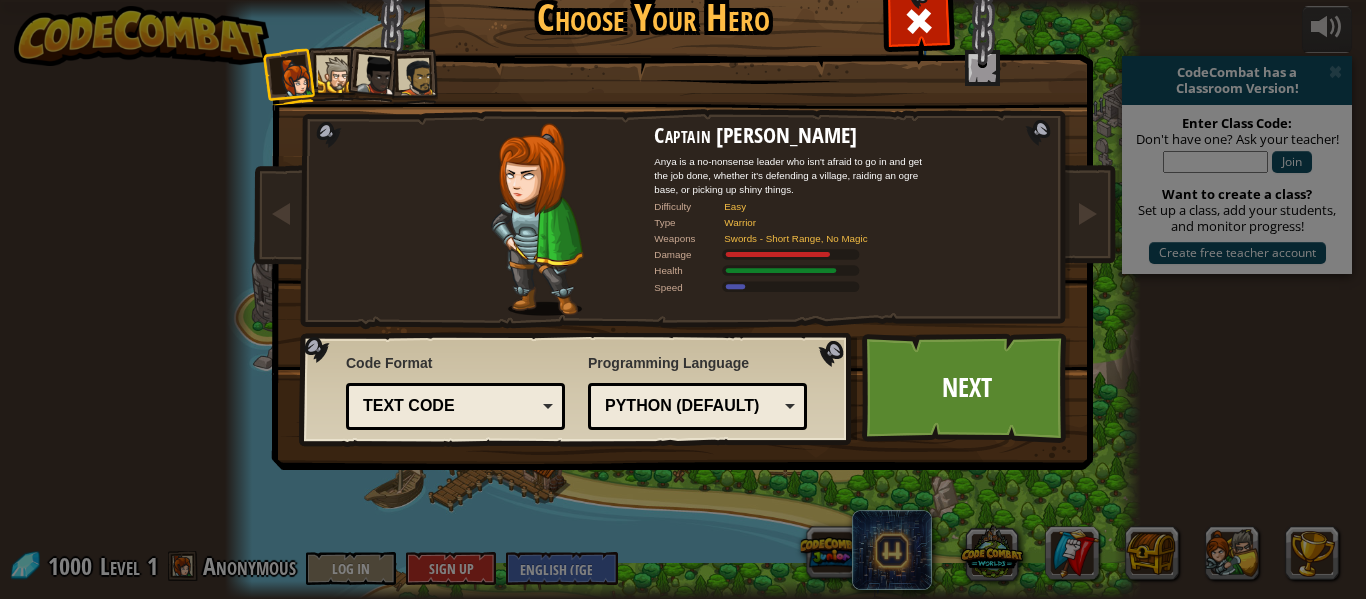 click at bounding box center [373, 73] 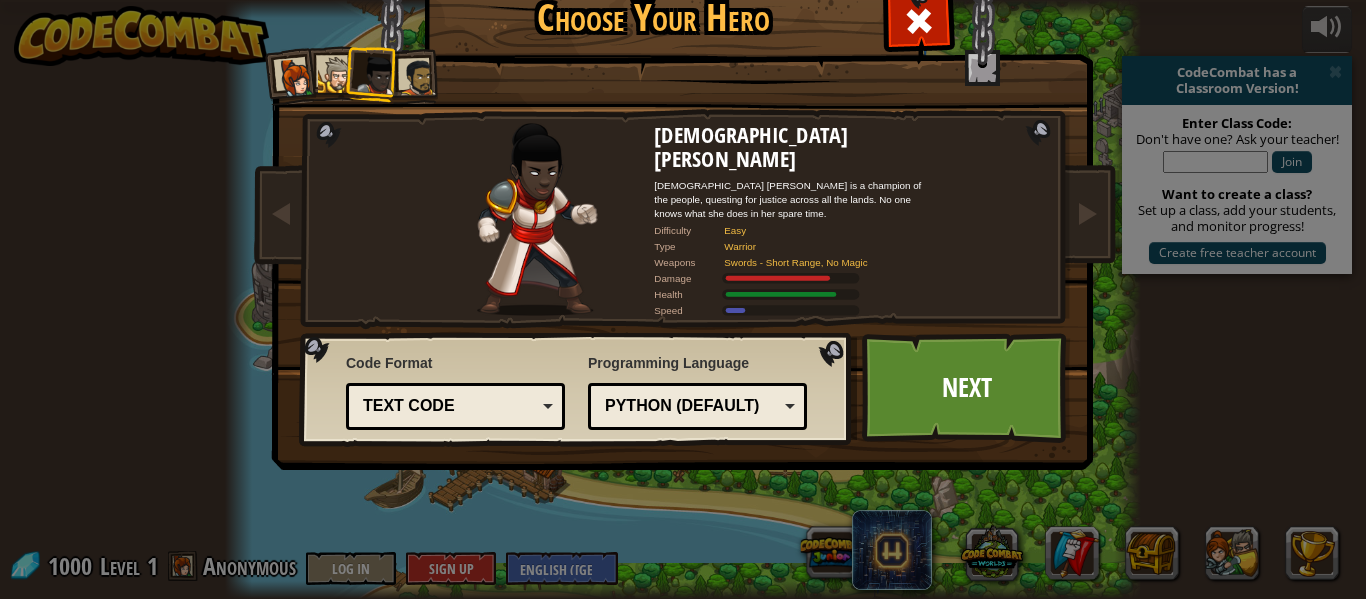 click at bounding box center (336, 75) 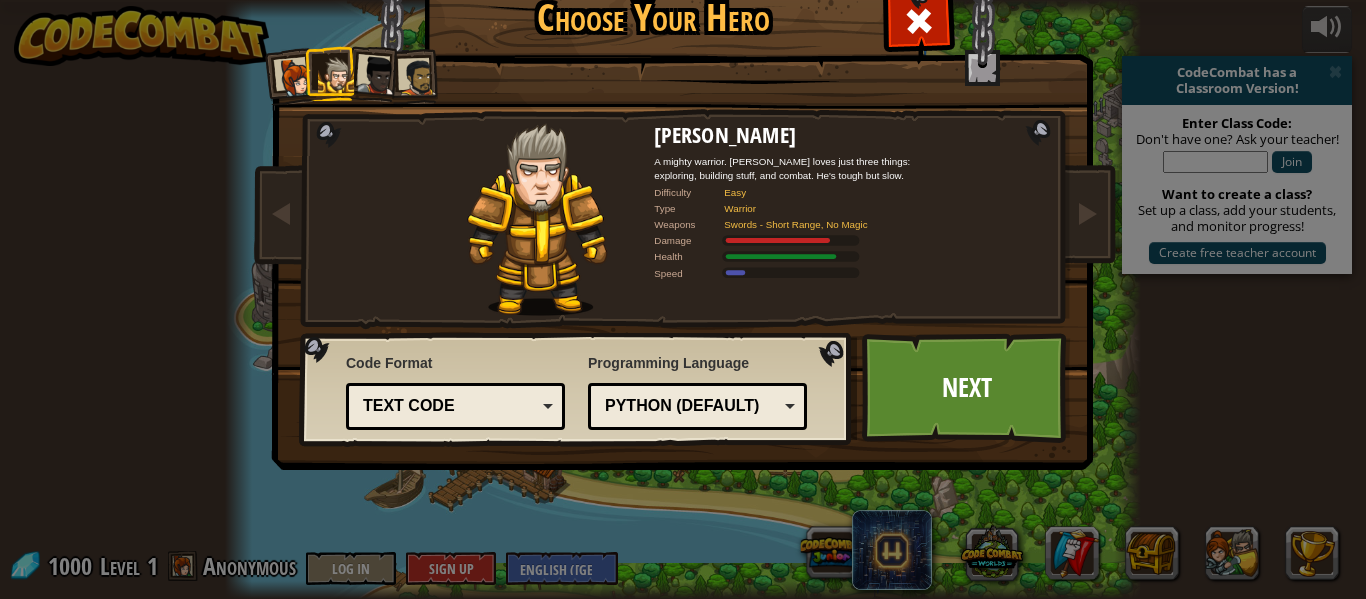 click at bounding box center (417, 77) 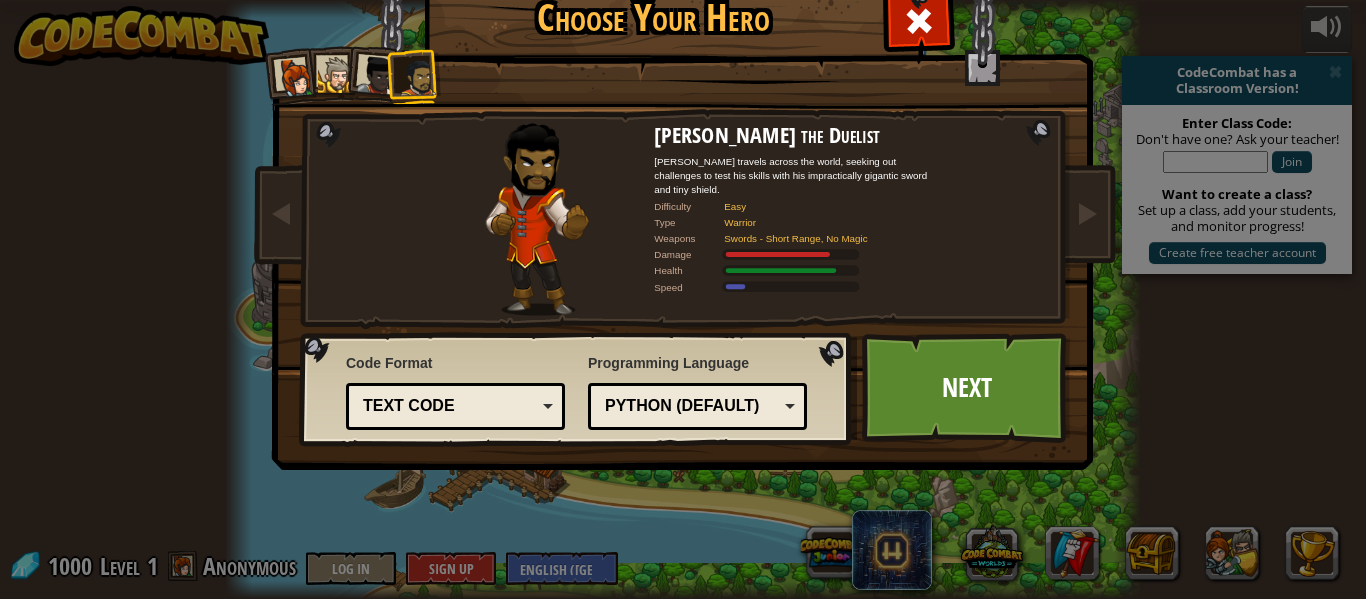 click on "Python (Default)" at bounding box center [691, 406] 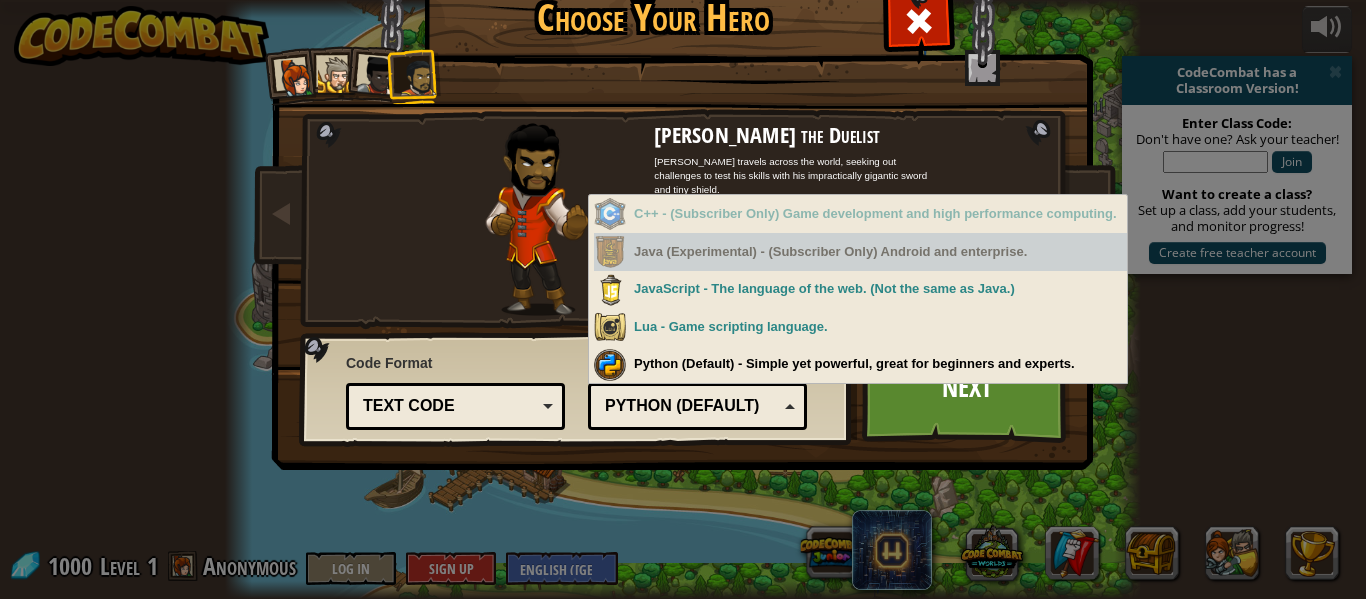 click on "Code Format" at bounding box center (455, 363) 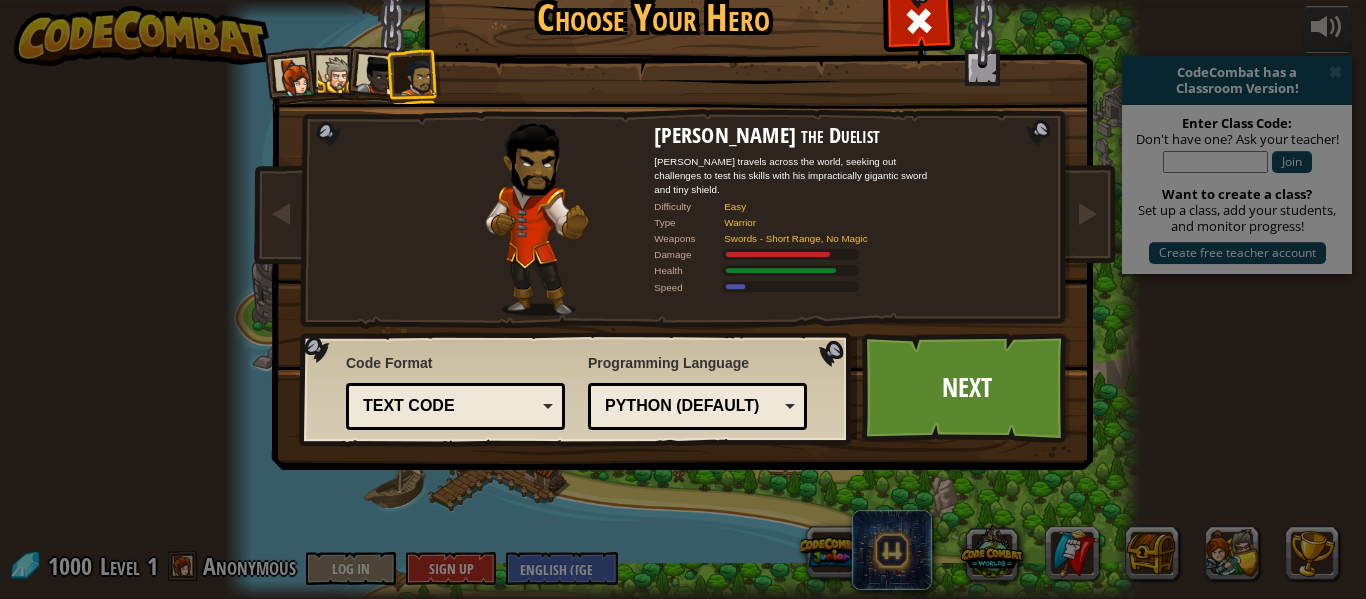 click on "Text code" at bounding box center (449, 406) 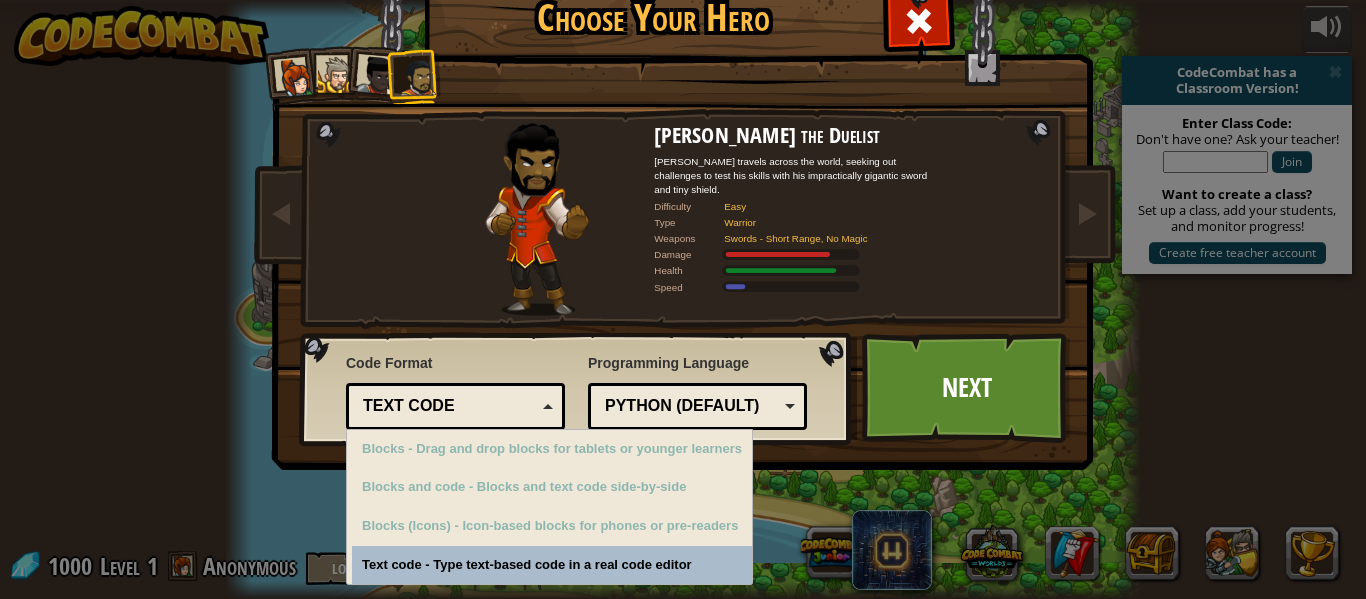 click on "Code Format Text code Blocks and code Blocks Blocks (Icons) Text code Blocks - Drag and drop blocks for tablets or younger learners Blocks and code - Blocks and text code side-by-side Blocks (Icons) - Icon-based blocks for phones or pre-readers Text code - Type text-based code in a real code editor" at bounding box center (455, 389) 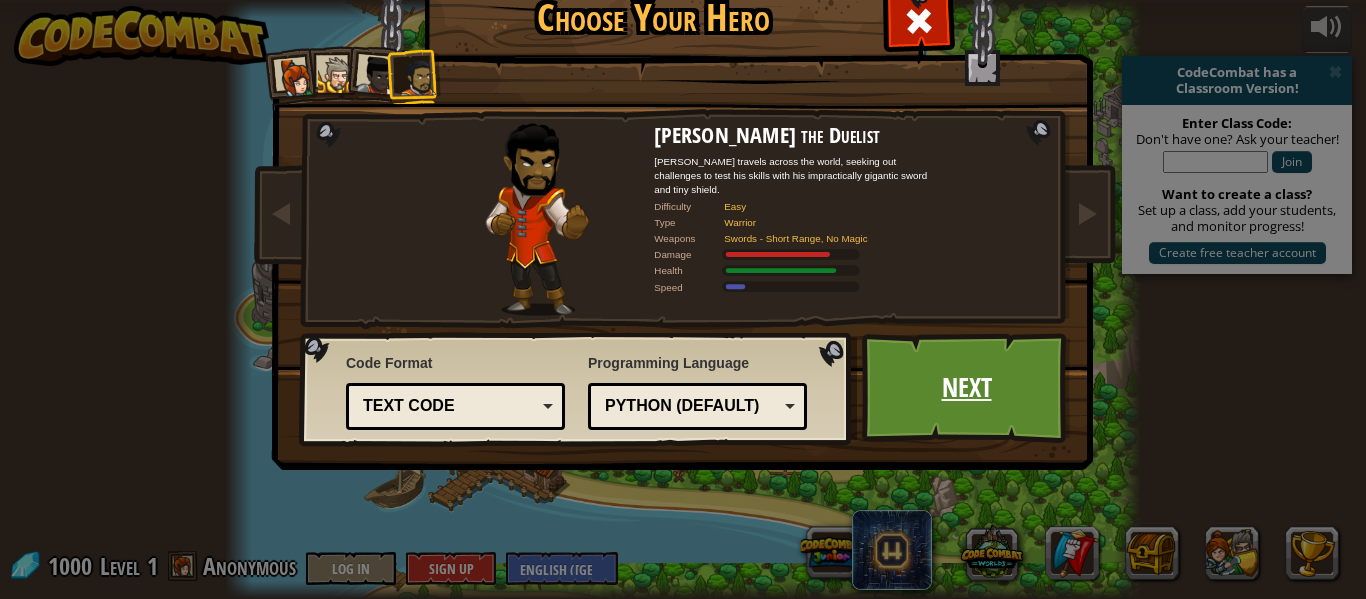click on "Next" at bounding box center (966, 388) 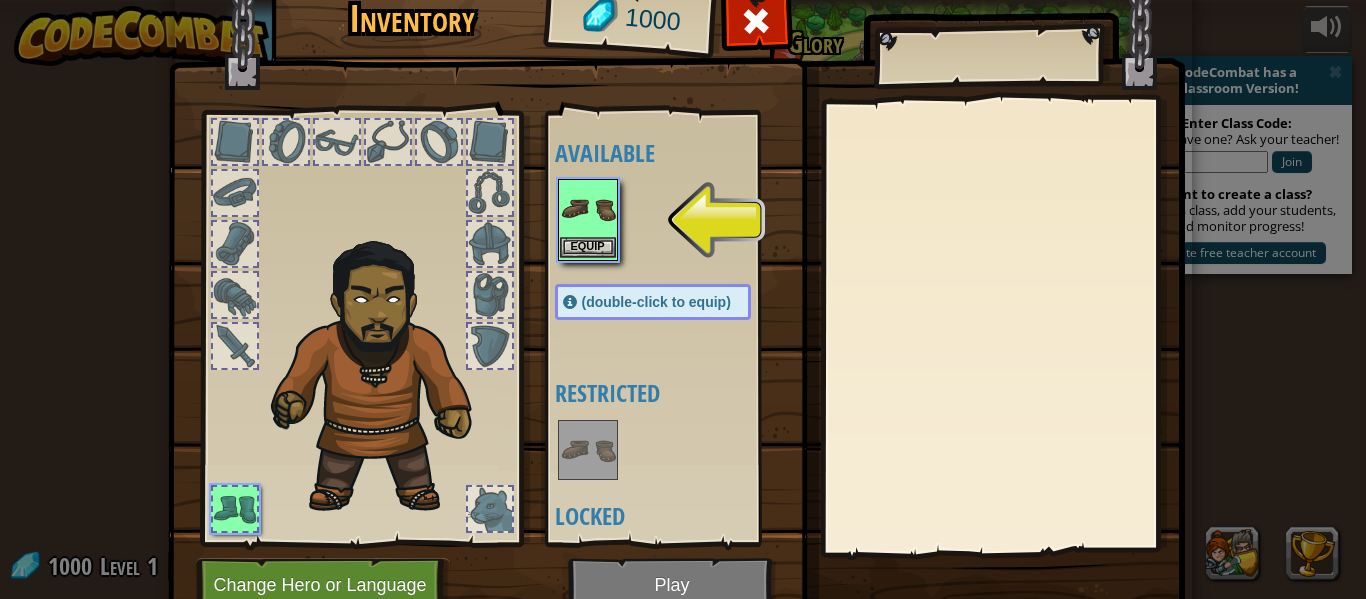 click at bounding box center [588, 209] 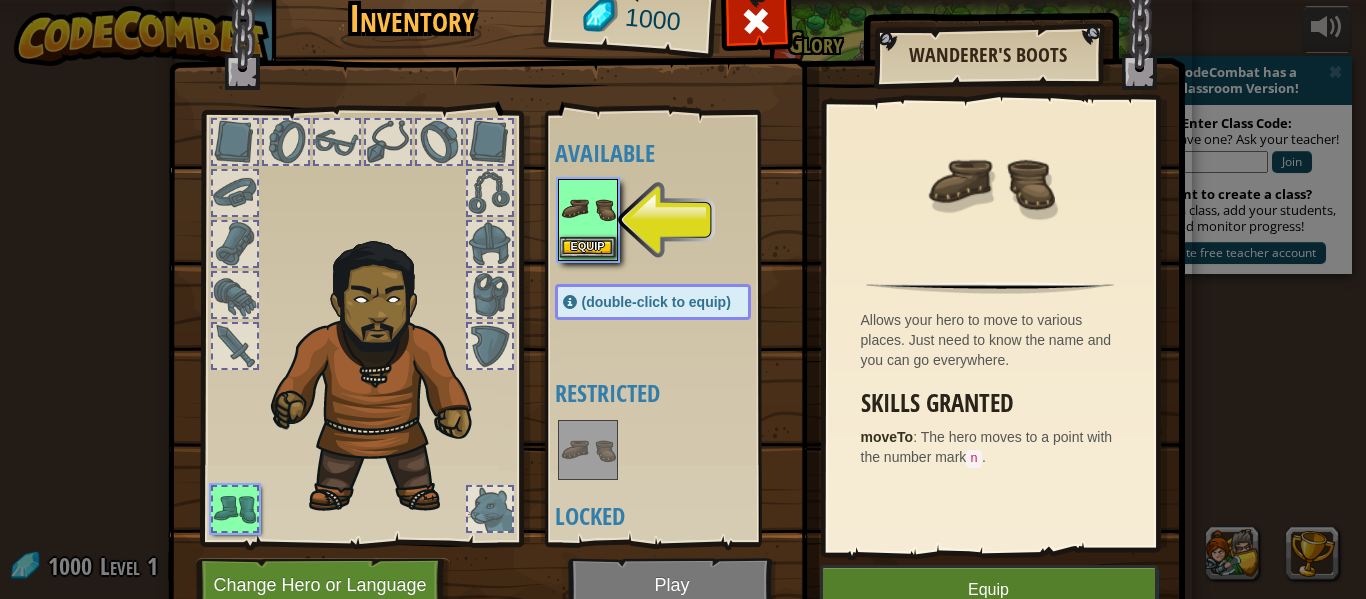click at bounding box center (588, 209) 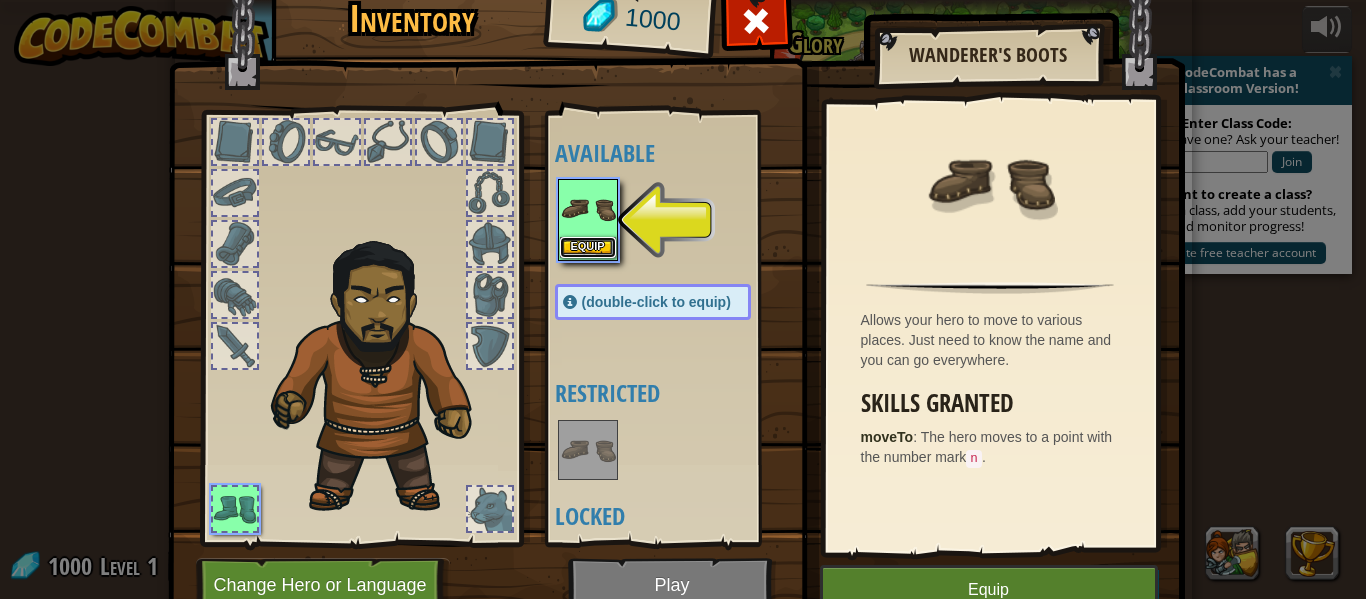 click on "Equip" at bounding box center (588, 247) 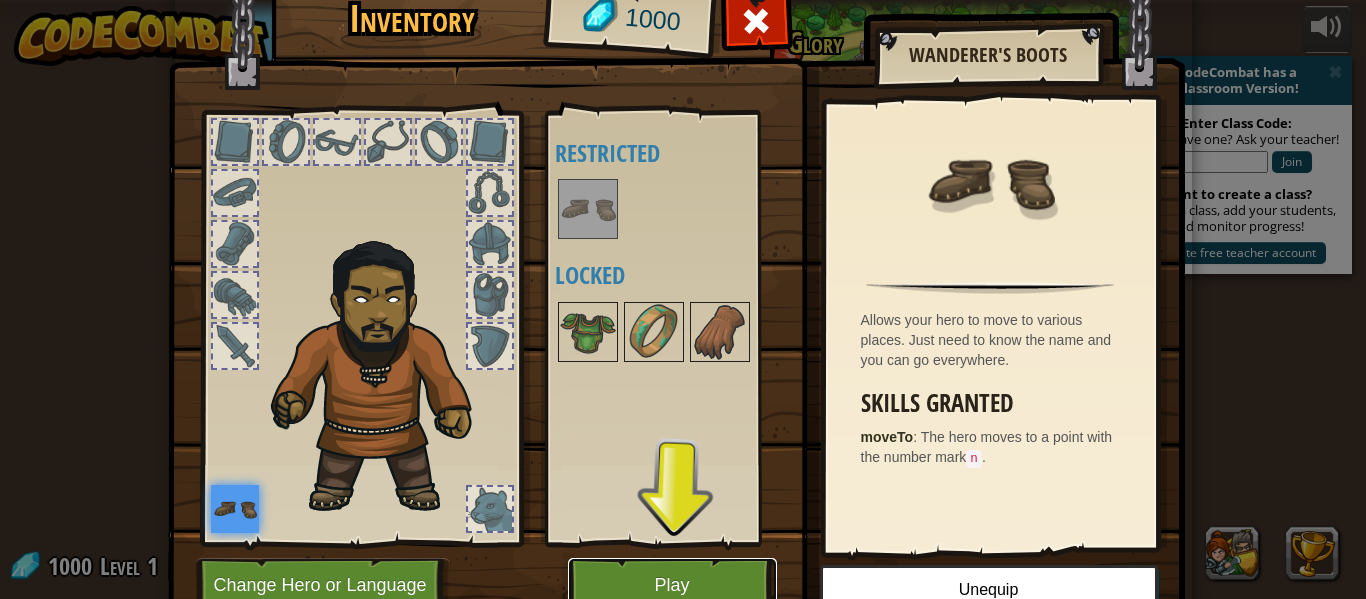 click on "Play" at bounding box center [672, 585] 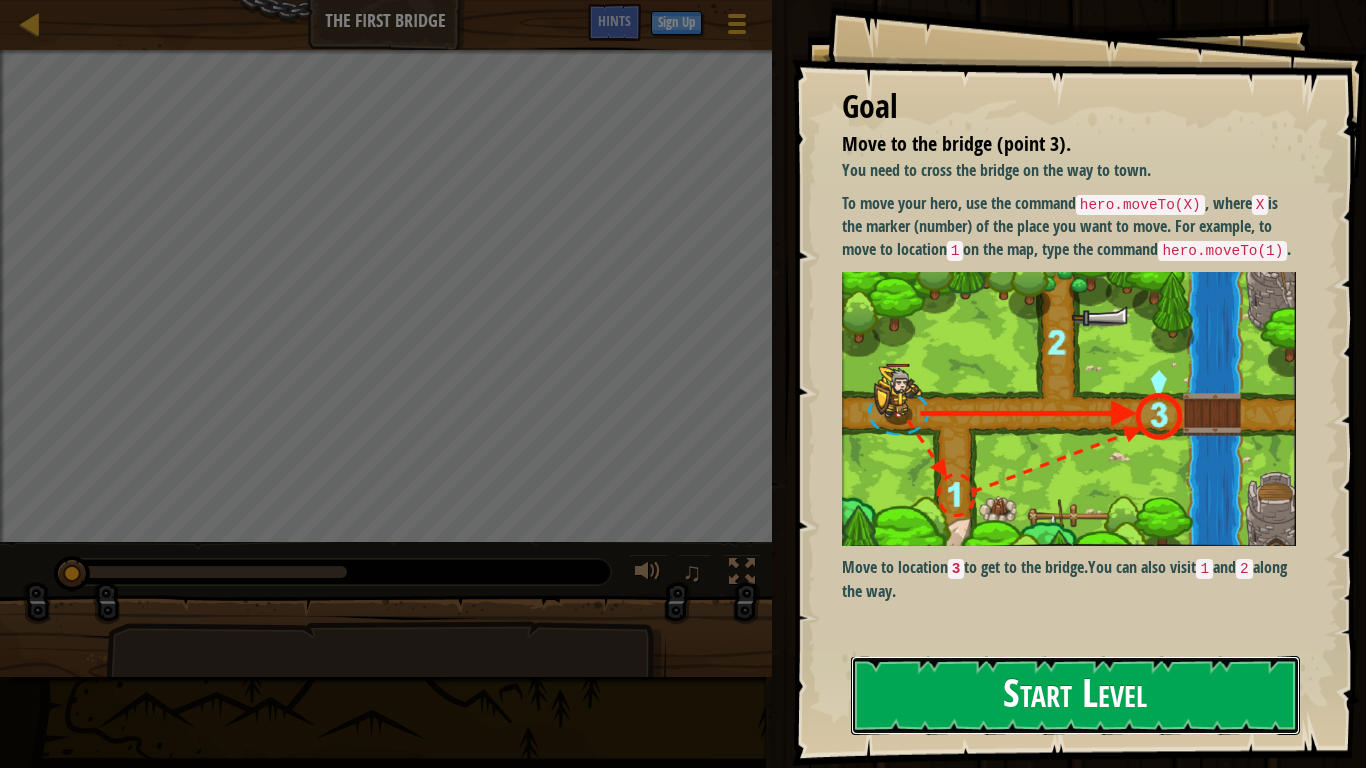 click on "Start Level" at bounding box center (1075, 695) 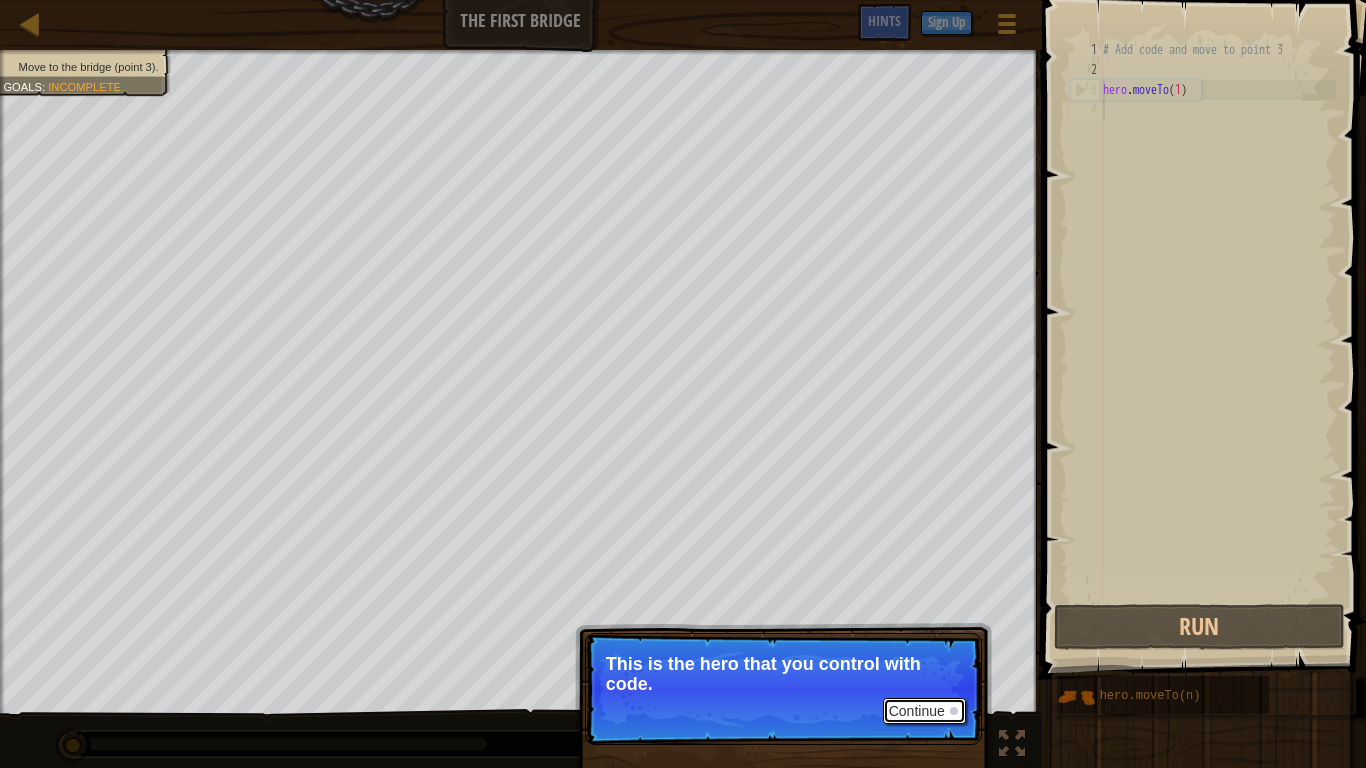 click on "Continue" at bounding box center [924, 711] 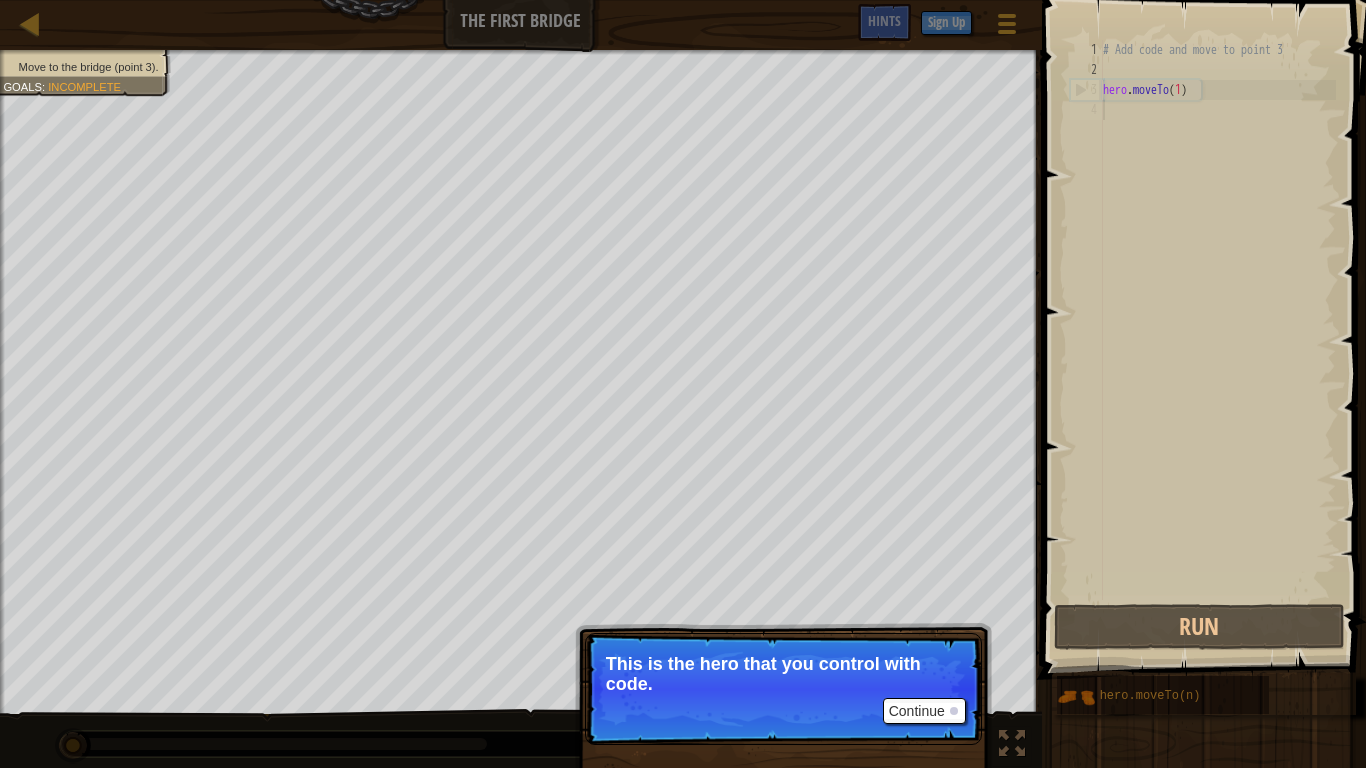 scroll, scrollTop: 9, scrollLeft: 0, axis: vertical 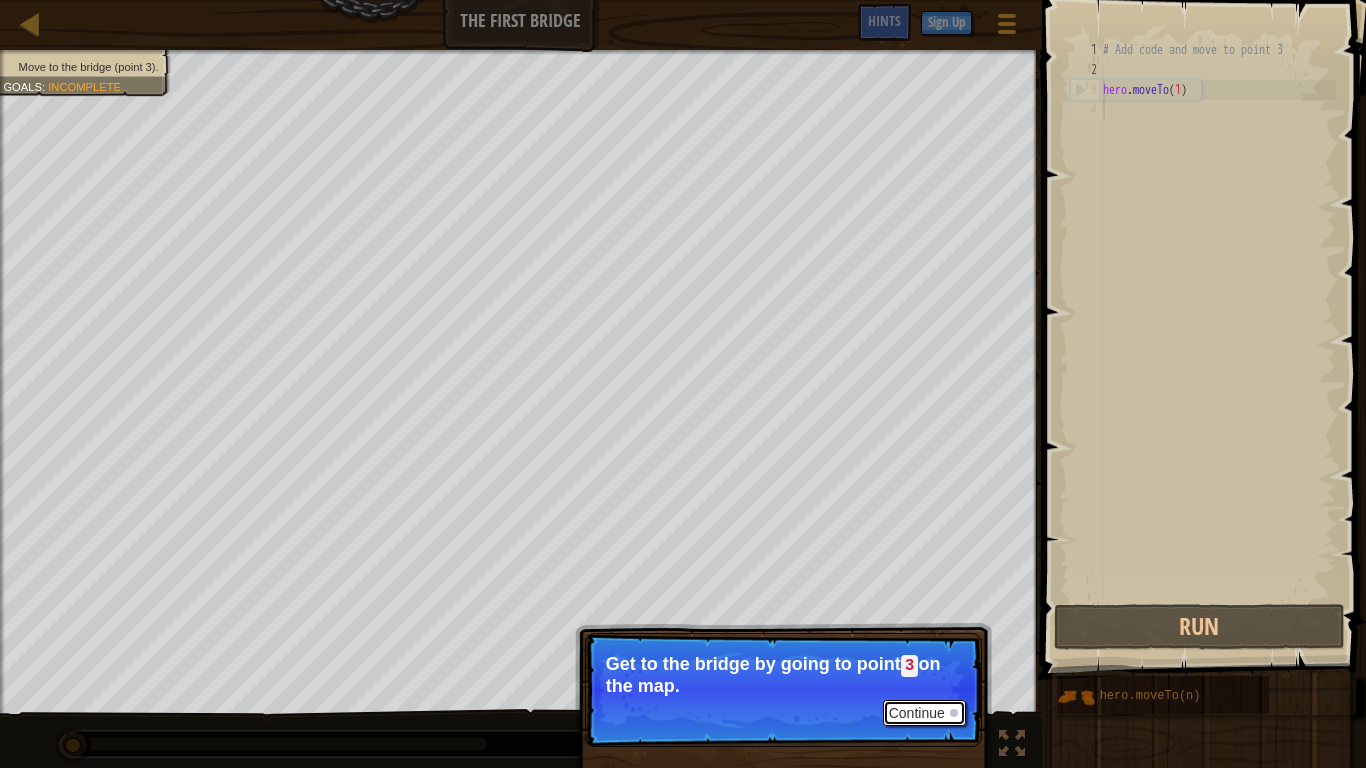 click on "Continue" at bounding box center [924, 713] 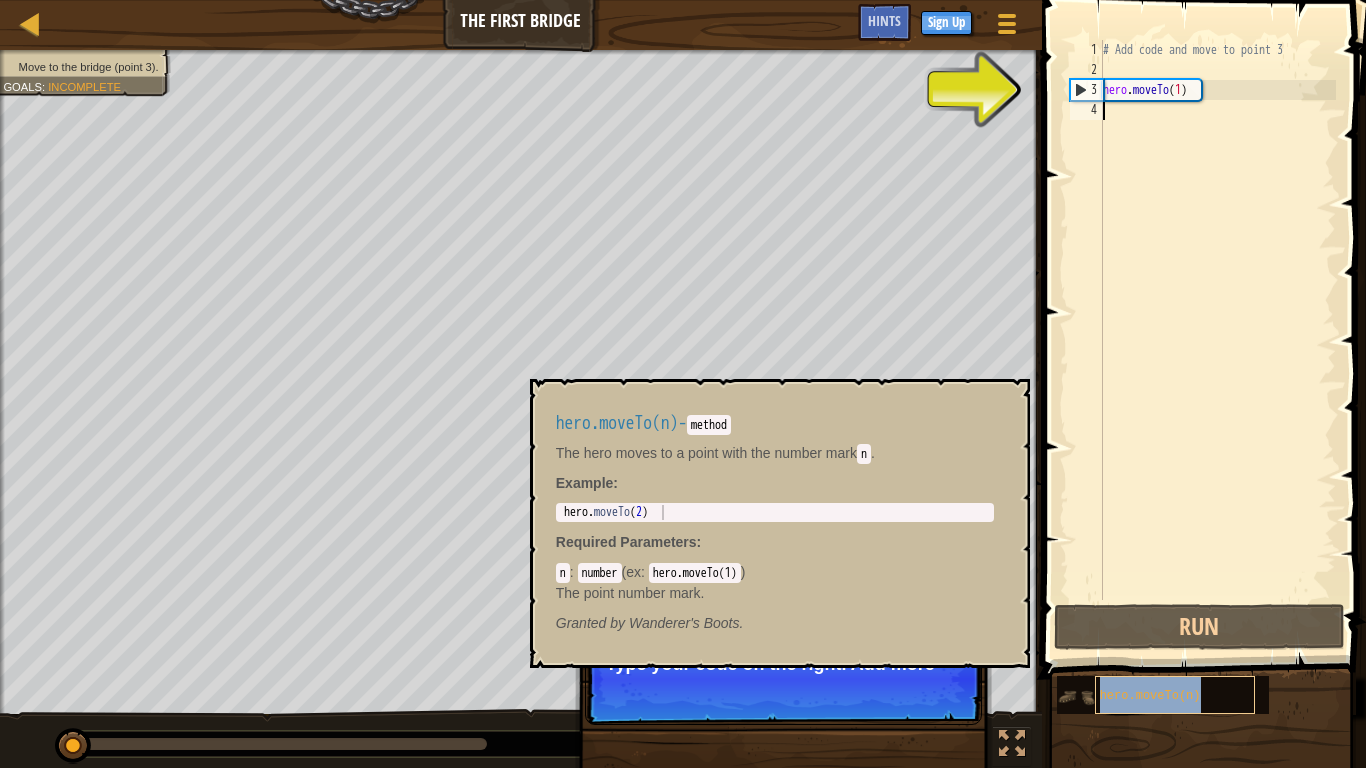 click on "hero.moveTo(n)" at bounding box center [1150, 696] 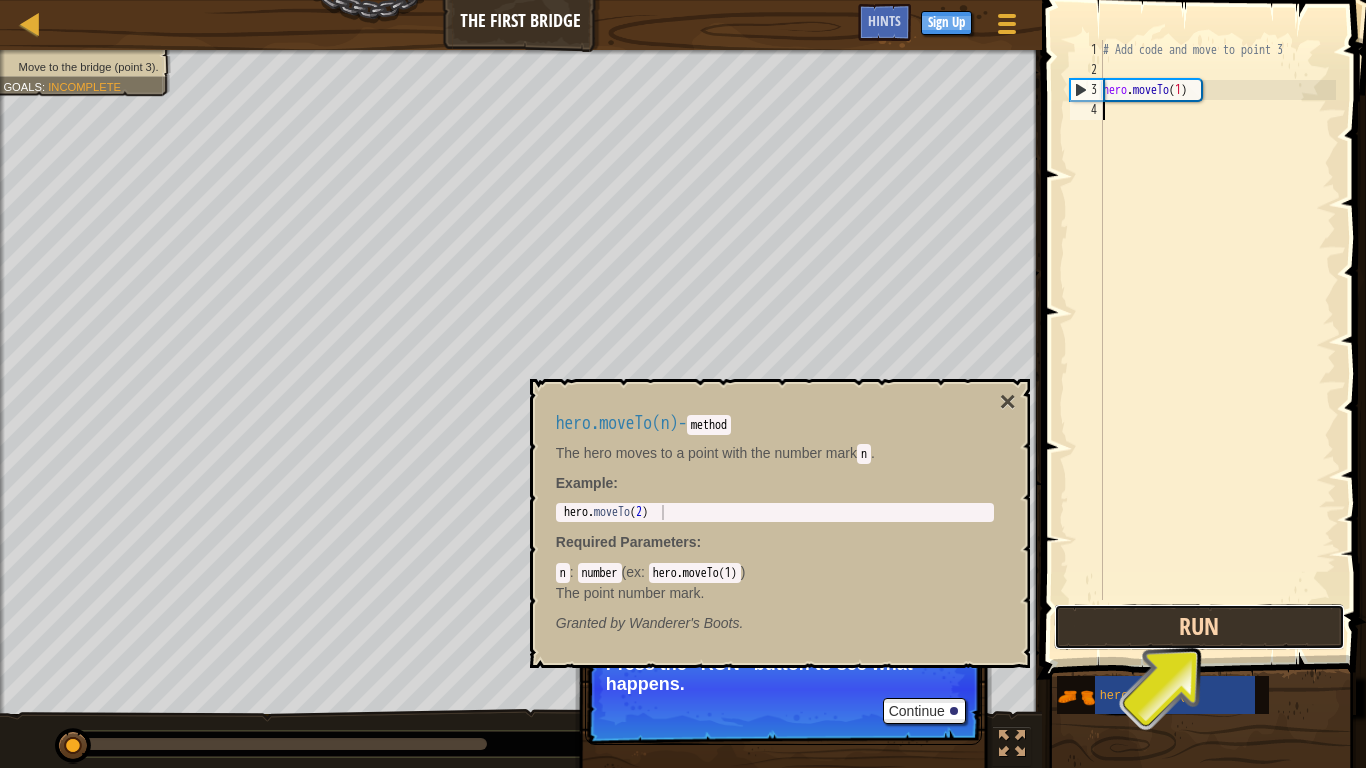 click on "Run" at bounding box center [1199, 627] 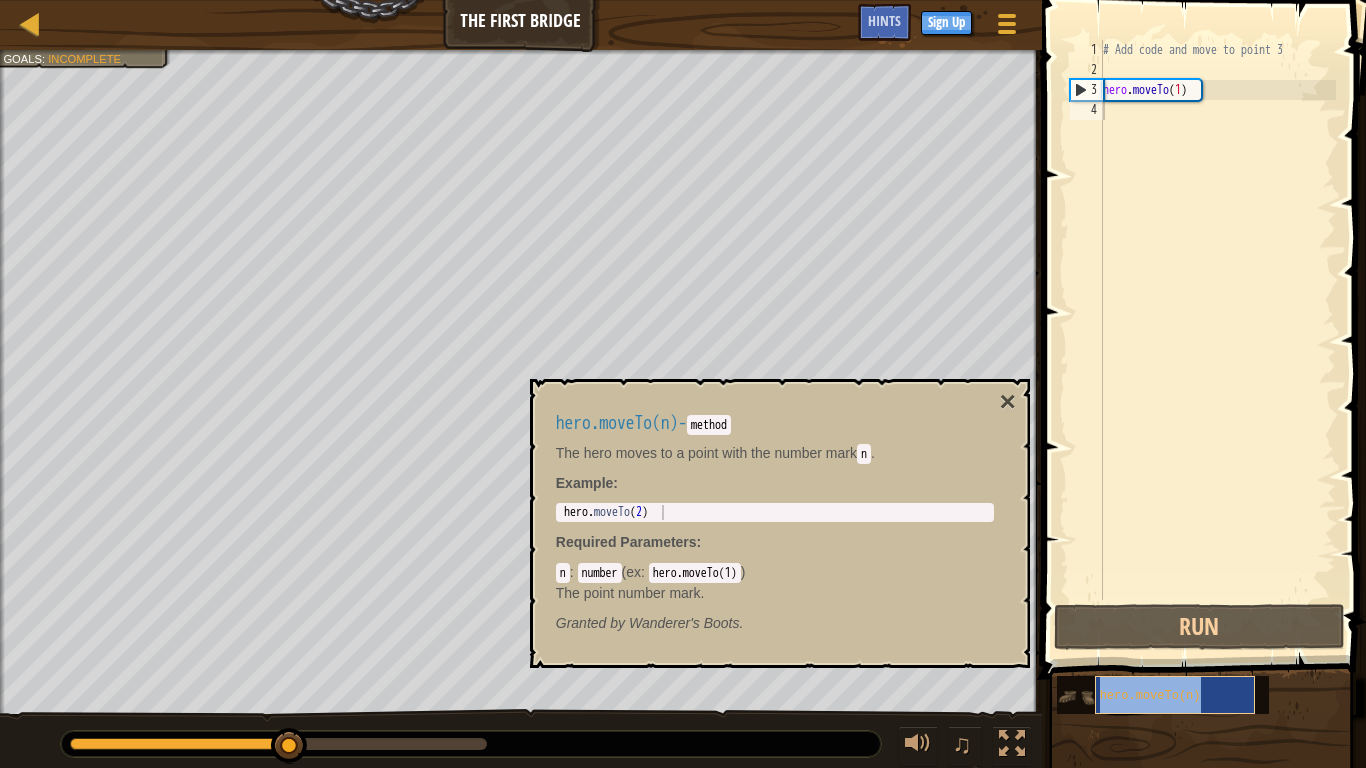 click on "hero.moveTo(n)" at bounding box center (1175, 695) 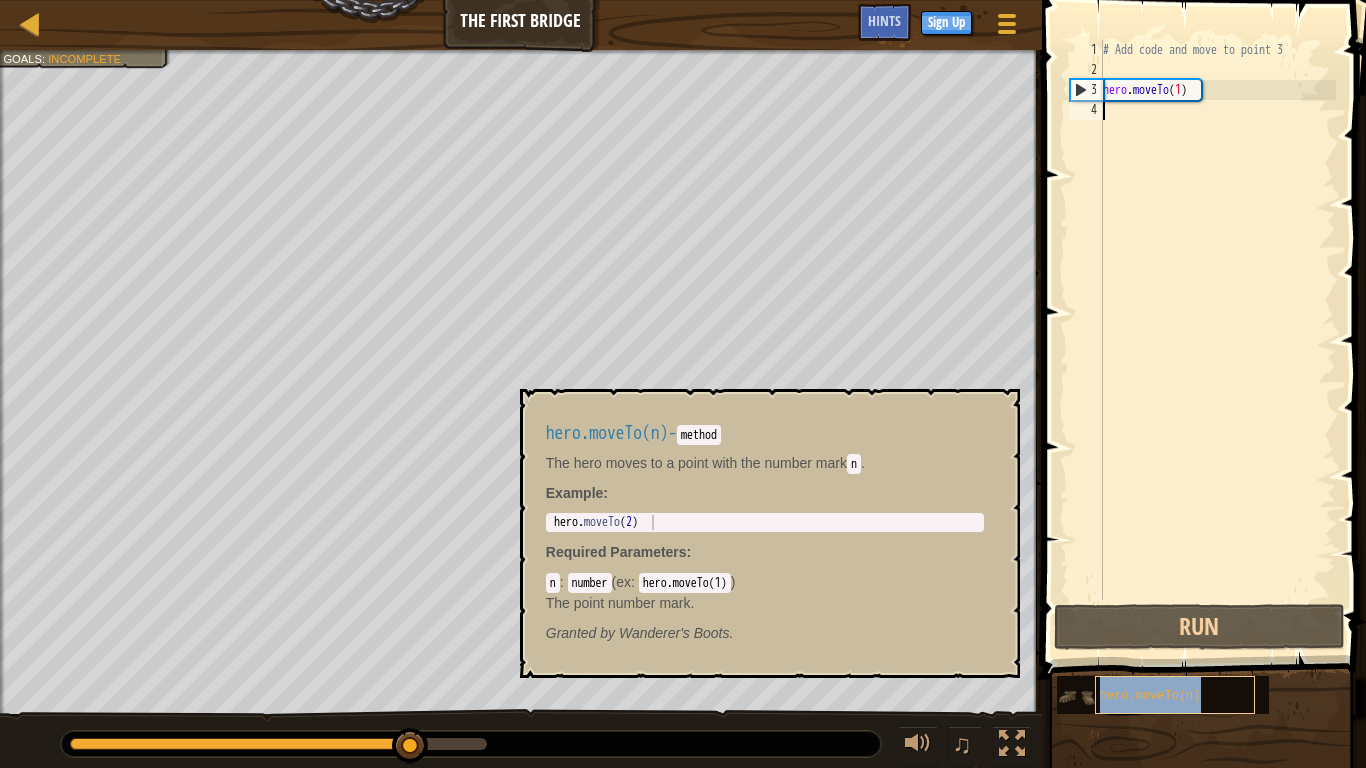 click on "hero.moveTo(n)" at bounding box center [1175, 695] 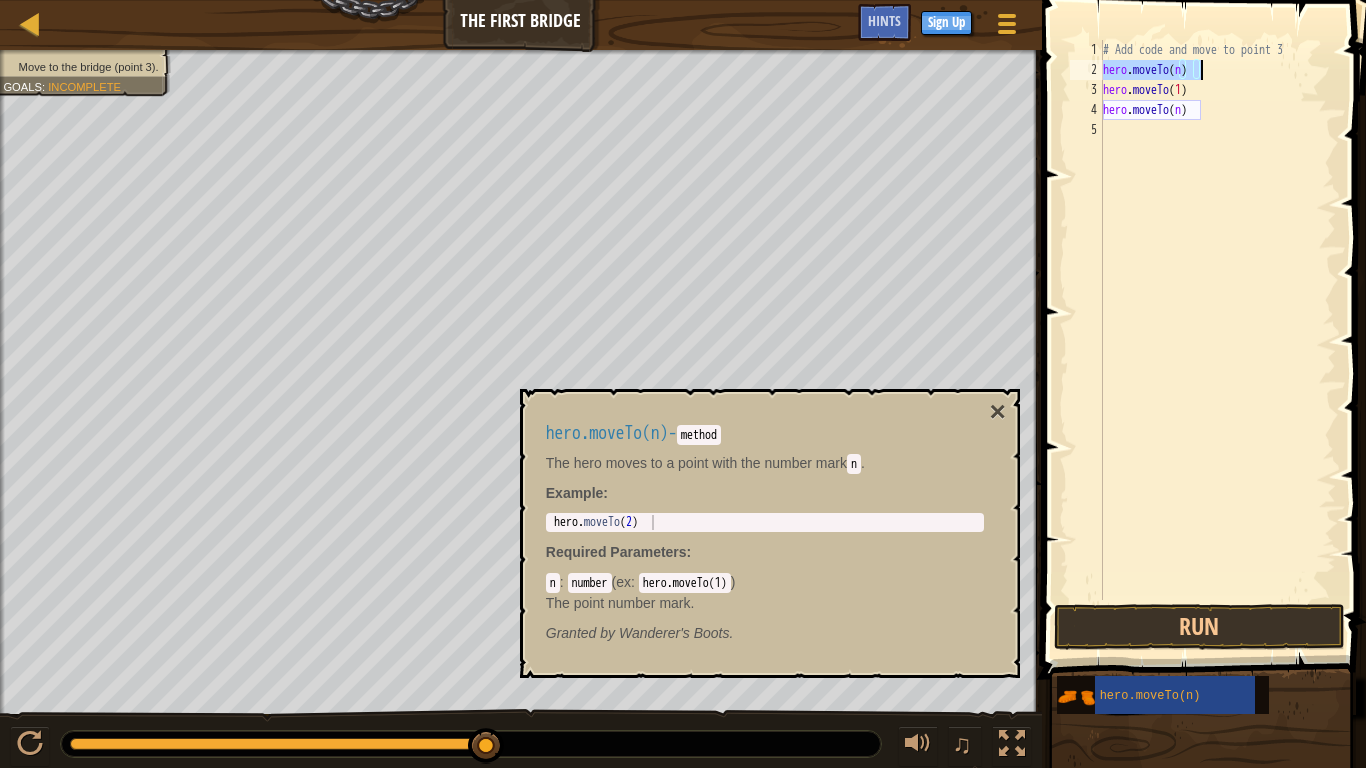 click on "# Add code and move to point 3 hero . moveTo ( n ) hero . moveTo ( 1 ) hero . moveTo ( n )" at bounding box center [1217, 320] 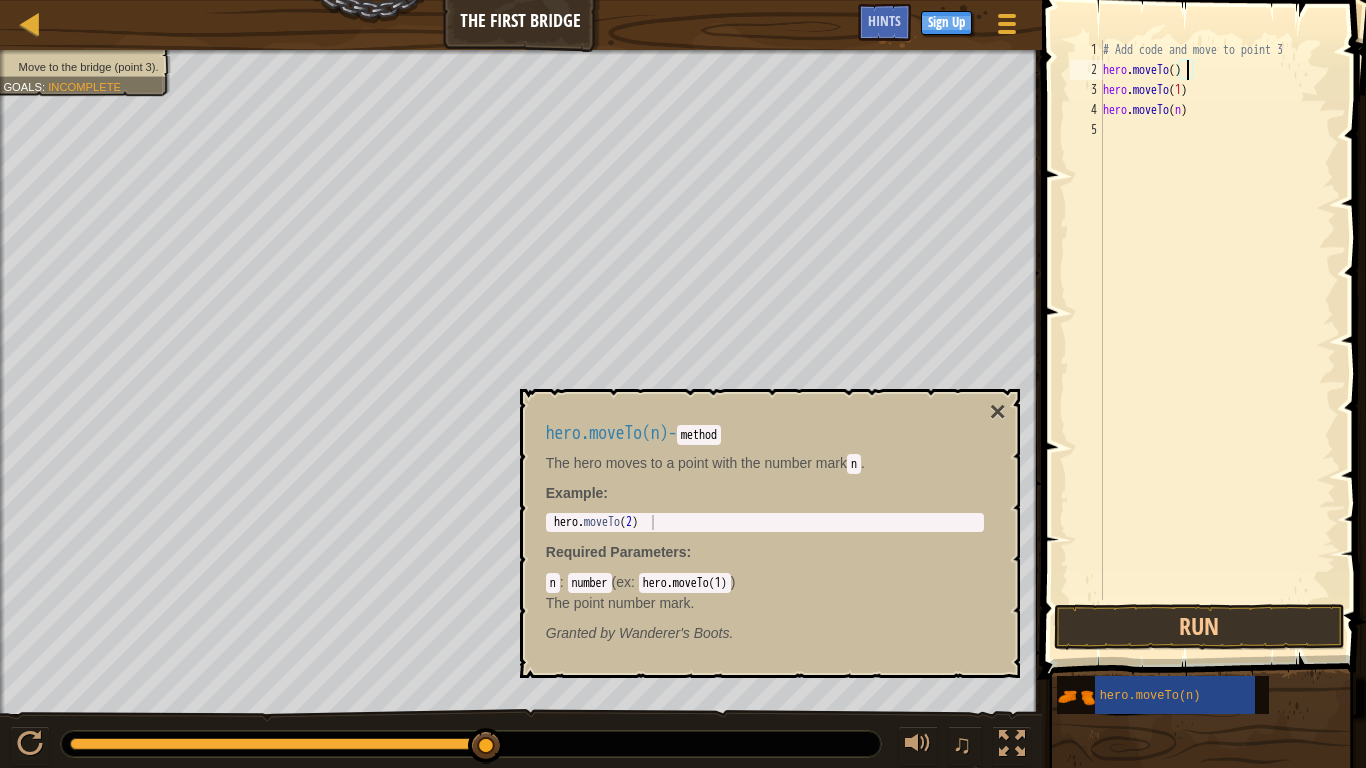 scroll, scrollTop: 9, scrollLeft: 13, axis: both 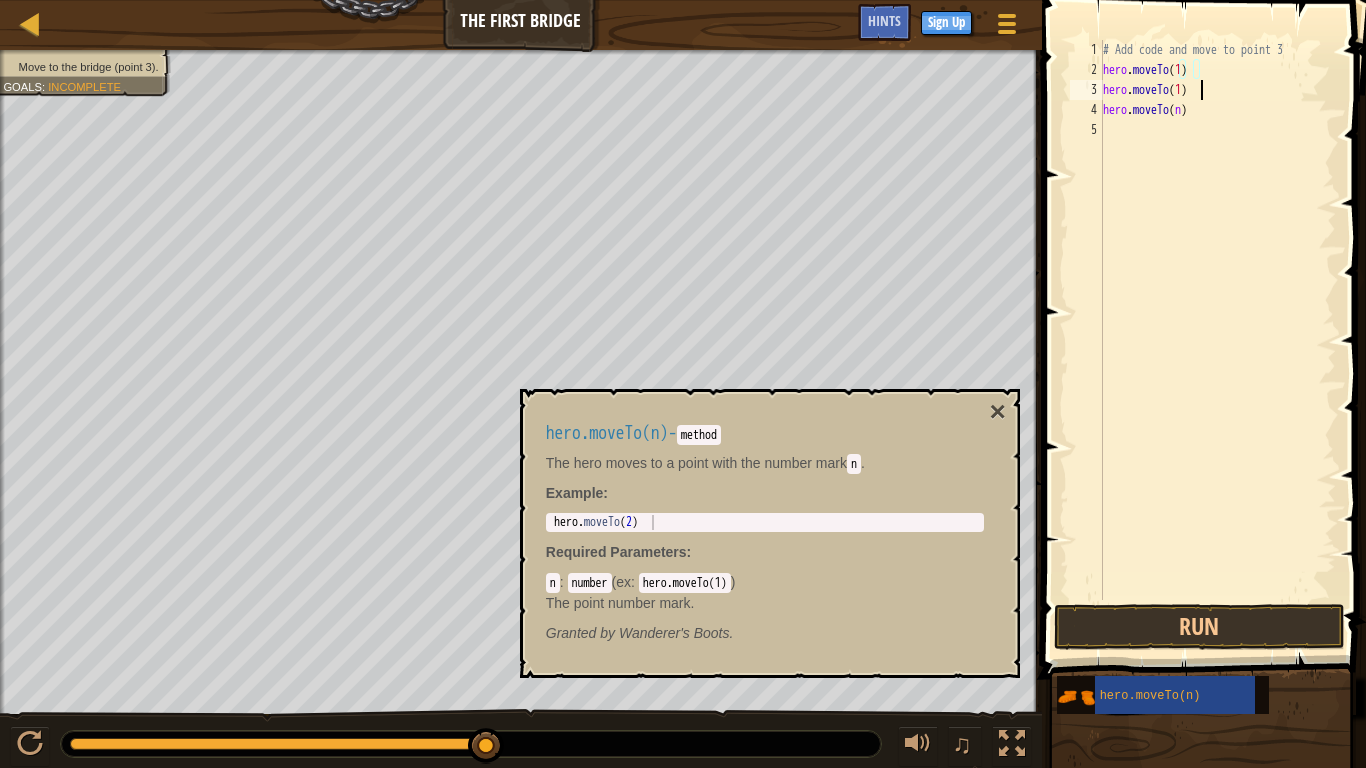click on "# Add code and move to point 3 hero . moveTo ( 1 ) hero . moveTo ( 1 ) hero . moveTo ( n )" at bounding box center [1217, 340] 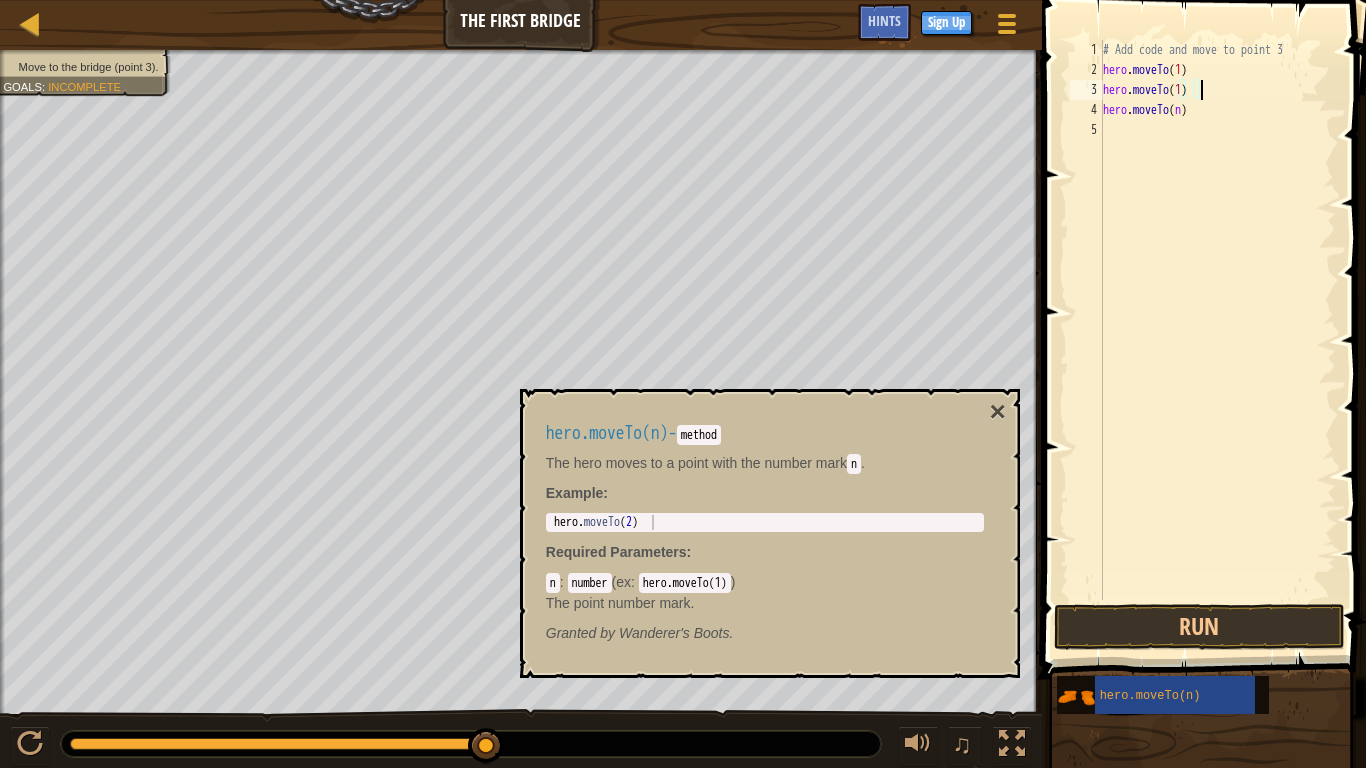 click on "# Add code and move to point 3 hero . moveTo ( 1 ) hero . moveTo ( 1 ) hero . moveTo ( n )" at bounding box center [1217, 340] 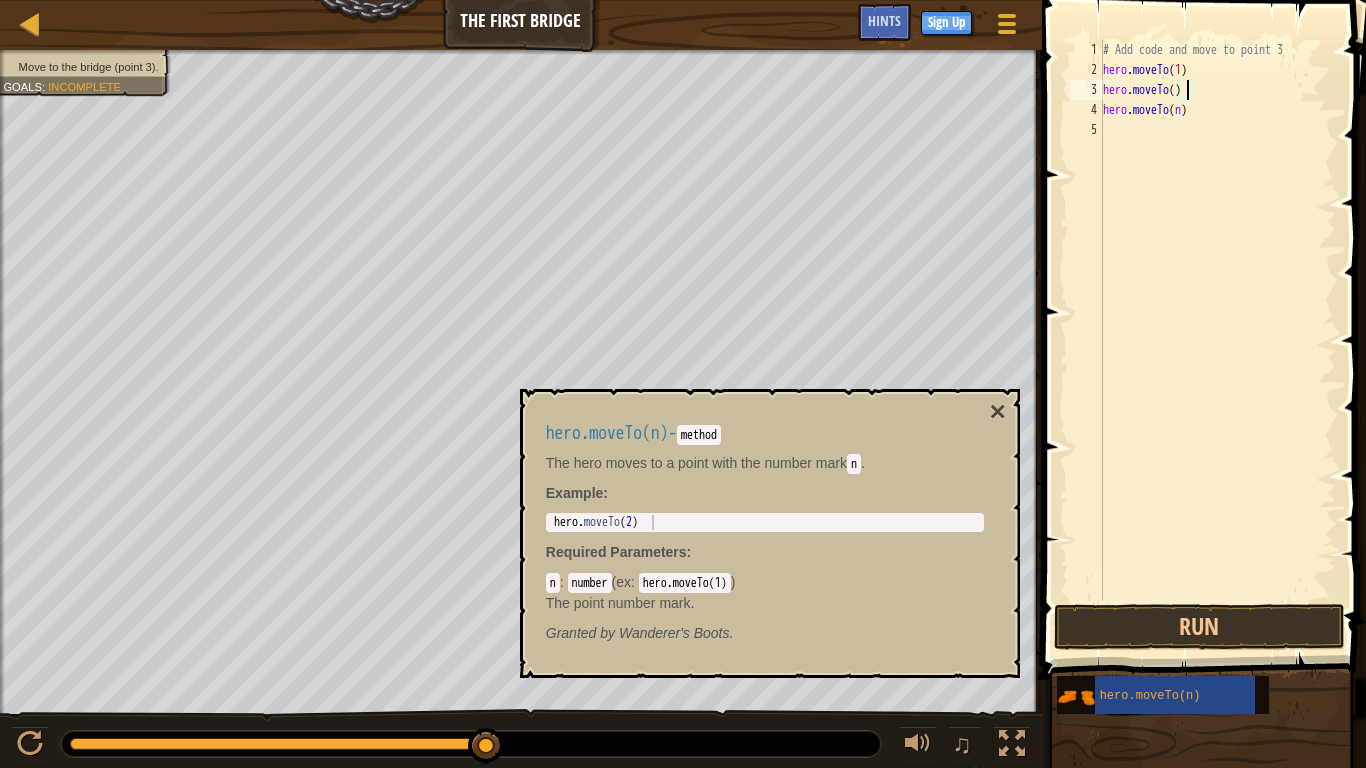 scroll, scrollTop: 9, scrollLeft: 13, axis: both 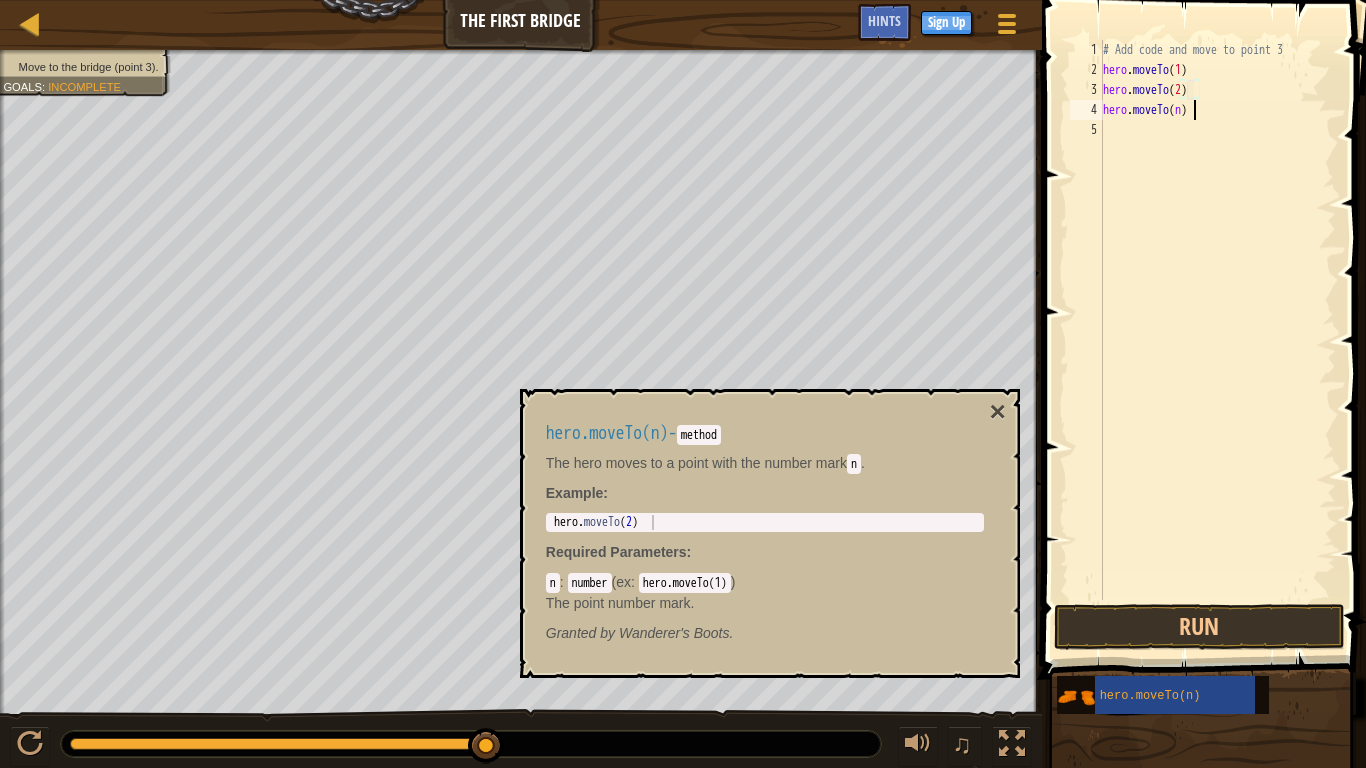 click on "# Add code and move to point 3 hero . moveTo ( 1 ) hero . moveTo ( 2 ) hero . moveTo ( n )" at bounding box center [1217, 340] 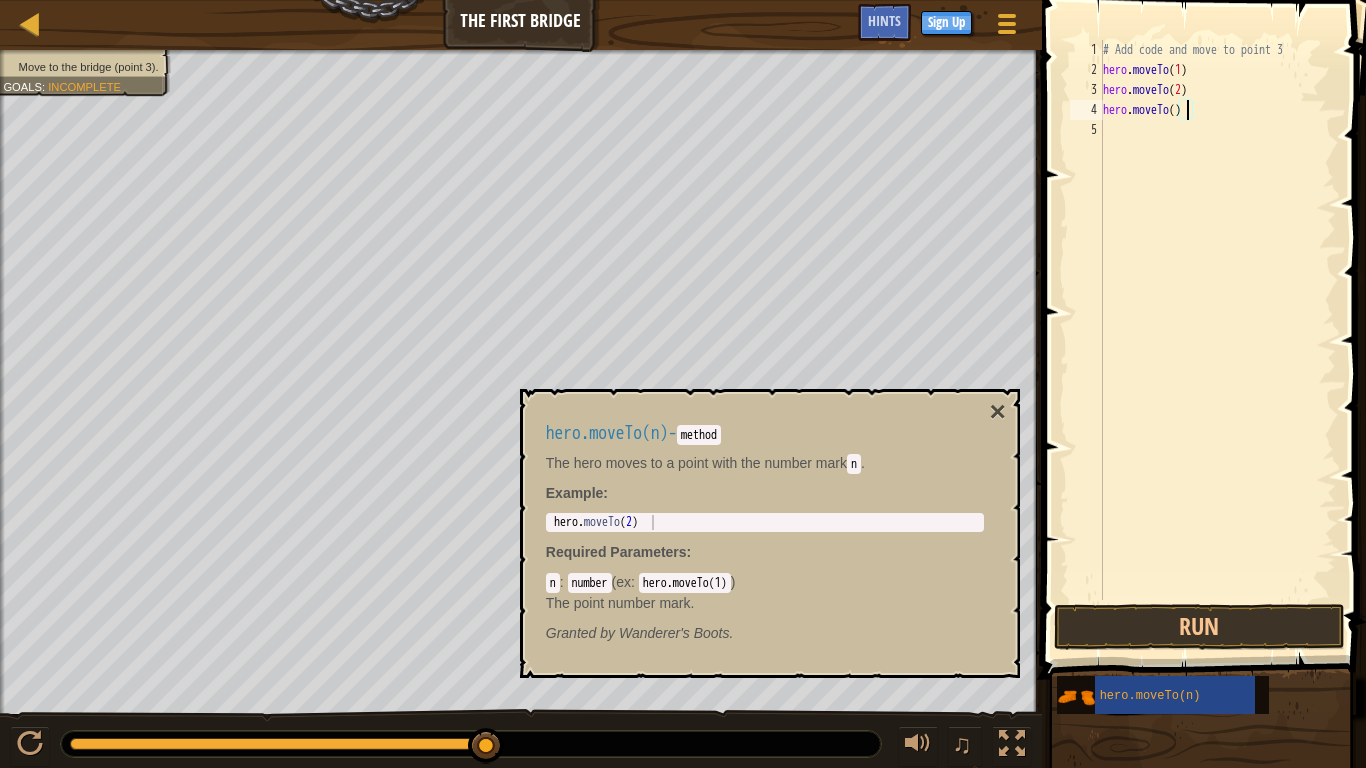 scroll, scrollTop: 9, scrollLeft: 13, axis: both 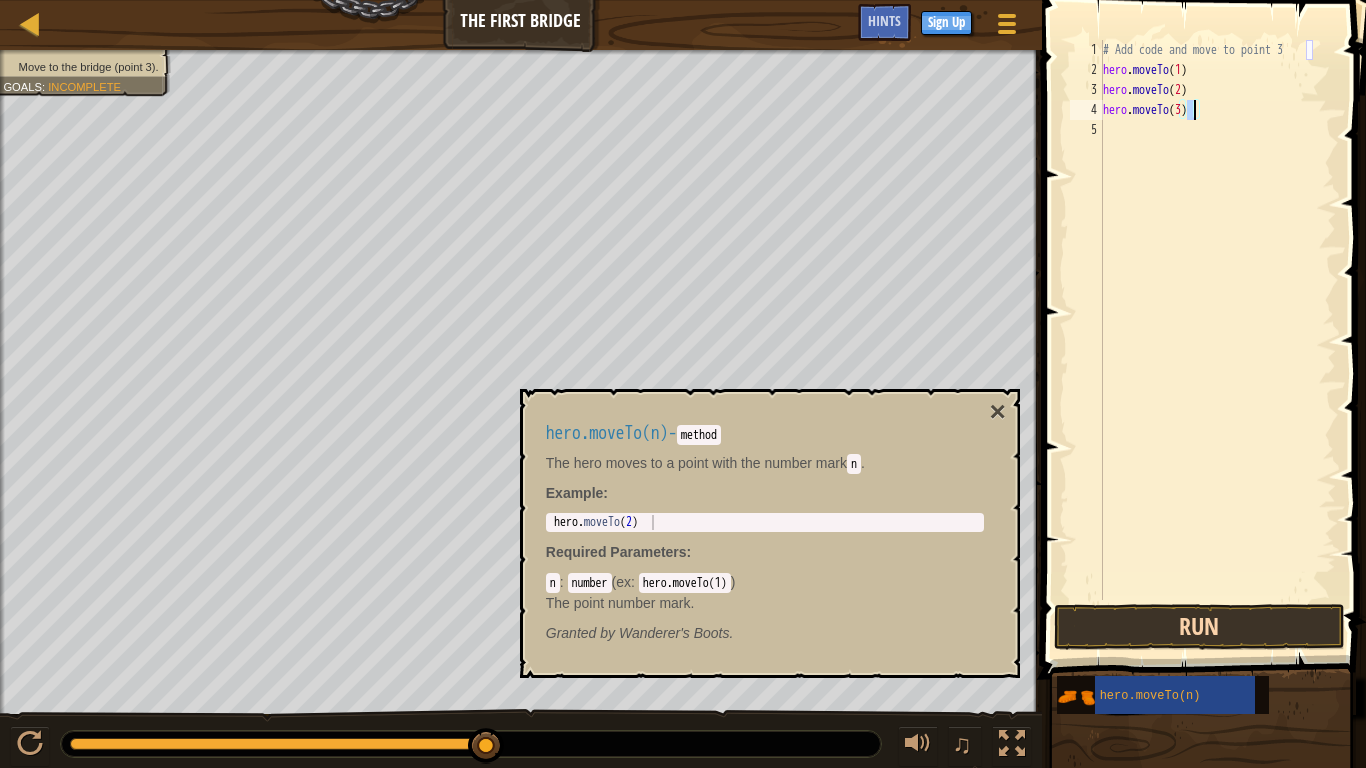 type on "hero.moveTo(3)" 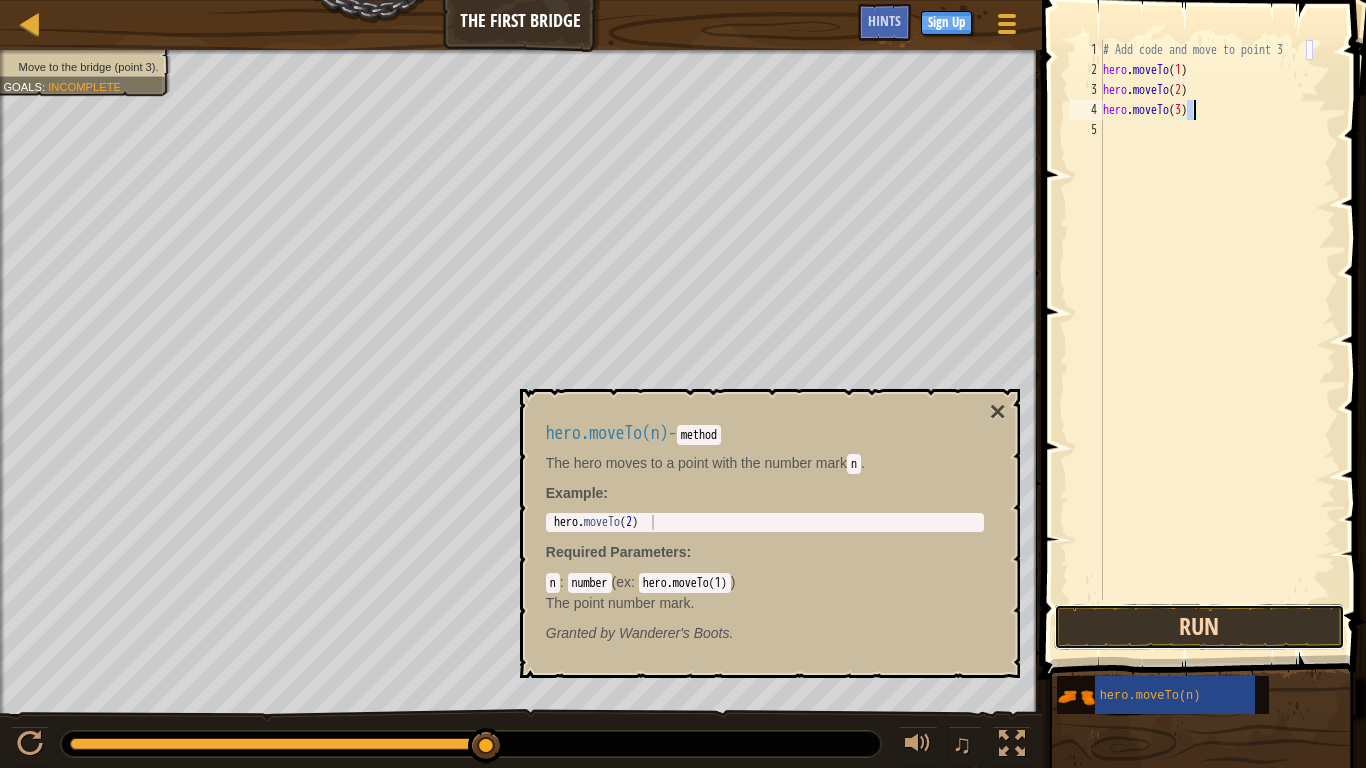click on "Run" at bounding box center [1199, 627] 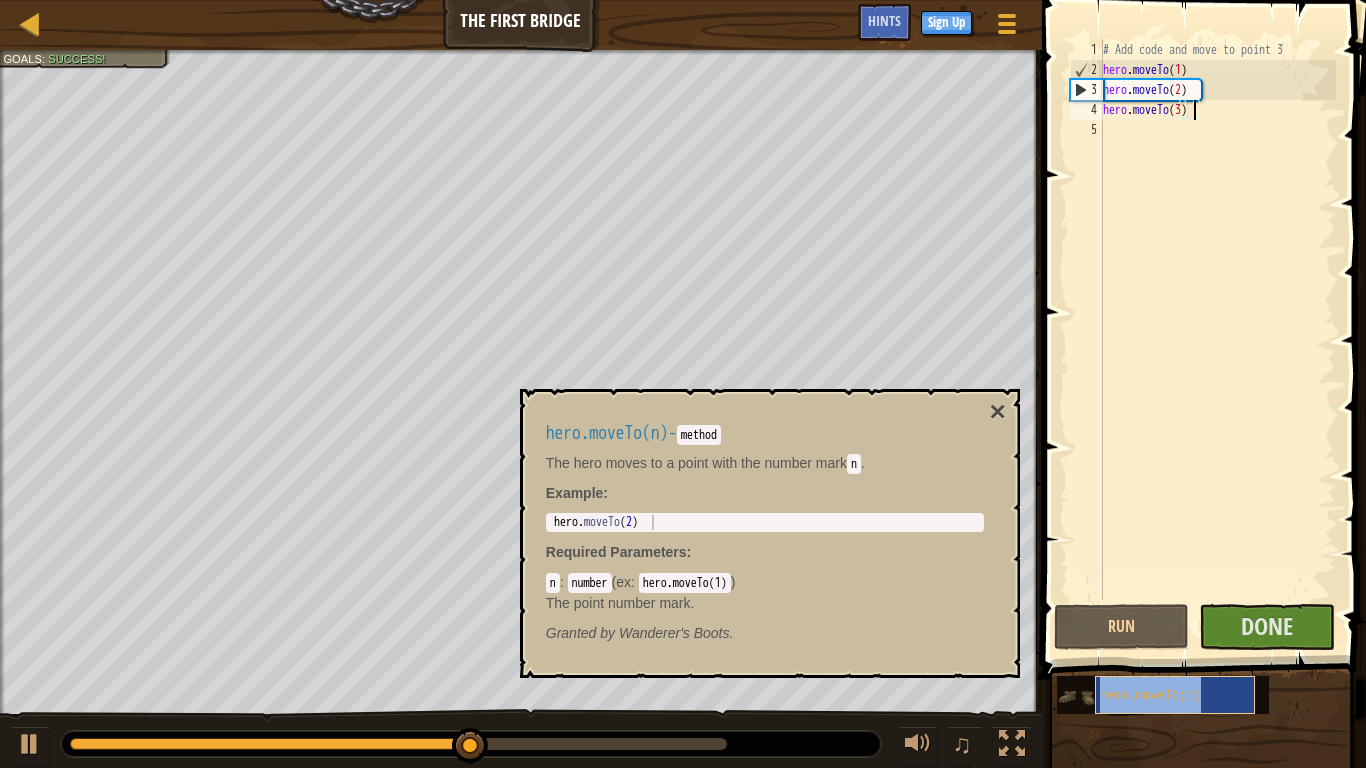 click on "hero.moveTo(n)" at bounding box center (1150, 696) 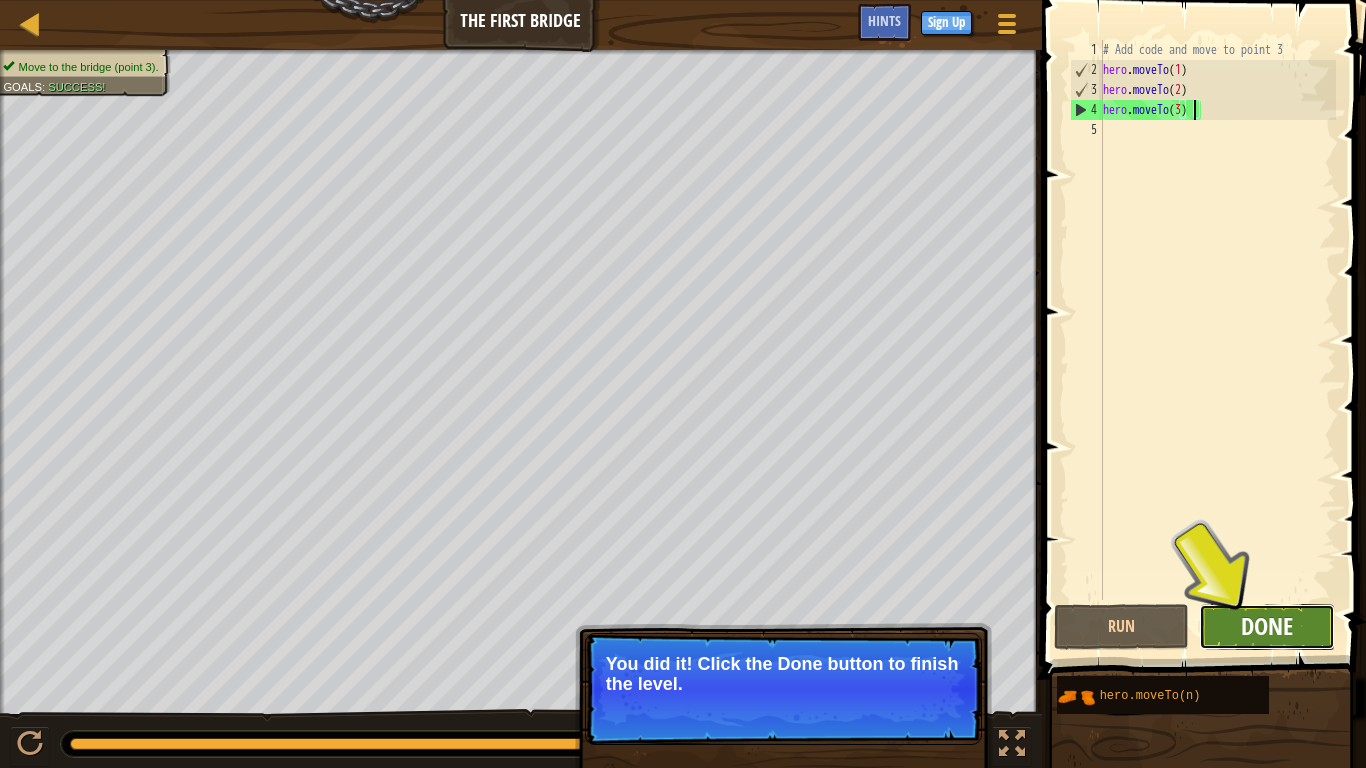 click on "Done" at bounding box center (1267, 626) 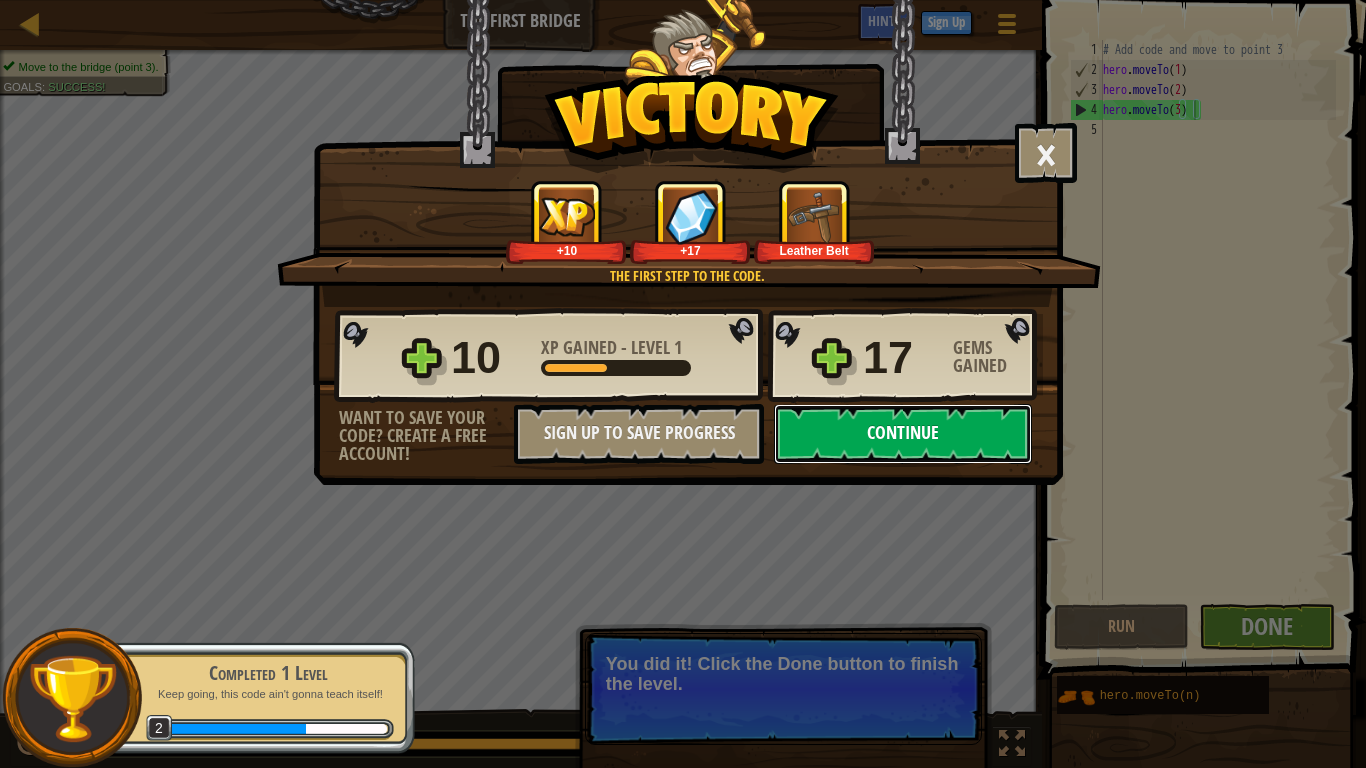 click on "Continue" at bounding box center (903, 434) 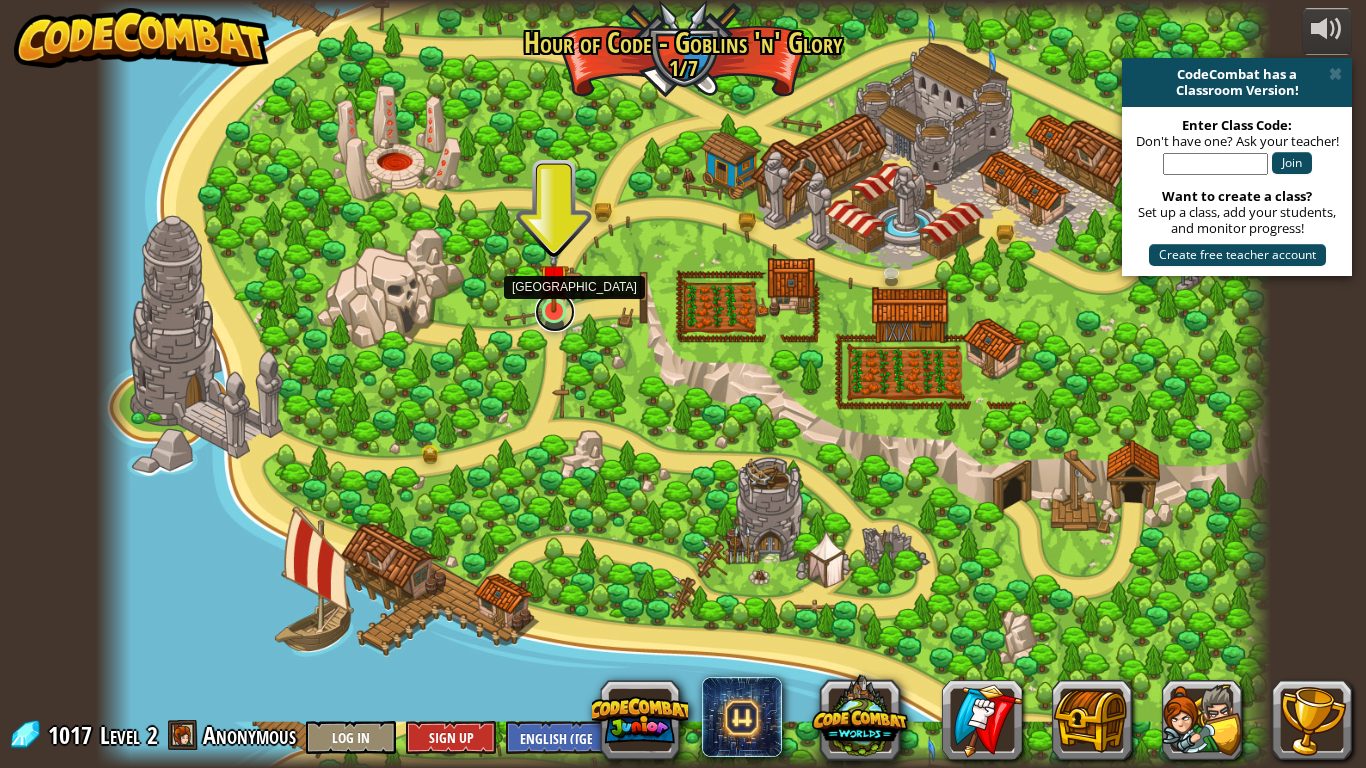 click at bounding box center (555, 312) 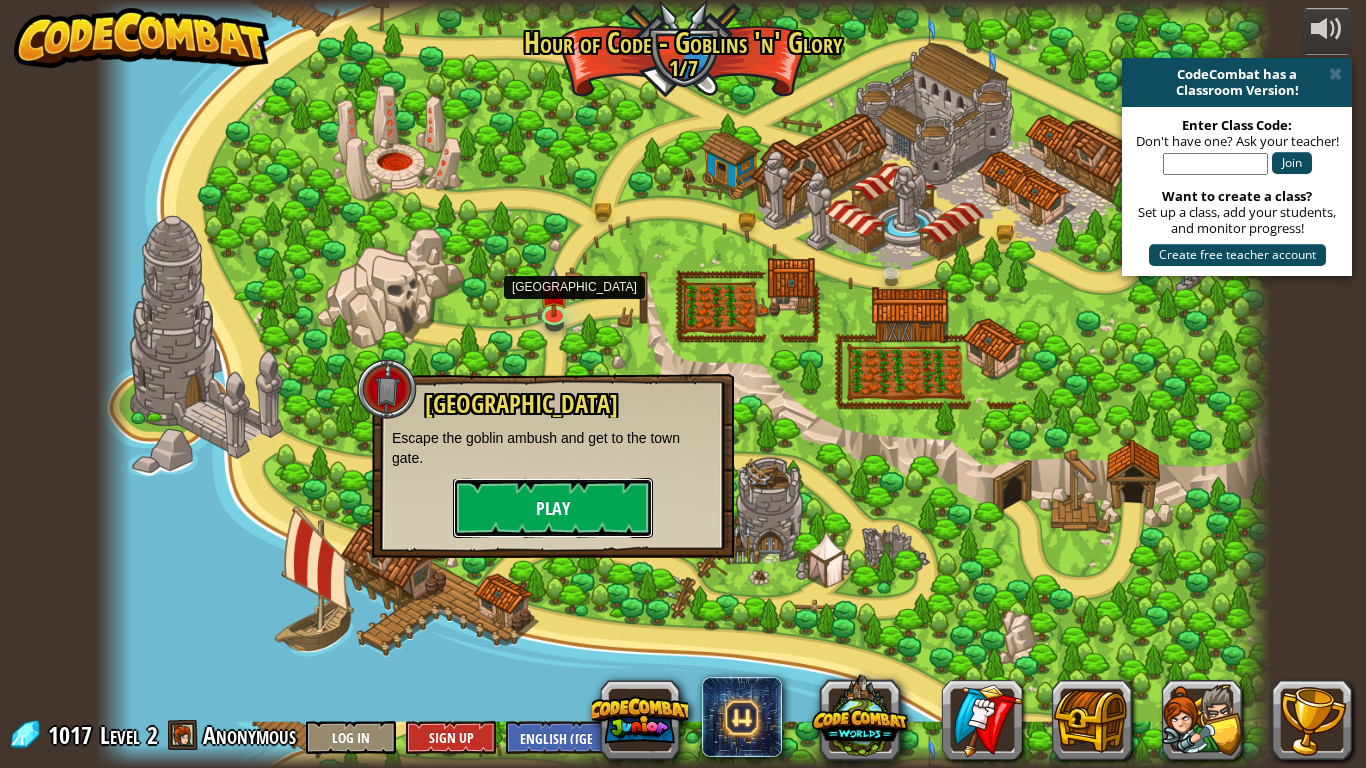 click on "Play" at bounding box center [553, 508] 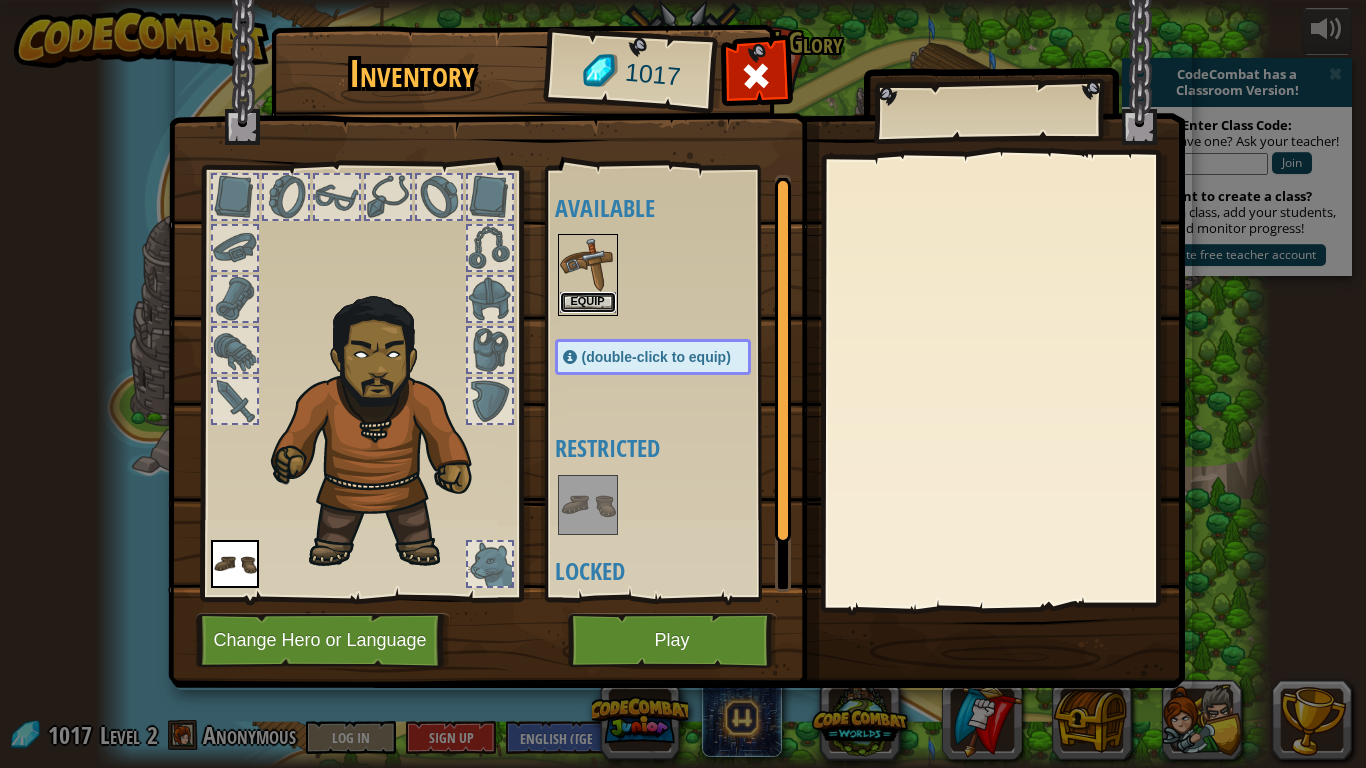 click on "Equip" at bounding box center (588, 302) 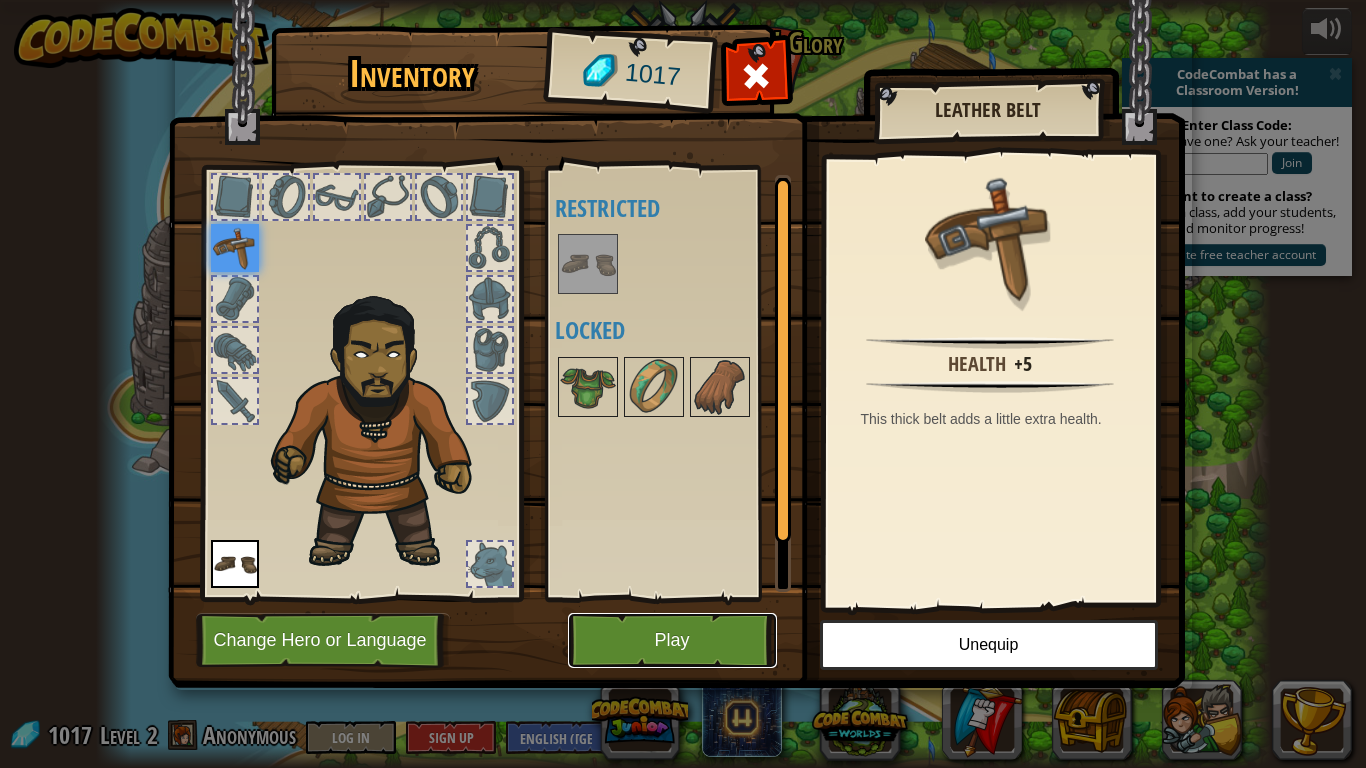 click on "Play" at bounding box center [672, 640] 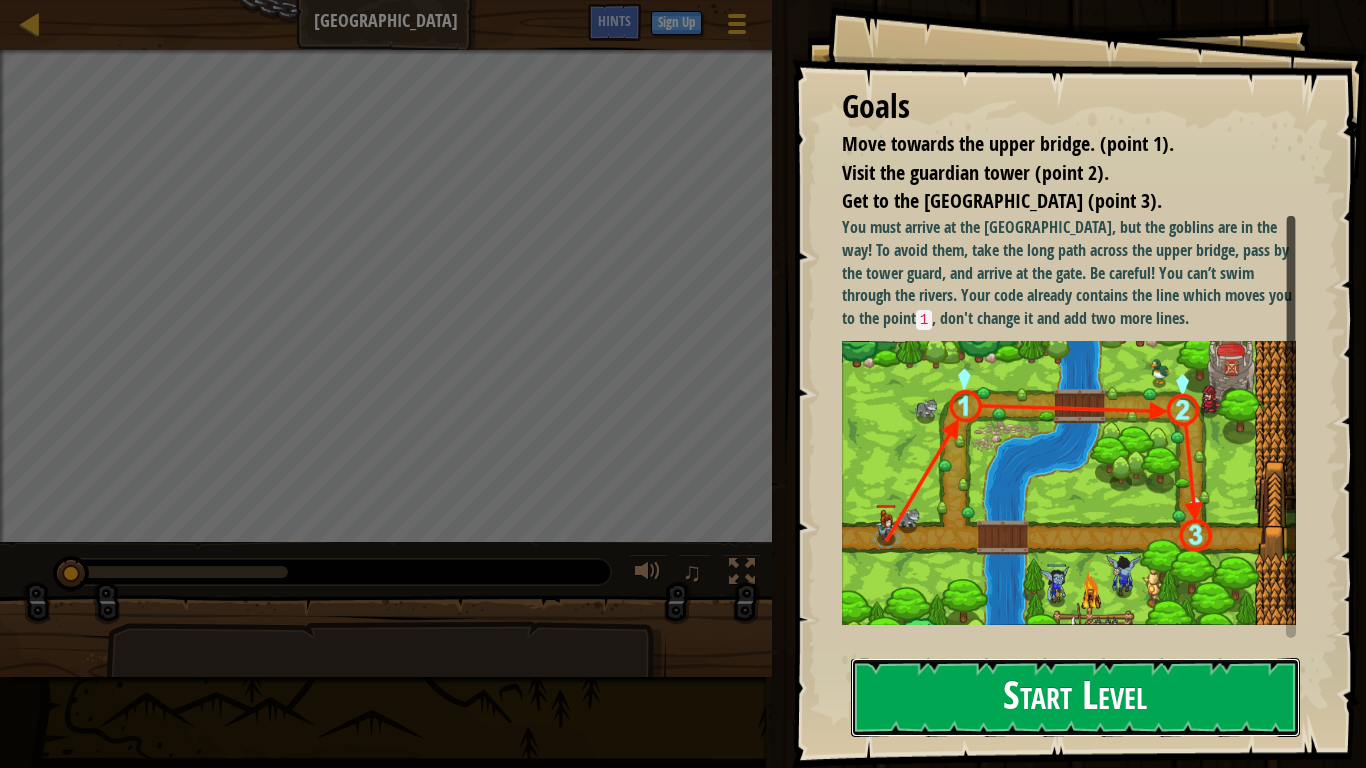 click on "Start Level" at bounding box center [1075, 697] 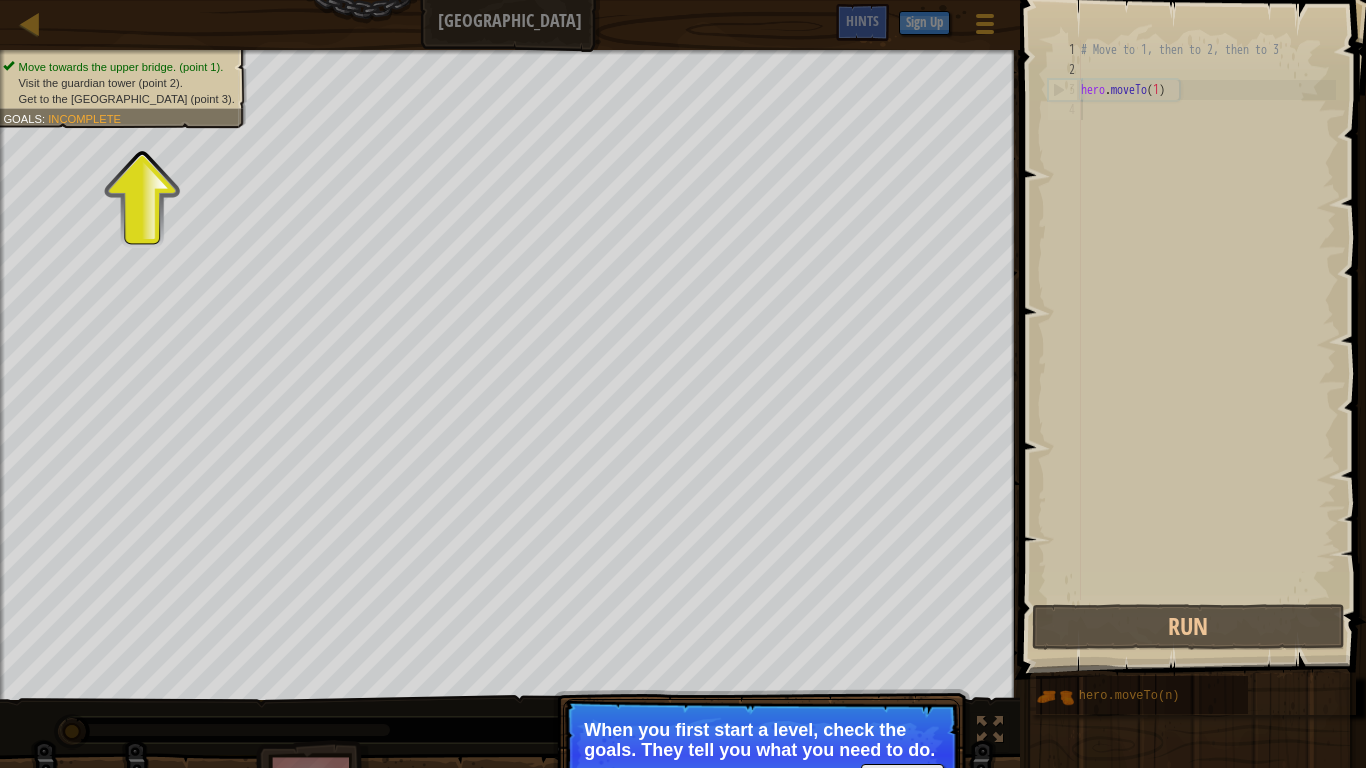 click on "When you first start a level, check the goals. They tell you what you need to do." at bounding box center (761, 740) 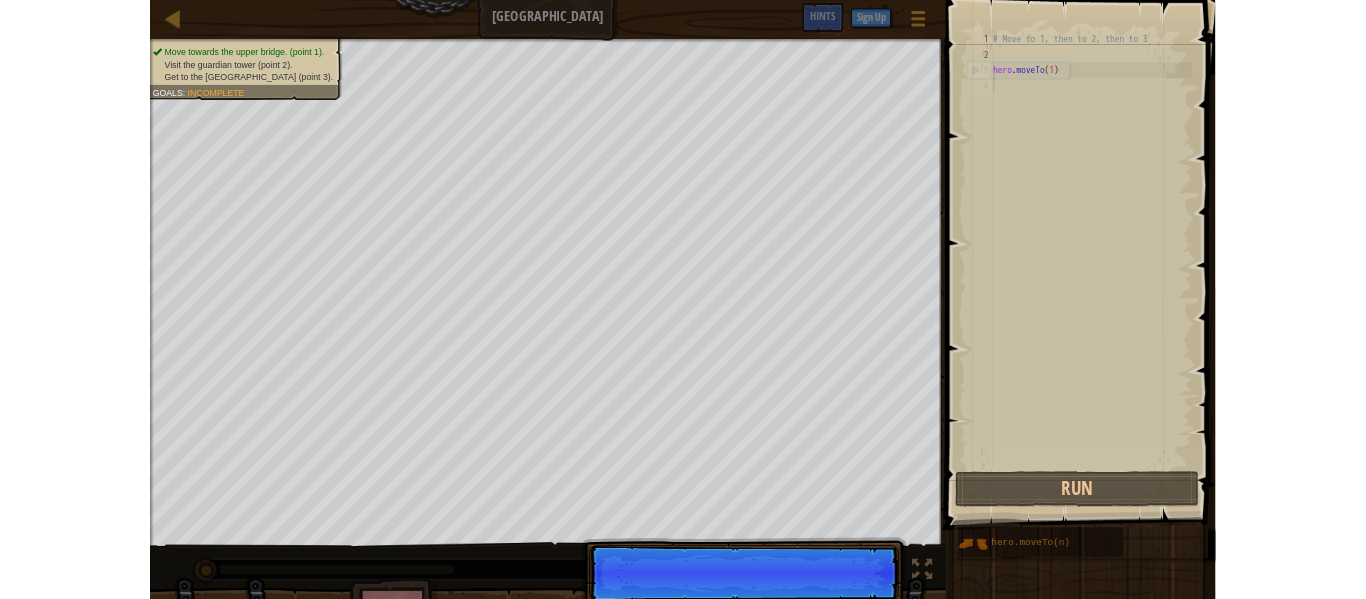 scroll, scrollTop: 9, scrollLeft: 0, axis: vertical 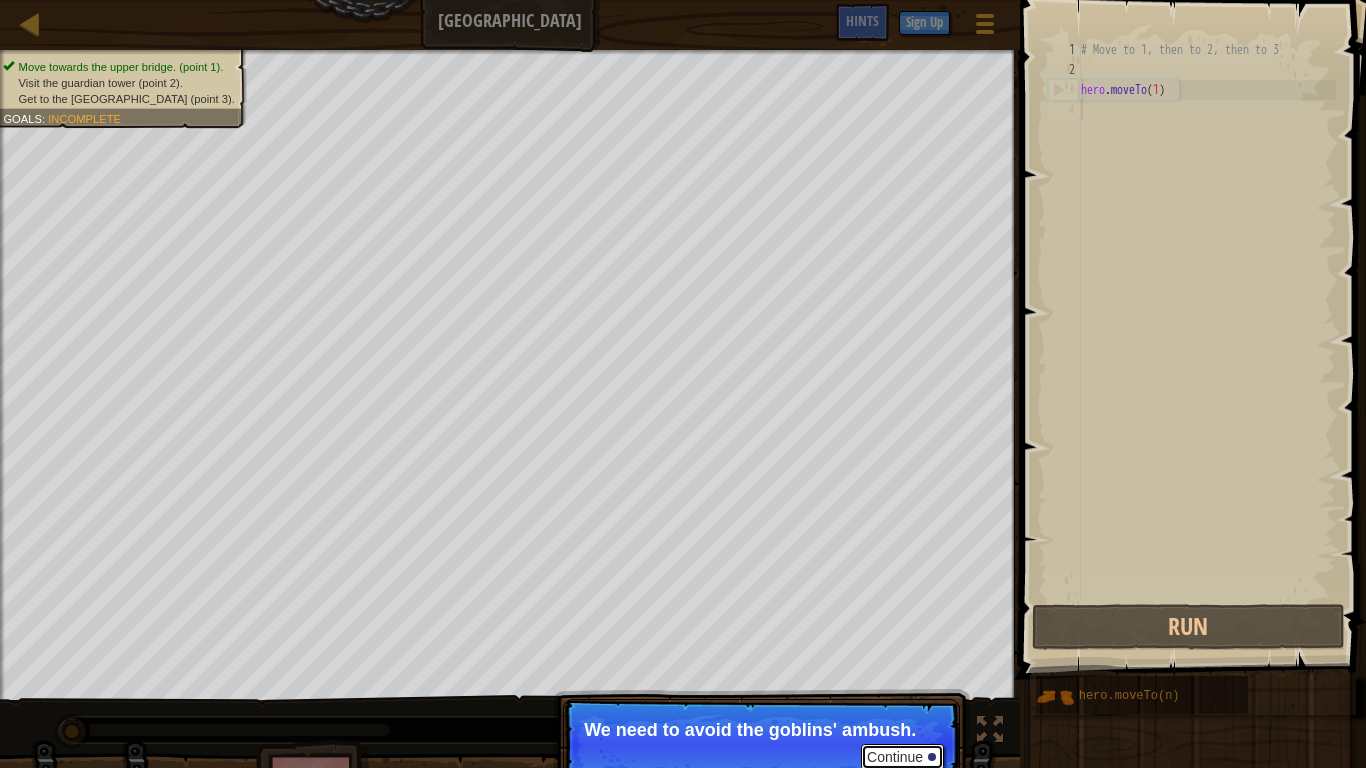 click on "Continue" at bounding box center [902, 757] 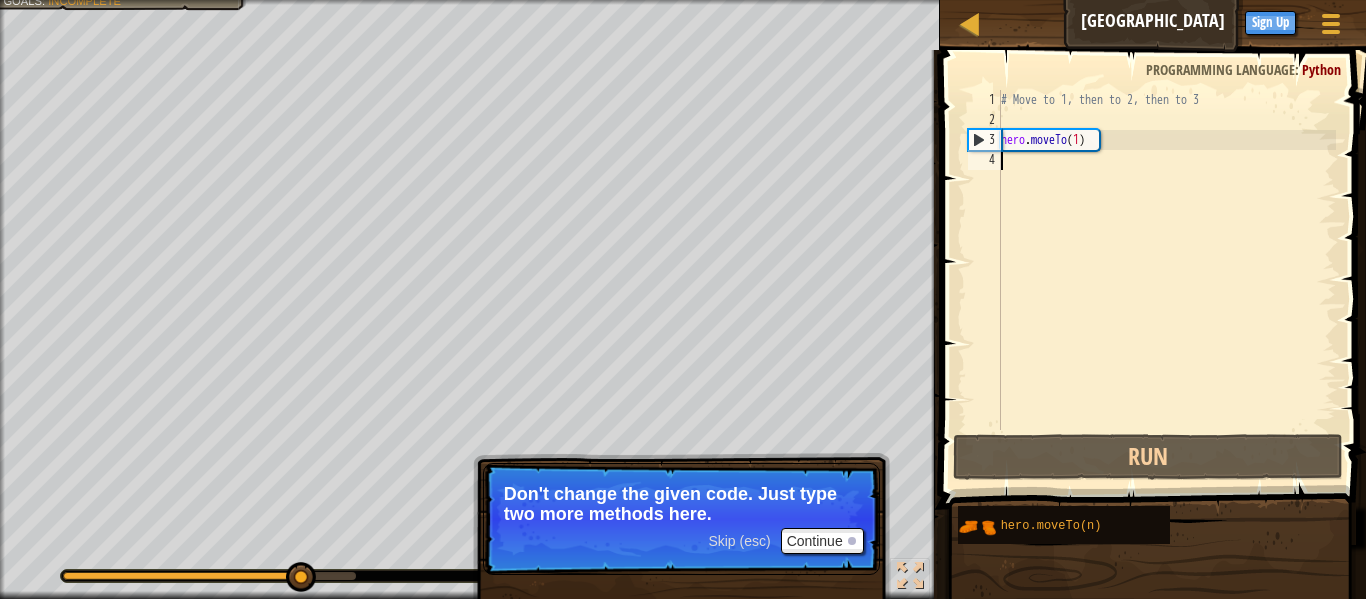 click on "Skip (esc)" at bounding box center (739, 541) 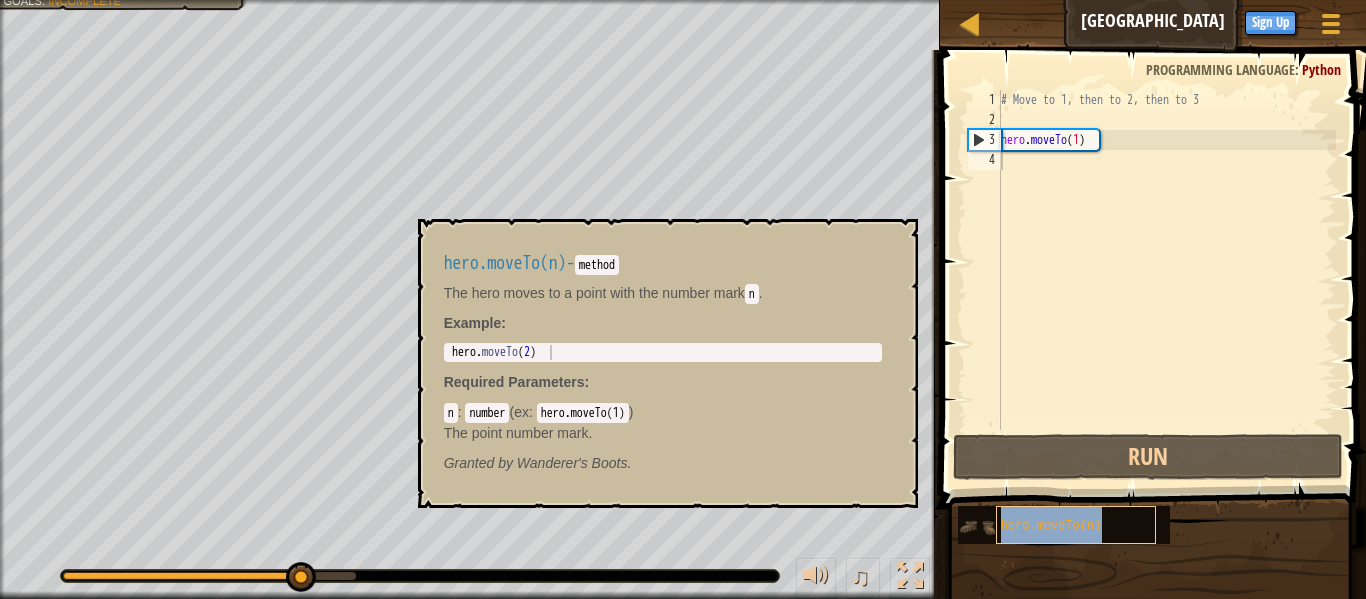click on "hero.moveTo(n)" at bounding box center (1154, 525) 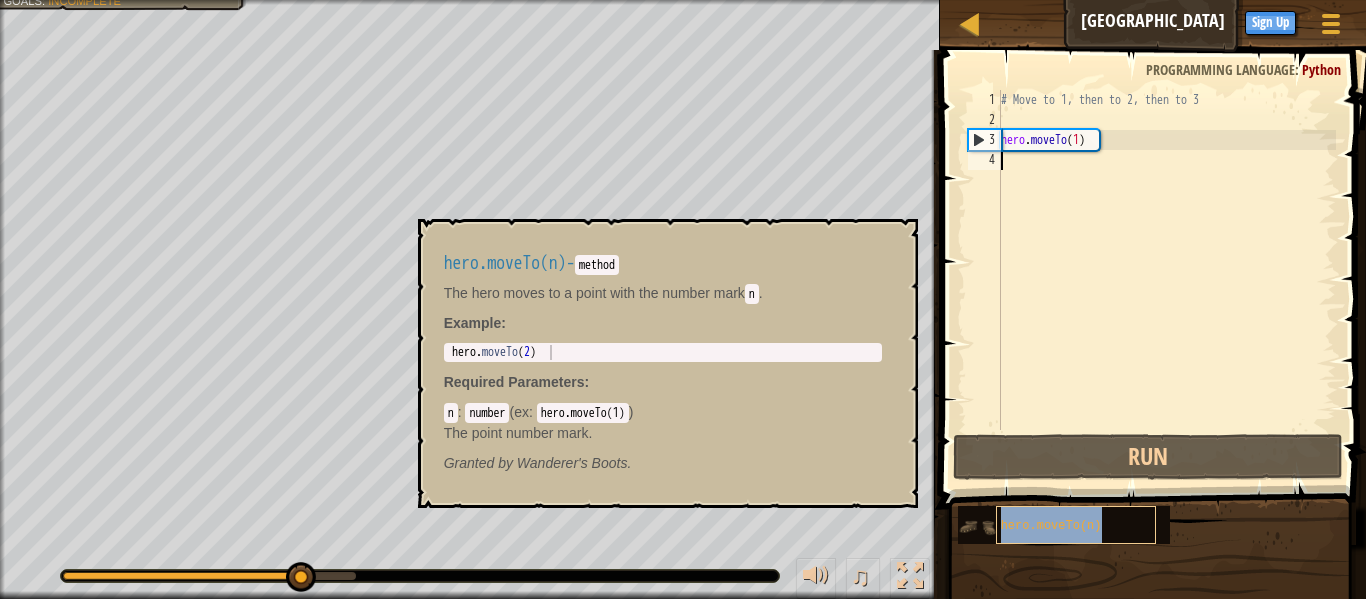 click on "hero.moveTo(n)" at bounding box center [1051, 526] 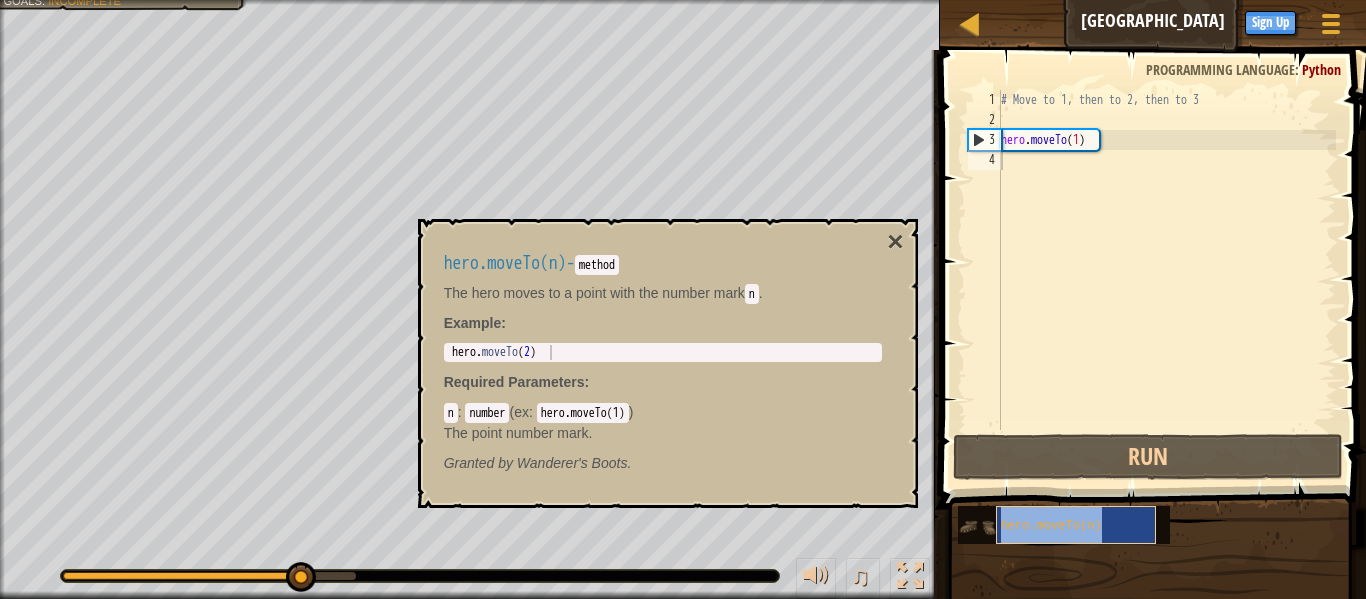 click on "hero.moveTo(n)" at bounding box center (1154, 525) 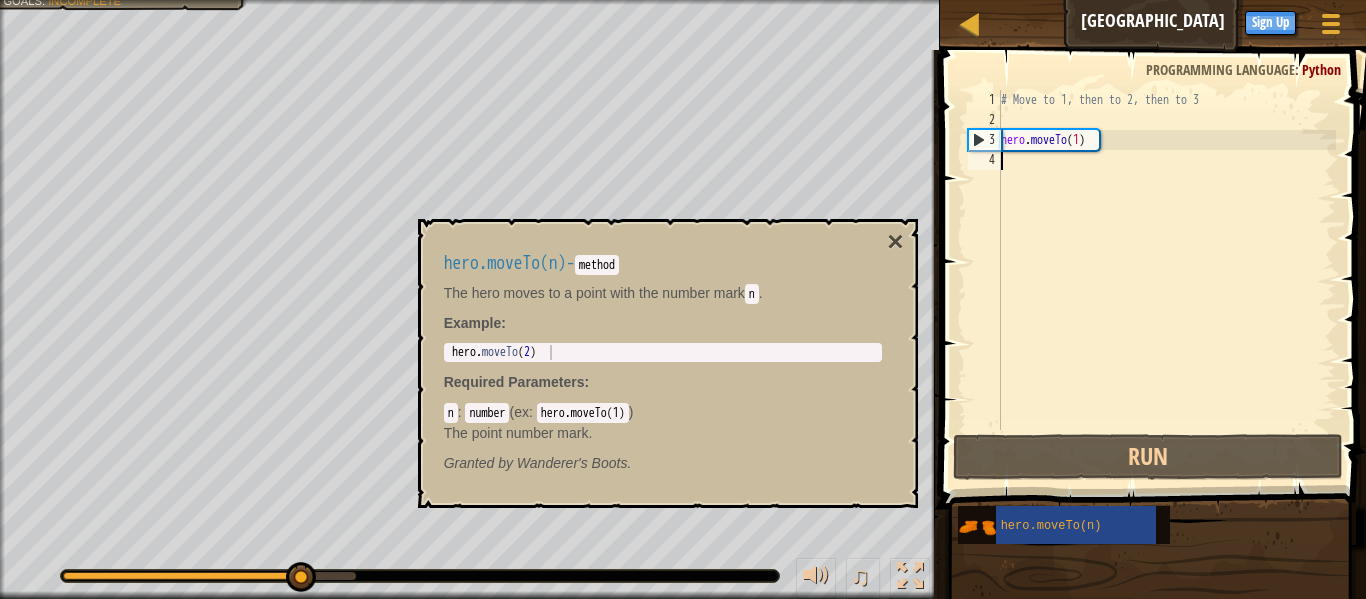 click on "# Move to 1, then to 2, then to 3 hero . moveTo ( 1 )" at bounding box center [1166, 280] 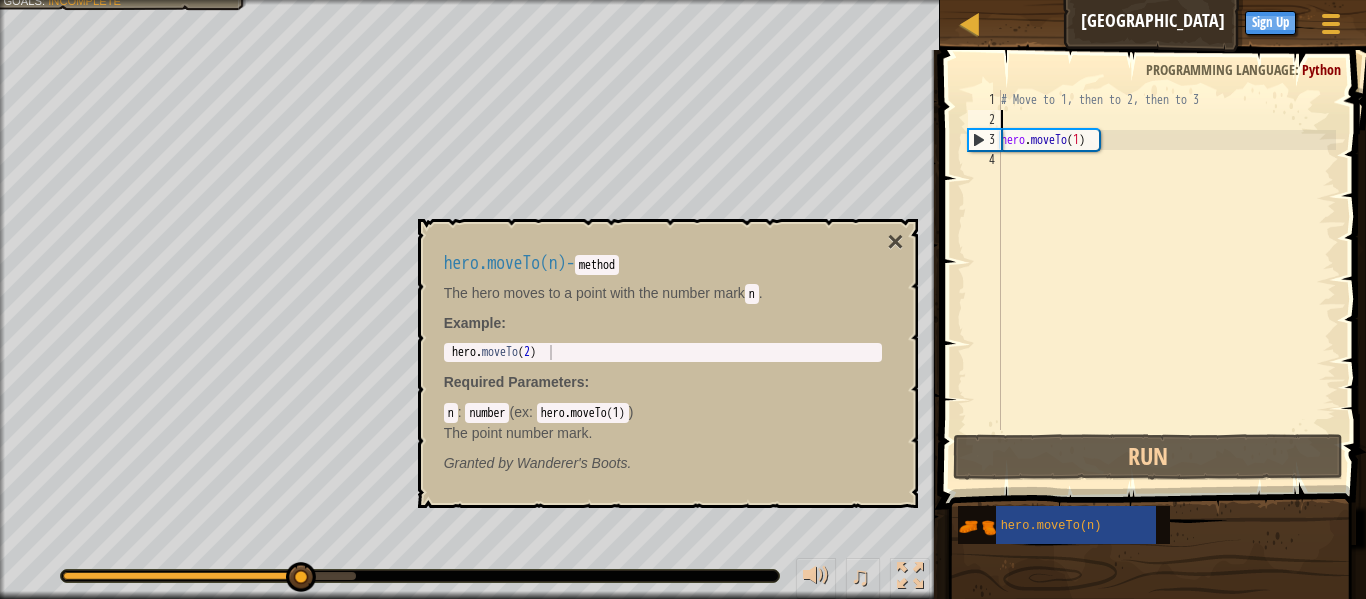 click on "# Move to 1, then to 2, then to 3 hero . moveTo ( 1 )" at bounding box center (1166, 280) 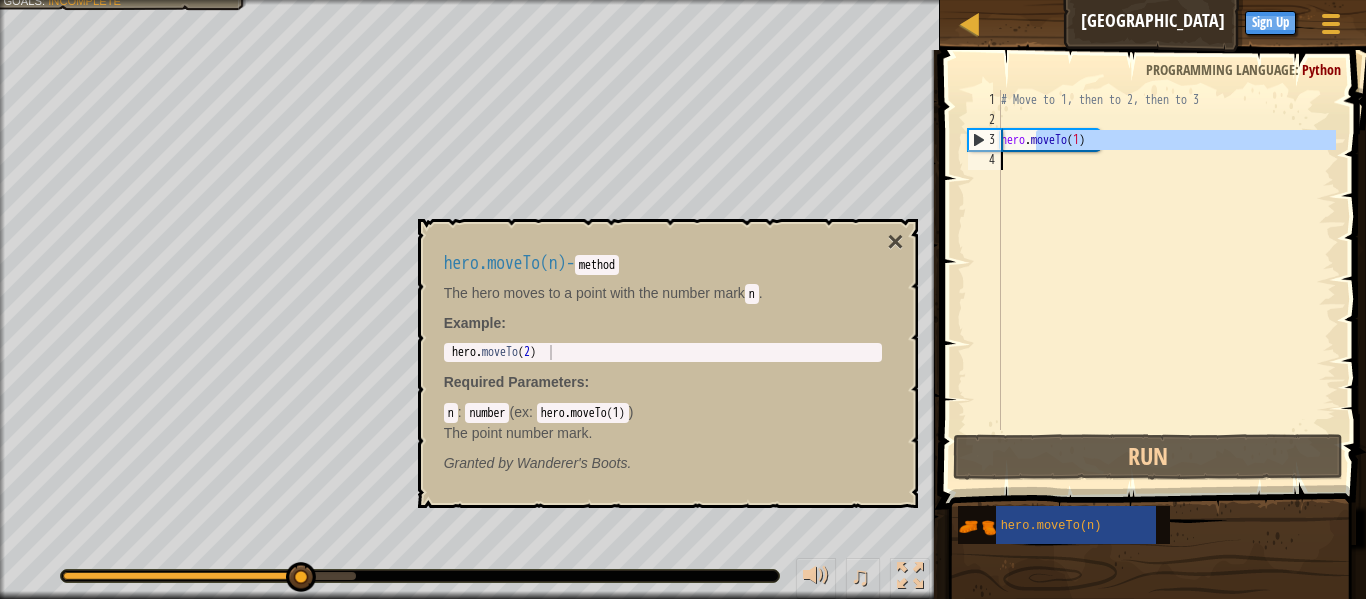 drag, startPoint x: 1037, startPoint y: 141, endPoint x: 1061, endPoint y: 168, distance: 36.124783 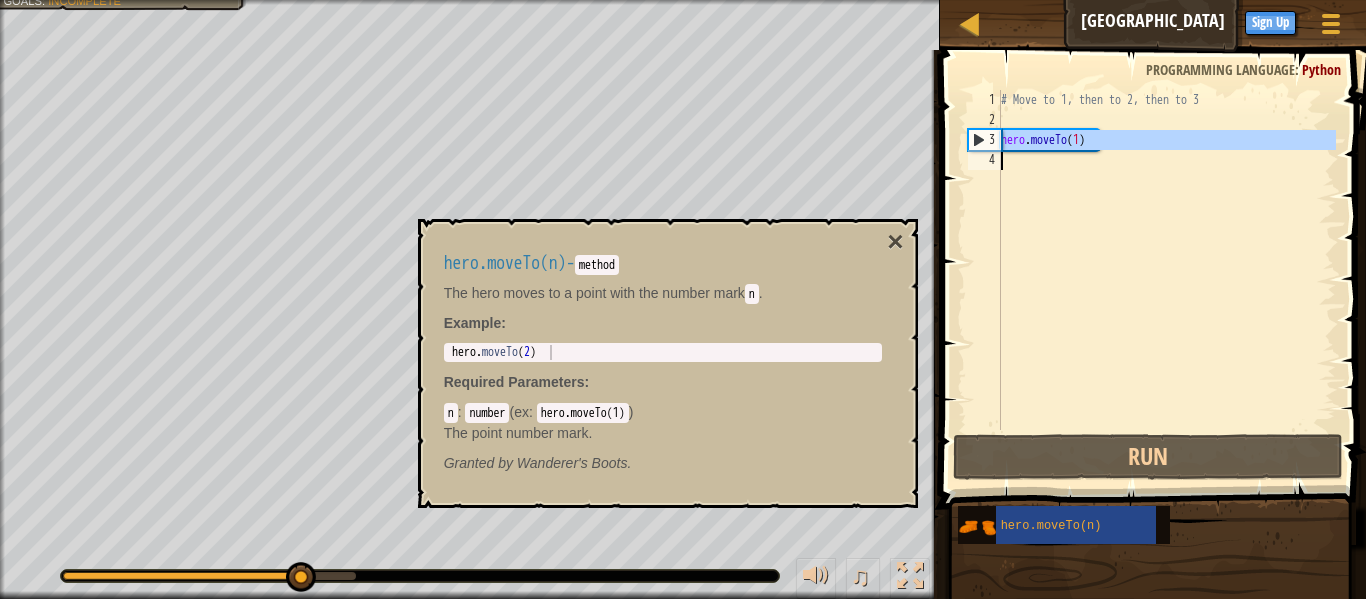 drag, startPoint x: 985, startPoint y: 134, endPoint x: 1049, endPoint y: 274, distance: 153.93506 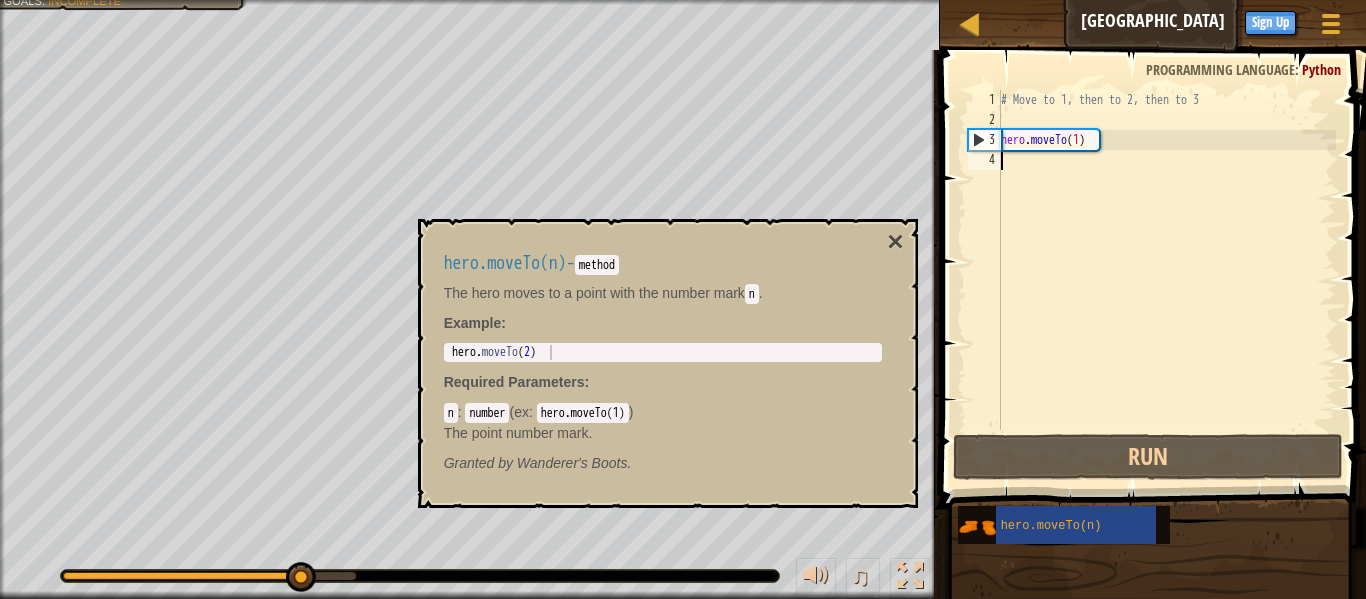 click on "# Move to 1, then to 2, then to 3 hero . moveTo ( 1 )" at bounding box center [1166, 280] 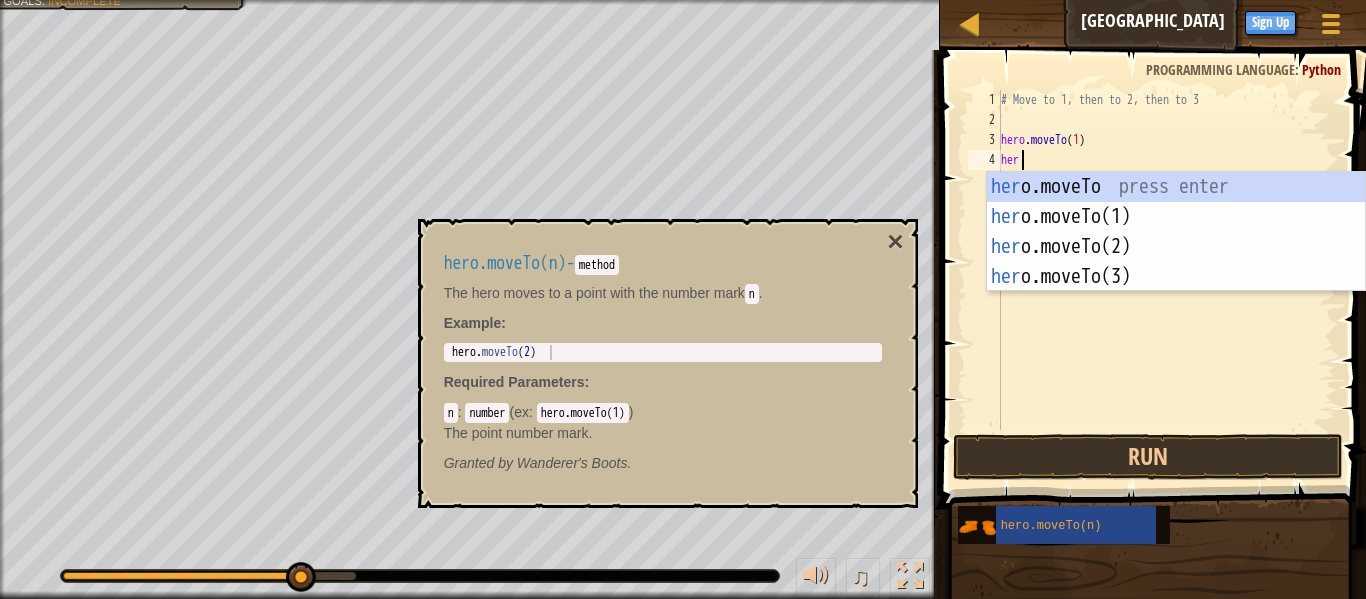 scroll, scrollTop: 9, scrollLeft: 3, axis: both 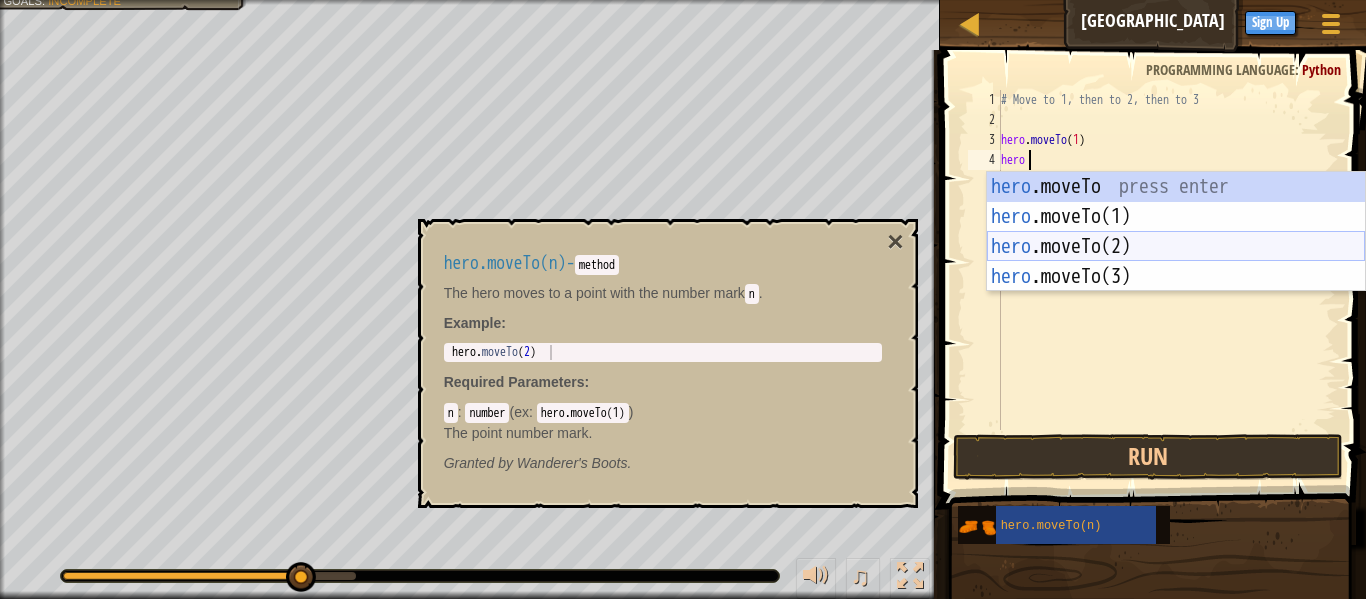 click on "hero .moveTo press enter hero .moveTo(1) press enter hero .moveTo(2) press enter hero .moveTo(3) press enter" at bounding box center (1176, 262) 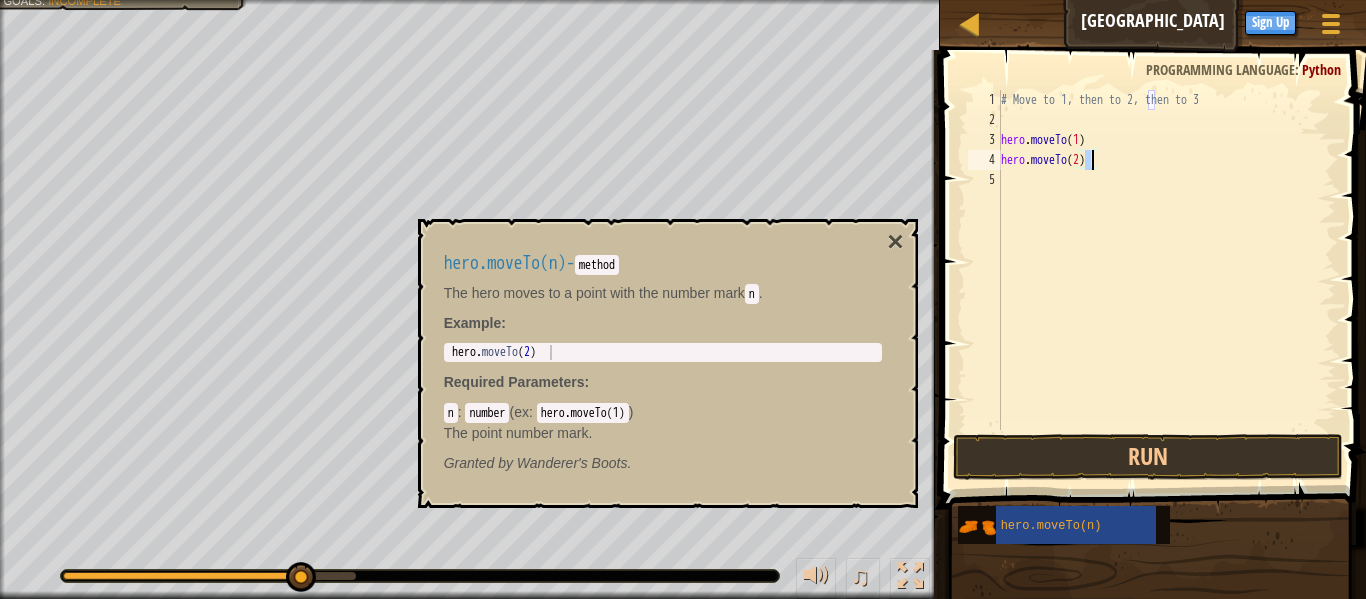 click on "# Move to 1, then to 2, then to 3 hero . moveTo ( 1 ) hero . moveTo ( 2 )" at bounding box center (1166, 280) 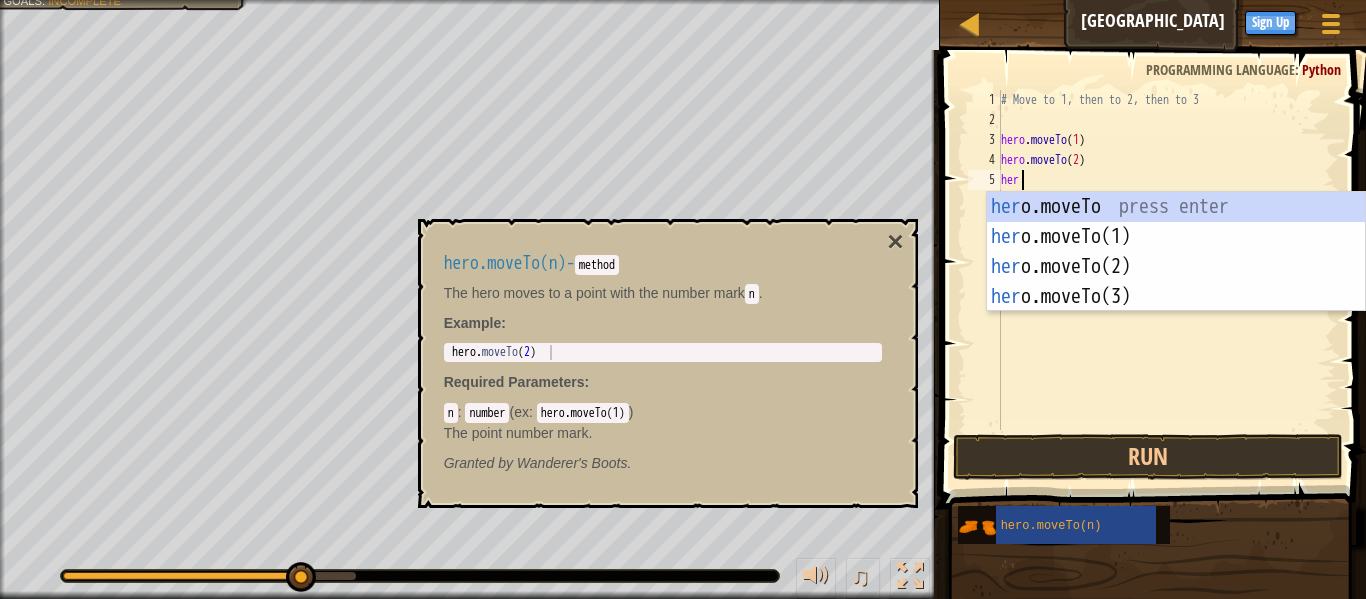 scroll, scrollTop: 9, scrollLeft: 3, axis: both 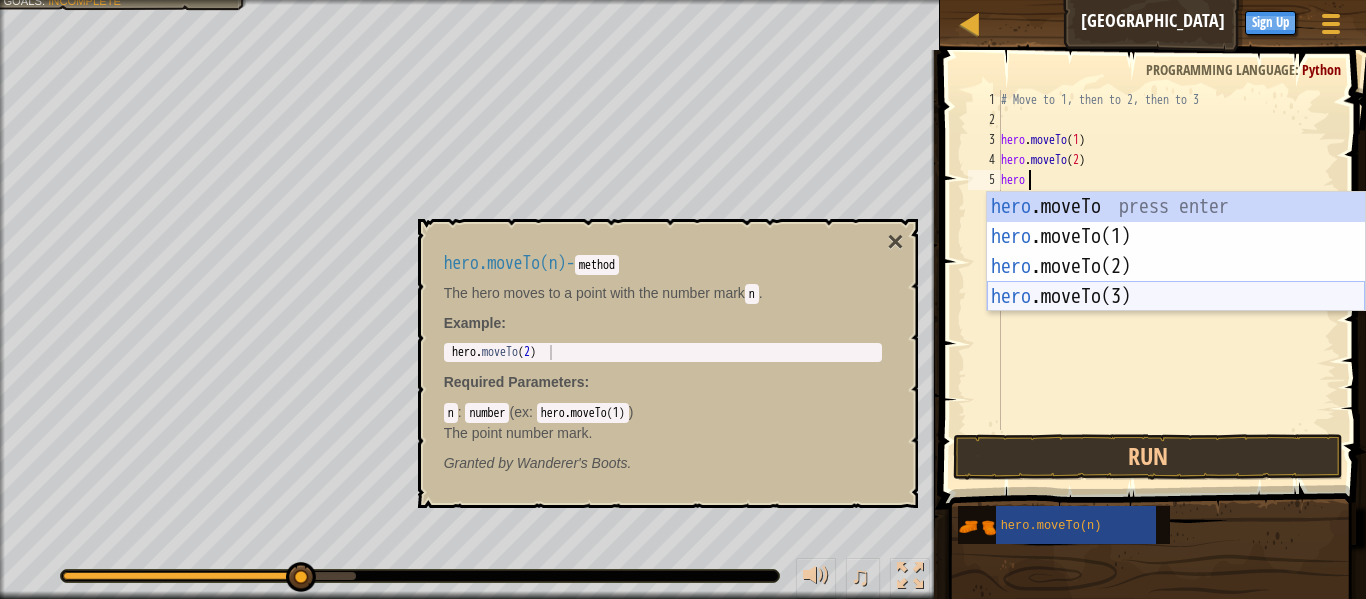 click on "hero .moveTo press enter hero .moveTo(1) press enter hero .moveTo(2) press enter hero .moveTo(3) press enter" at bounding box center [1176, 282] 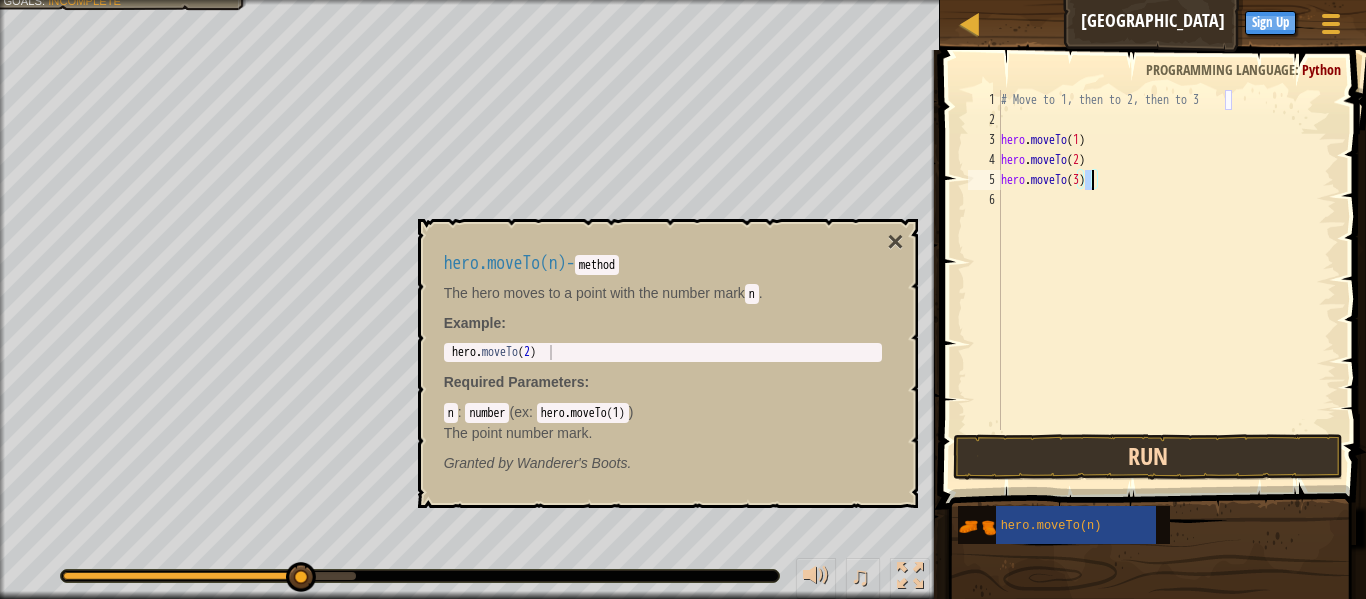 type on "hero.moveTo(3)" 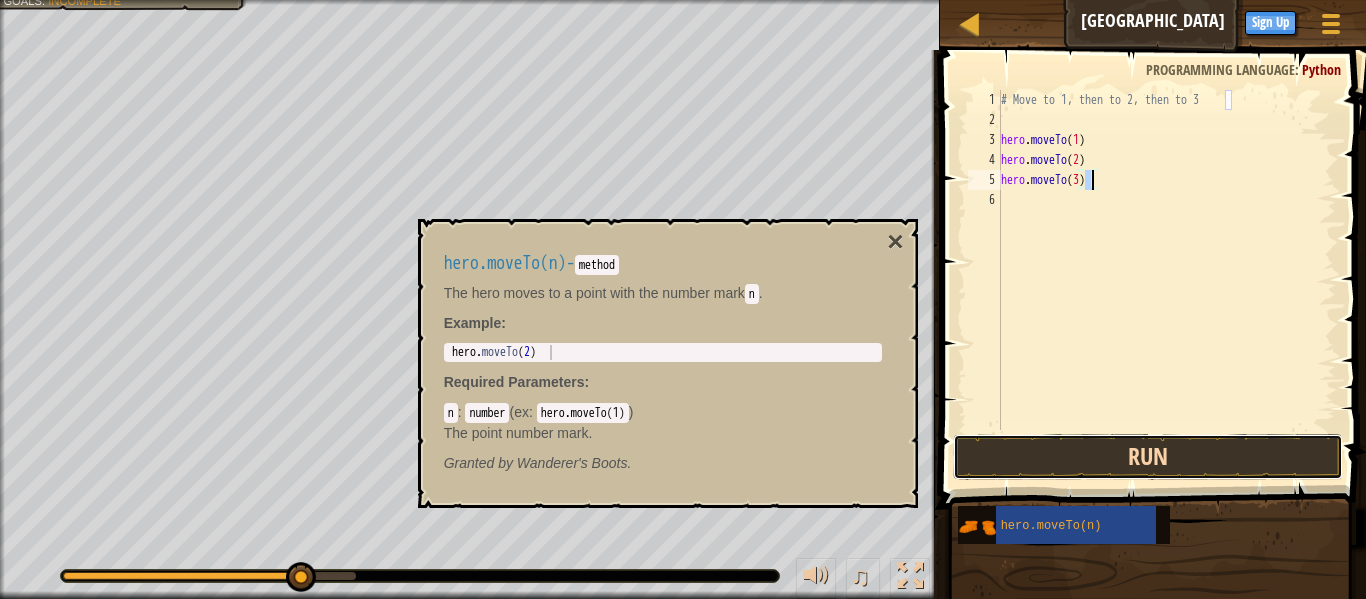 click on "Run" at bounding box center (1148, 457) 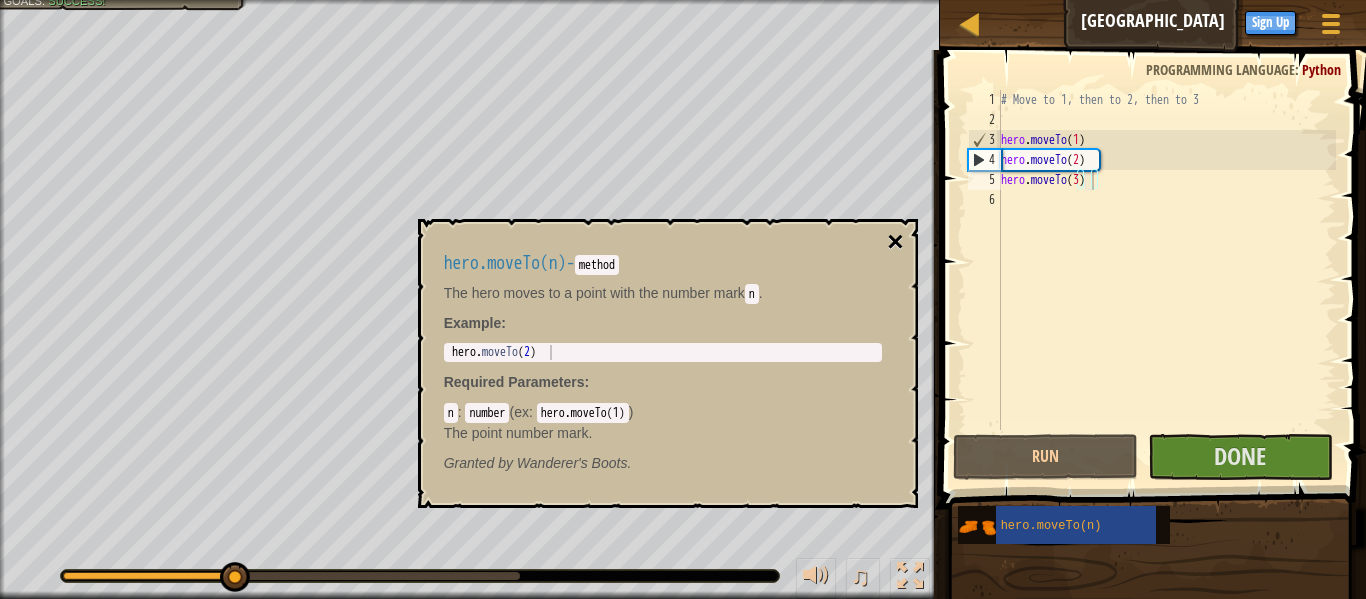 click on "×" at bounding box center (895, 242) 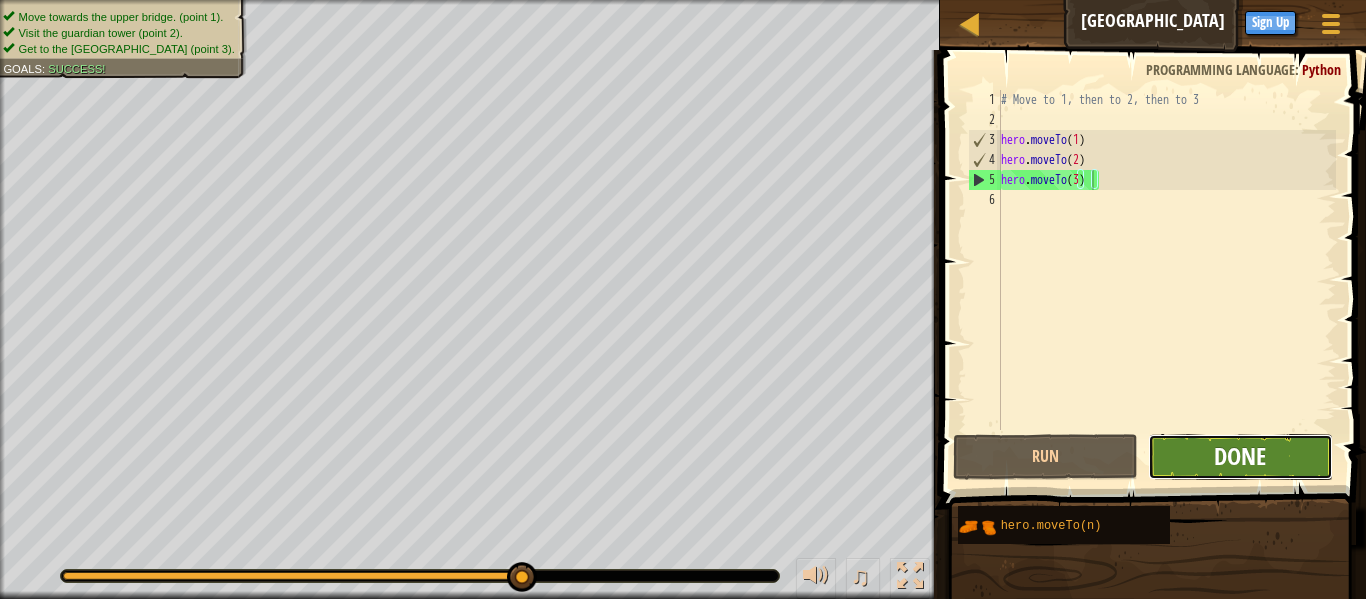 click on "Done" at bounding box center [1240, 456] 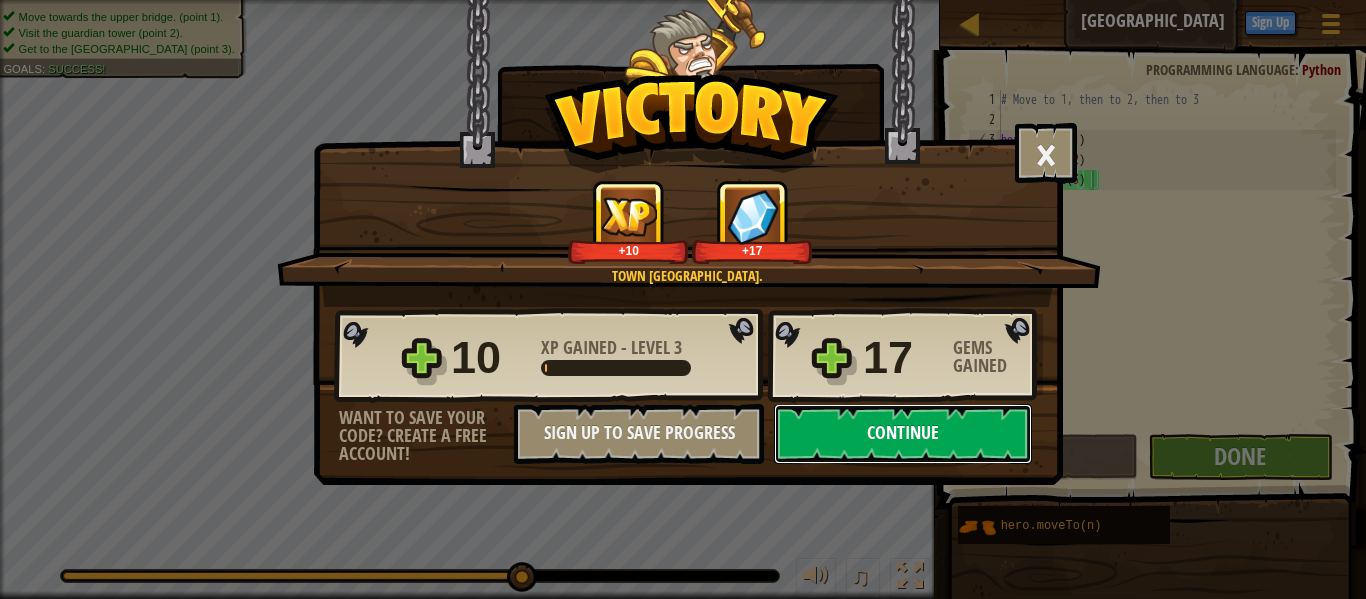 click on "Continue" at bounding box center [903, 434] 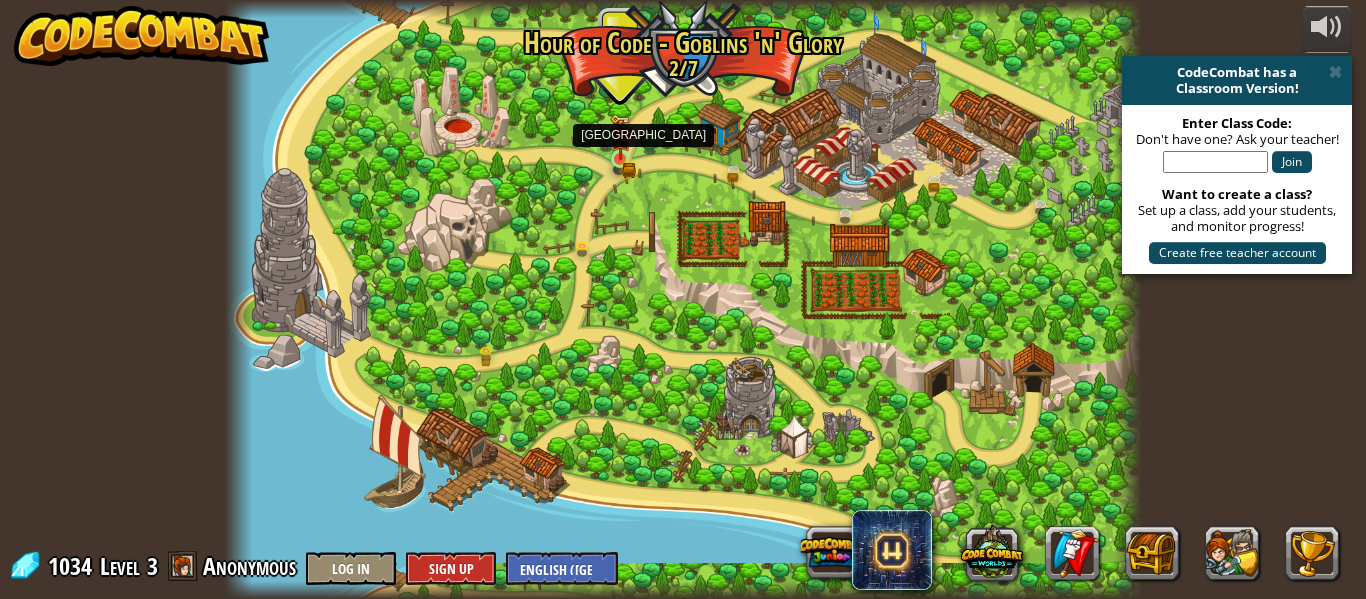 click at bounding box center (620, 137) 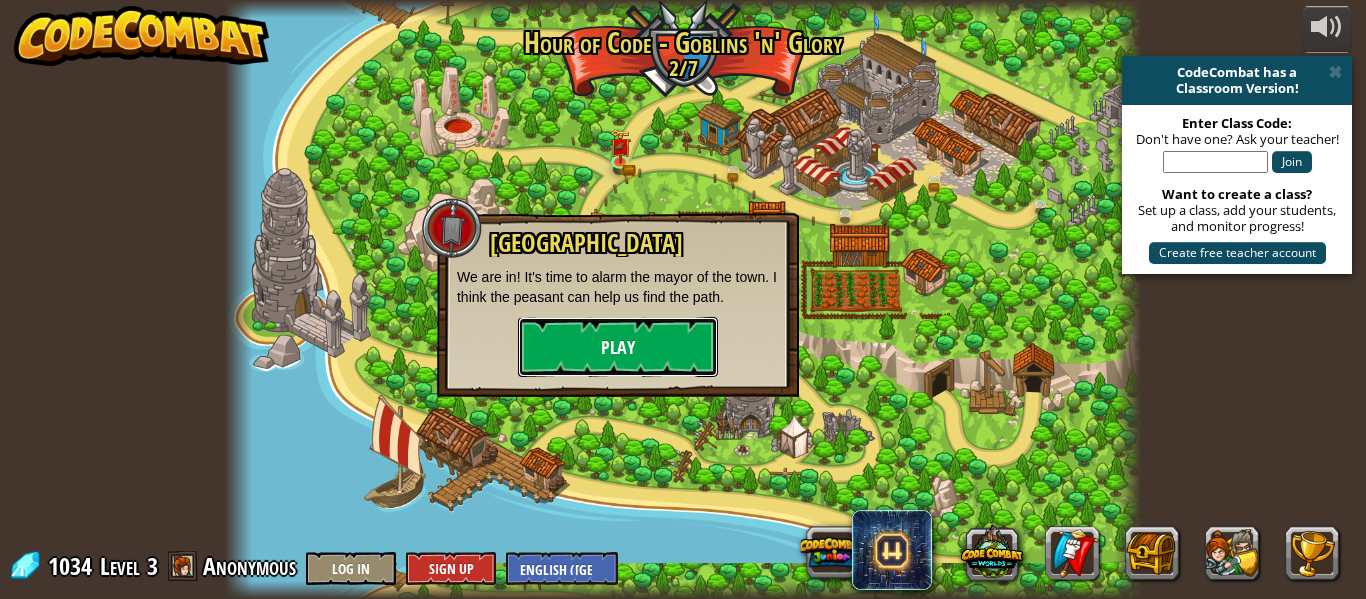 click on "Play" at bounding box center (618, 347) 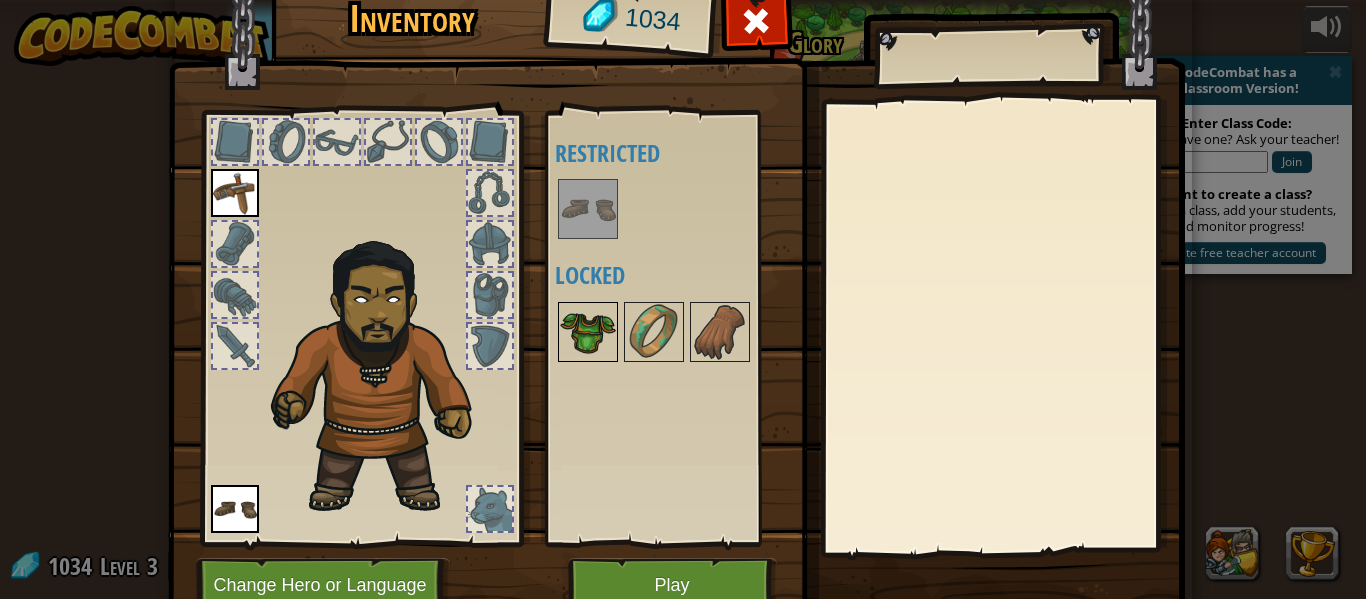 click at bounding box center (588, 332) 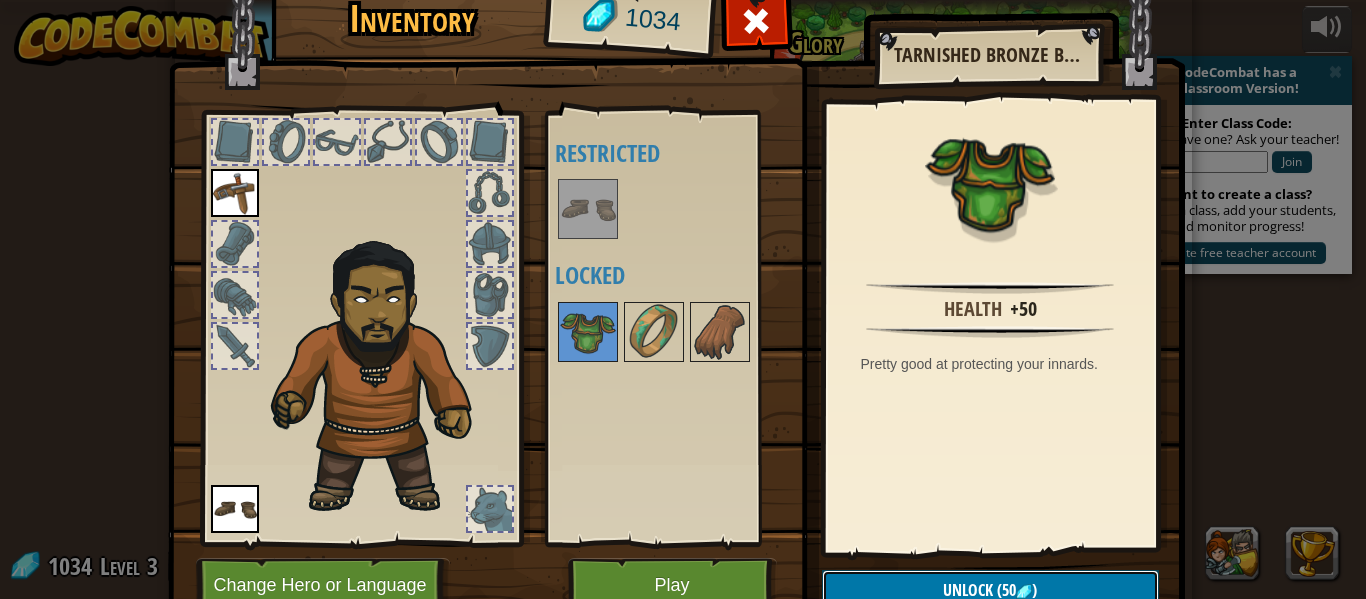 click on "Unlock (50 )" at bounding box center [990, 590] 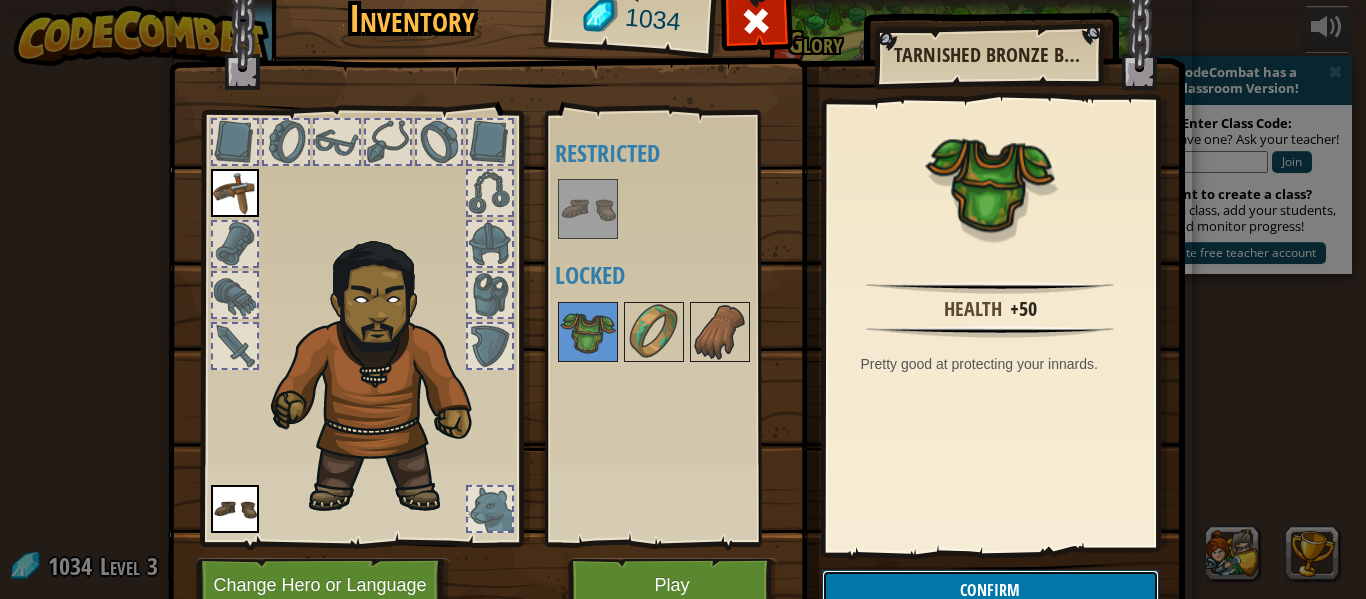 click on "Confirm" at bounding box center (990, 590) 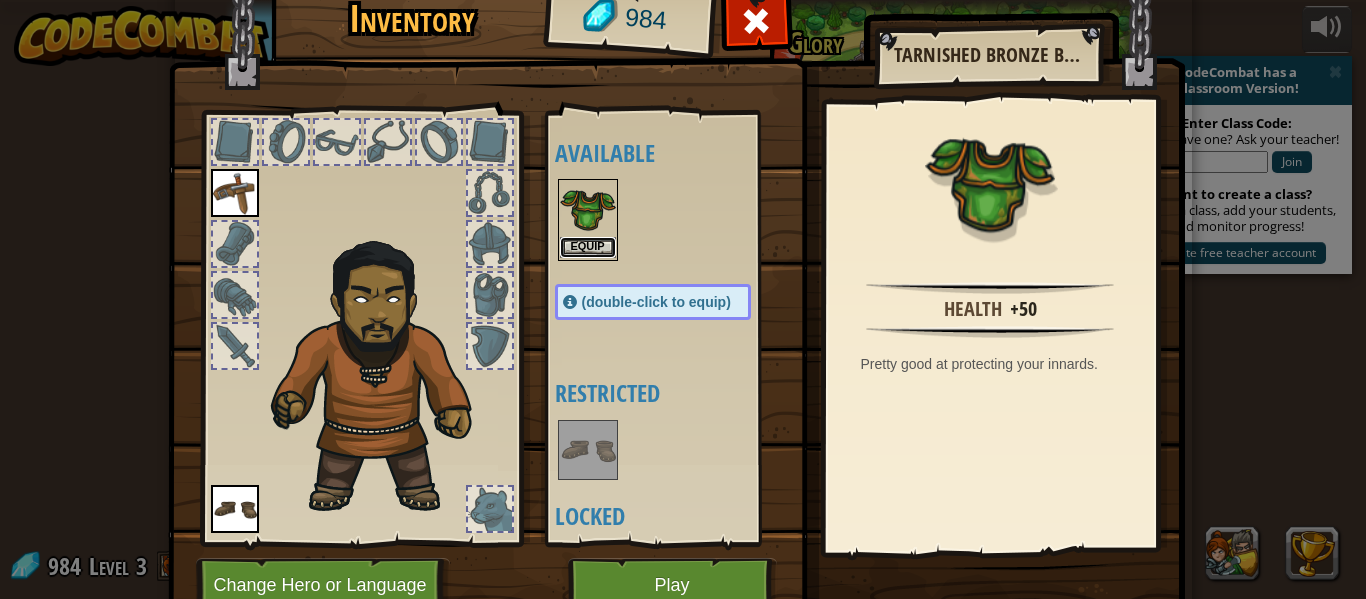 click on "Equip" at bounding box center [588, 247] 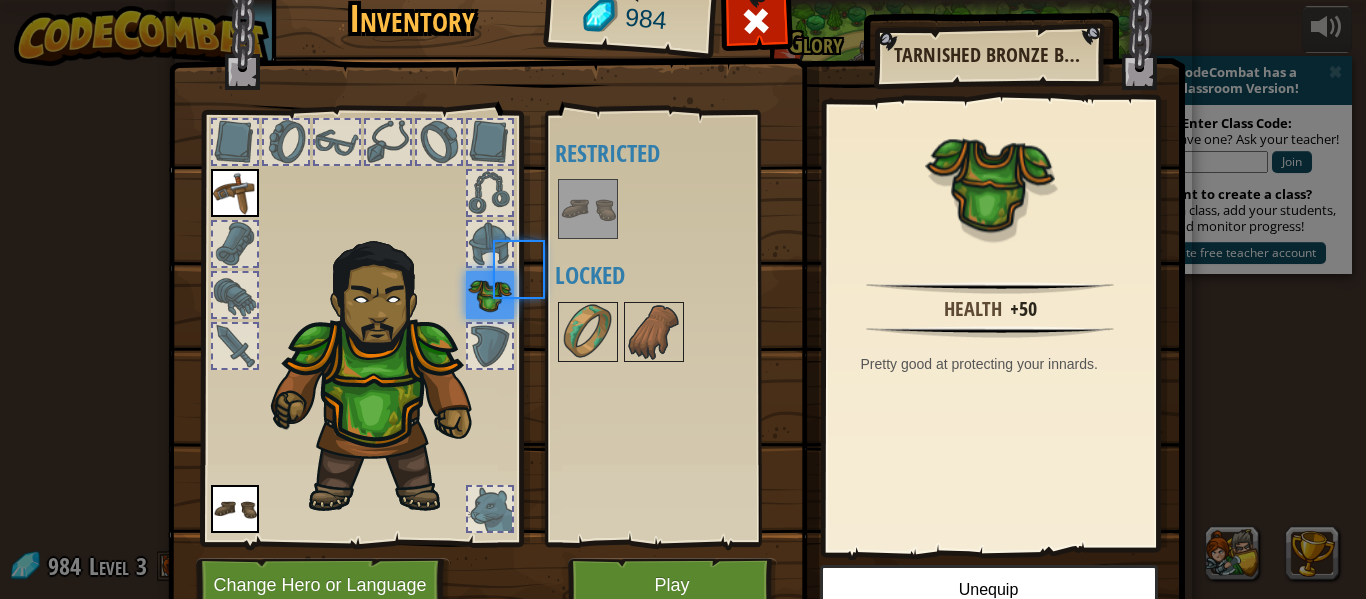 click at bounding box center [673, 209] 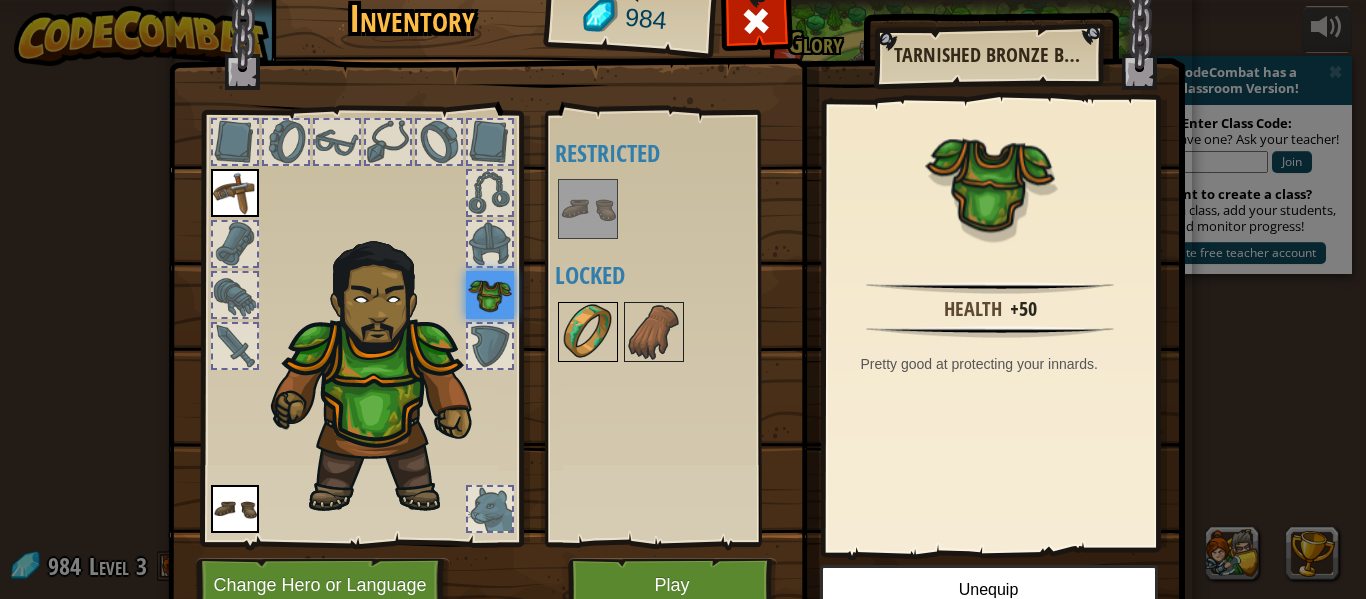 click at bounding box center [588, 332] 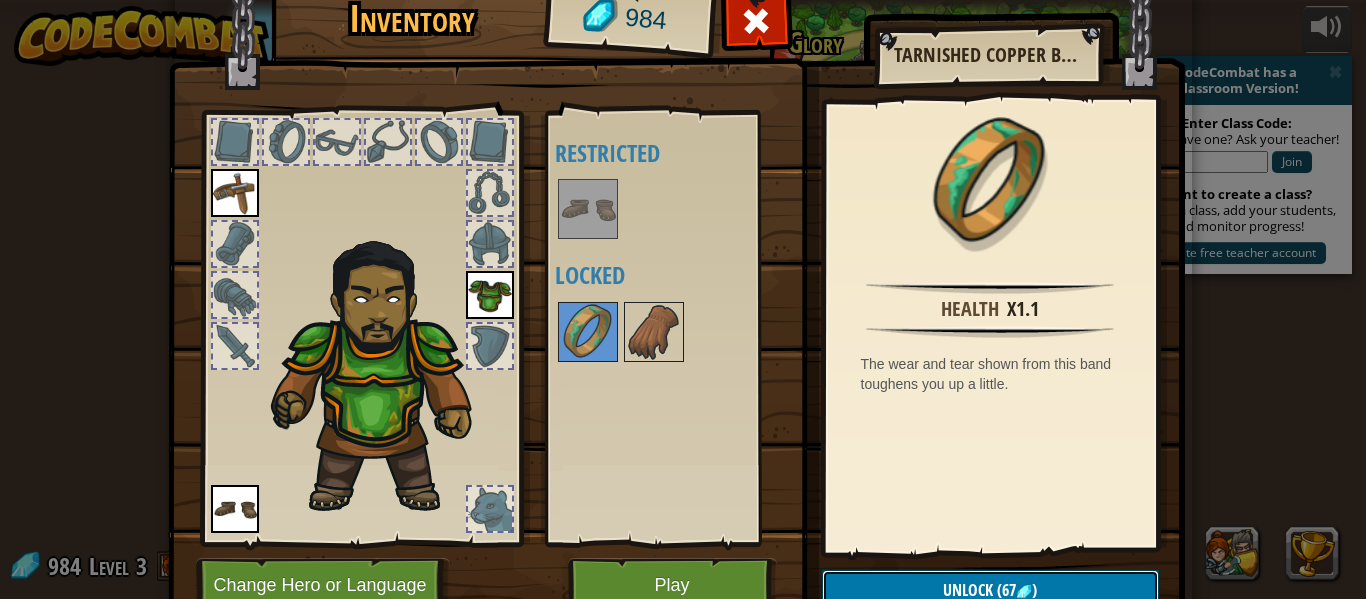 click on "Unlock" at bounding box center [968, 590] 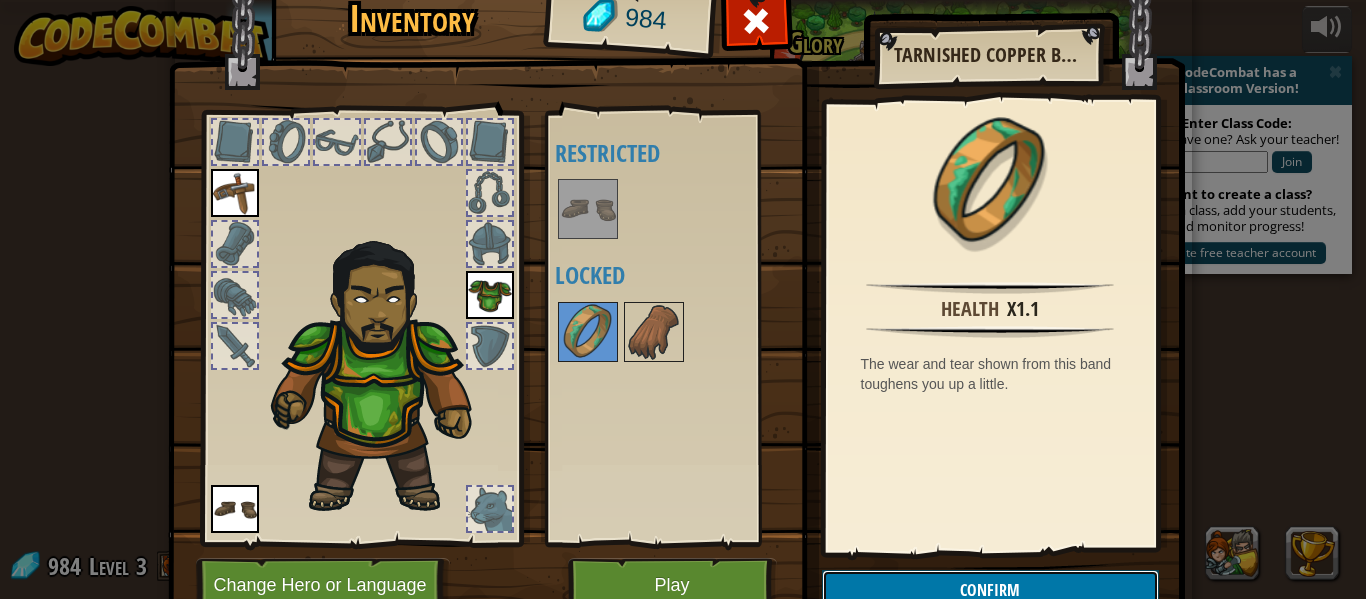click on "Confirm" at bounding box center (990, 590) 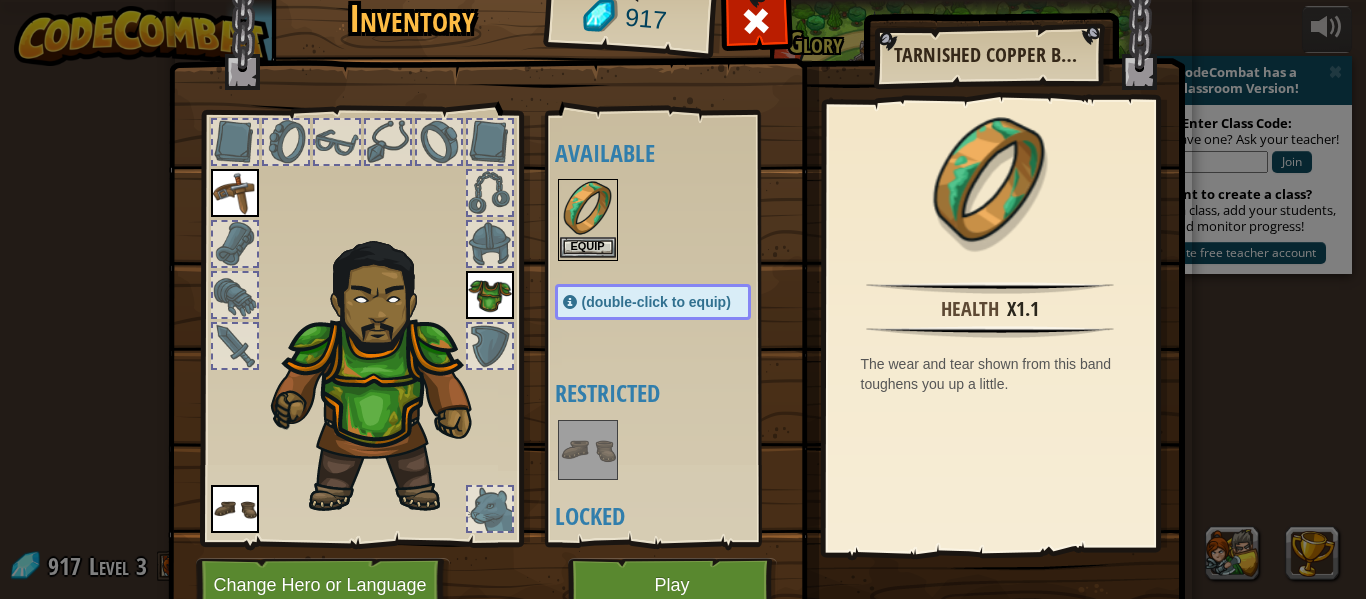 click at bounding box center (588, 209) 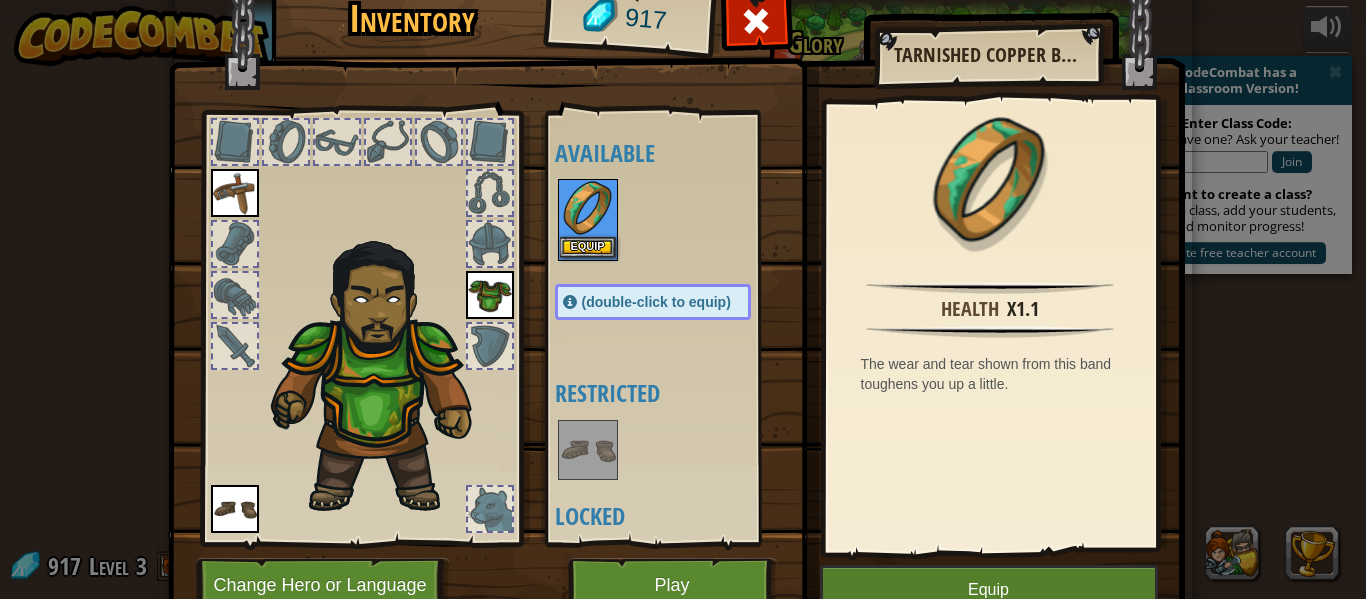 click at bounding box center [588, 209] 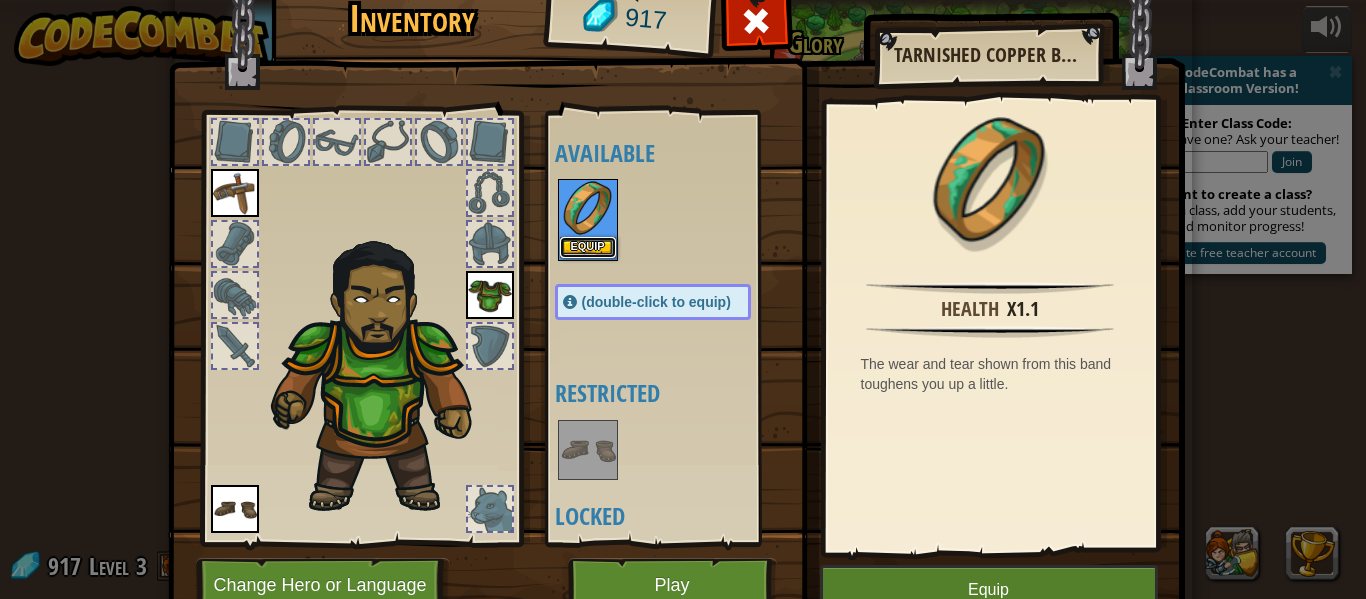 click on "Equip" at bounding box center [588, 247] 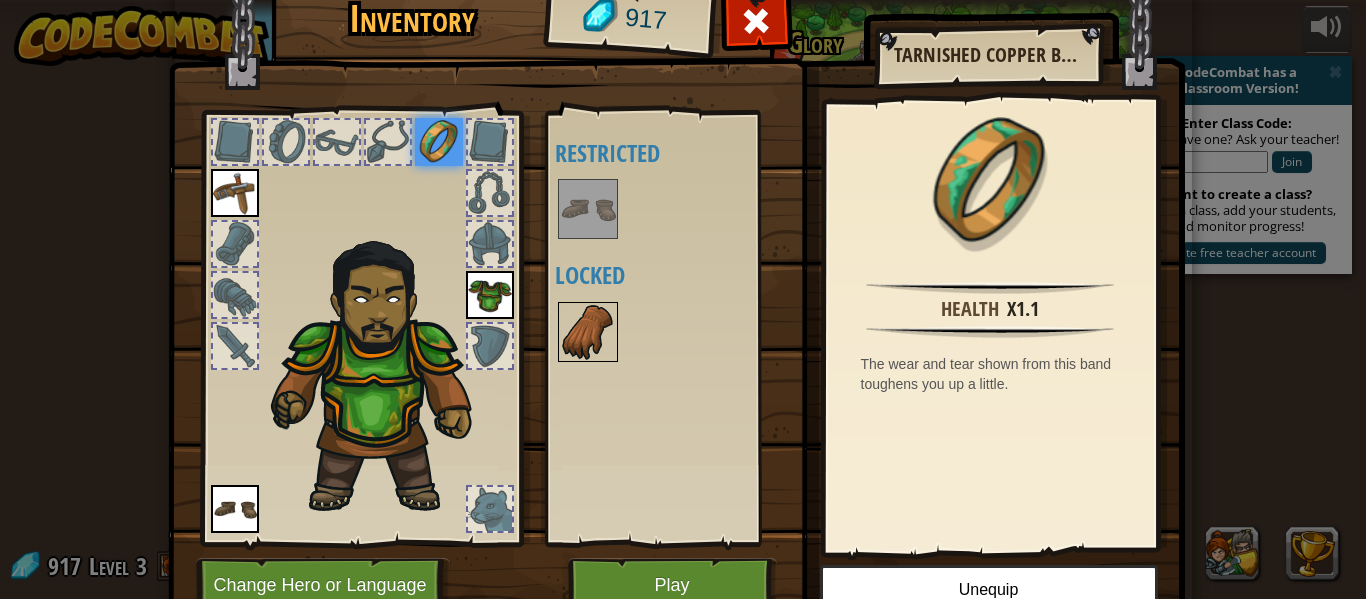 click at bounding box center (588, 332) 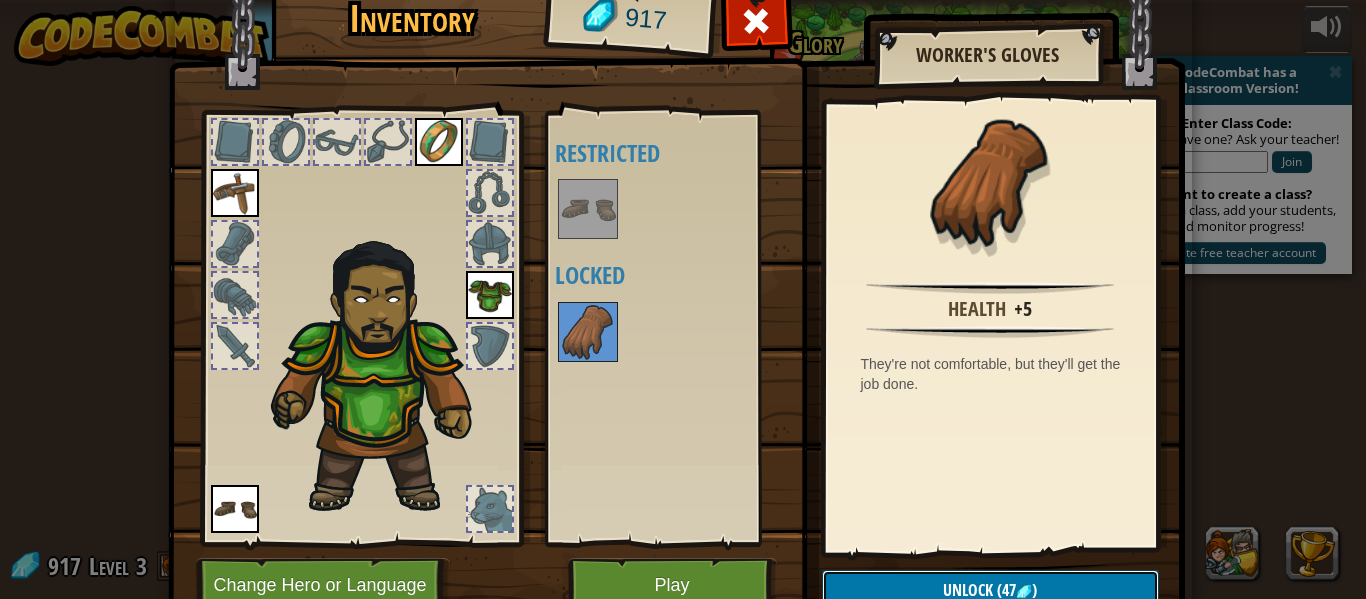 click on "Unlock (47 )" at bounding box center (990, 590) 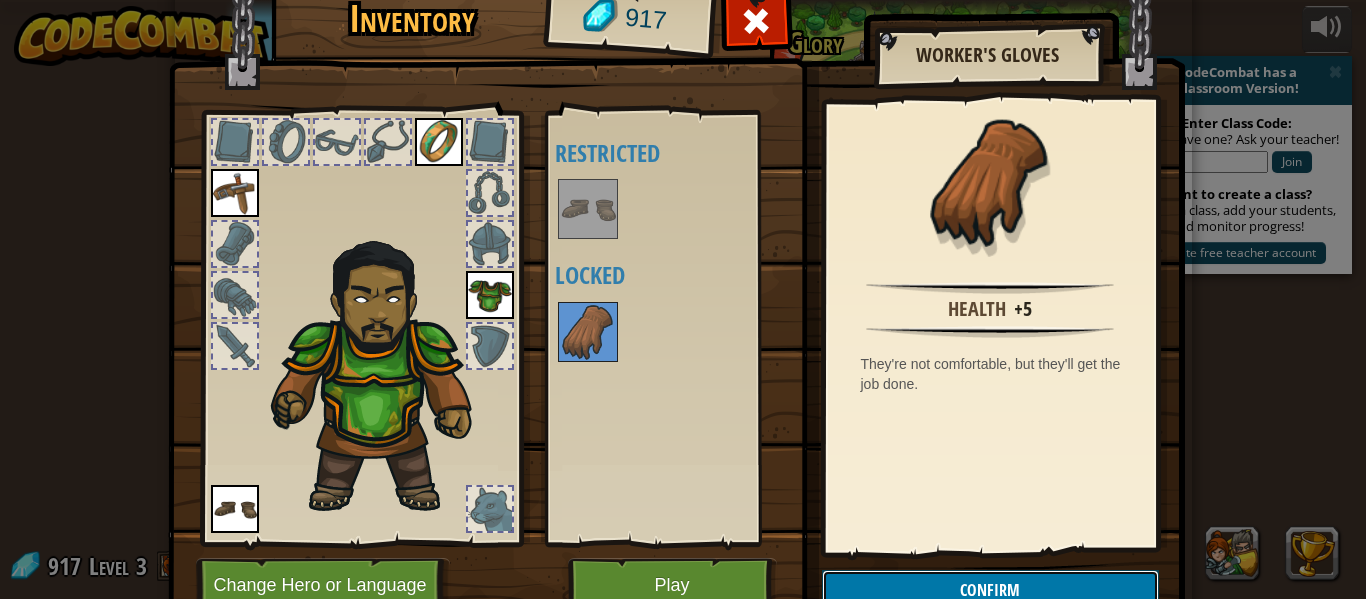 click on "Confirm" at bounding box center (990, 590) 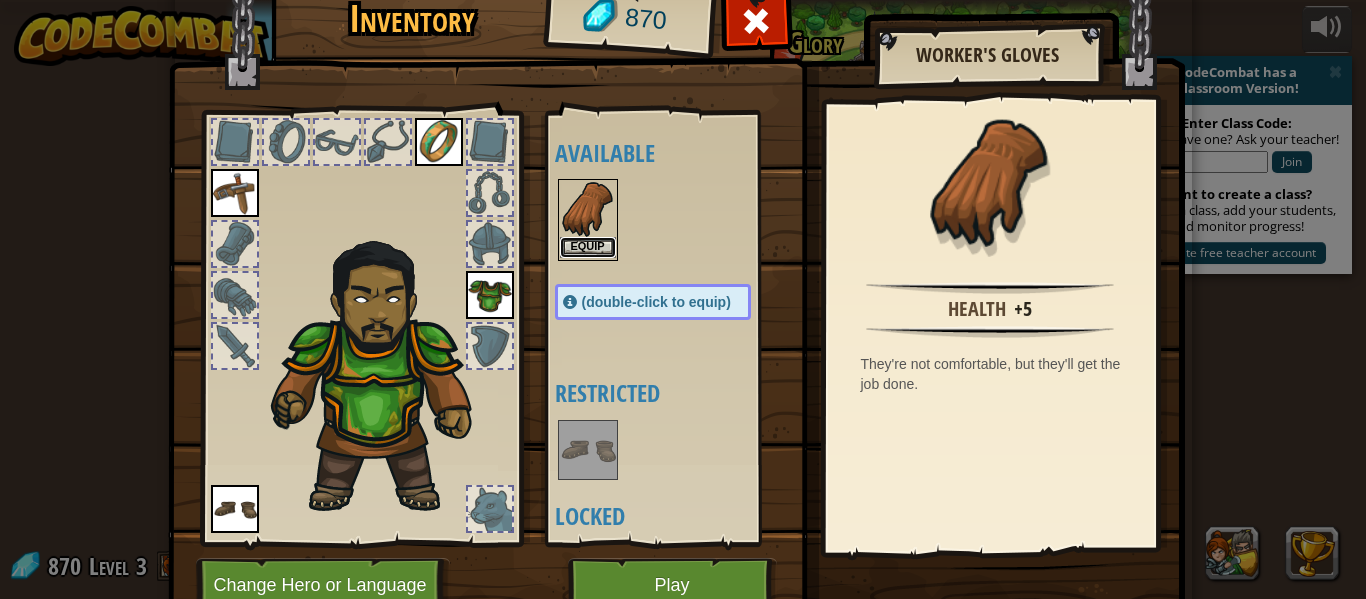 click on "Equip" at bounding box center [588, 247] 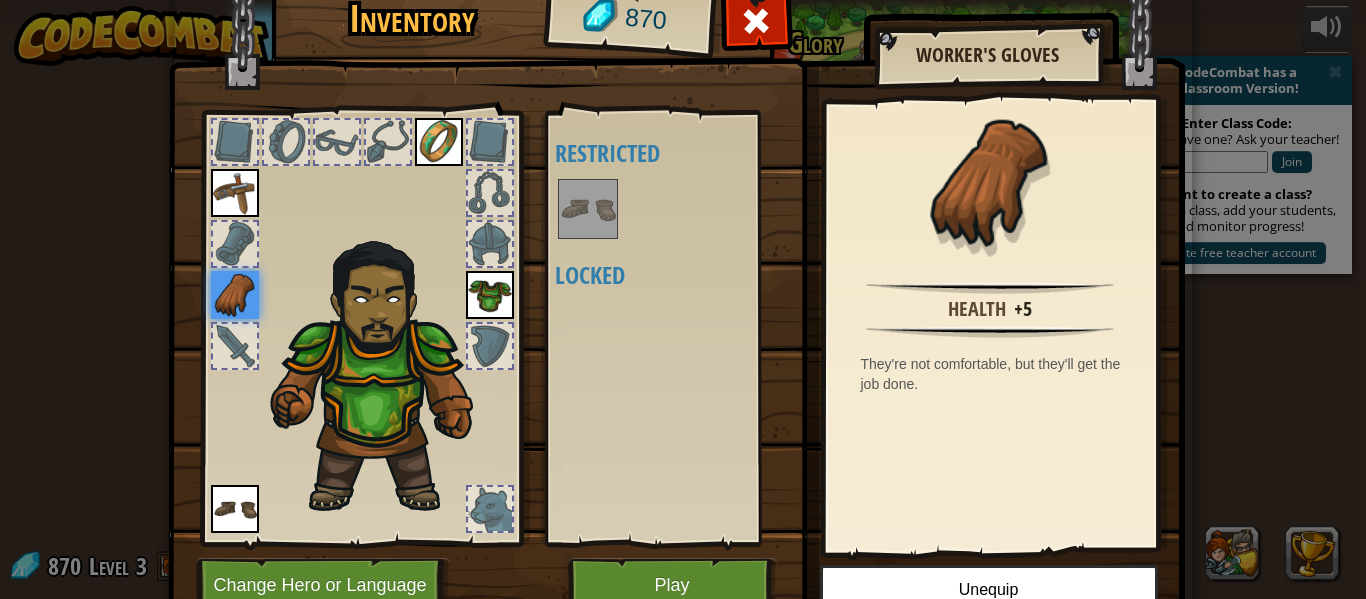 click at bounding box center [588, 209] 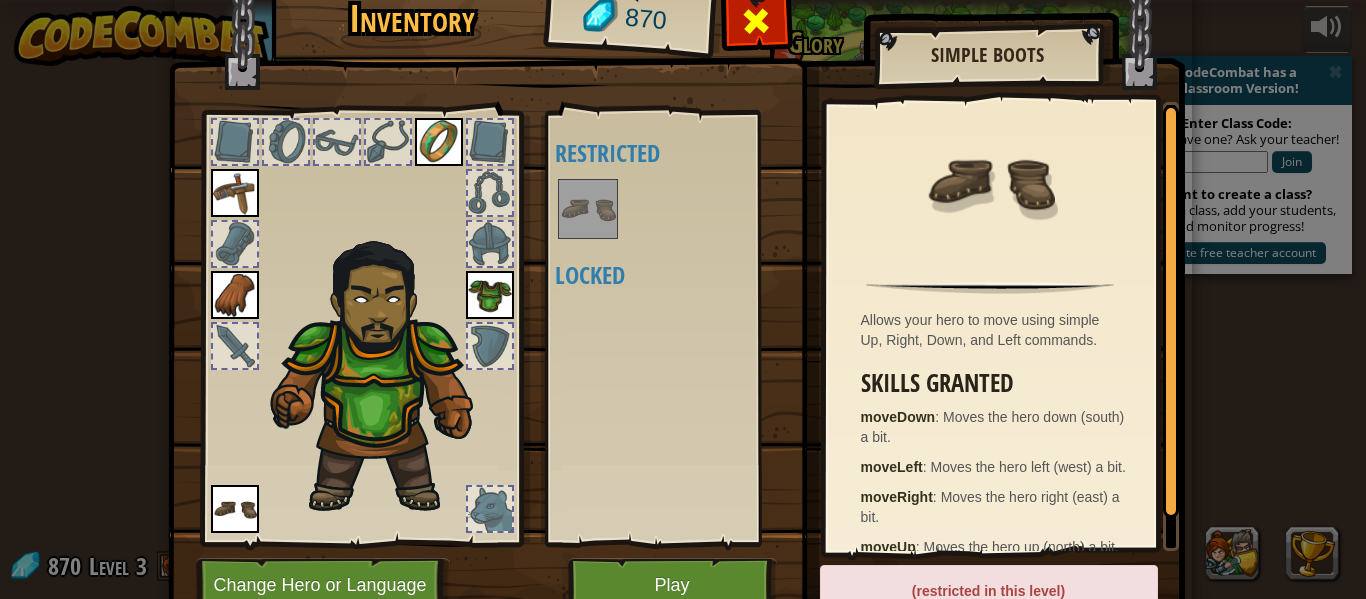 click at bounding box center (756, 21) 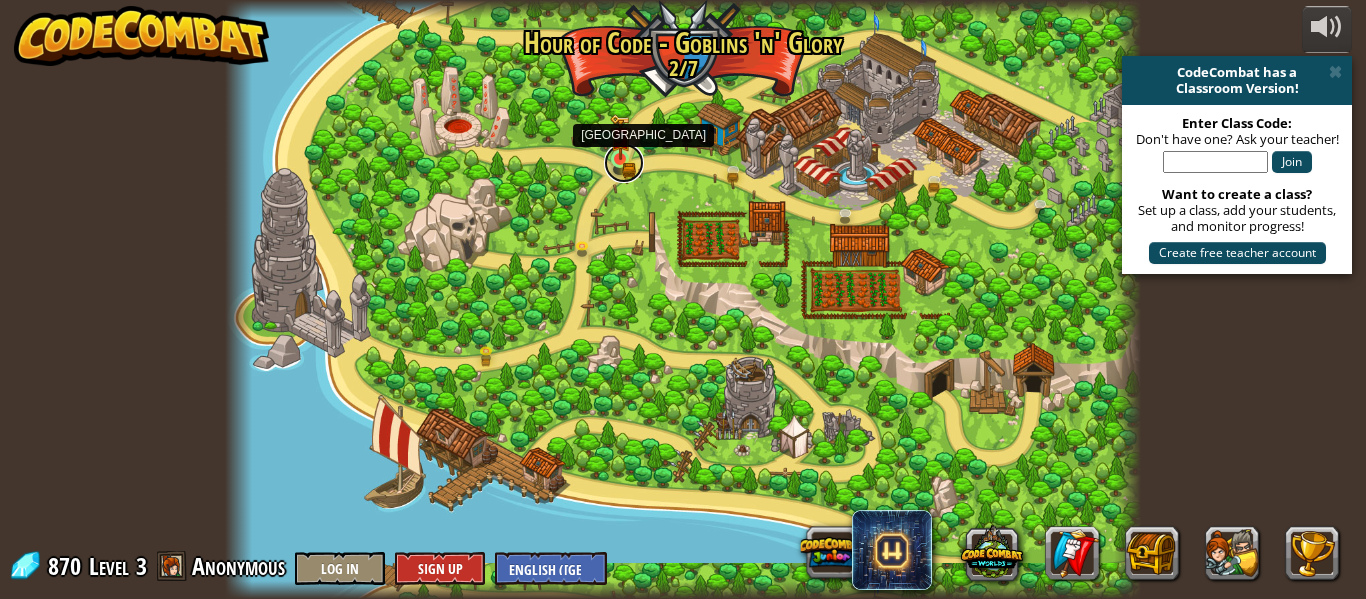 click at bounding box center (624, 163) 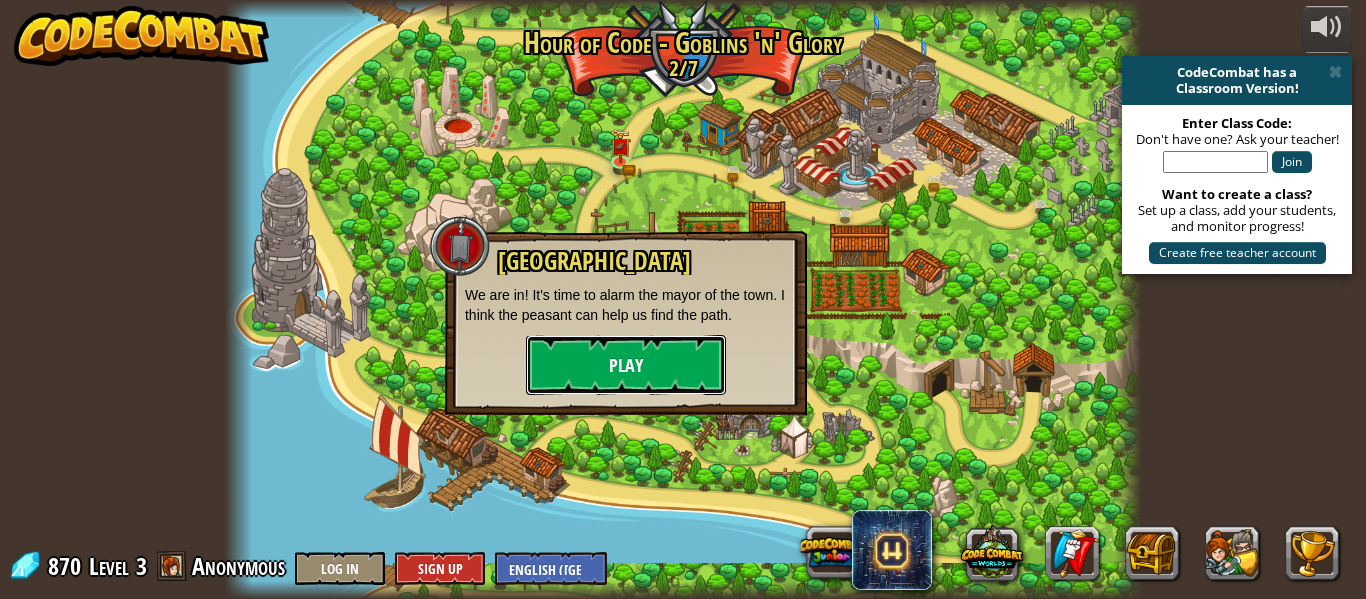 click on "Play" at bounding box center [626, 365] 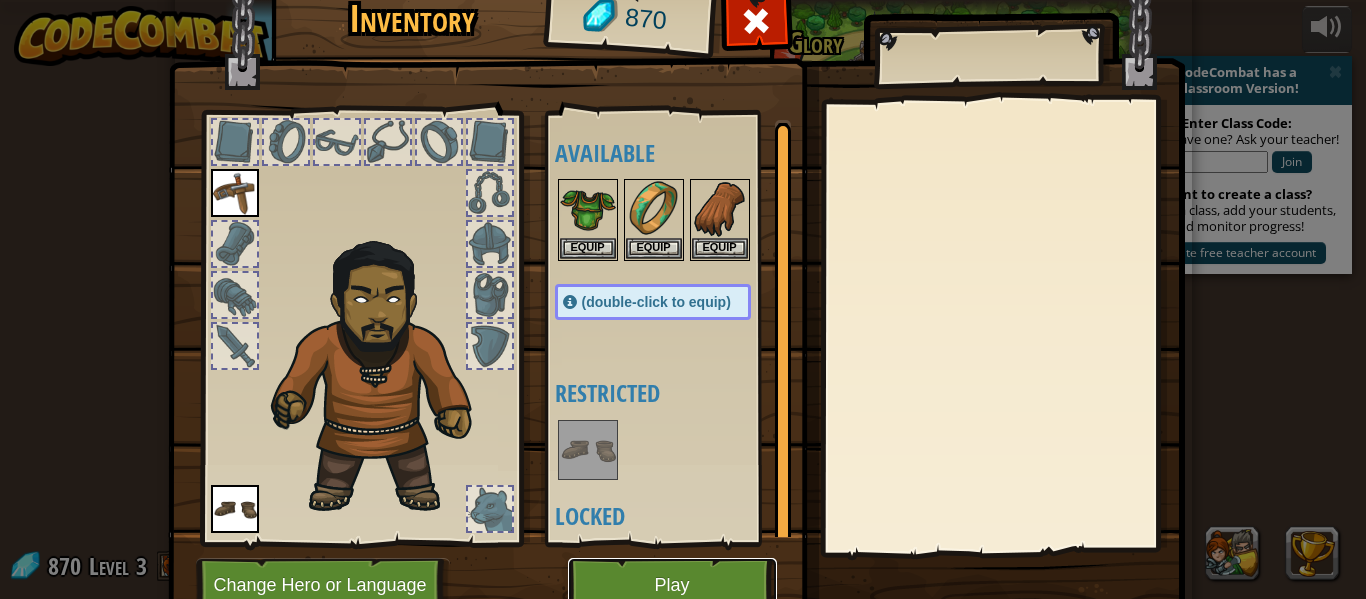 click on "Play" at bounding box center [672, 585] 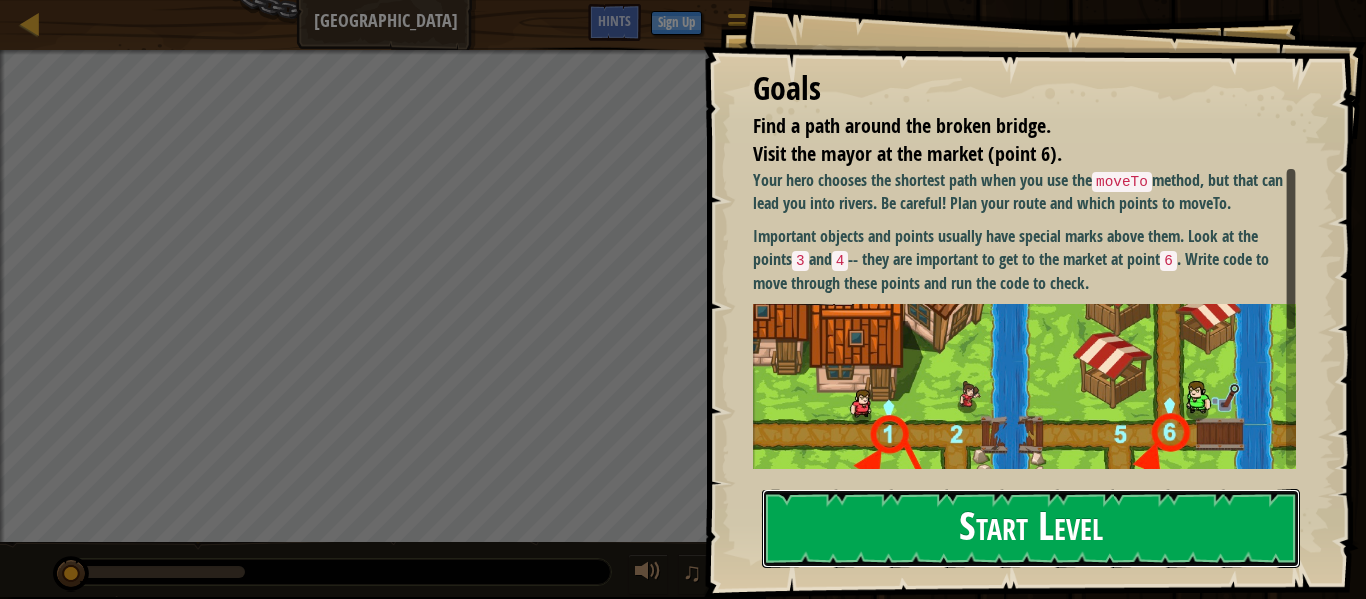 click on "Start Level" at bounding box center (1031, 528) 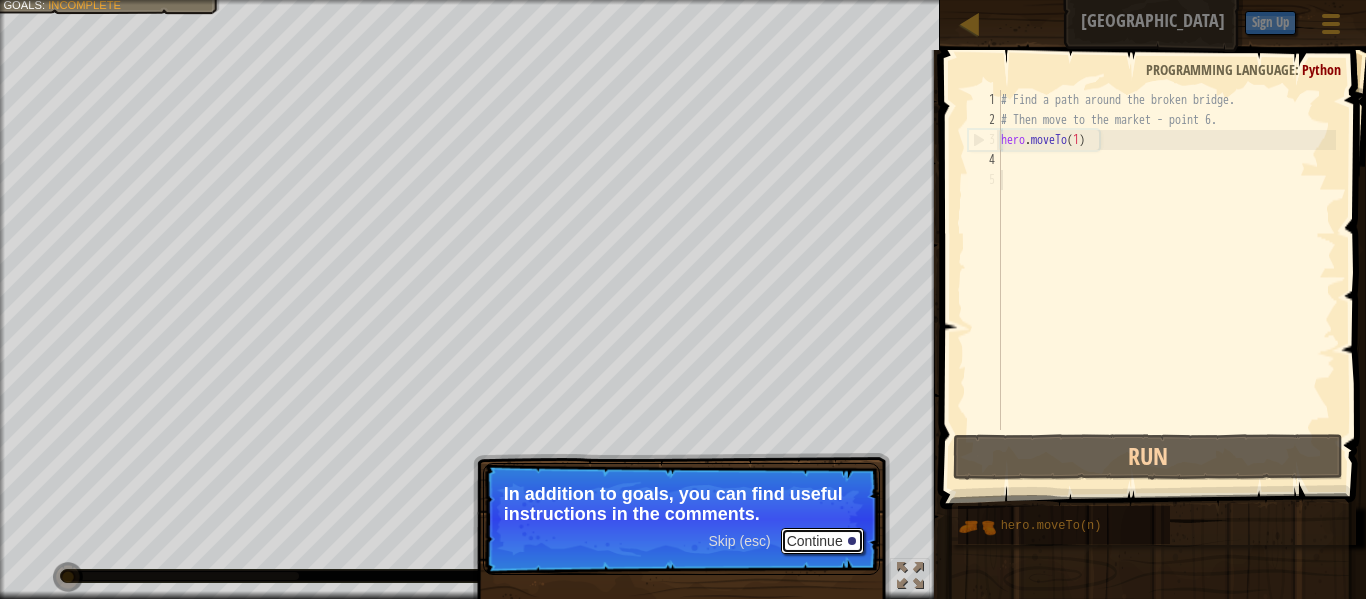click on "Continue" at bounding box center (822, 541) 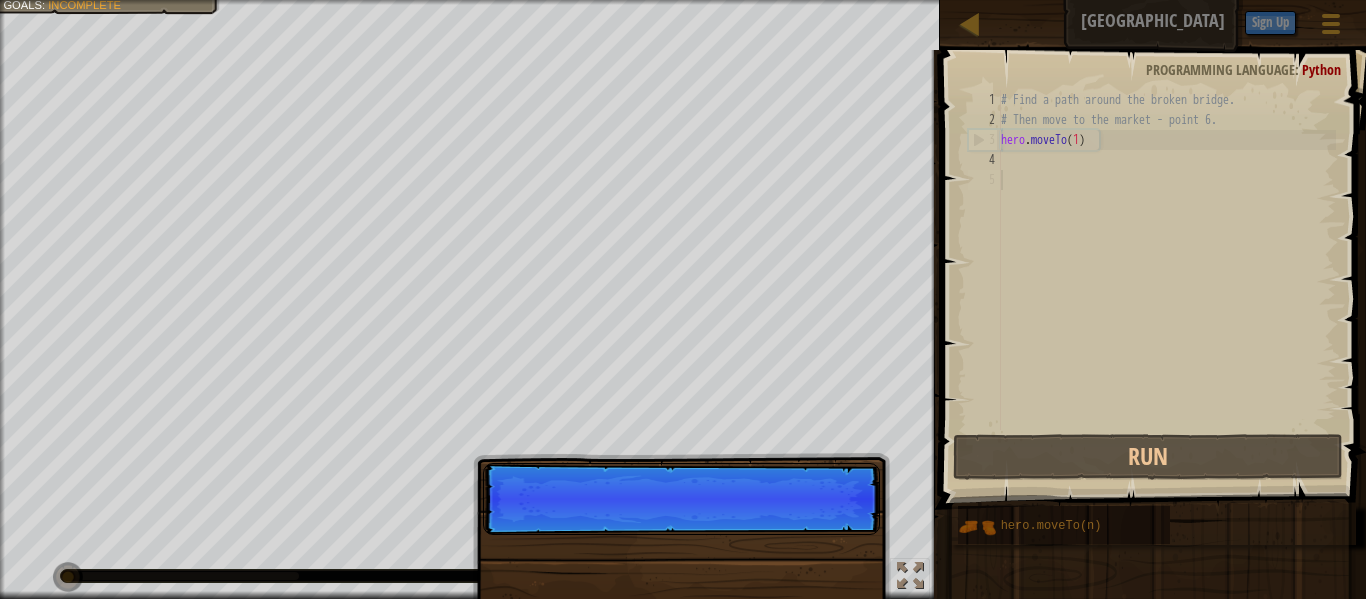 scroll, scrollTop: 9, scrollLeft: 0, axis: vertical 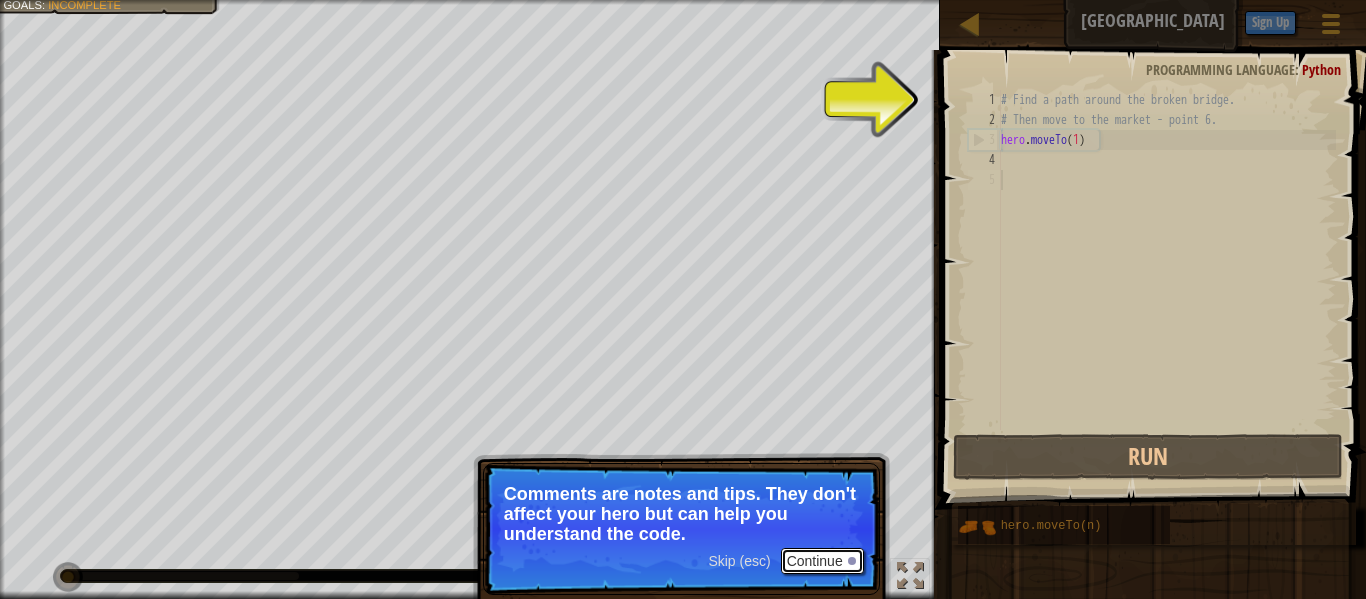 click on "Continue" at bounding box center (822, 561) 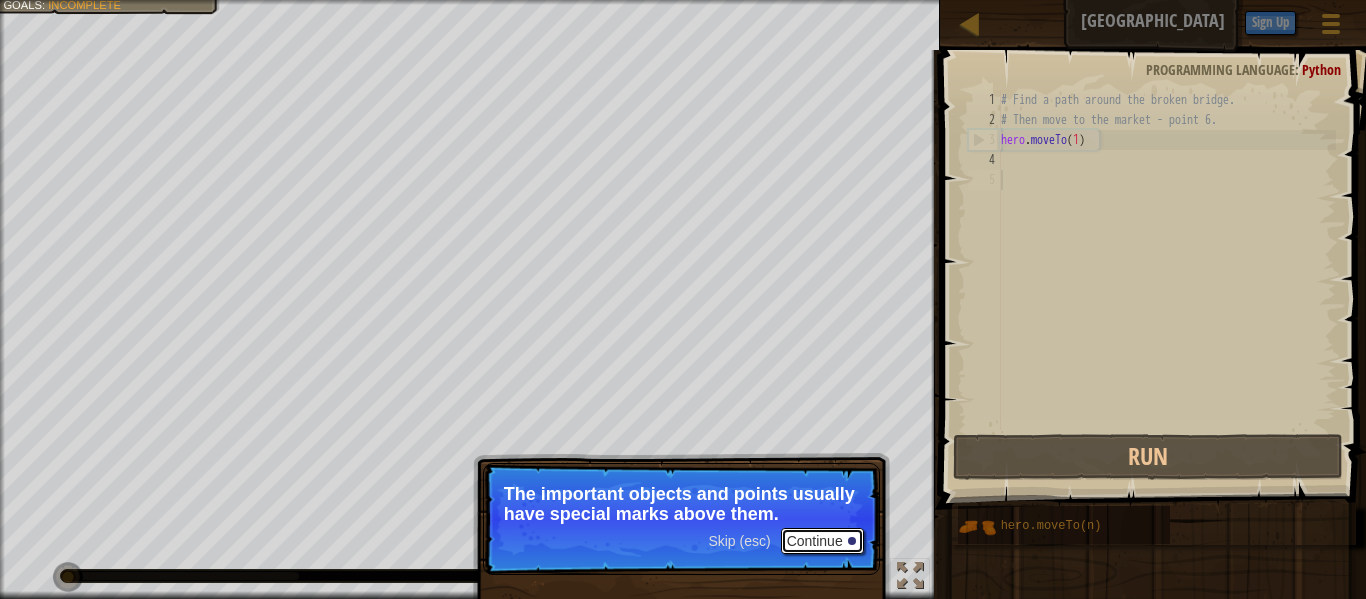 click on "Continue" at bounding box center (822, 541) 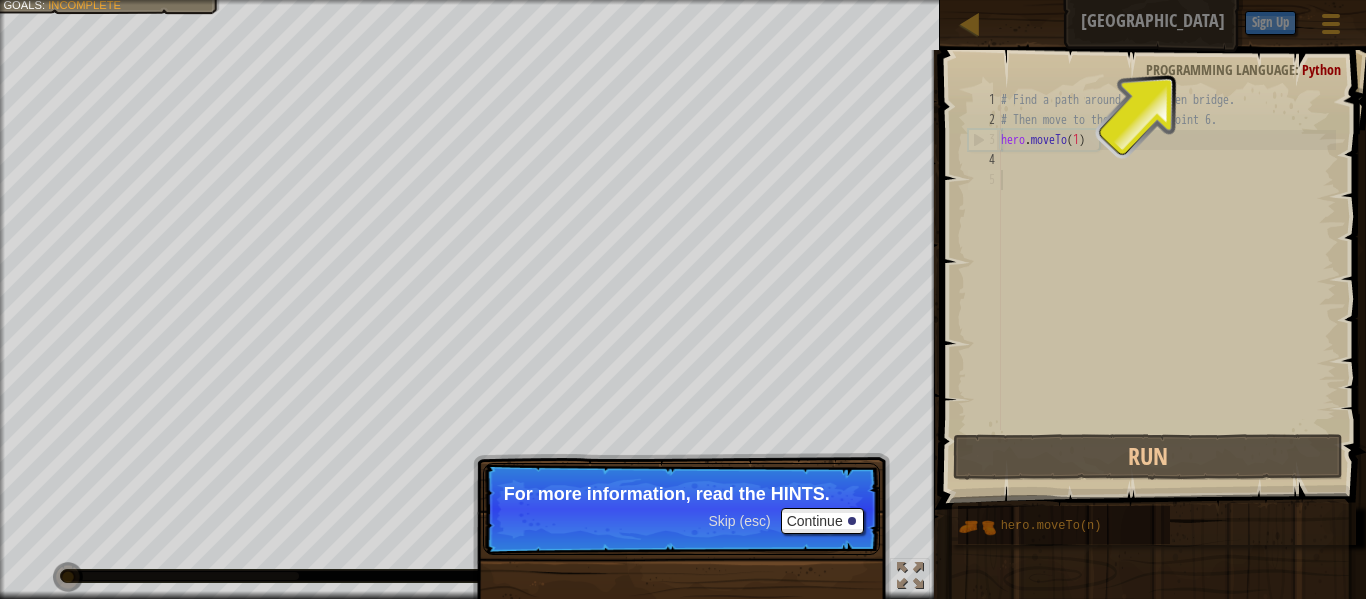 click on "Skip (esc)" at bounding box center (739, 521) 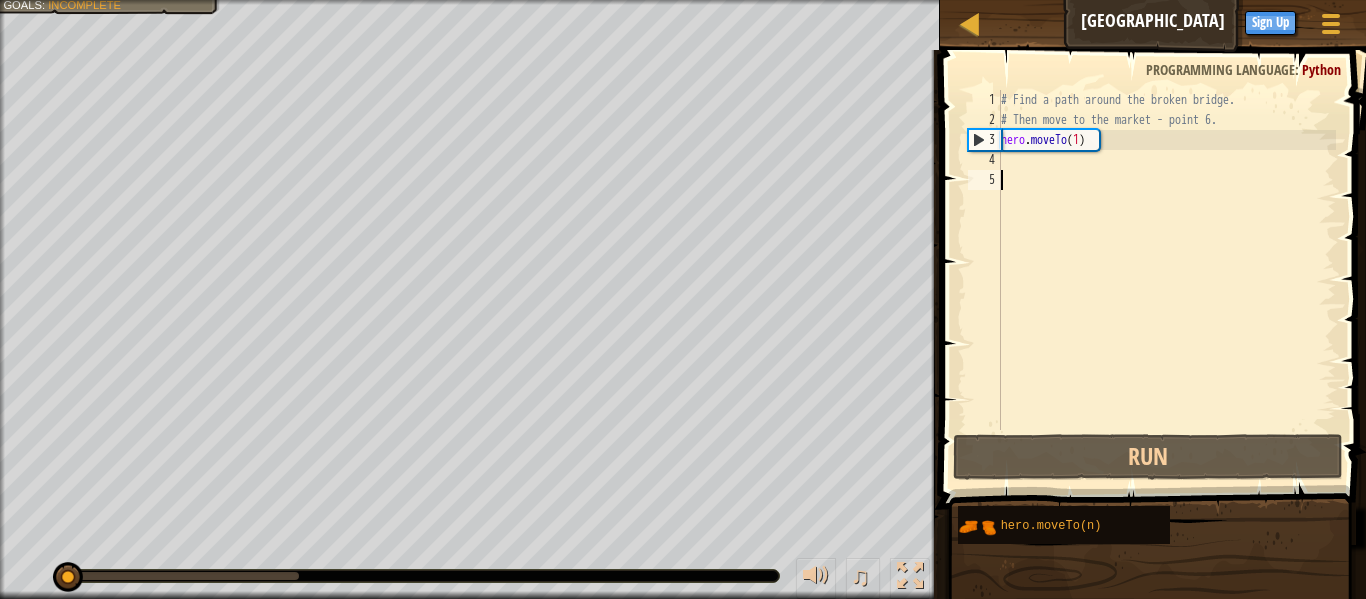 click on "# Find a path around the broken bridge. # Then move to the market - point 6. hero . moveTo ( 1 )" at bounding box center (1166, 280) 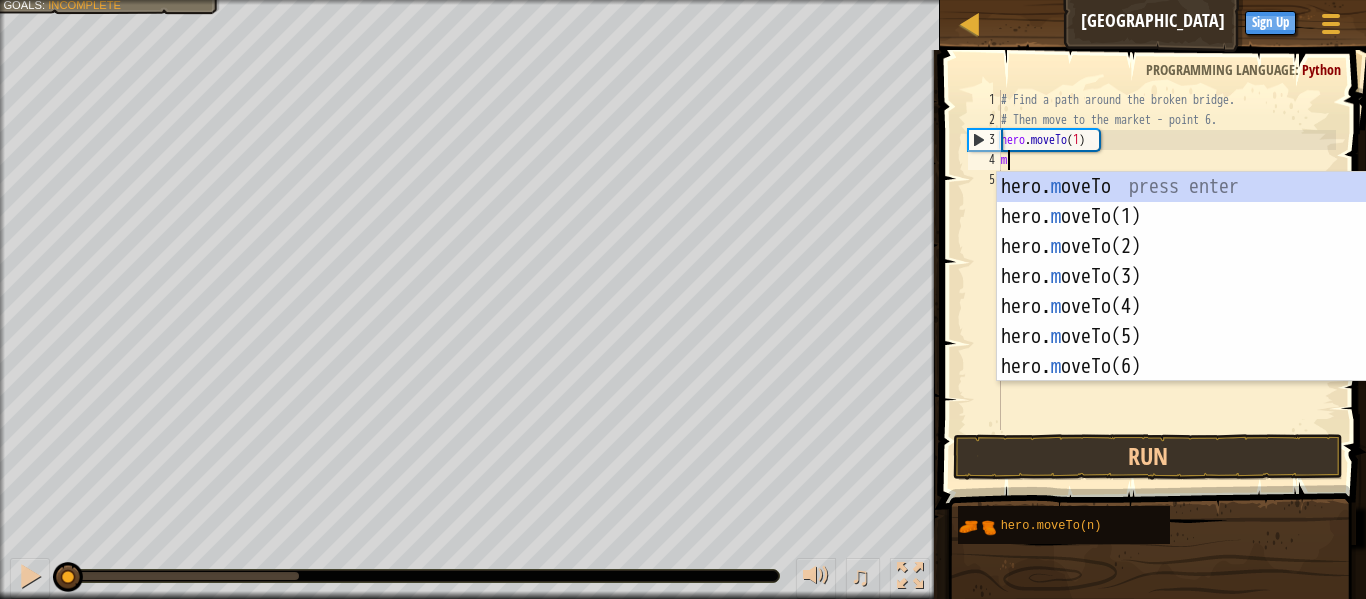 scroll, scrollTop: 9, scrollLeft: 1, axis: both 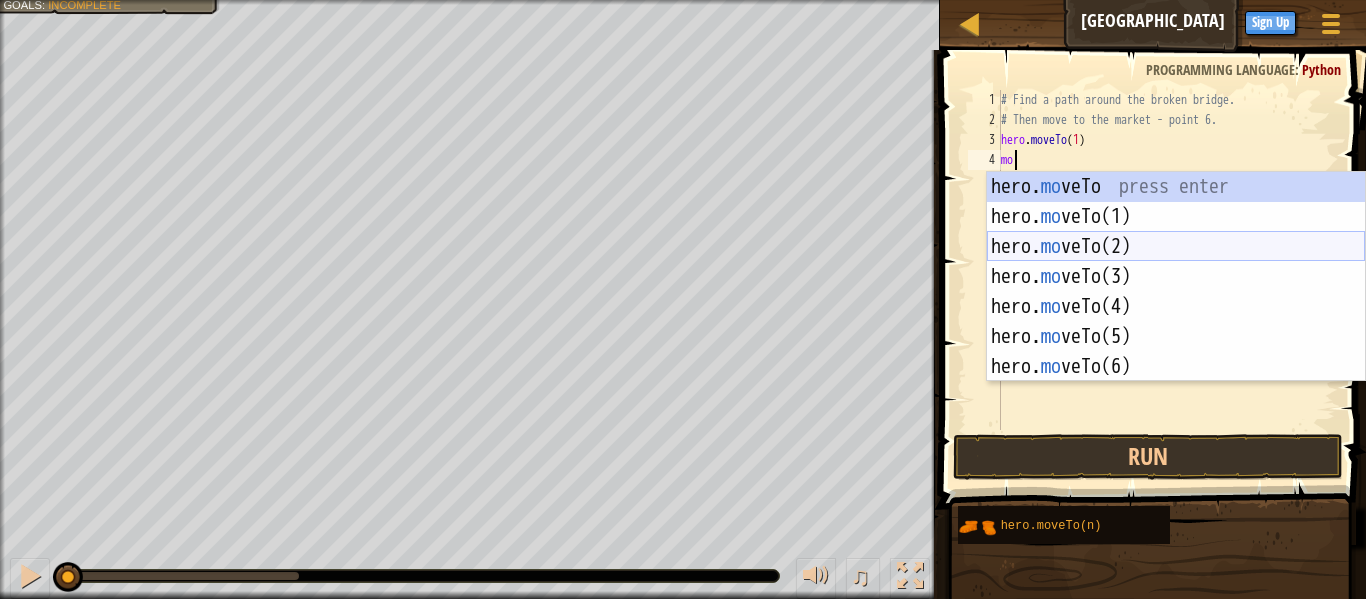 click on "hero. mo veTo press enter hero. mo veTo(1) press enter hero. mo veTo(2) press enter hero. mo veTo(3) press enter hero. mo veTo(4) press enter hero. mo veTo(5) press enter hero. mo veTo(6) press enter" at bounding box center (1176, 307) 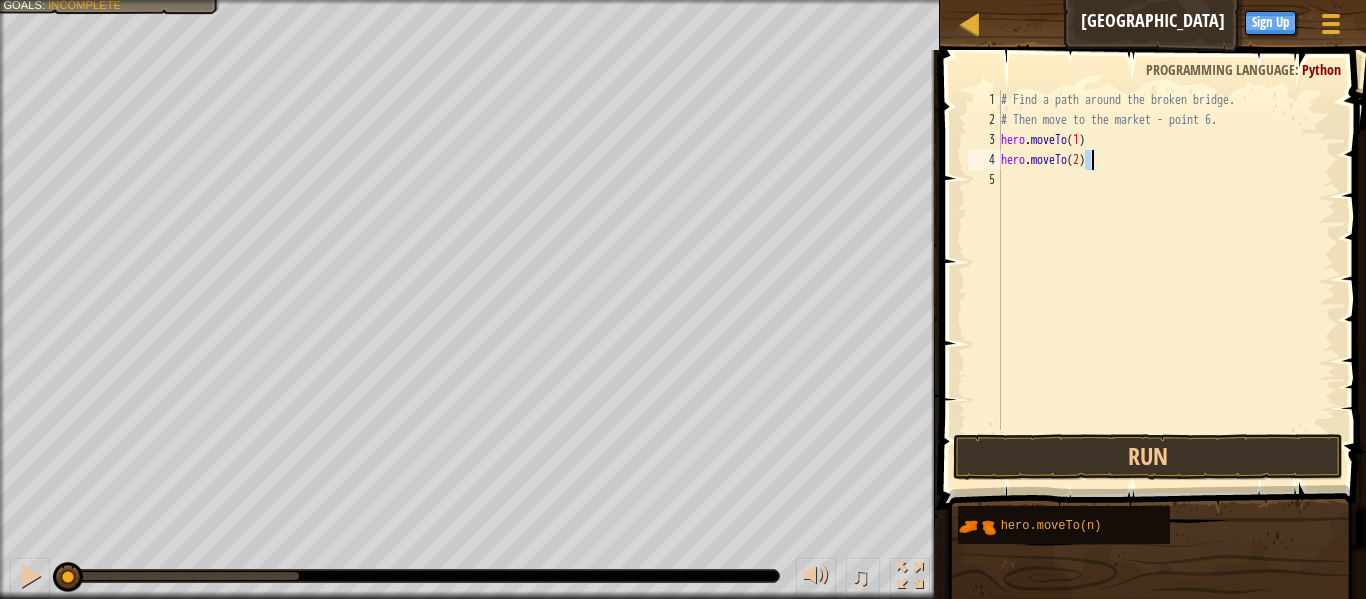 click on "# Find a path around the broken bridge. # Then move to the market - point 6. hero . moveTo ( 1 ) hero . moveTo ( 2 )" at bounding box center [1166, 280] 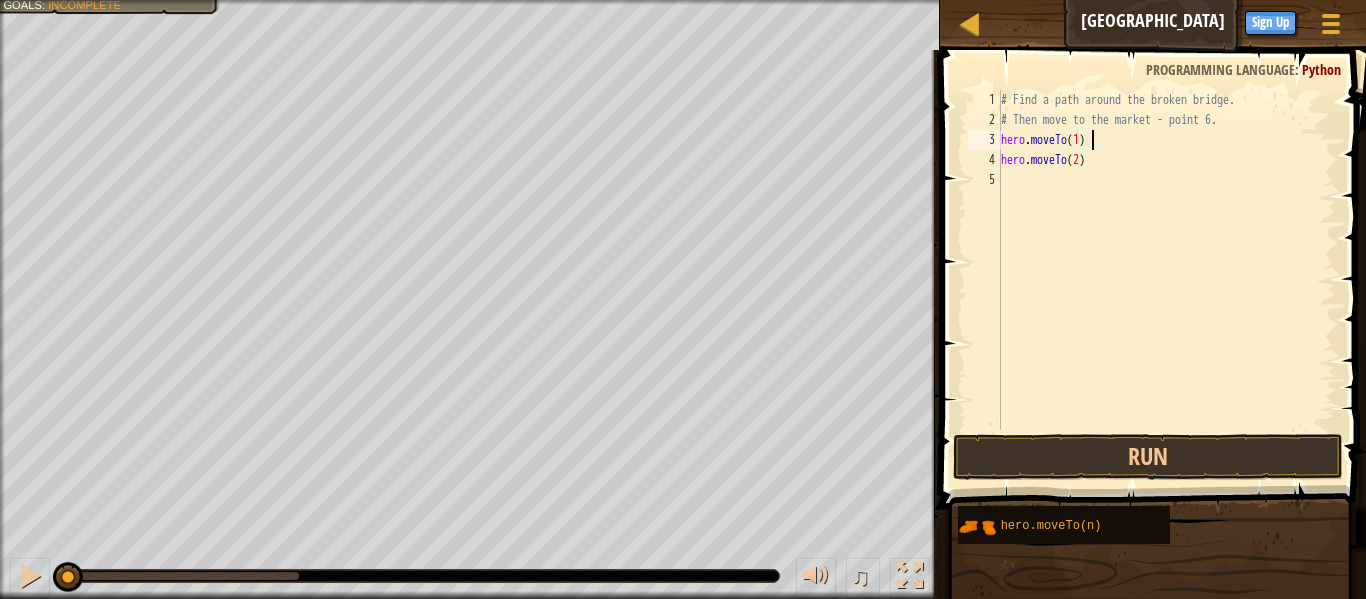 click on "# Find a path around the broken bridge. # Then move to the market - point 6. hero . moveTo ( 1 ) hero . moveTo ( 2 )" at bounding box center (1166, 280) 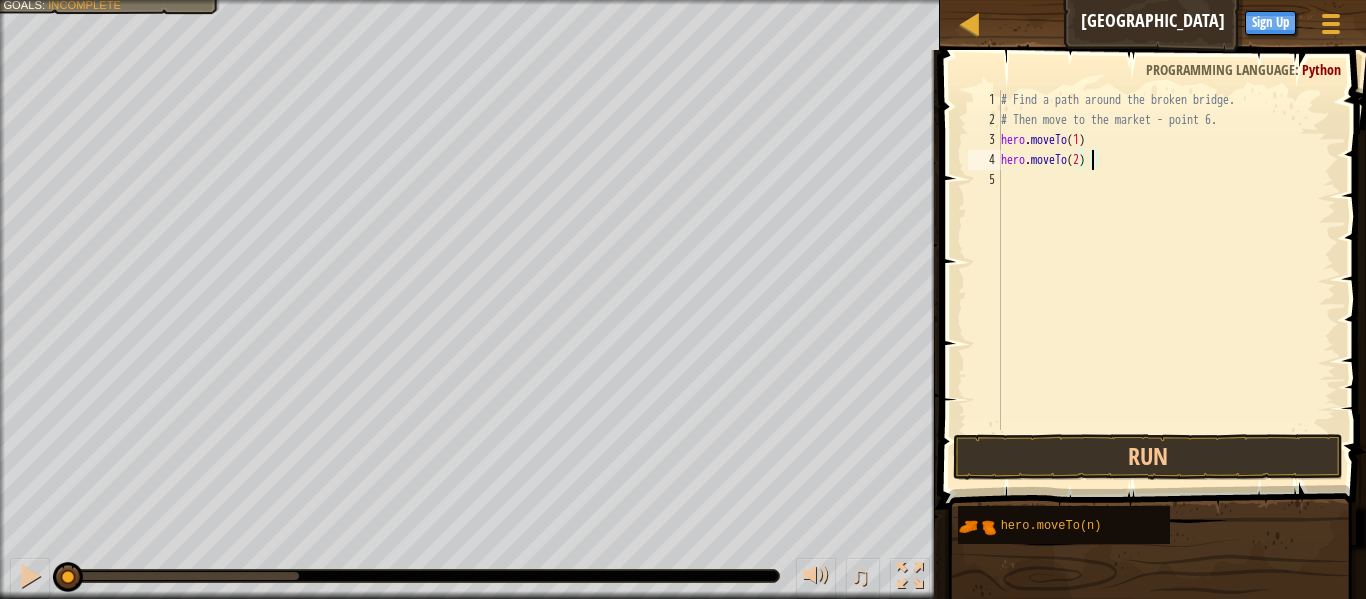 click on "# Find a path around the broken bridge. # Then move to the market - point 6. hero . moveTo ( 1 ) hero . moveTo ( 2 )" at bounding box center (1166, 280) 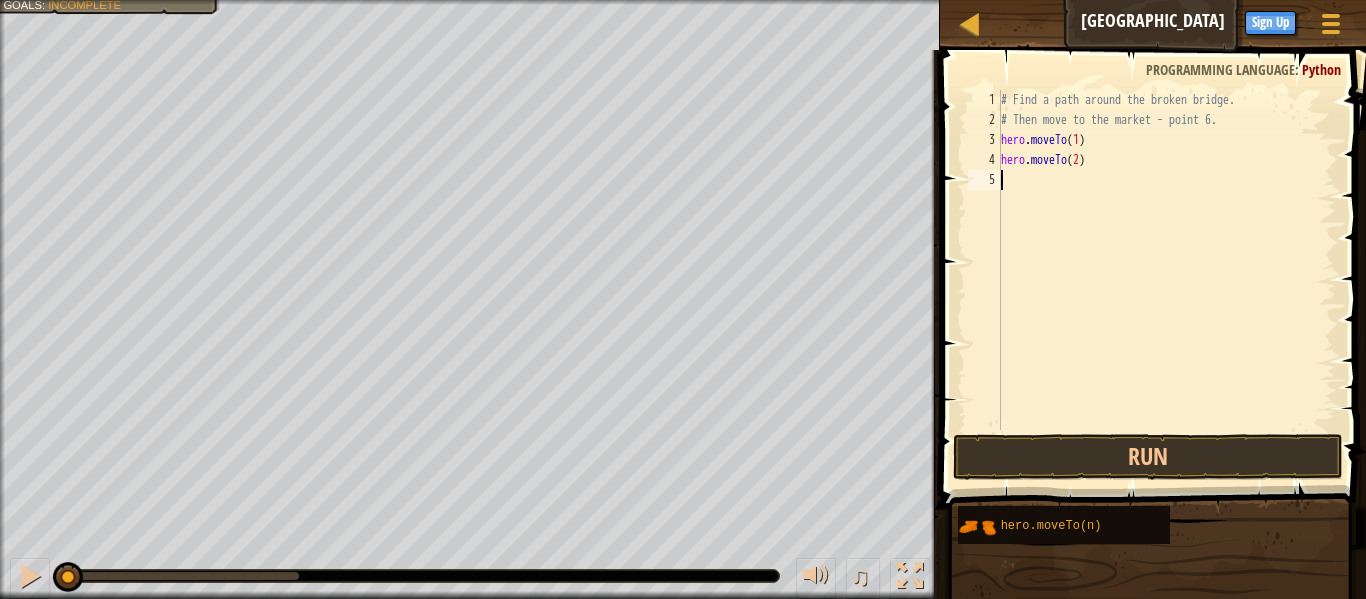 scroll, scrollTop: 9, scrollLeft: 0, axis: vertical 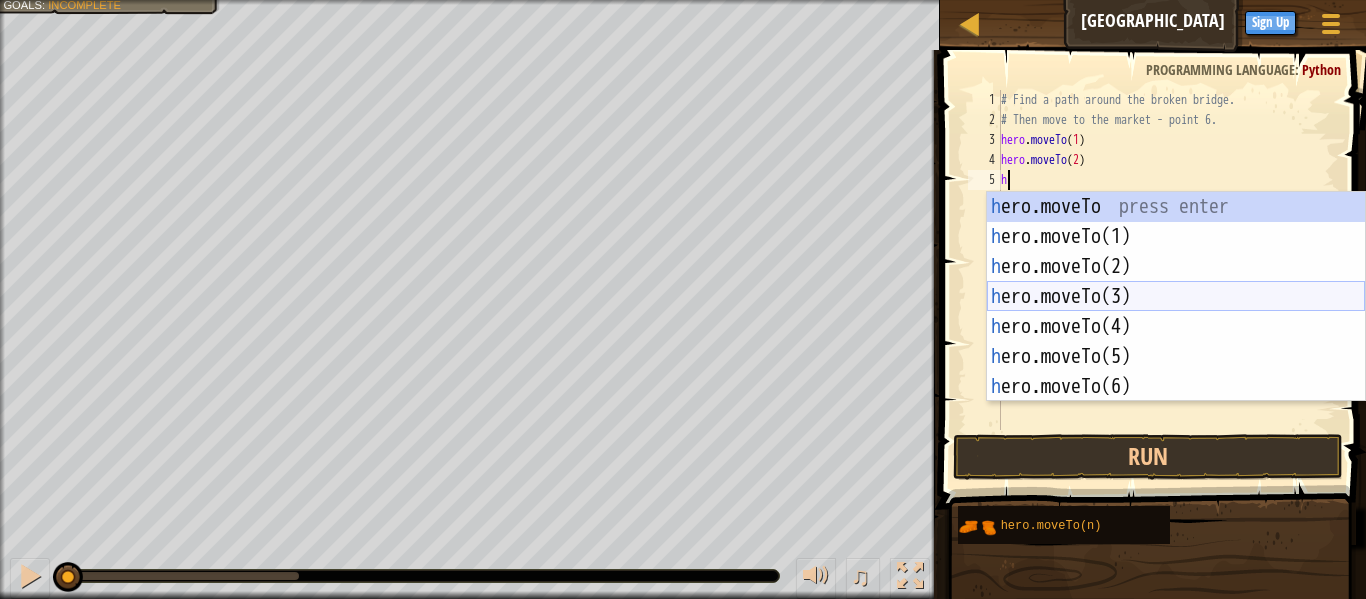 click on "h ero.moveTo press enter h ero.moveTo(1) press enter h ero.moveTo(2) press enter h ero.moveTo(3) press enter h ero.moveTo(4) press enter h ero.moveTo(5) press enter h ero.moveTo(6) press enter" at bounding box center (1176, 327) 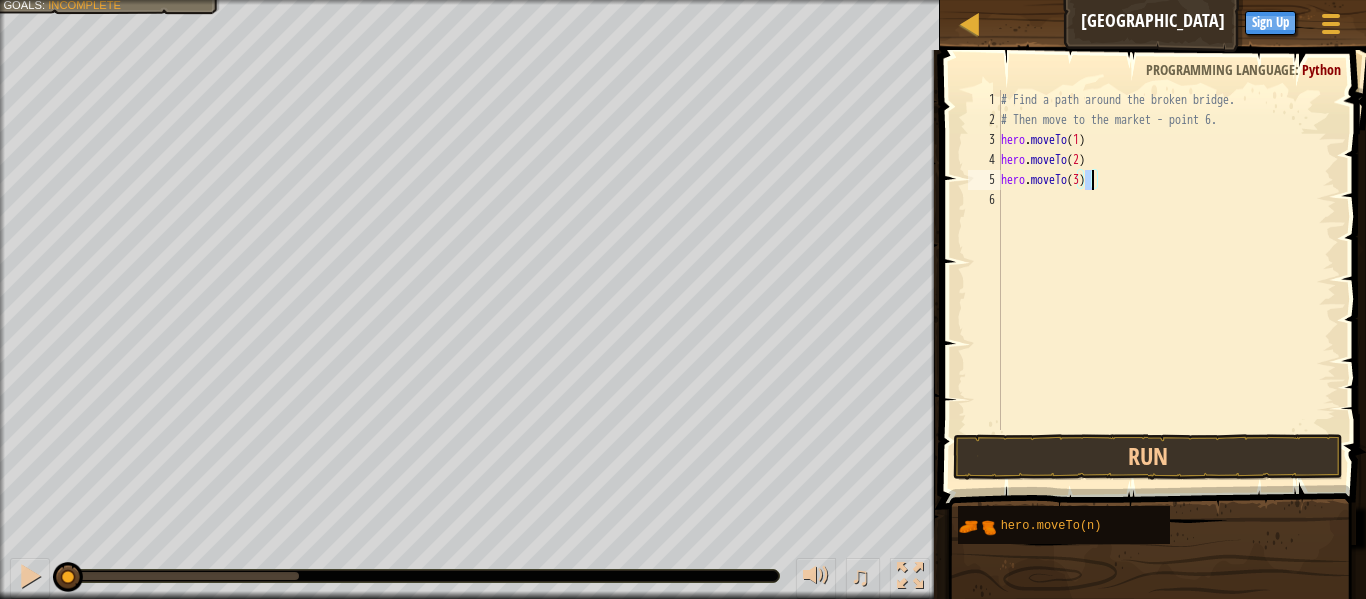 click on "# Find a path around the broken bridge. # Then move to the market - point 6. hero . moveTo ( 1 ) hero . moveTo ( 2 ) hero . moveTo ( 3 )" at bounding box center [1166, 280] 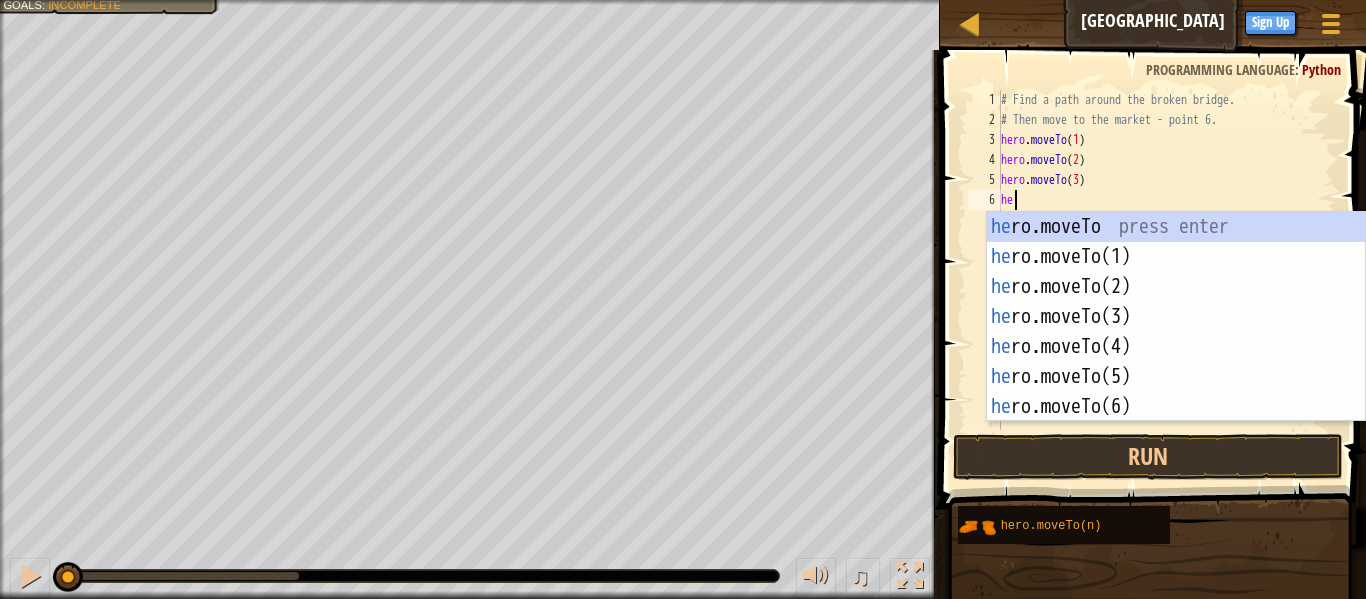scroll, scrollTop: 9, scrollLeft: 3, axis: both 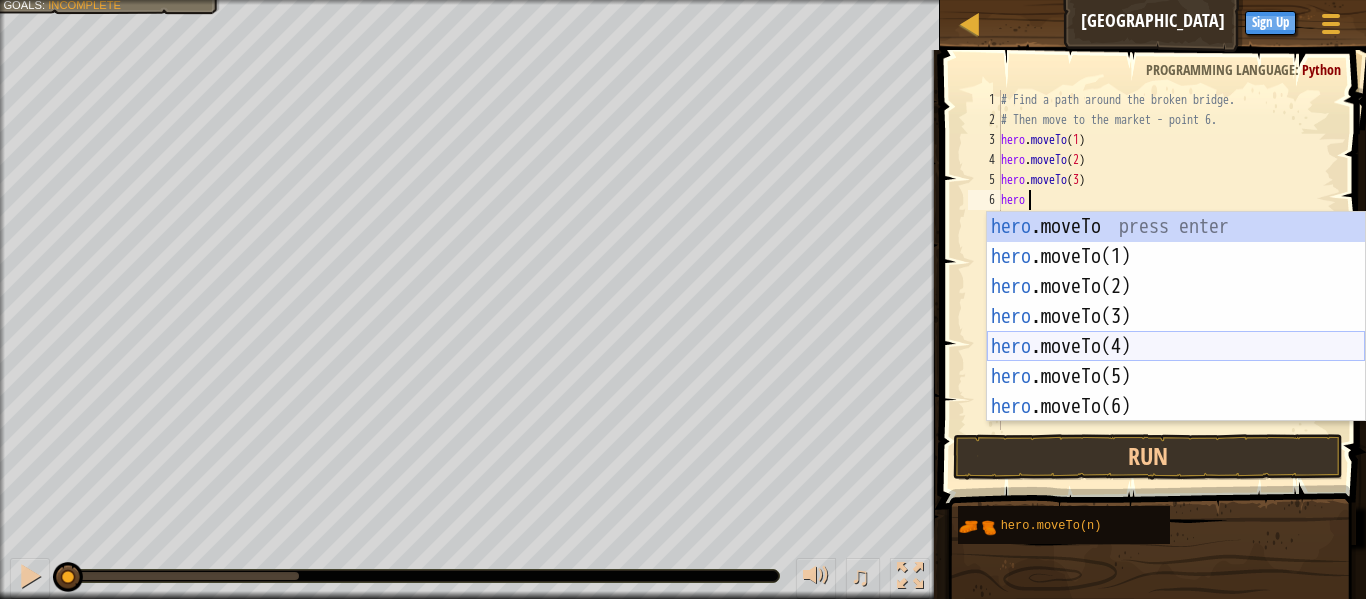 click on "hero .moveTo press enter hero .moveTo(1) press enter hero .moveTo(2) press enter hero .moveTo(3) press enter hero .moveTo(4) press enter hero .moveTo(5) press enter hero .moveTo(6) press enter" at bounding box center [1176, 347] 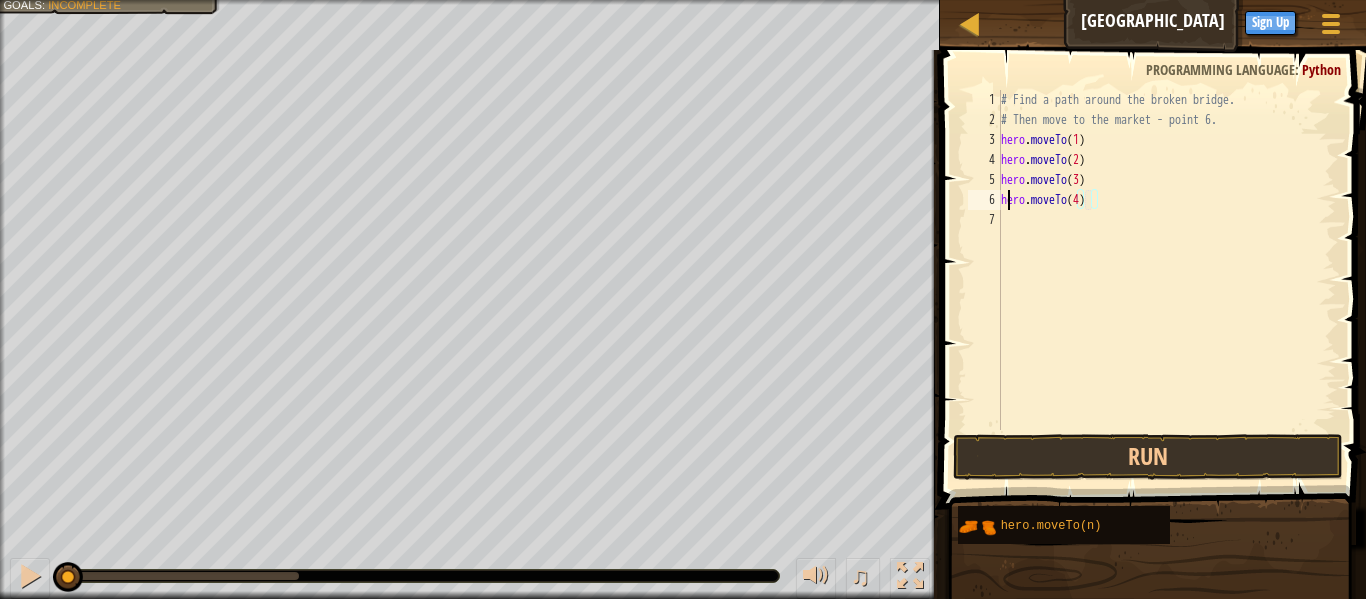 click on "# Find a path around the broken bridge. # Then move to the market - point 6. hero . moveTo ( 1 ) hero . moveTo ( 2 ) hero . moveTo ( 3 ) hero . moveTo ( 4 )" at bounding box center (1166, 280) 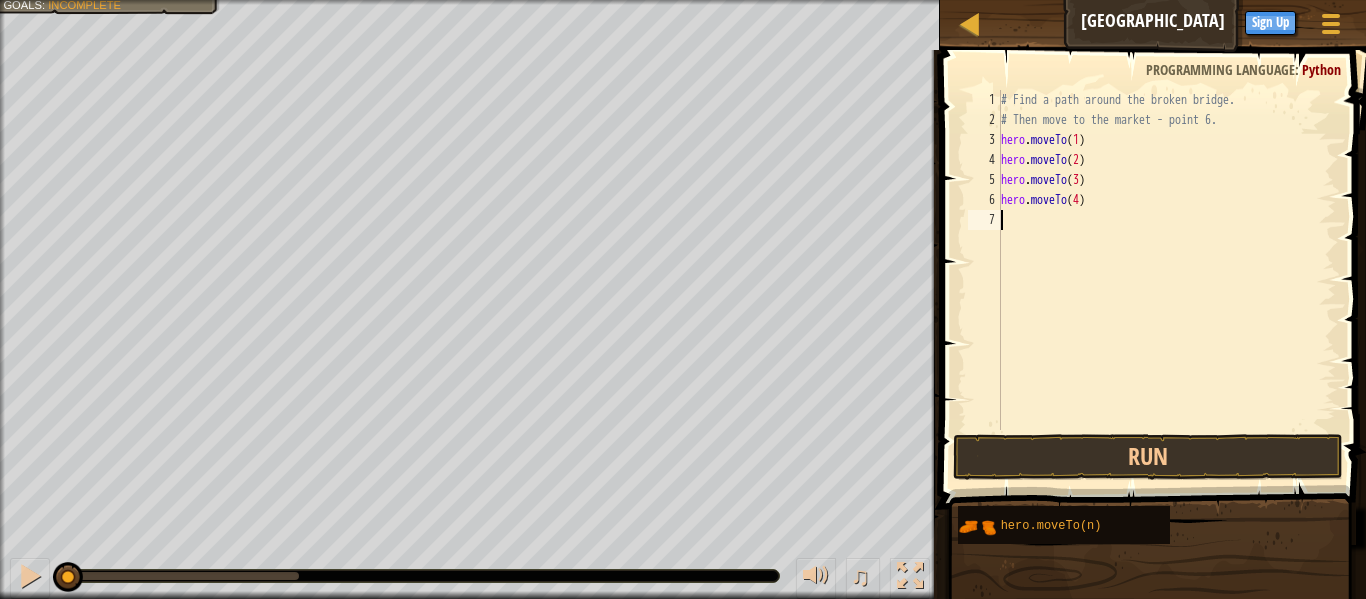 click on "# Find a path around the broken bridge. # Then move to the market - point 6. hero . moveTo ( 1 ) hero . moveTo ( 2 ) hero . moveTo ( 3 ) hero . moveTo ( 4 )" at bounding box center (1166, 280) 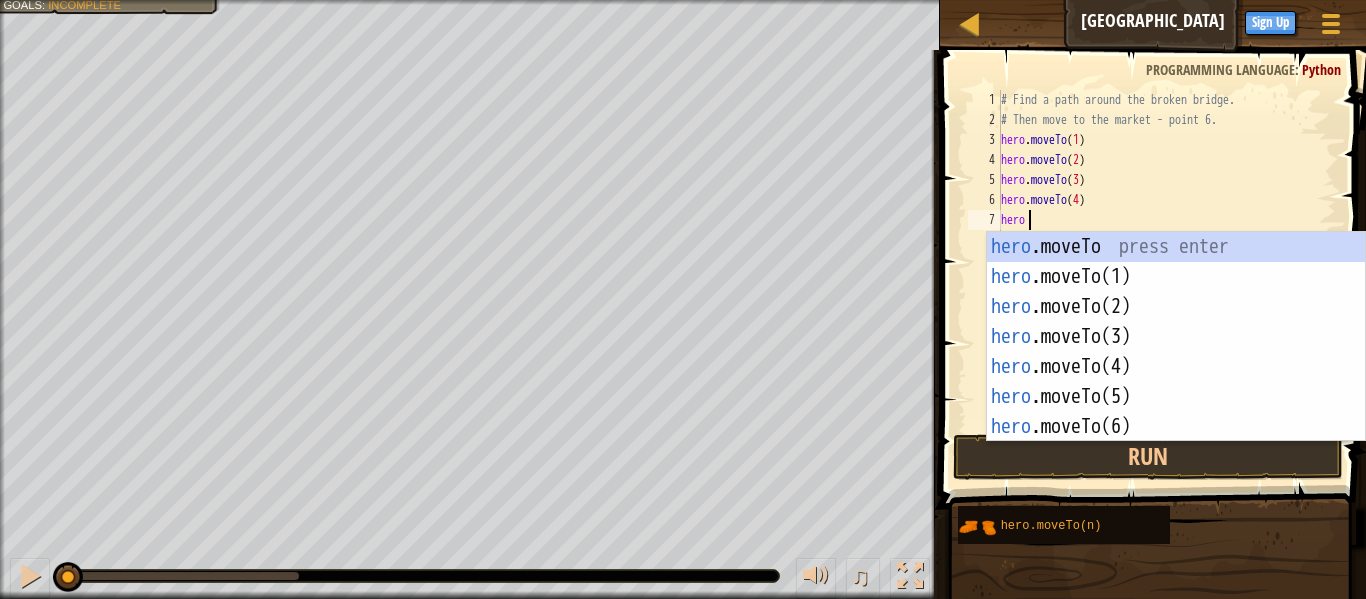 scroll, scrollTop: 9, scrollLeft: 3, axis: both 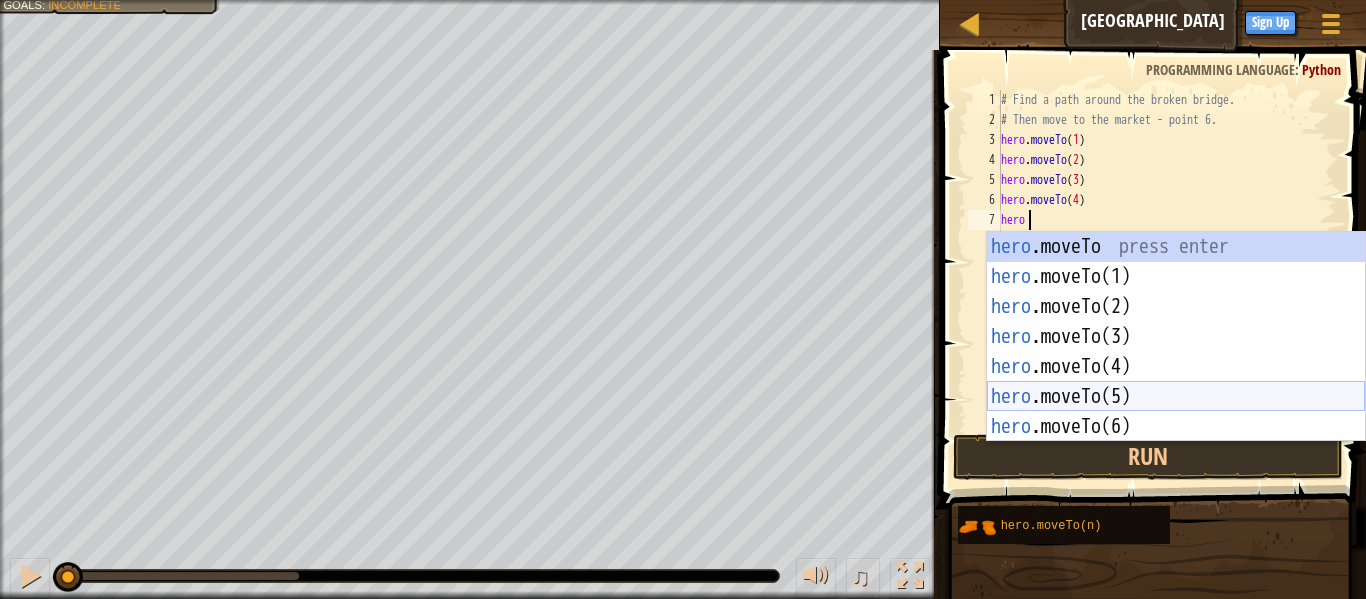 click on "hero .moveTo press enter hero .moveTo(1) press enter hero .moveTo(2) press enter hero .moveTo(3) press enter hero .moveTo(4) press enter hero .moveTo(5) press enter hero .moveTo(6) press enter" at bounding box center [1176, 367] 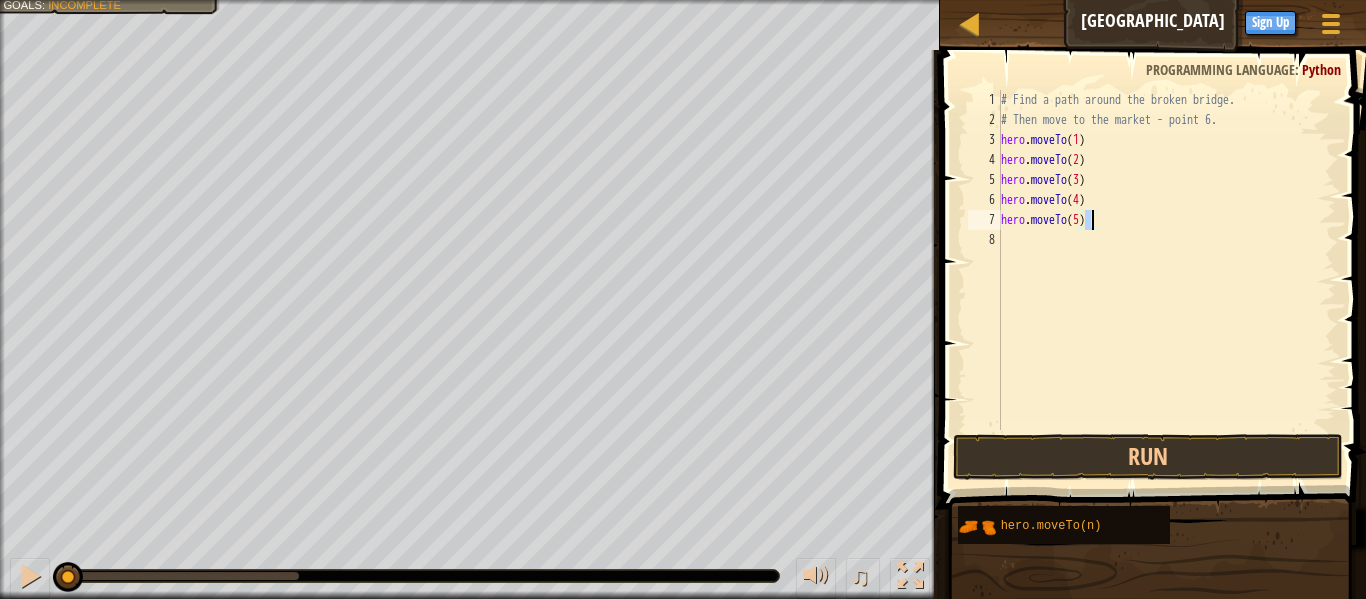 click on "# Find a path around the broken bridge. # Then move to the market - point 6. hero . moveTo ( 1 ) hero . moveTo ( 2 ) hero . moveTo ( 3 ) hero . moveTo ( 4 ) hero . moveTo ( 5 )" at bounding box center (1166, 280) 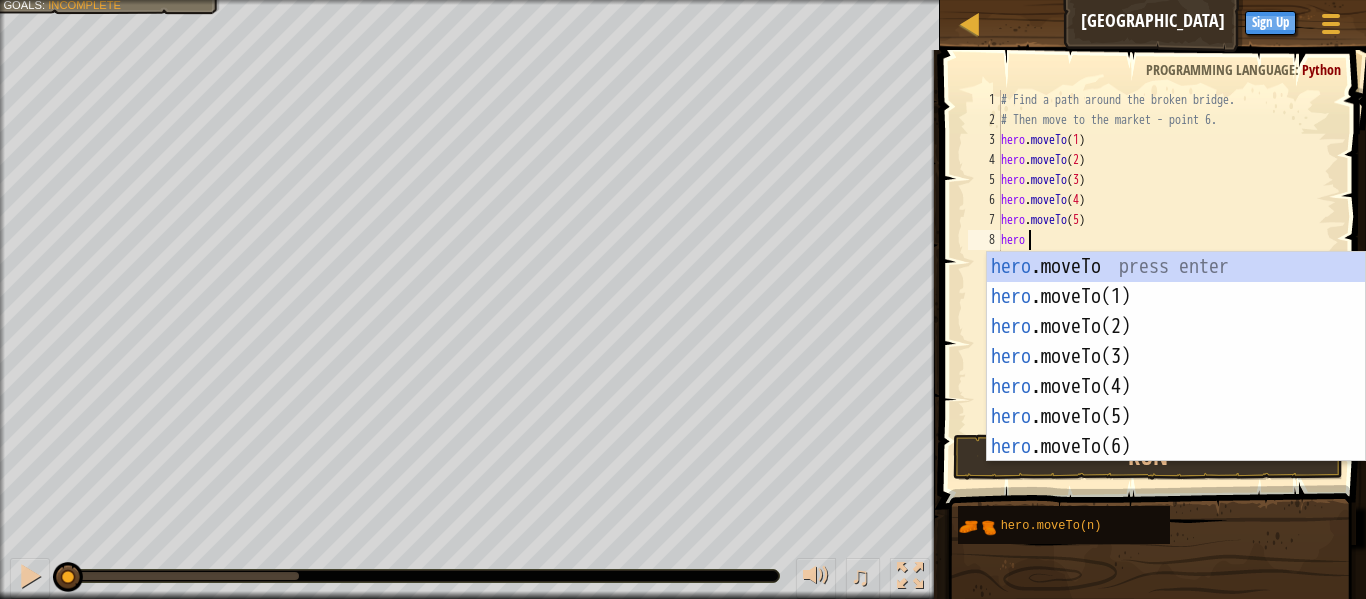 scroll, scrollTop: 9, scrollLeft: 3, axis: both 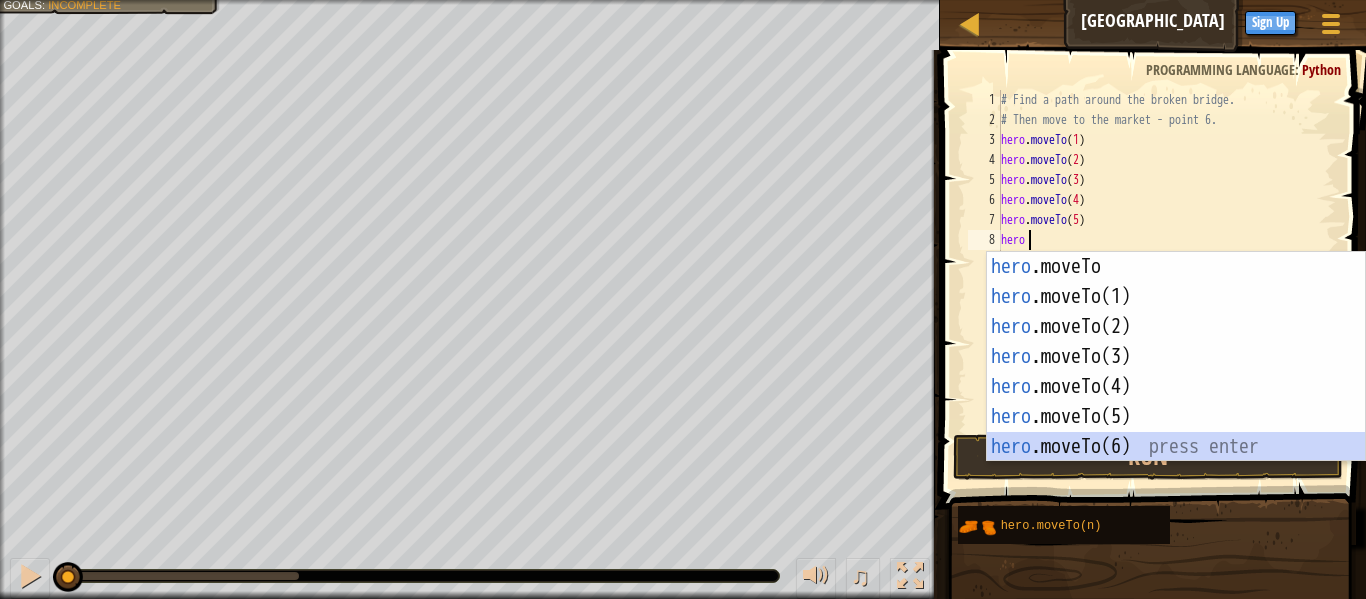 click on "hero .moveTo press enter hero .moveTo(1) press enter hero .moveTo(2) press enter hero .moveTo(3) press enter hero .moveTo(4) press enter hero .moveTo(5) press enter hero .moveTo(6) press enter" at bounding box center [1176, 387] 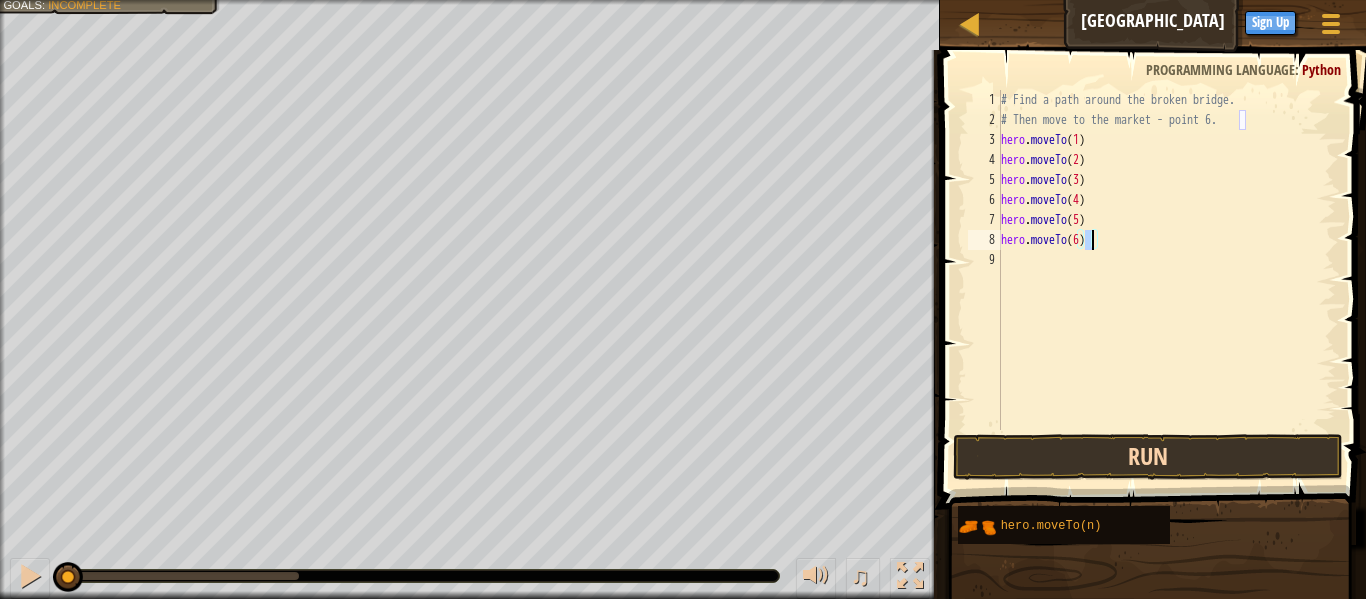type on "hero.moveTo(6)" 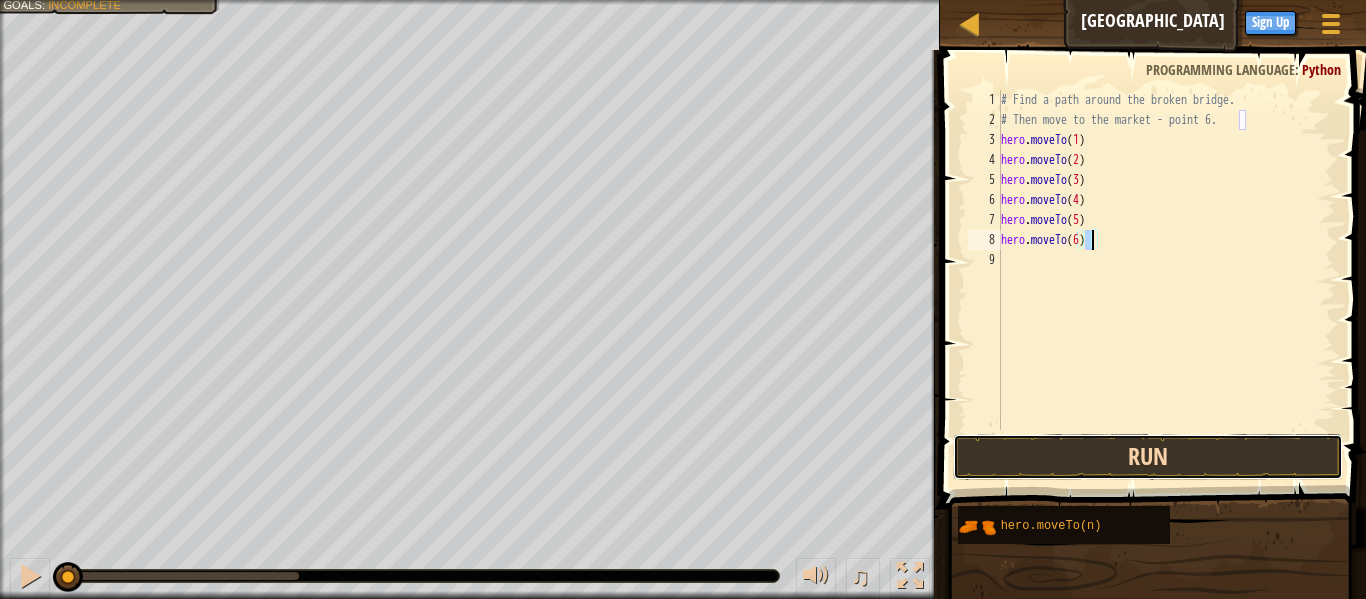 click on "Run" at bounding box center [1148, 457] 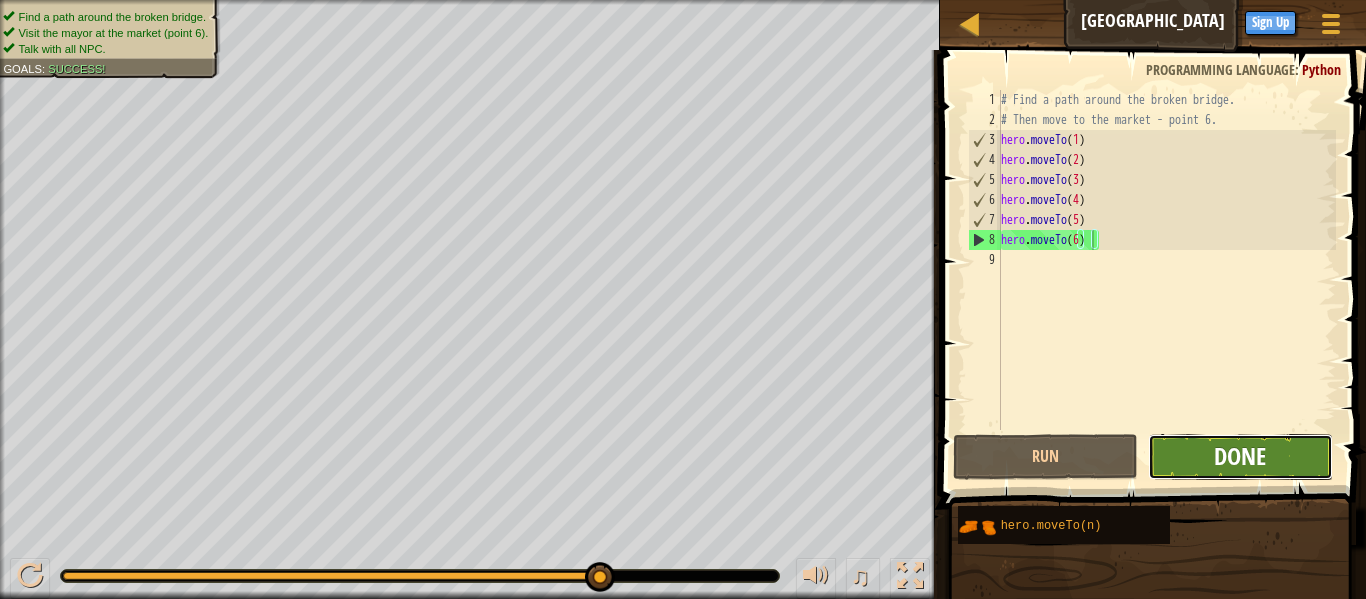 click on "Done" at bounding box center [1240, 456] 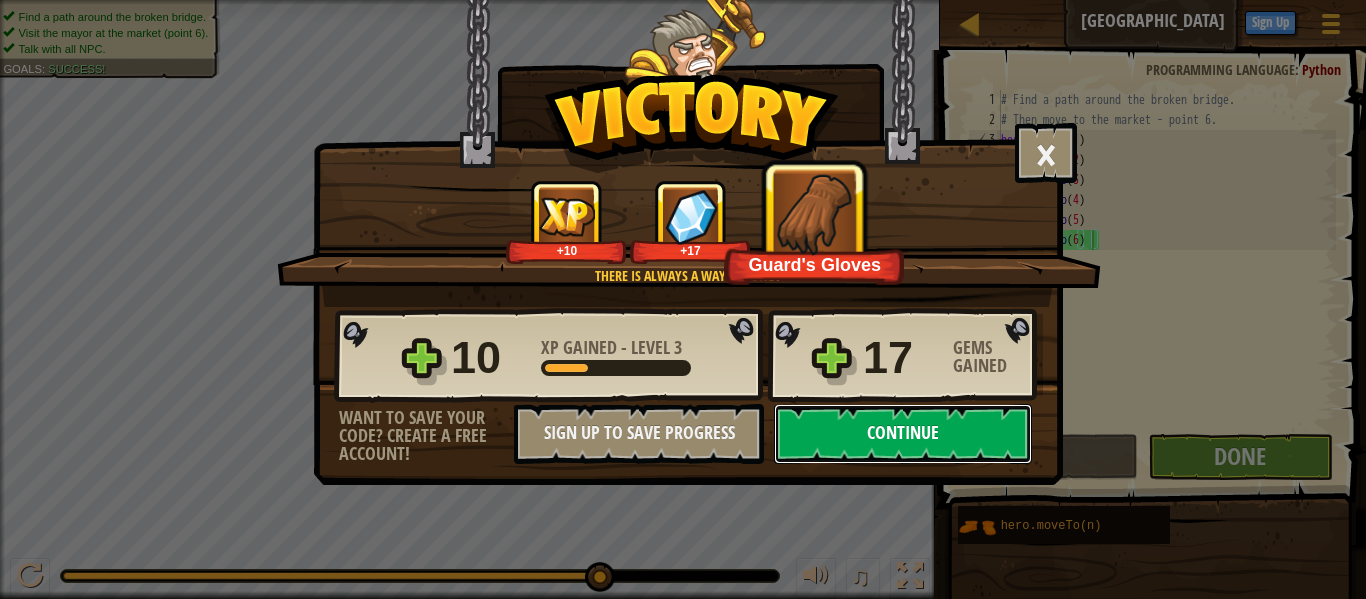 click on "Continue" at bounding box center (903, 434) 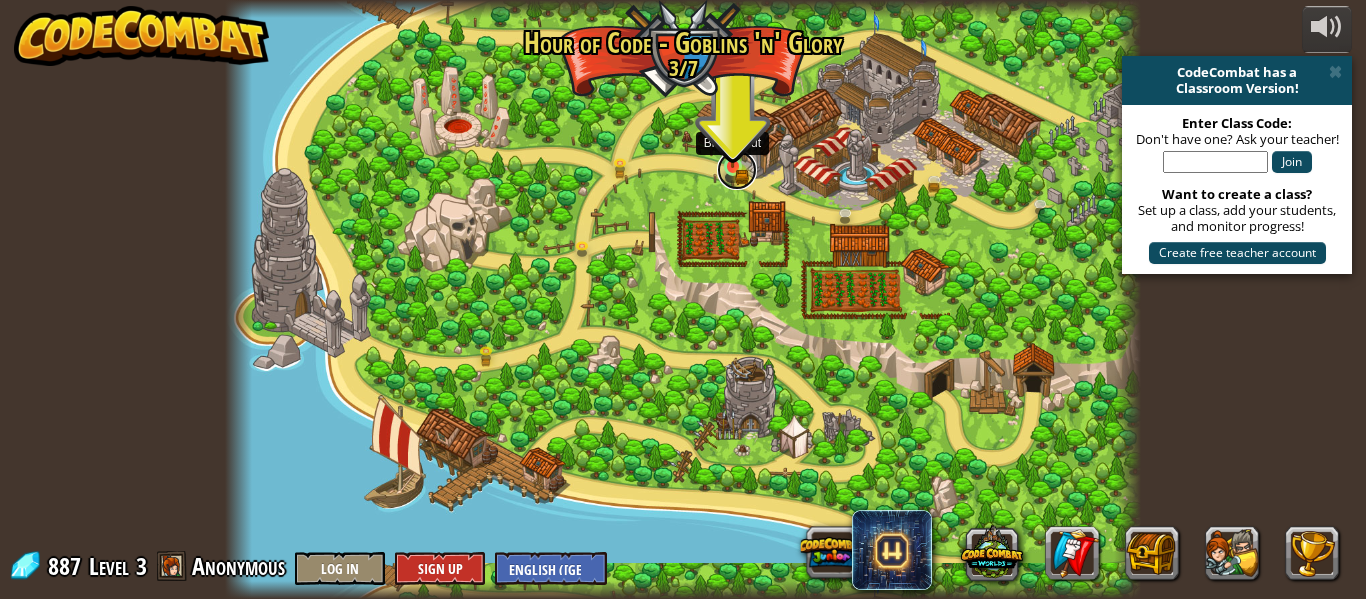 click at bounding box center (737, 170) 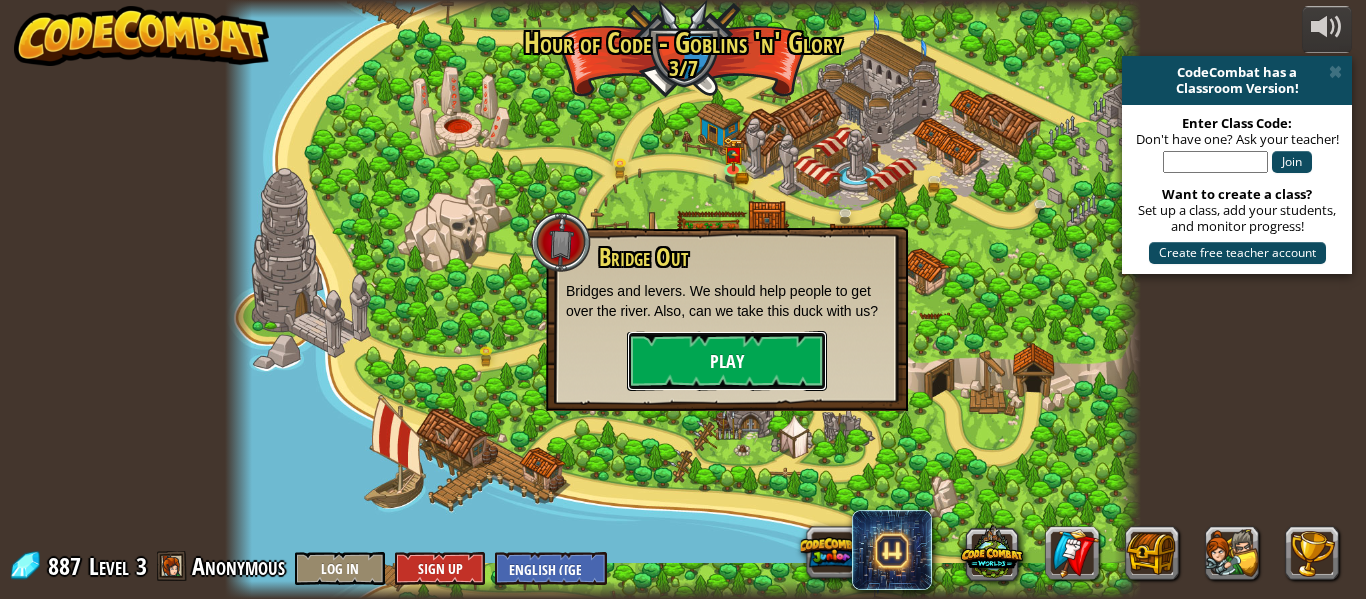click on "Play" at bounding box center (727, 361) 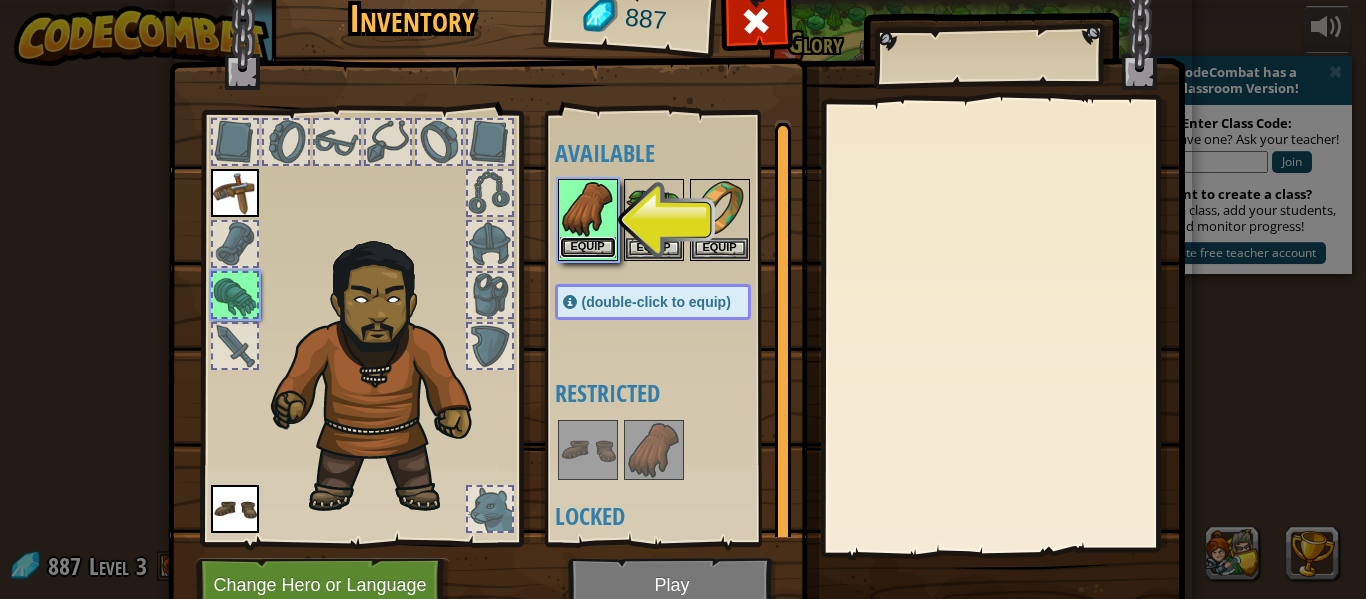 click on "Equip" at bounding box center [588, 247] 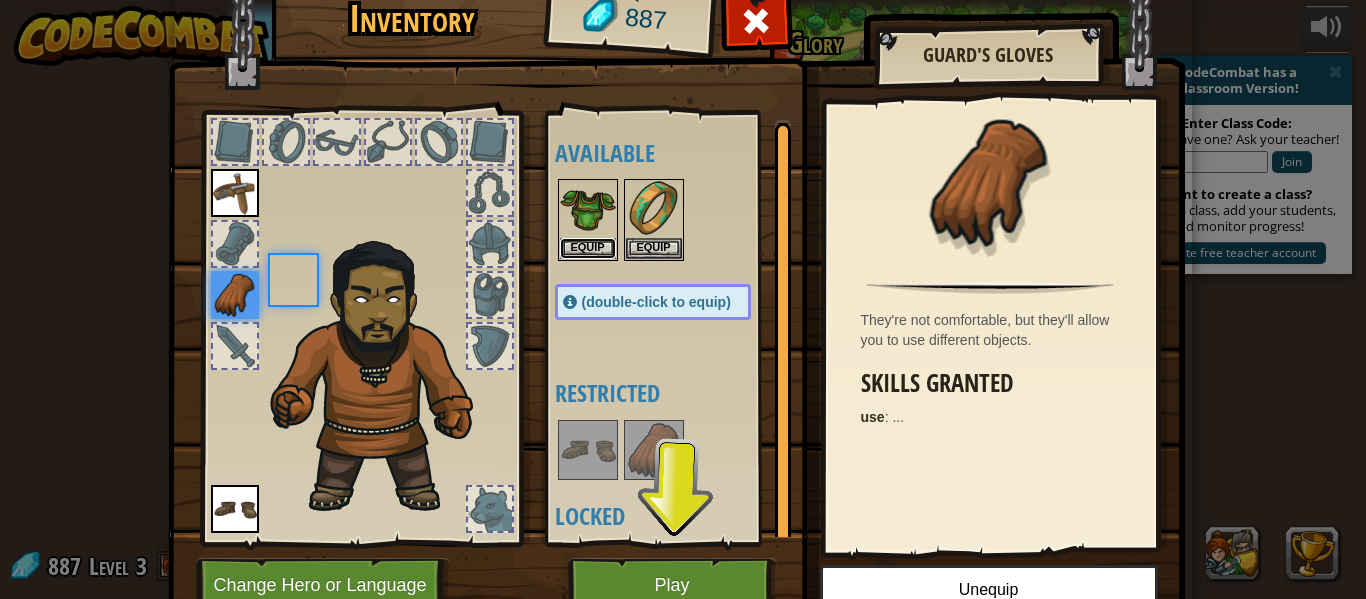 click on "Equip" at bounding box center (588, 248) 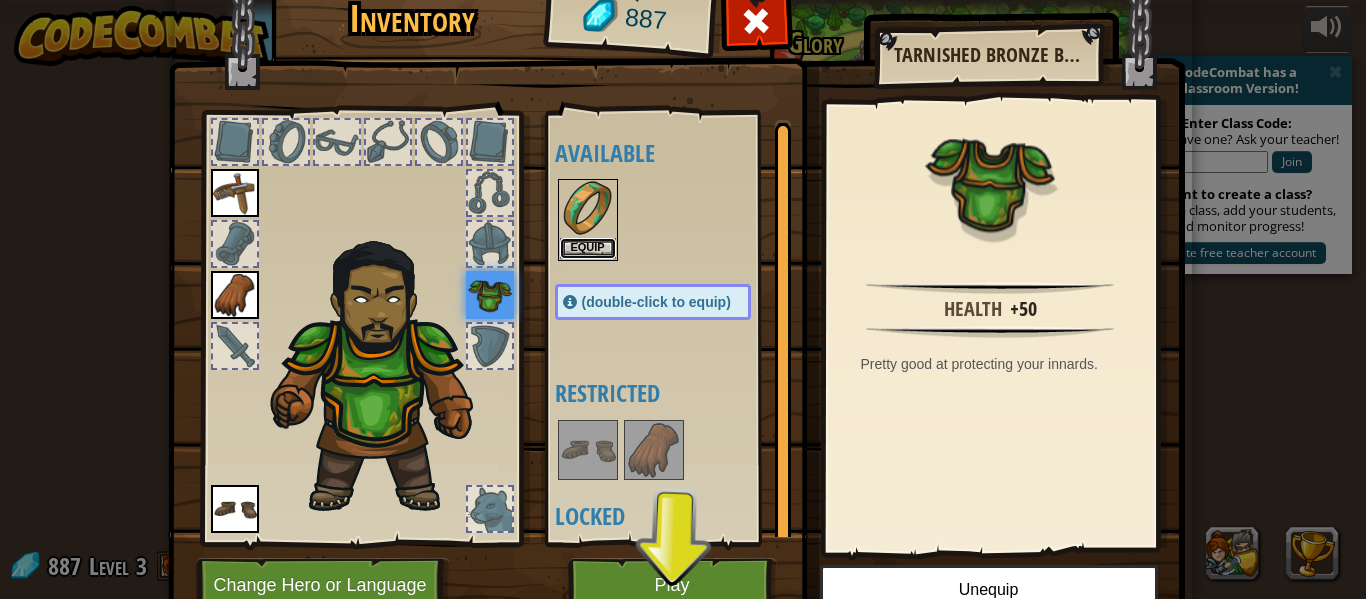click on "Equip" at bounding box center [588, 248] 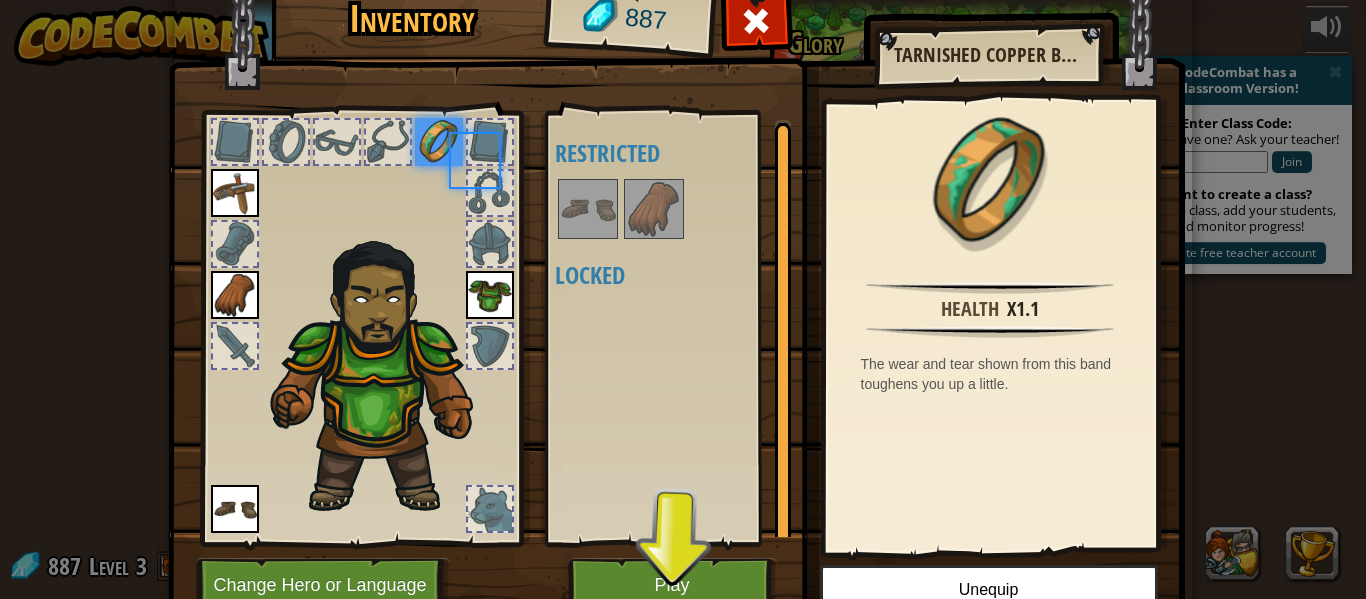 click on "Available Equip Equip Equip Equip (double-click to equip) Restricted Locked" at bounding box center [673, 328] 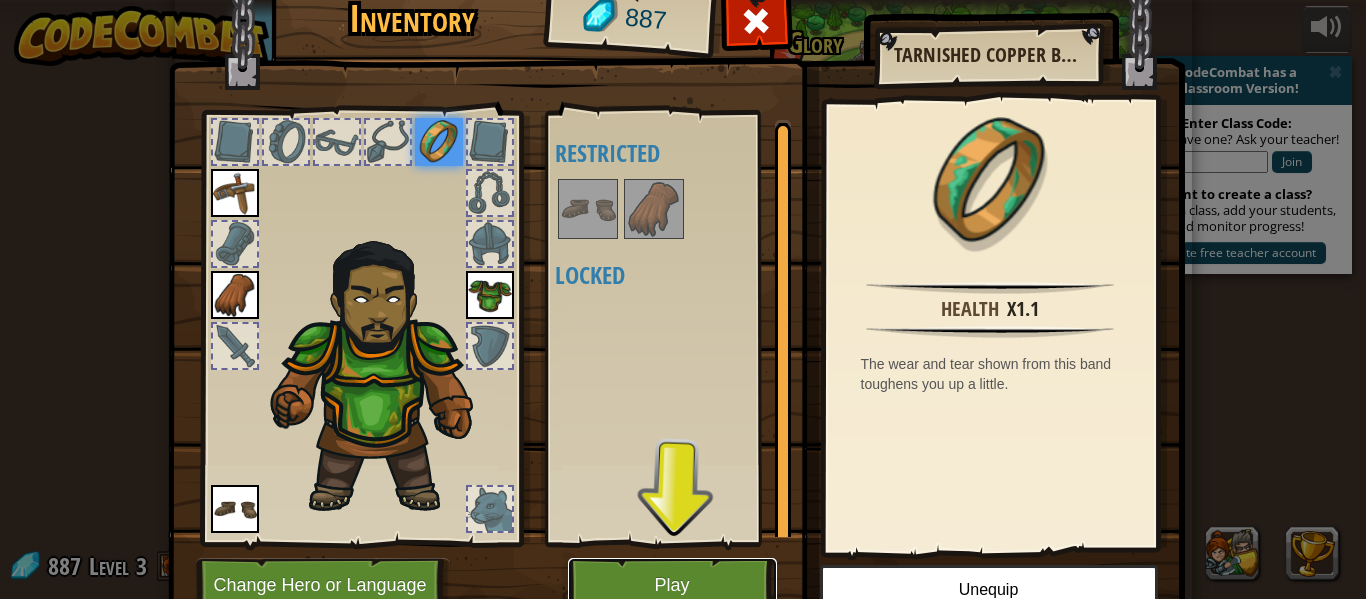 click on "Play" at bounding box center [672, 585] 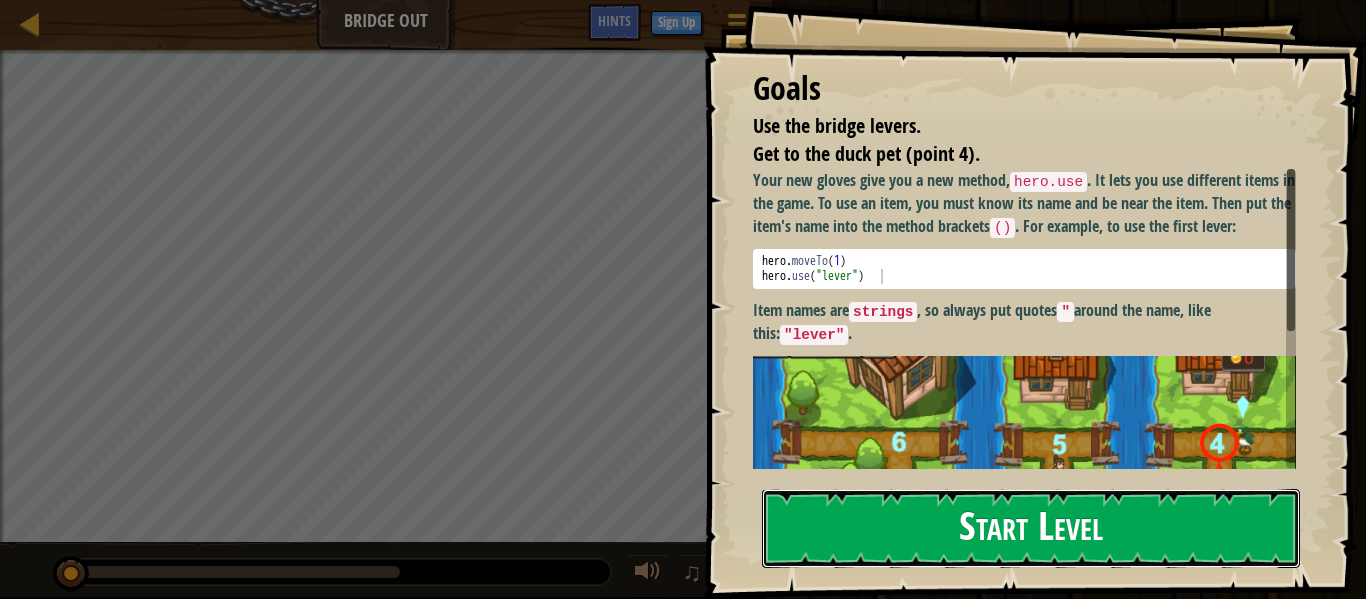click on "Start Level" at bounding box center [1031, 528] 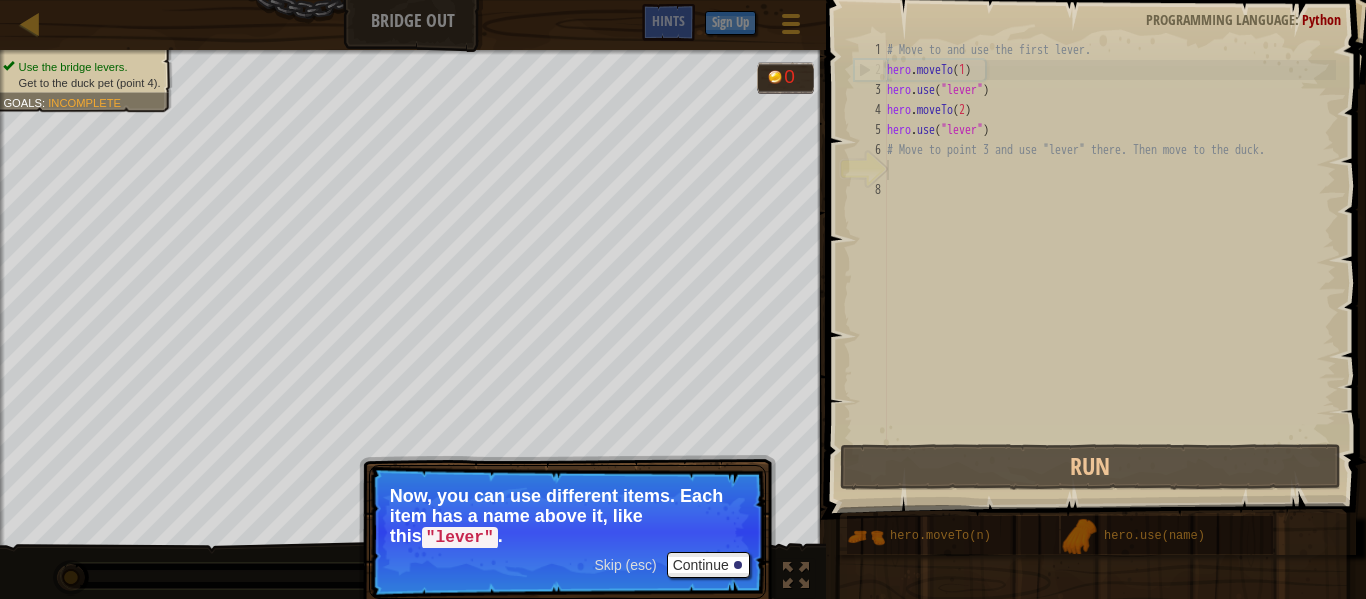 click on "Skip (esc)" at bounding box center (625, 565) 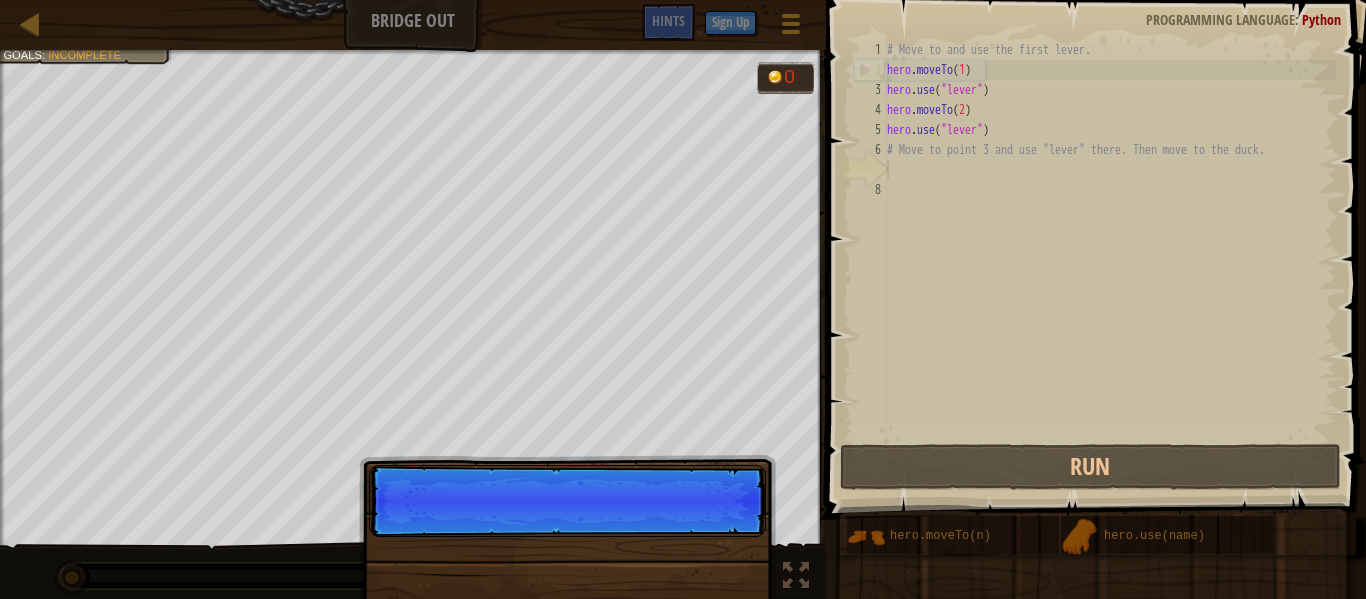 scroll, scrollTop: 9, scrollLeft: 0, axis: vertical 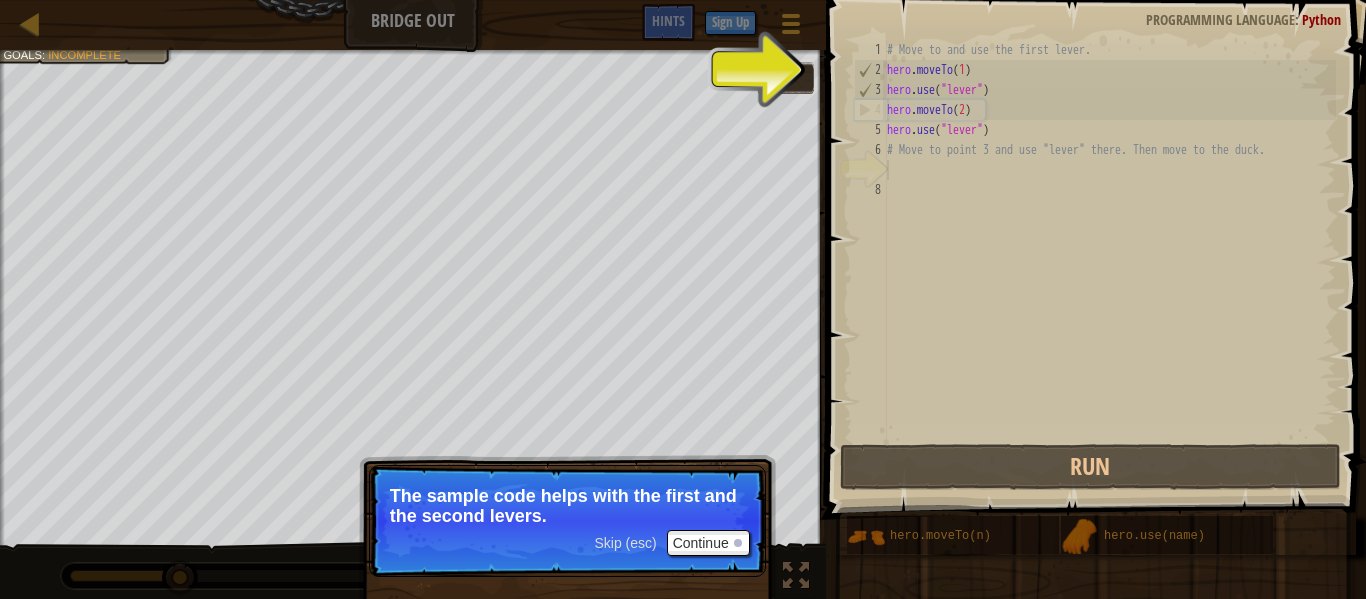 click on "Skip (esc)" at bounding box center [625, 543] 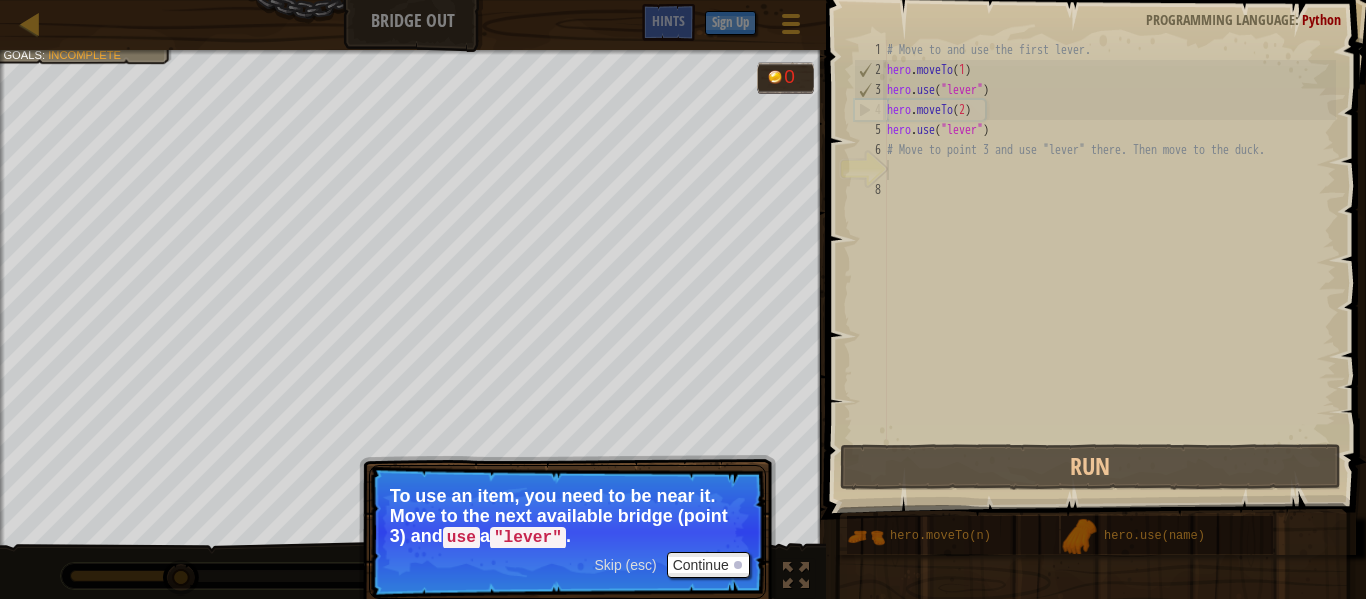 click on "Skip (esc)" at bounding box center [625, 565] 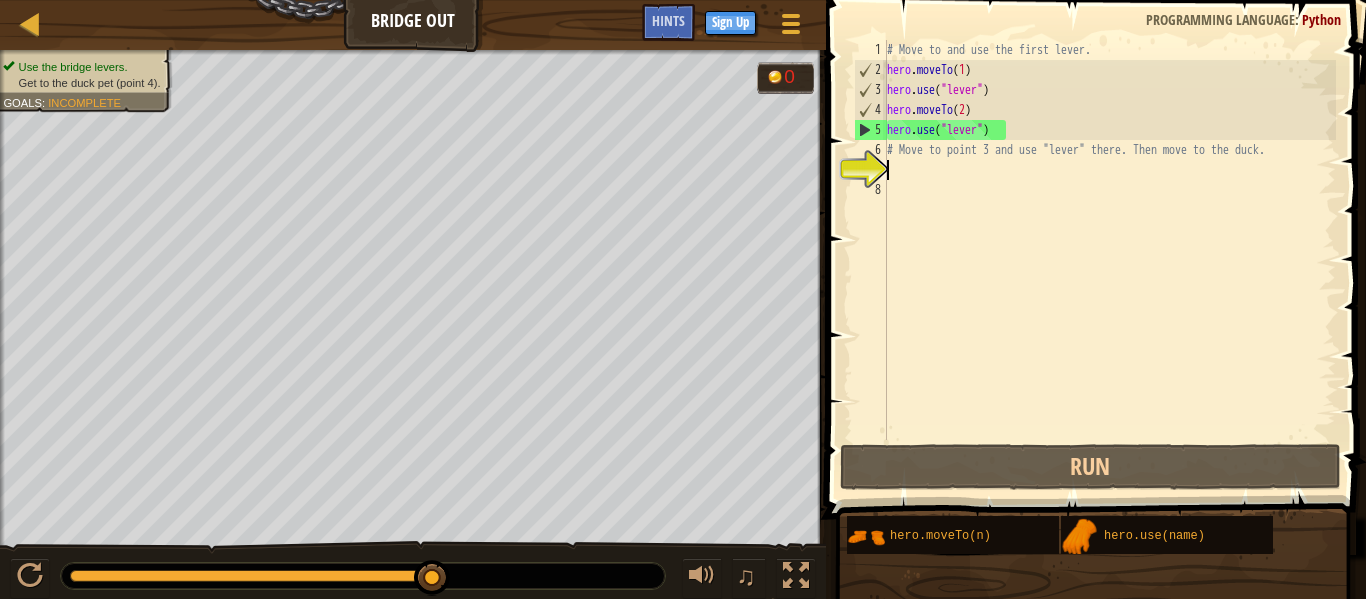 click on "# Move to and use the first lever. hero . moveTo ( 1 ) hero . use ( "lever" ) hero . moveTo ( 2 ) hero . use ( "lever" ) # Move to point 3 and use "lever" there. Then move to the duck." at bounding box center [1109, 260] 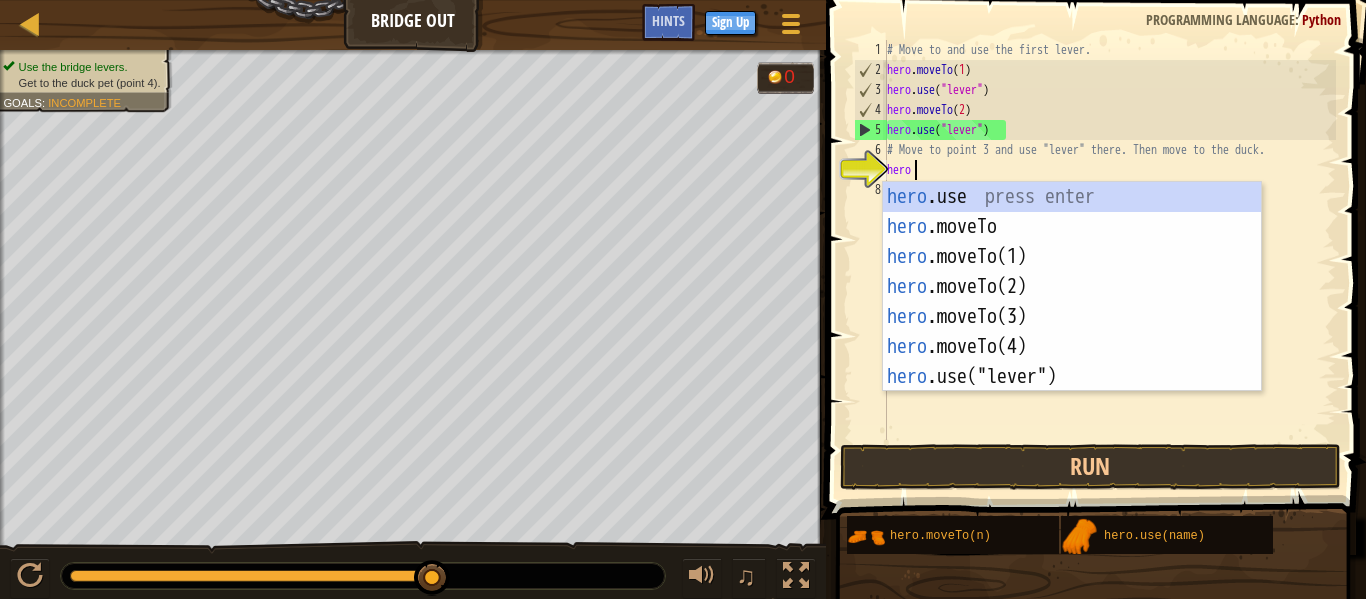 scroll, scrollTop: 9, scrollLeft: 3, axis: both 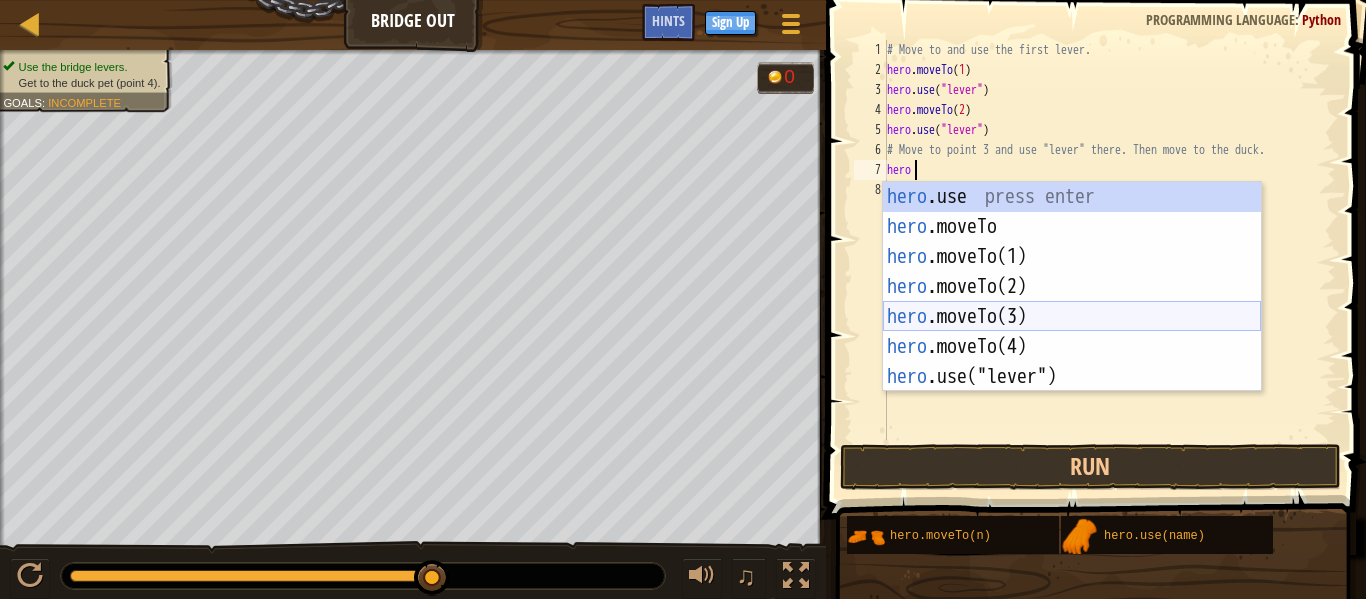 click on "hero .use press enter hero .moveTo press enter hero .moveTo(1) press enter hero .moveTo(2) press enter hero .moveTo(3) press enter hero .moveTo(4) press enter hero .use("lever") press enter" at bounding box center (1072, 317) 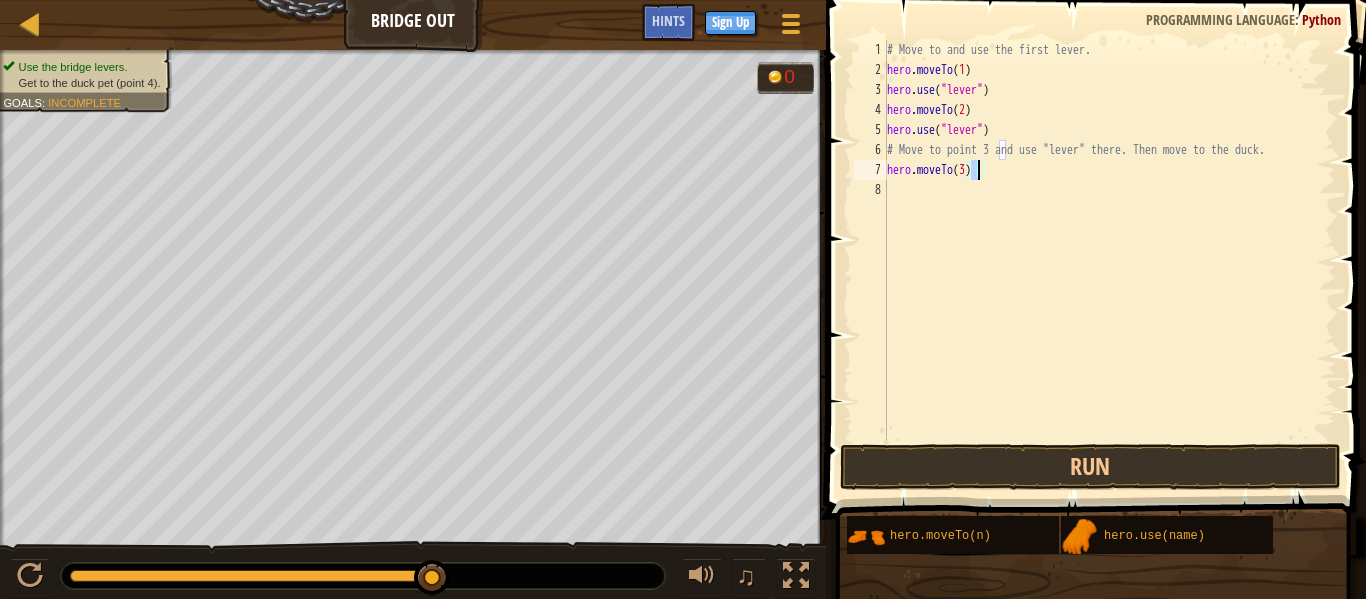 click on "# Move to and use the first lever. hero . moveTo ( 1 ) hero . use ( "lever" ) hero . moveTo ( 2 ) hero . use ( "lever" ) # Move to point 3 and use "lever" there. Then move to the duck. hero . moveTo ( 3 )" at bounding box center (1109, 260) 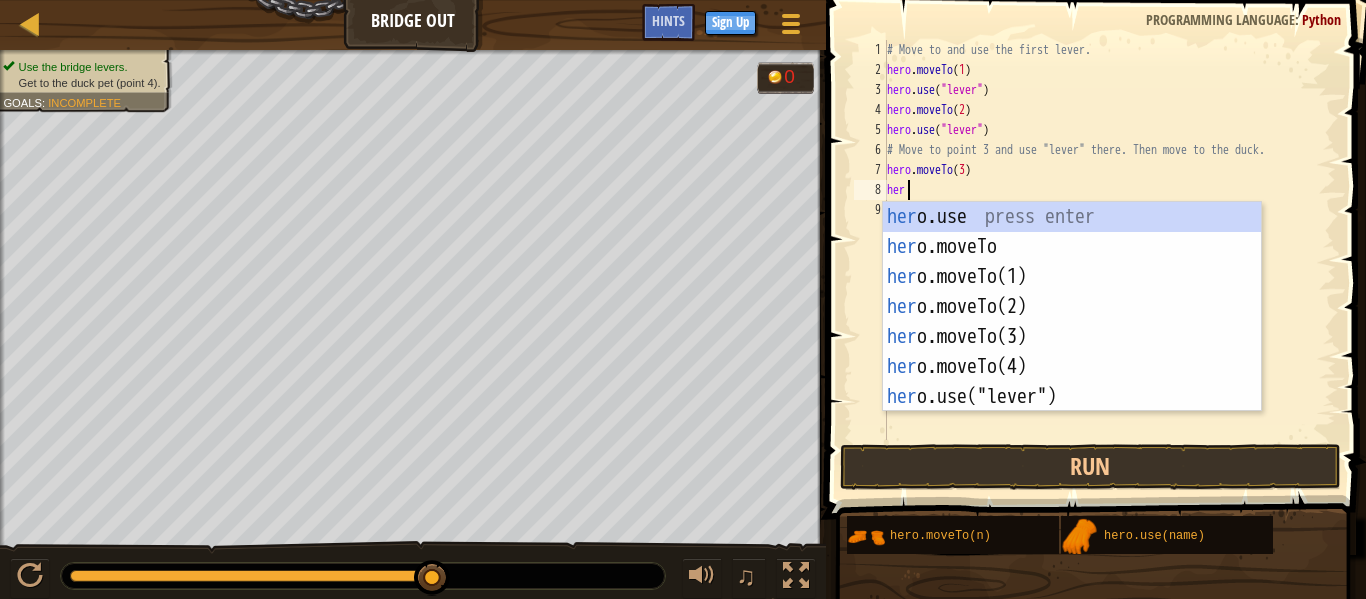 scroll, scrollTop: 9, scrollLeft: 3, axis: both 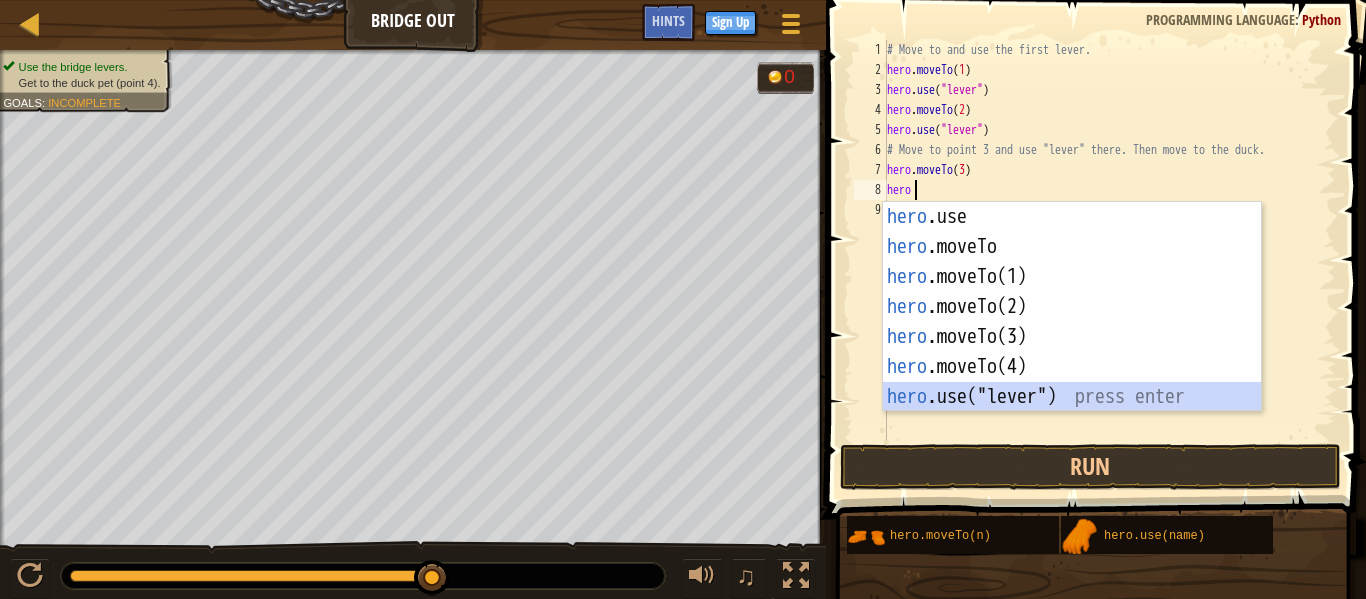click on "hero .use press enter hero .moveTo press enter hero .moveTo(1) press enter hero .moveTo(2) press enter hero .moveTo(3) press enter hero .moveTo(4) press enter hero .use("lever") press enter" at bounding box center (1072, 337) 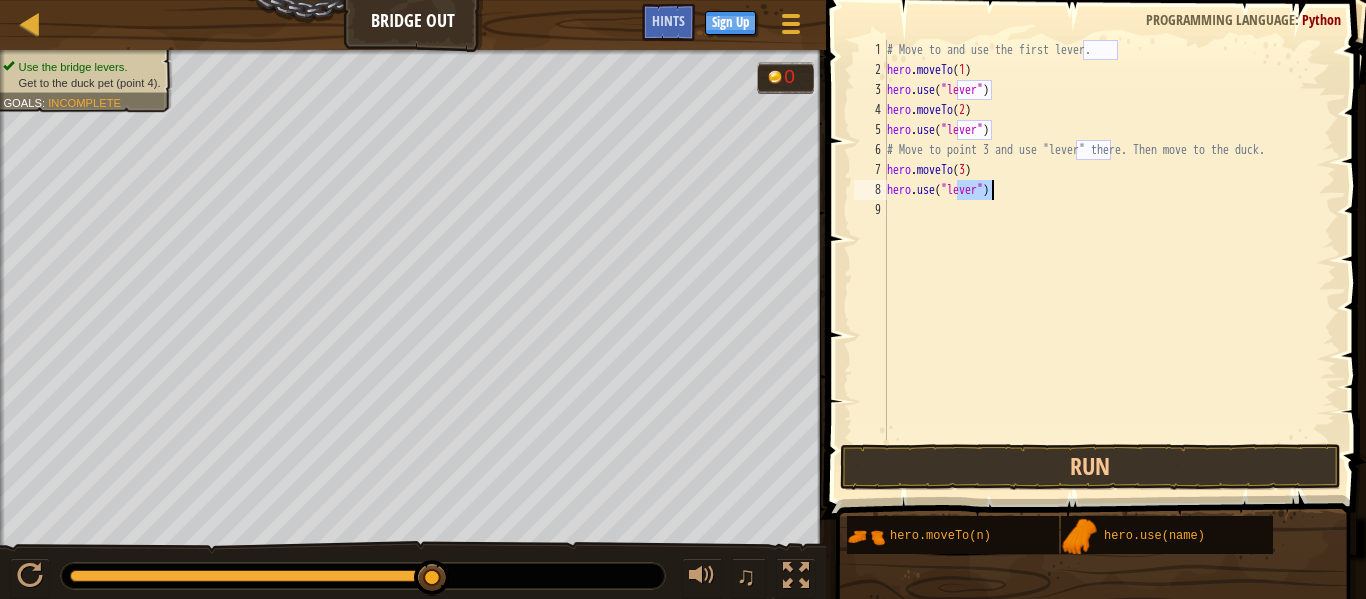 click on "# Move to and use the first lever. hero . moveTo ( 1 ) hero . use ( "lever" ) hero . moveTo ( 2 ) hero . use ( "lever" ) # Move to point 3 and use "lever" there. Then move to the duck. hero . moveTo ( 3 ) hero . use ( "lever" )" at bounding box center (1109, 260) 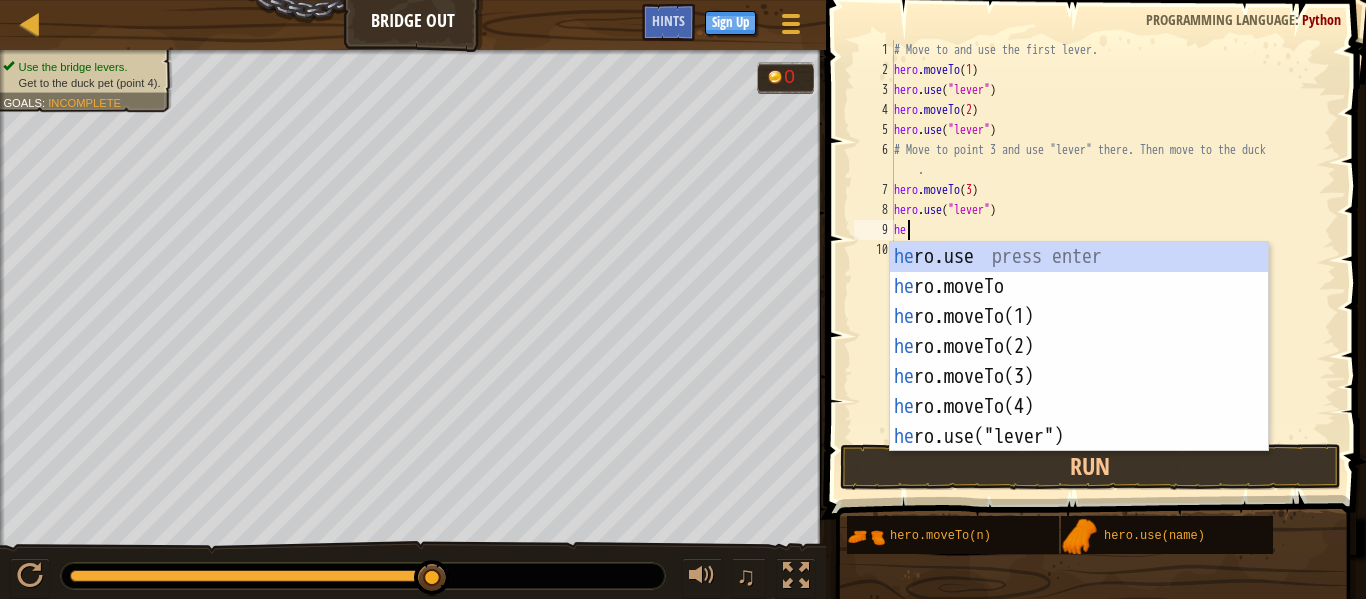 scroll, scrollTop: 9, scrollLeft: 3, axis: both 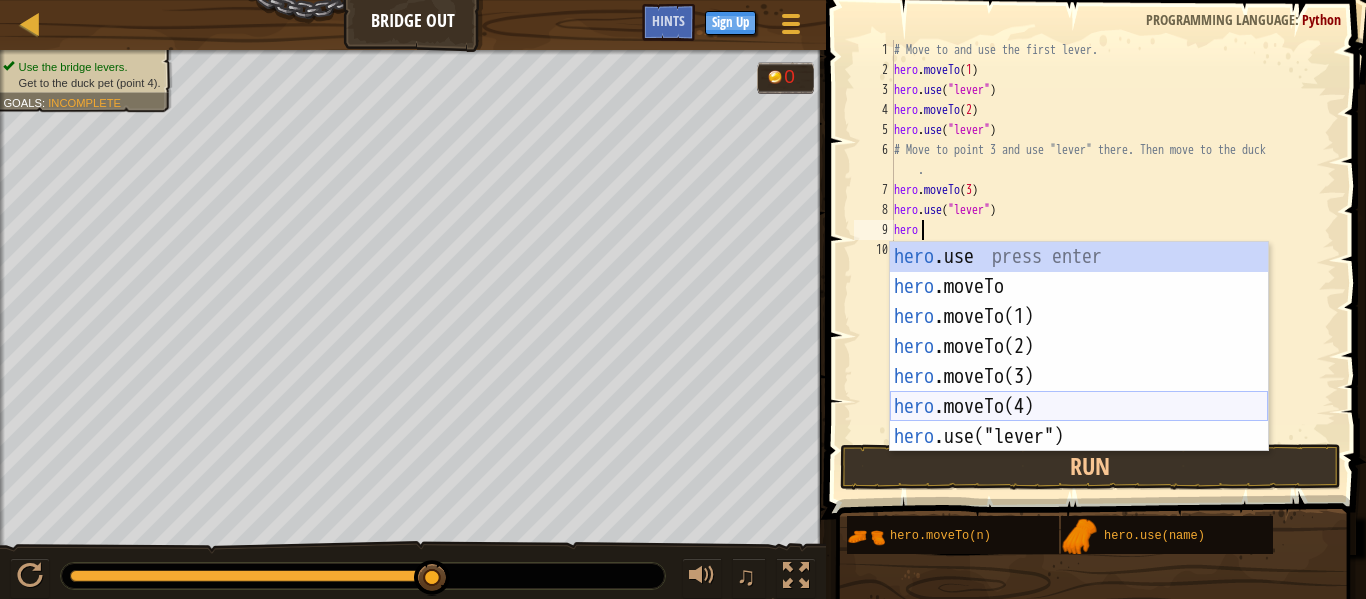 click on "hero .use press enter hero .moveTo press enter hero .moveTo(1) press enter hero .moveTo(2) press enter hero .moveTo(3) press enter hero .moveTo(4) press enter hero .use("lever") press enter" at bounding box center (1079, 377) 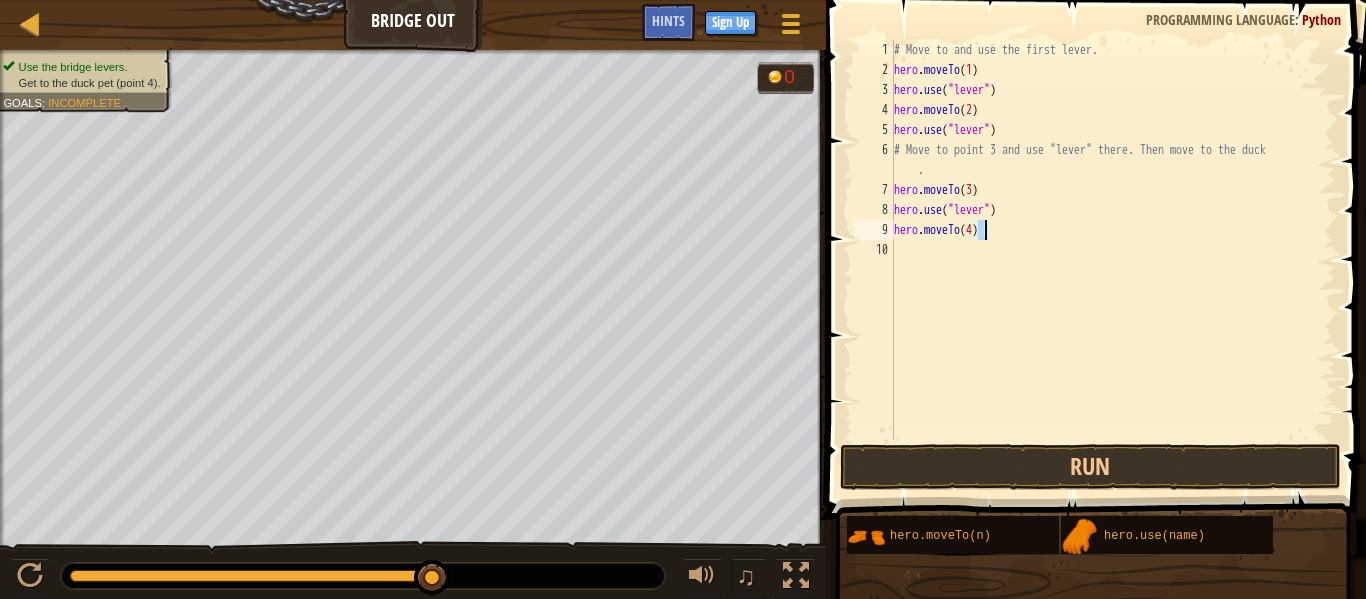 click on "# Move to and use the first lever. hero . moveTo ( 1 ) hero . use ( "lever" ) hero . moveTo ( 2 ) hero . use ( "lever" ) # Move to point 3 and use "lever" there. Then move to the duck      . hero . moveTo ( 3 ) hero . use ( "lever" ) hero . moveTo ( 4 )" at bounding box center [1113, 260] 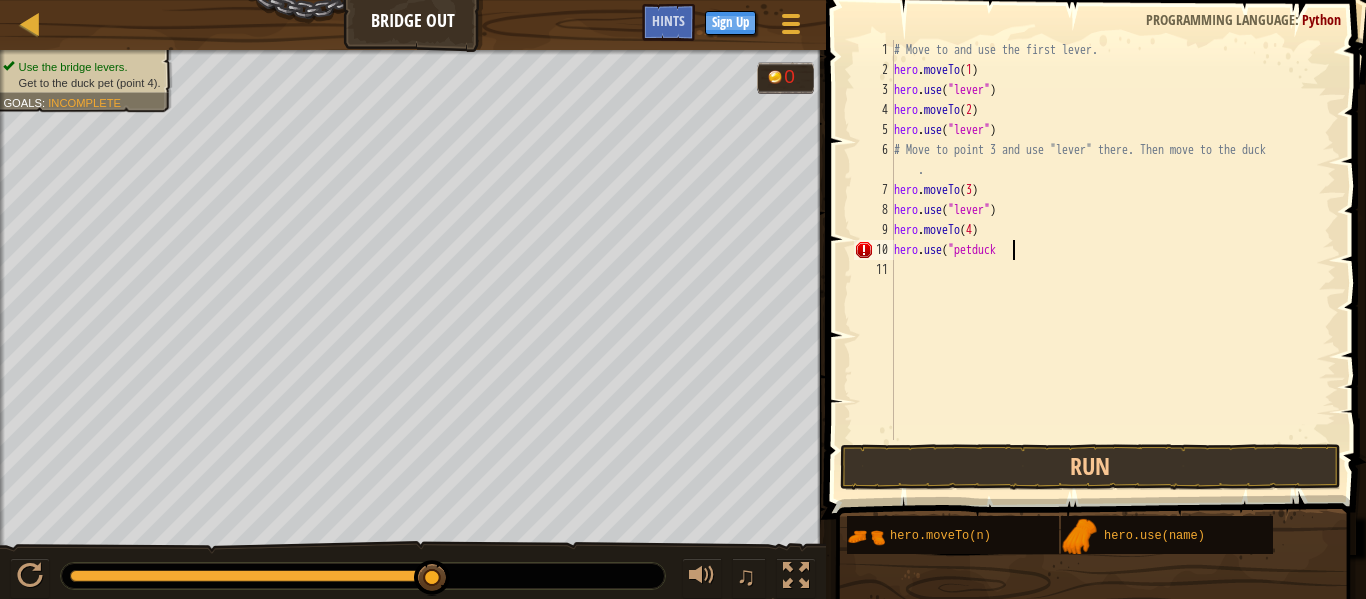 scroll, scrollTop: 9, scrollLeft: 16, axis: both 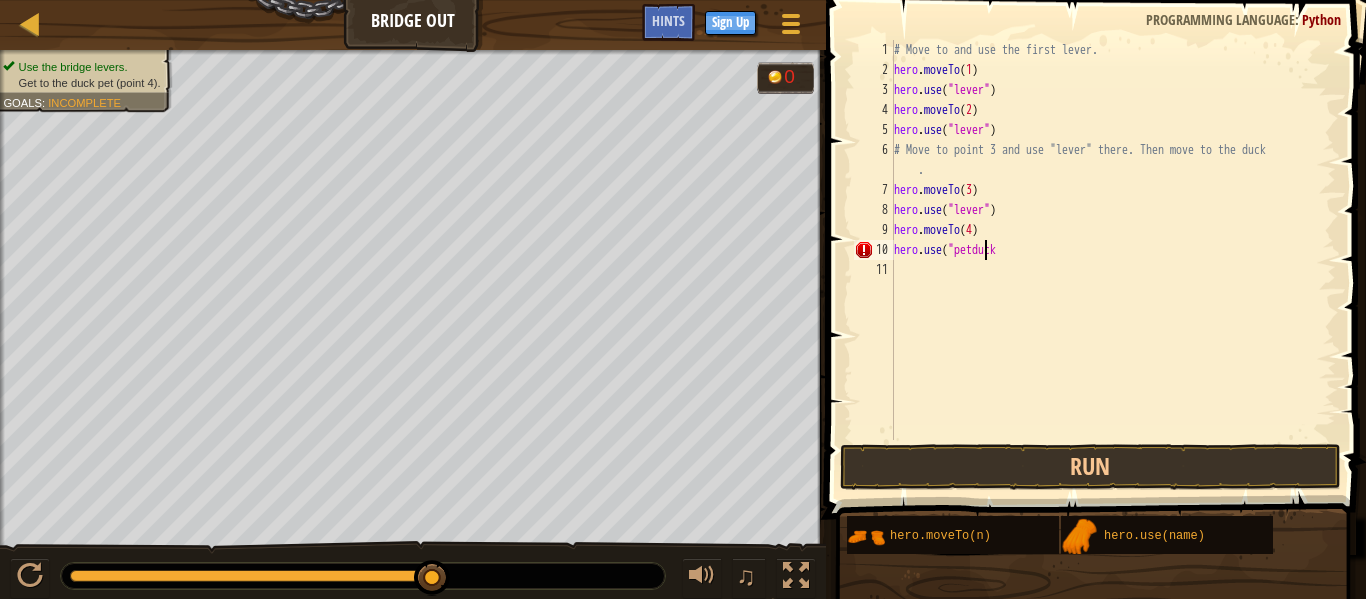 click on "# Move to and use the first lever. hero . moveTo ( 1 ) hero . use ( "lever" ) hero . moveTo ( 2 ) hero . use ( "lever" ) # Move to point 3 and use "lever" there. Then move to the duck      . hero . moveTo ( 3 ) hero . use ( "lever" ) hero . moveTo ( 4 ) hero . use ( "petduck" at bounding box center [1113, 260] 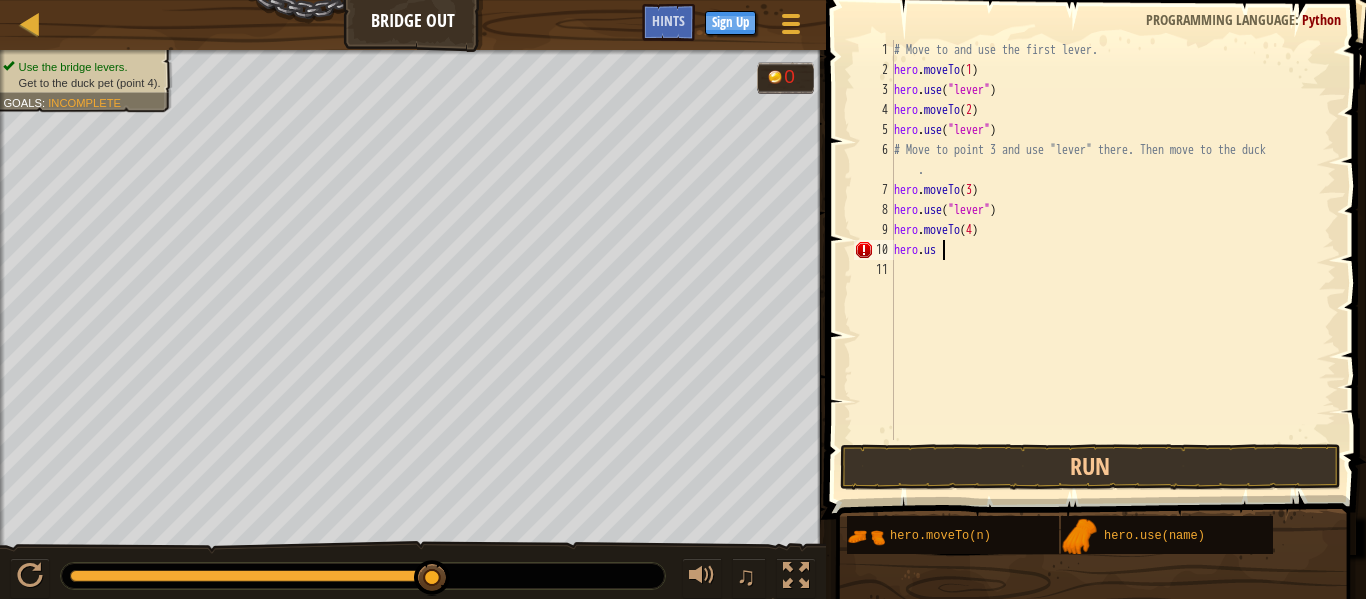 scroll, scrollTop: 9, scrollLeft: 1, axis: both 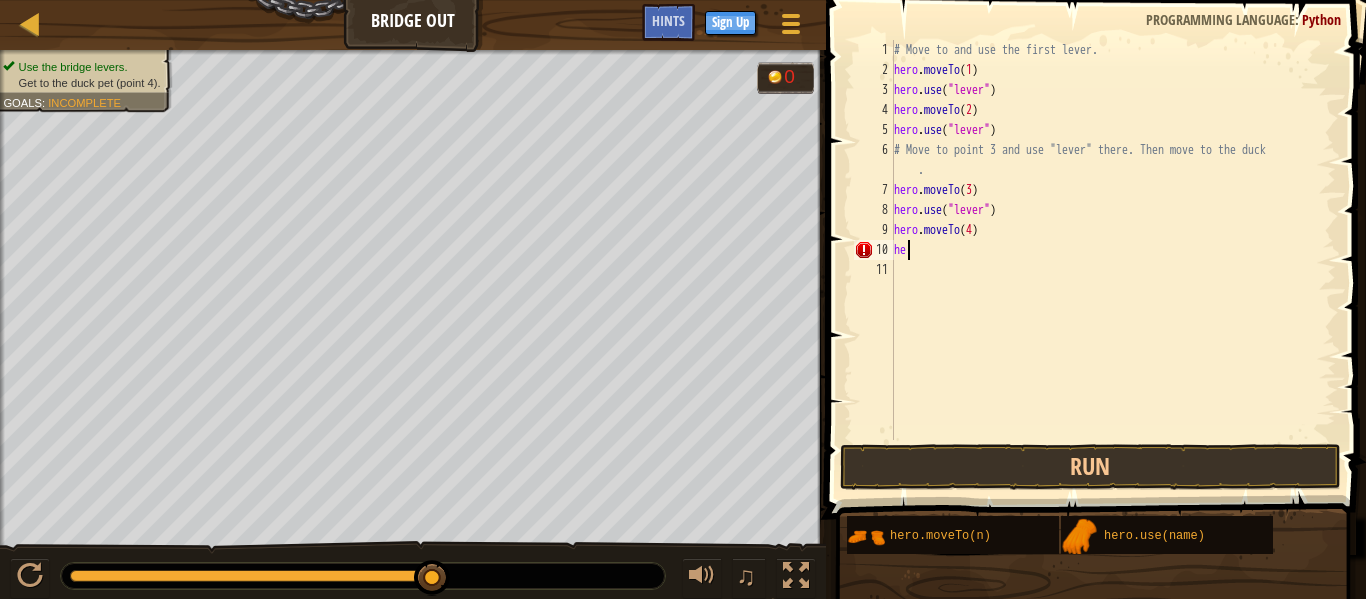 type on "h" 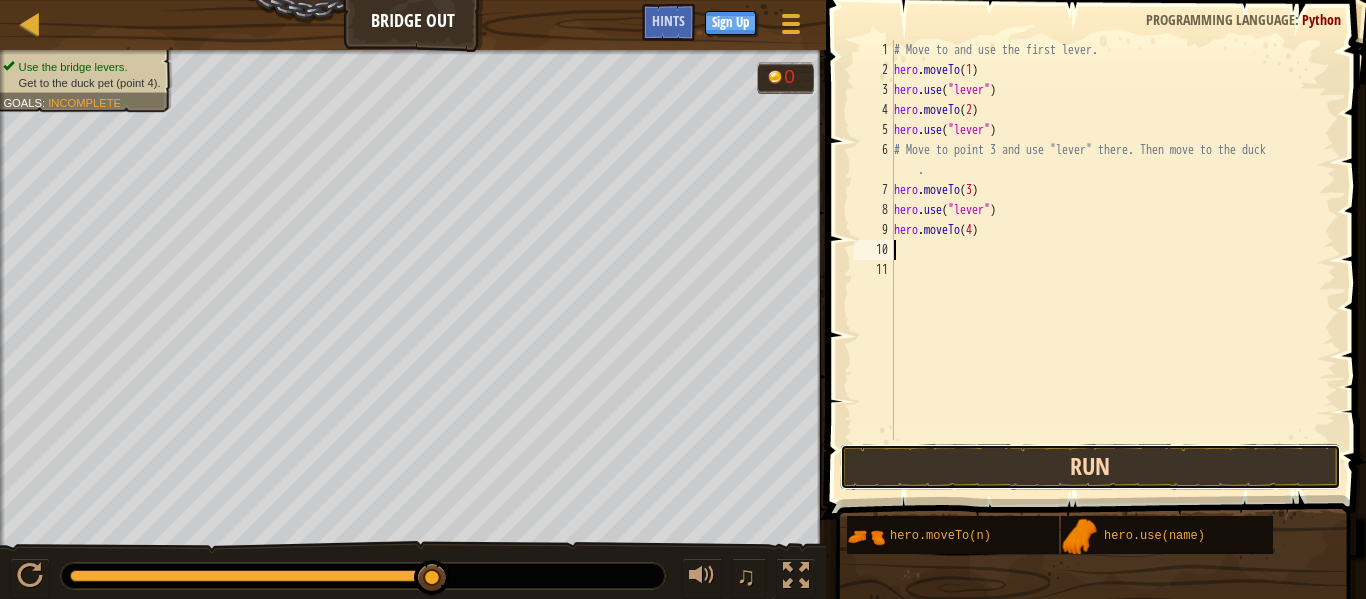click on "Run" at bounding box center (1090, 467) 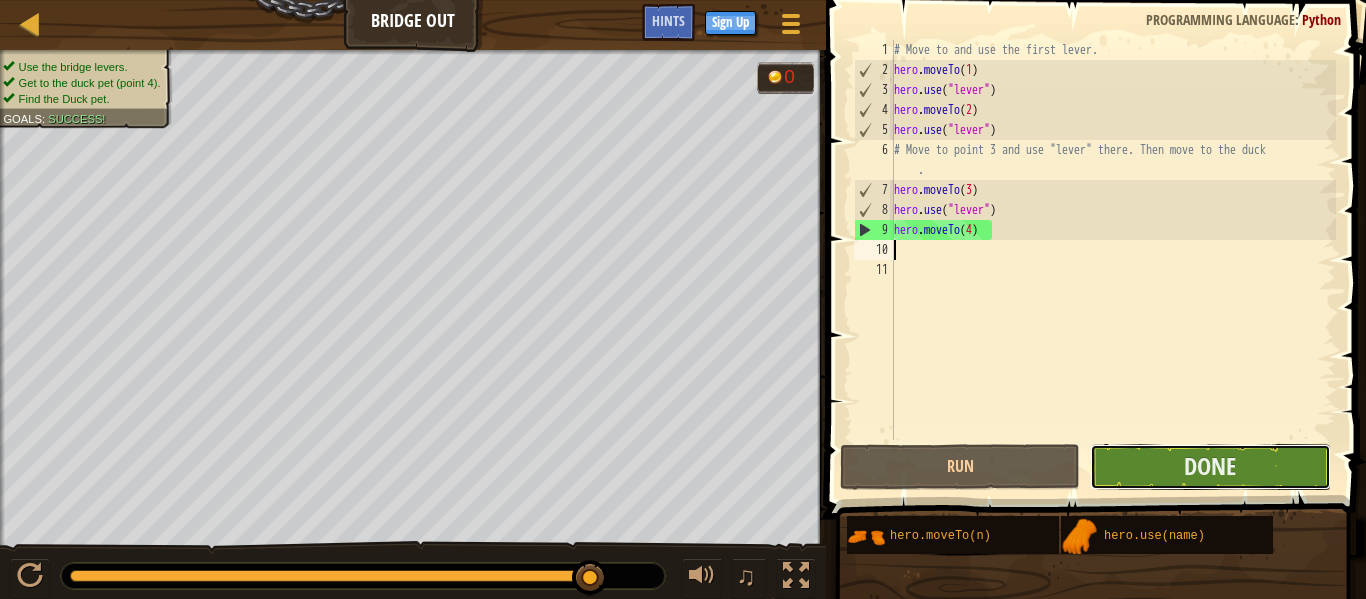 click on "Done" at bounding box center (1210, 467) 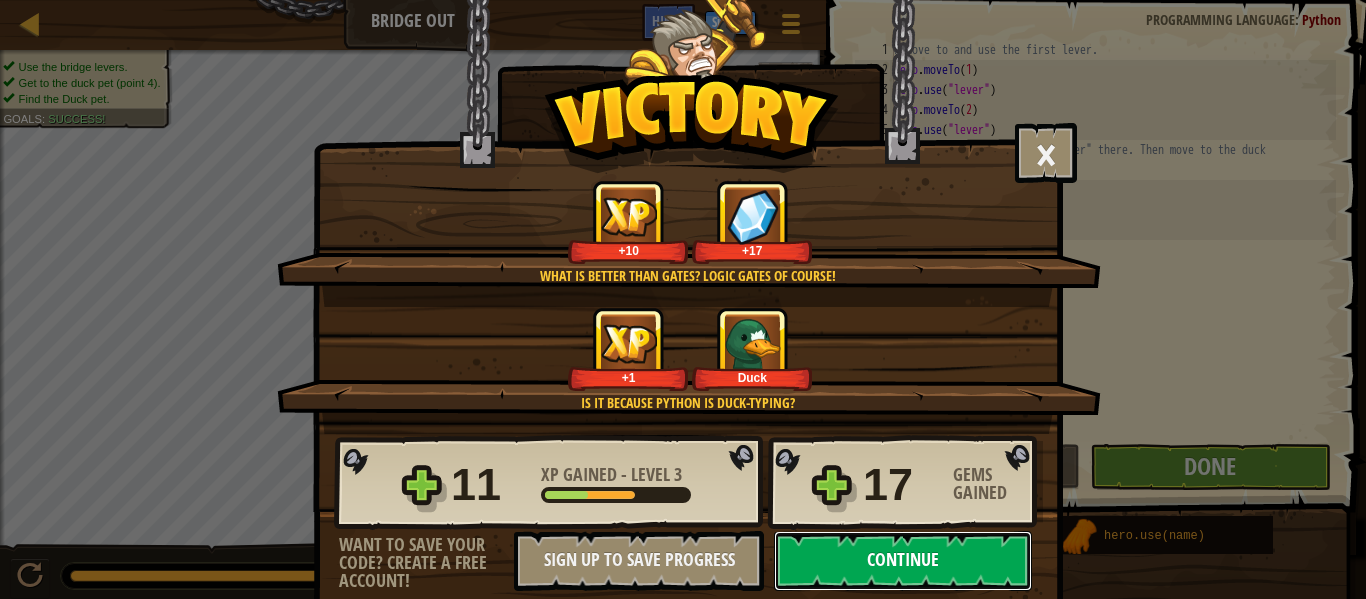 click on "Continue" at bounding box center [903, 561] 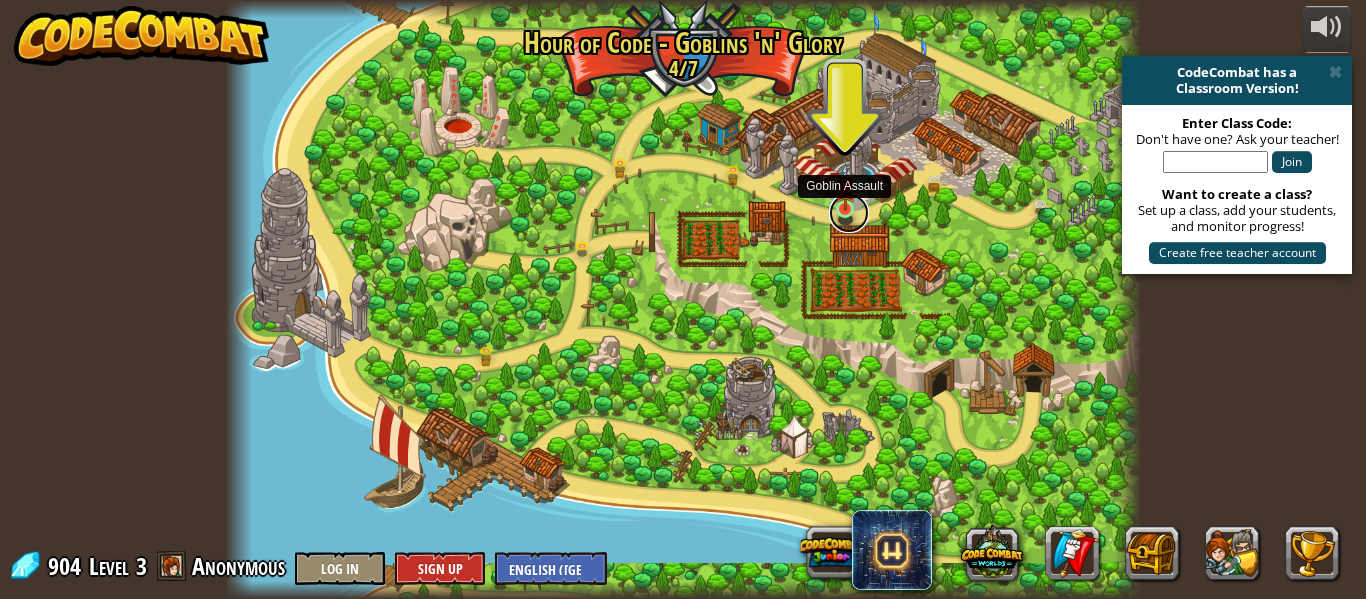 click at bounding box center (849, 213) 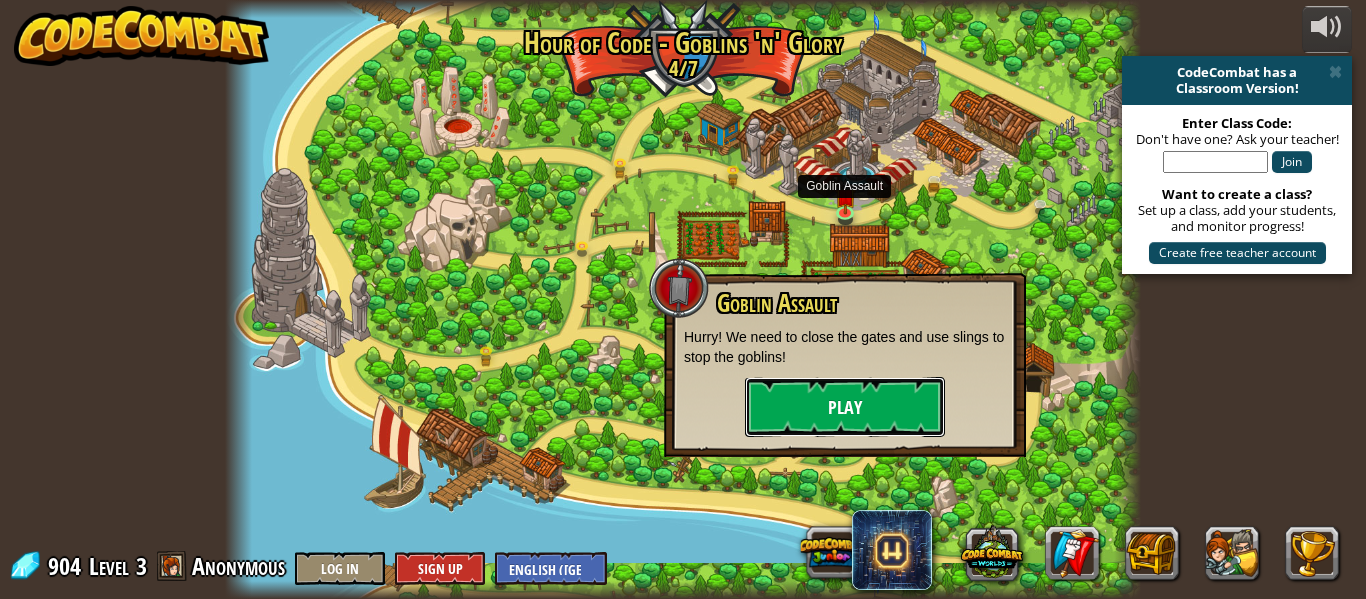 click on "Play" at bounding box center [845, 407] 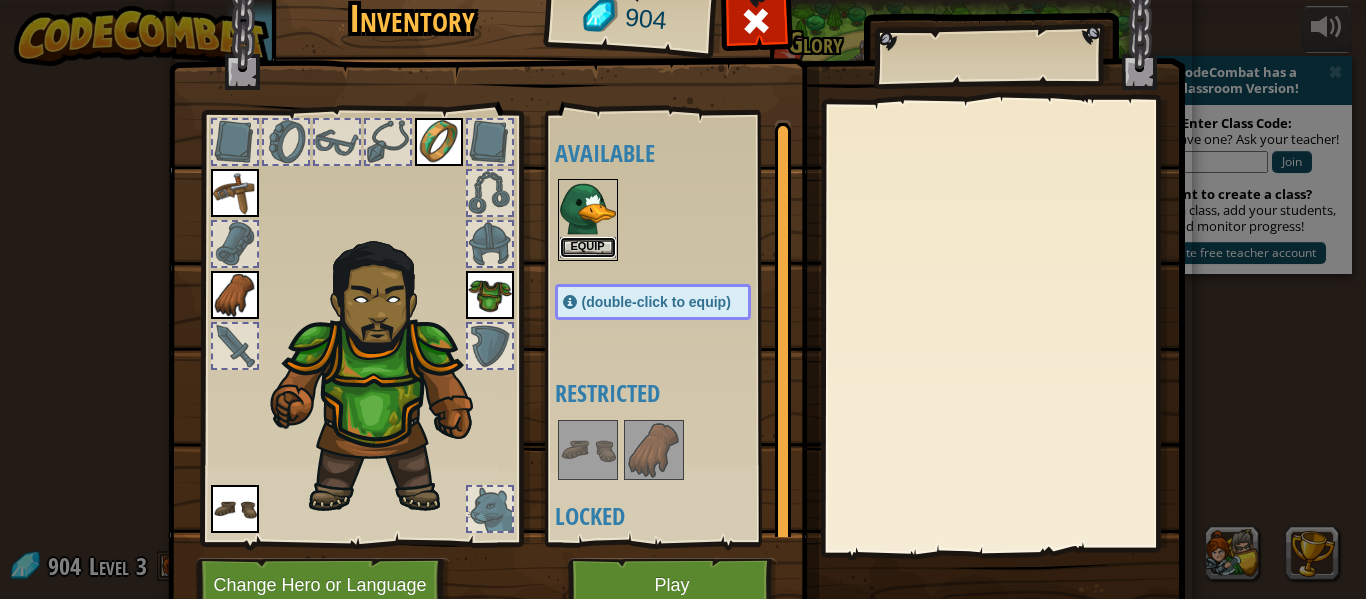 click on "Equip" at bounding box center [588, 247] 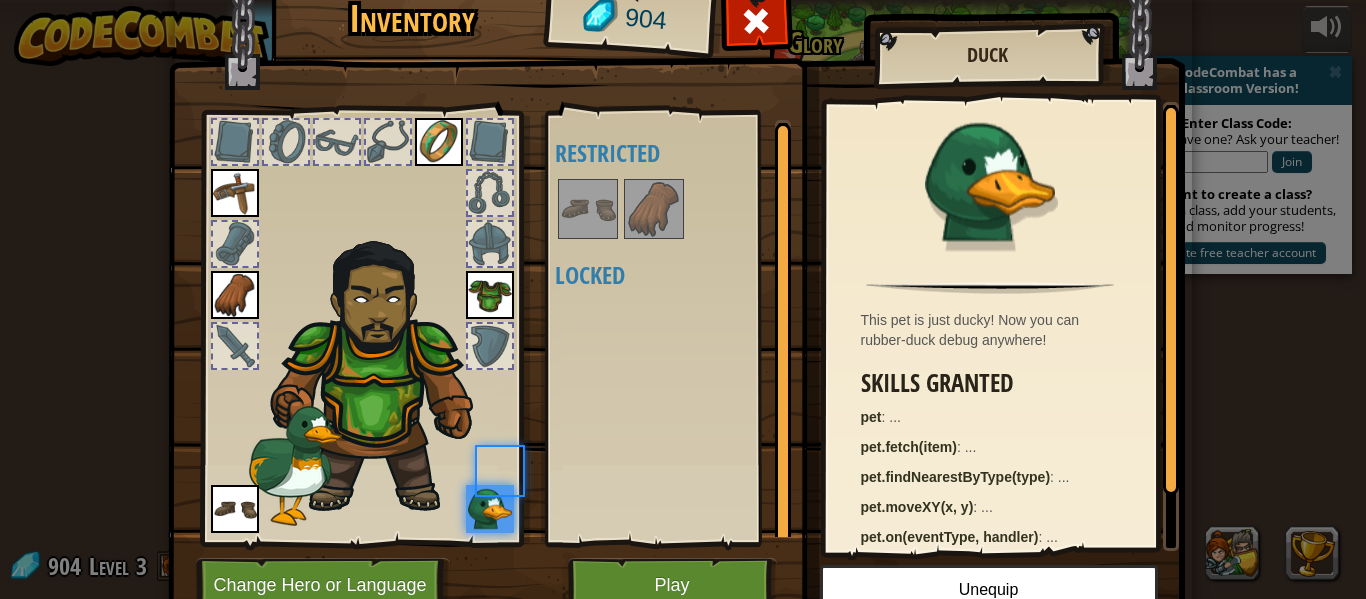 click on "Available Equip Equip Equip Equip Equip (double-click to equip) Restricted Locked" at bounding box center [673, 328] 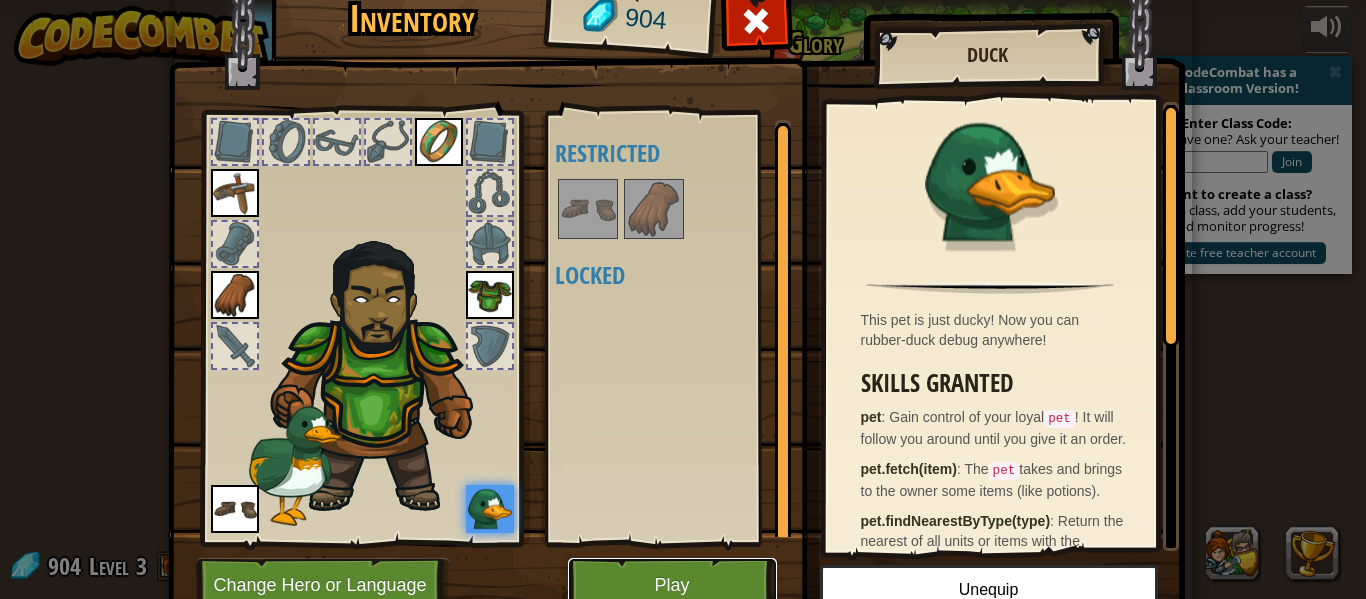 click on "Play" at bounding box center (672, 585) 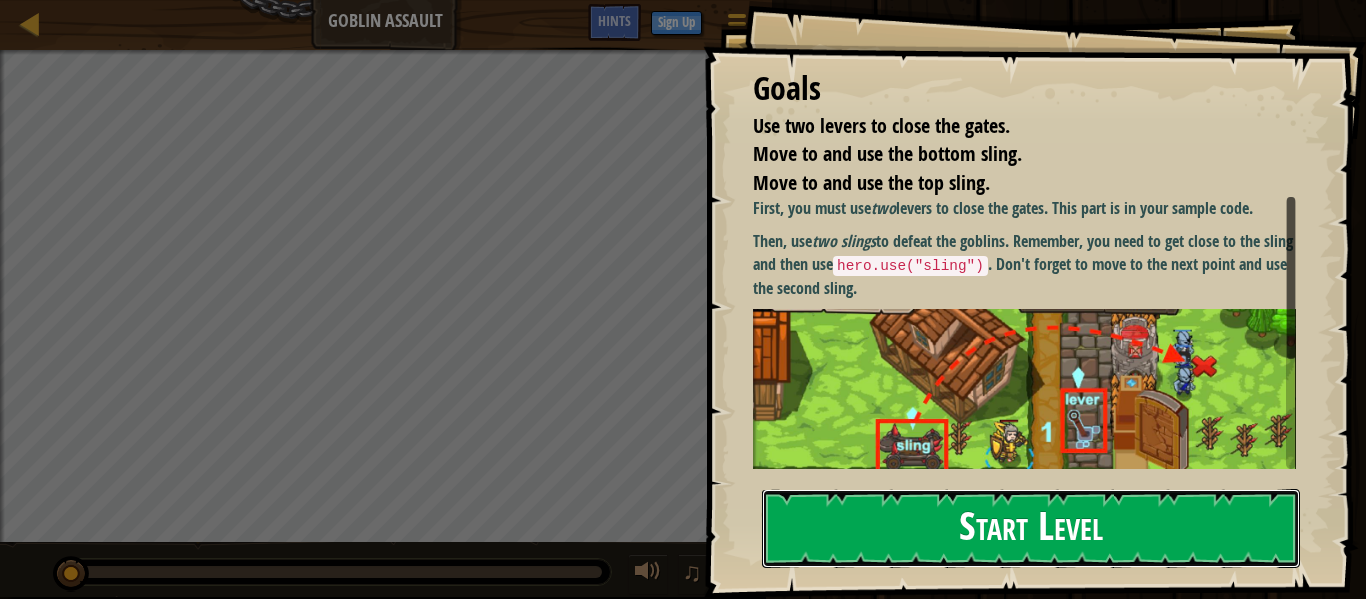 click on "Start Level" at bounding box center (1031, 528) 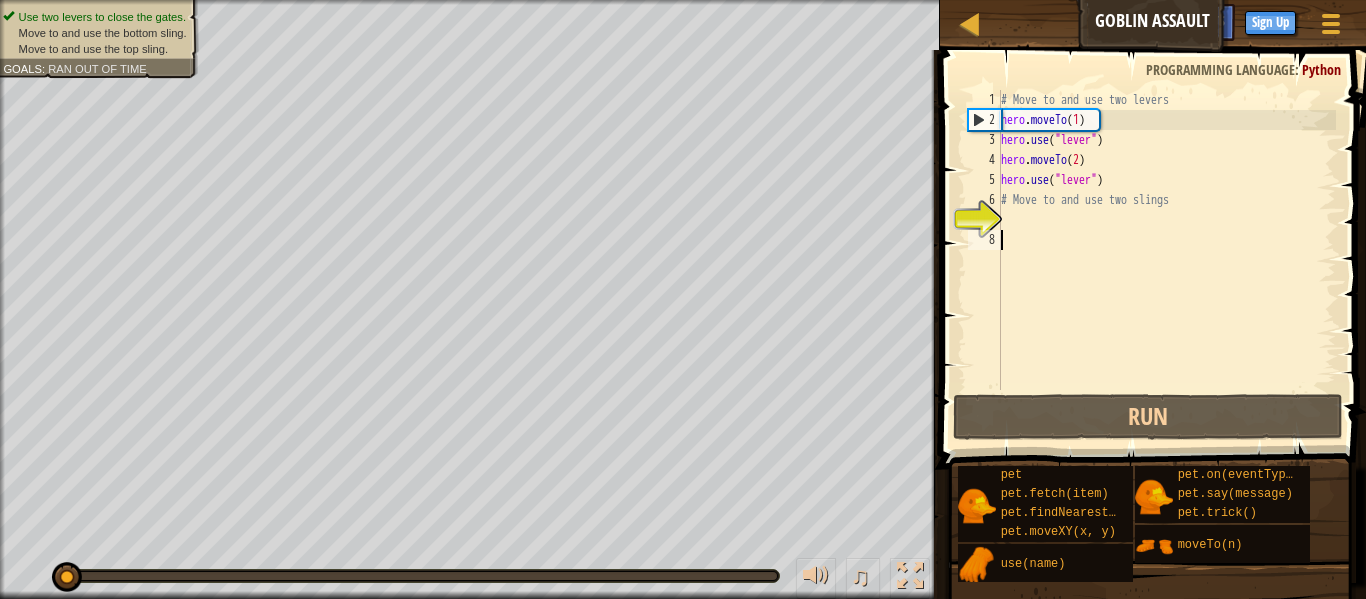 click on "# Move to and use two levers hero . moveTo ( 1 ) hero . use ( "lever" ) hero . moveTo ( 2 ) hero . use ( "lever" ) # Move to and use two slings" at bounding box center [1166, 260] 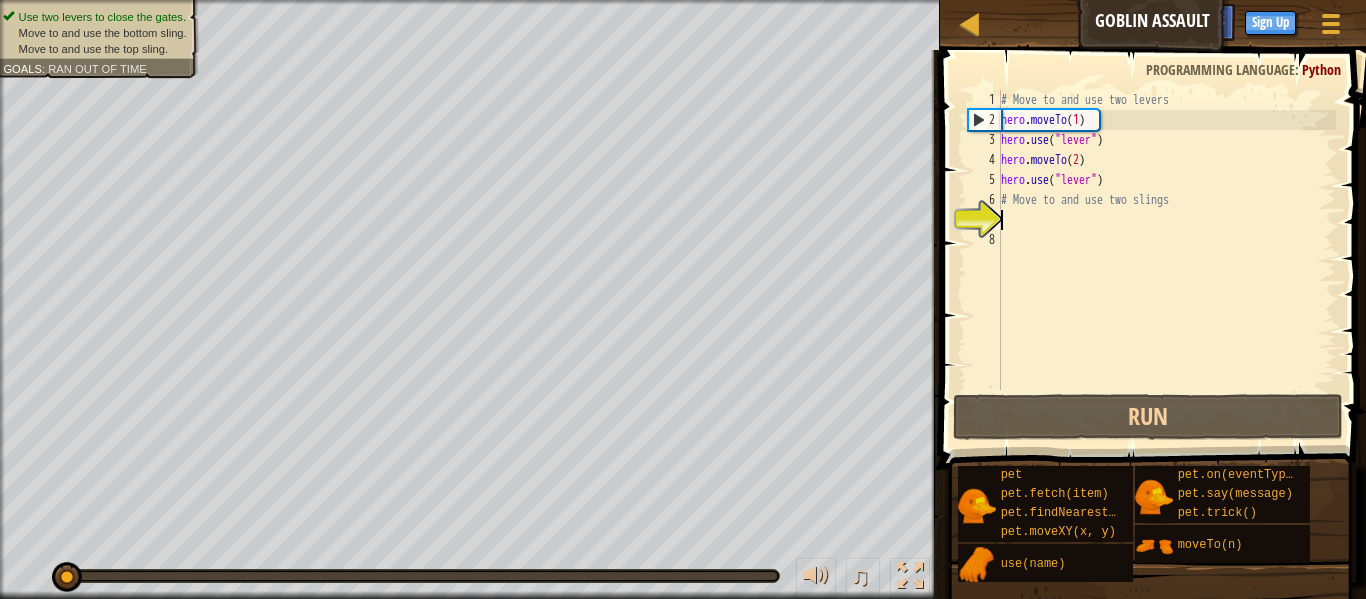 click on "# Move to and use two levers hero . moveTo ( 1 ) hero . use ( "lever" ) hero . moveTo ( 2 ) hero . use ( "lever" ) # Move to and use two slings" at bounding box center (1166, 260) 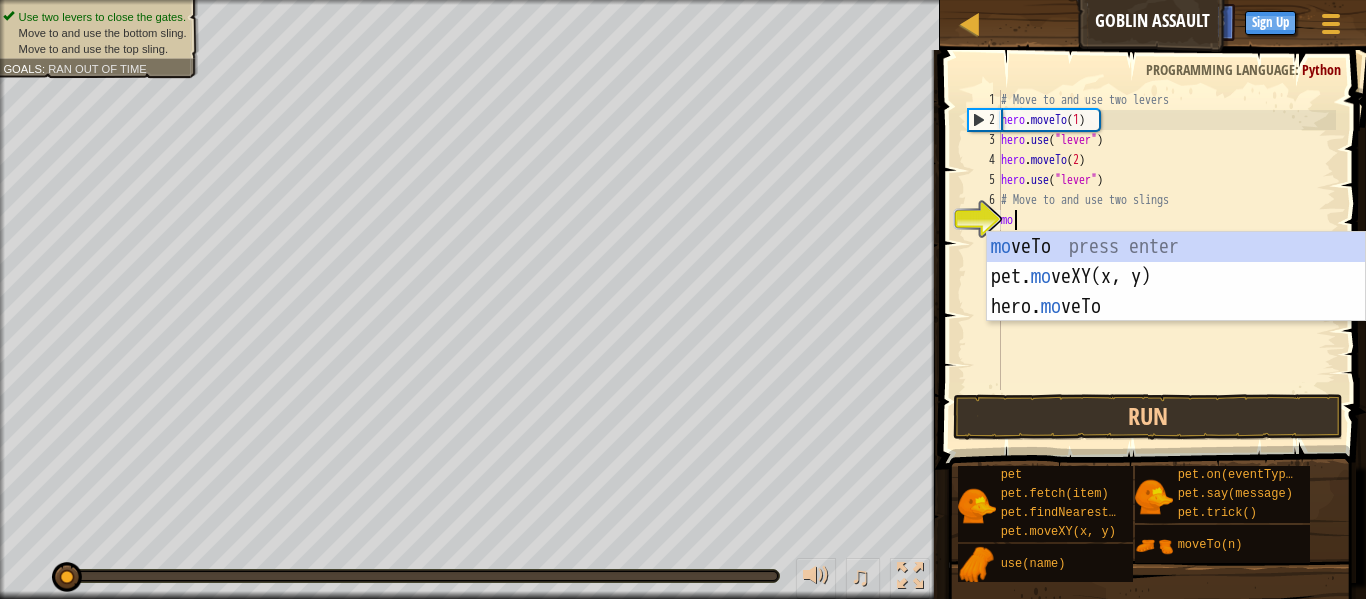 scroll, scrollTop: 9, scrollLeft: 1, axis: both 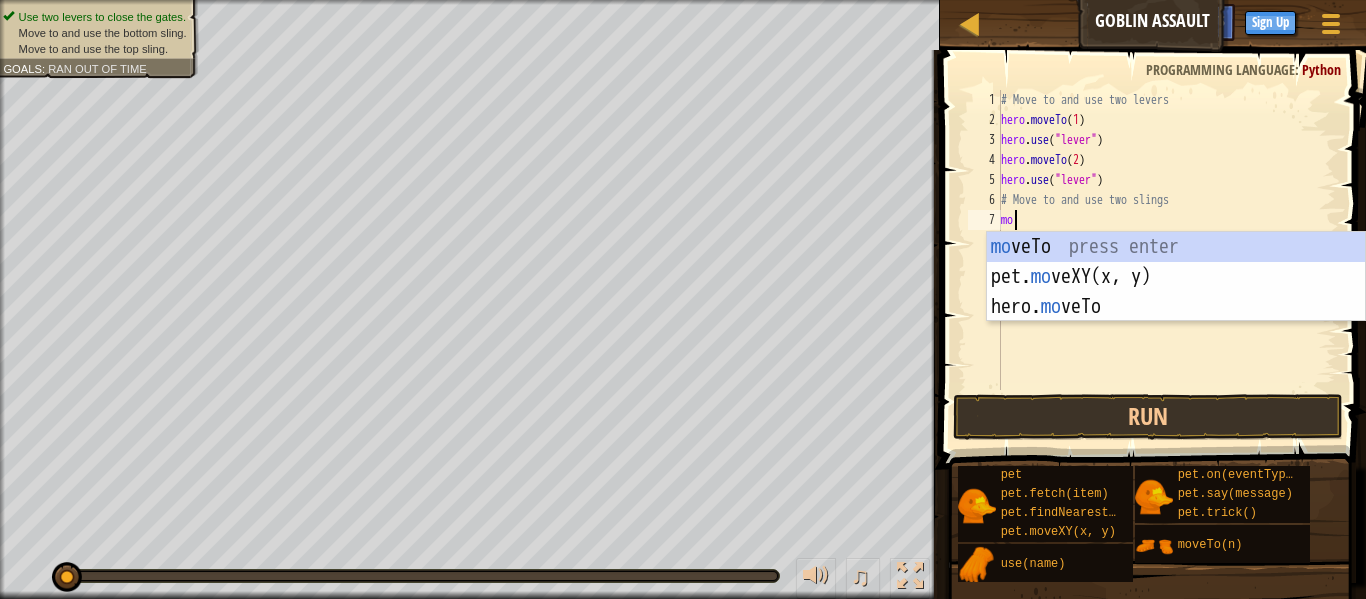 type on "m" 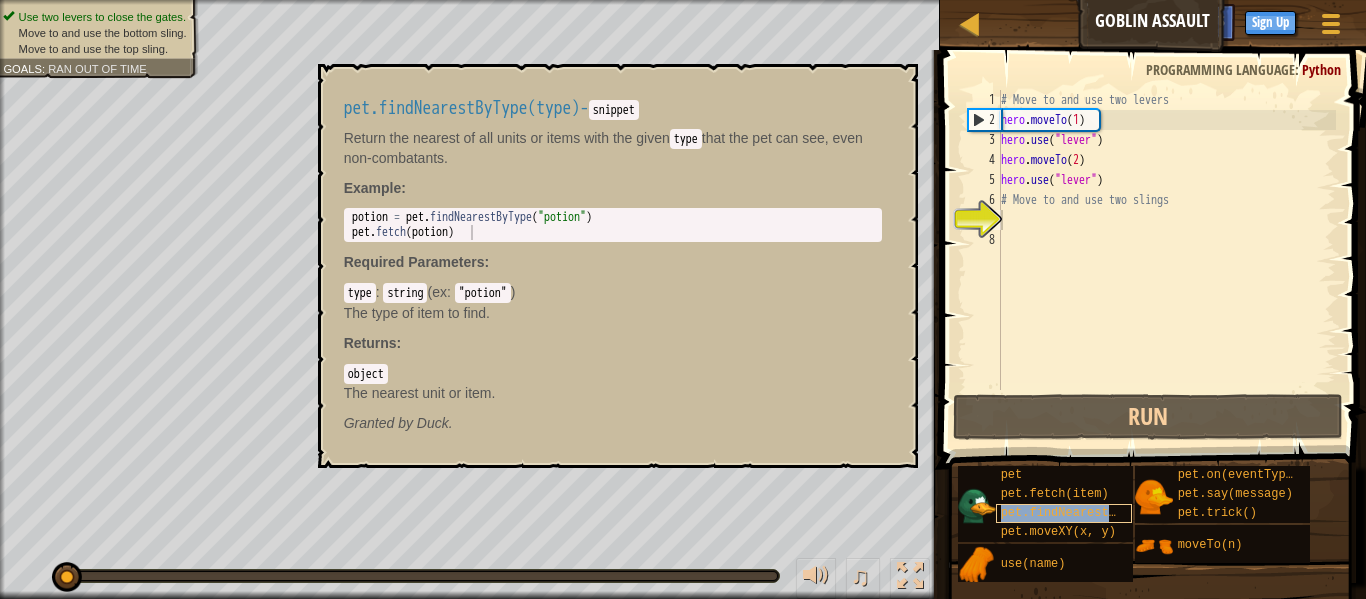 click on "pet.findNearestByType(type)" at bounding box center (1098, 513) 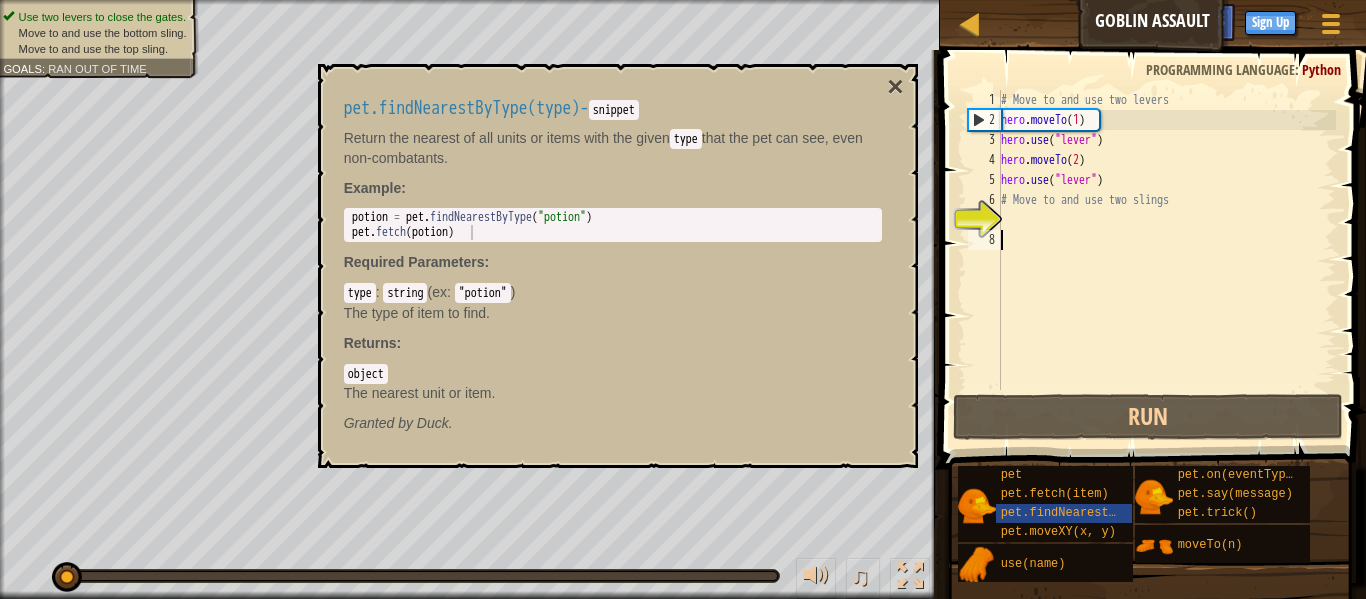 click on "# Move to and use two levers hero . moveTo ( 1 ) hero . use ( "lever" ) hero . moveTo ( 2 ) hero . use ( "lever" ) # Move to and use two slings" at bounding box center (1166, 260) 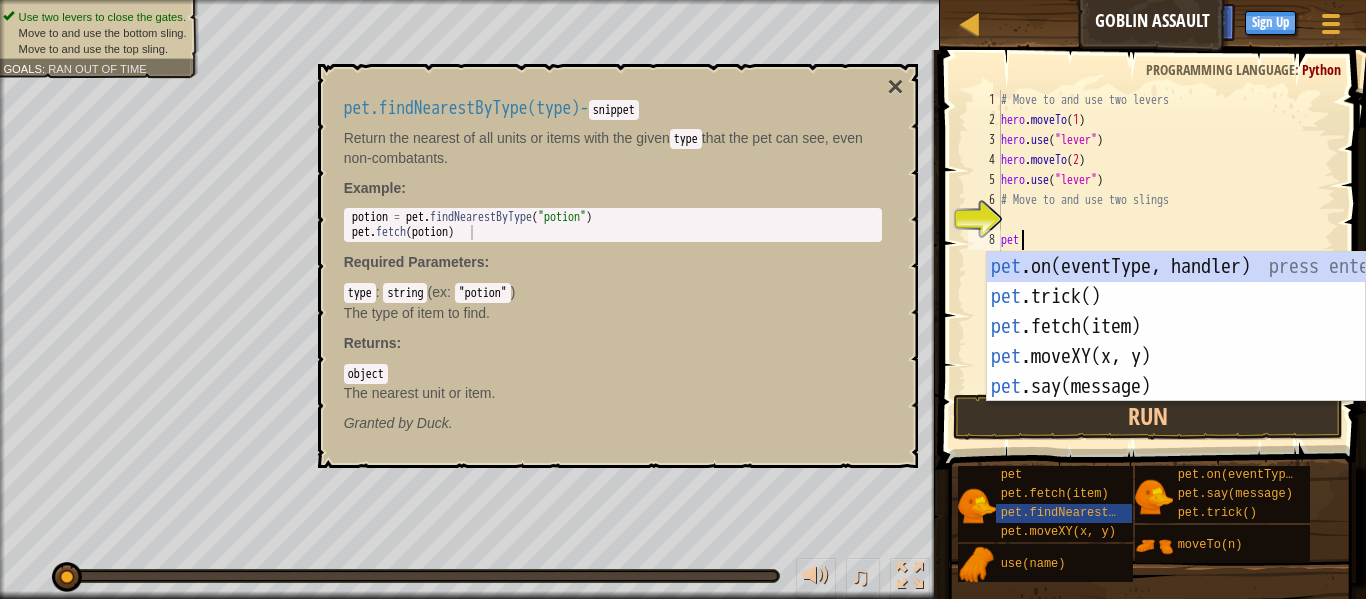 scroll, scrollTop: 9, scrollLeft: 3, axis: both 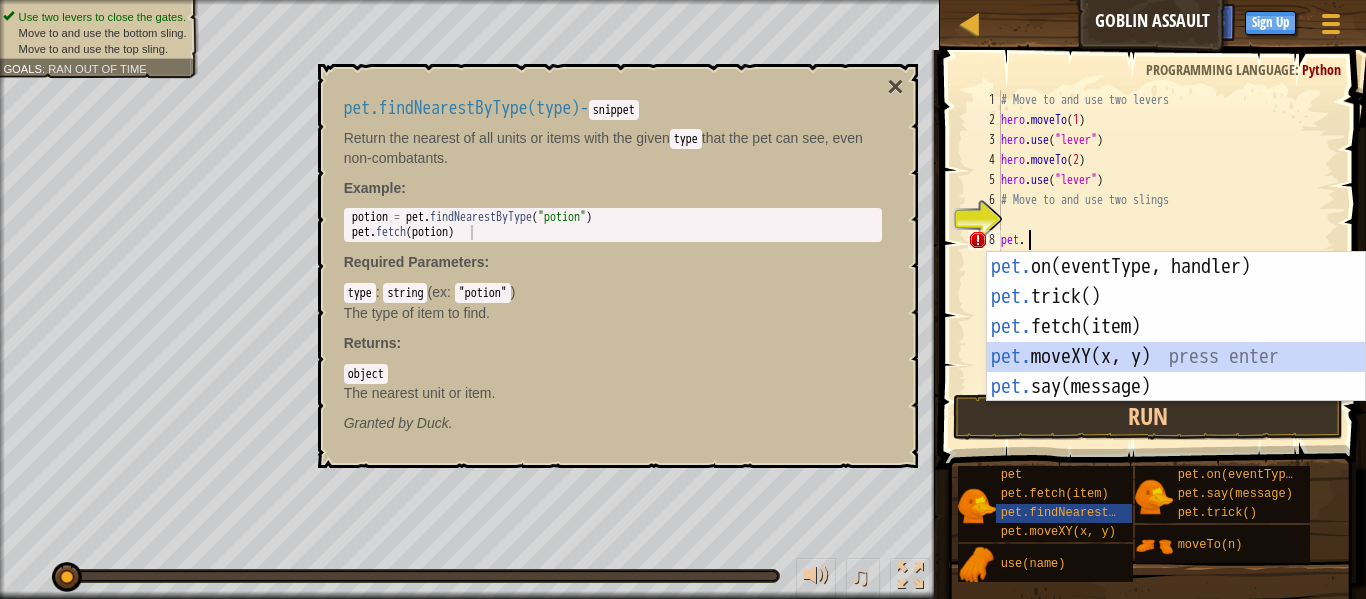 click on "pet. on(eventType, handler) press enter pet. trick() press enter pet. fetch(item) press enter pet. moveXY(x, y) press enter pet. say(message) press enter" at bounding box center [1176, 357] 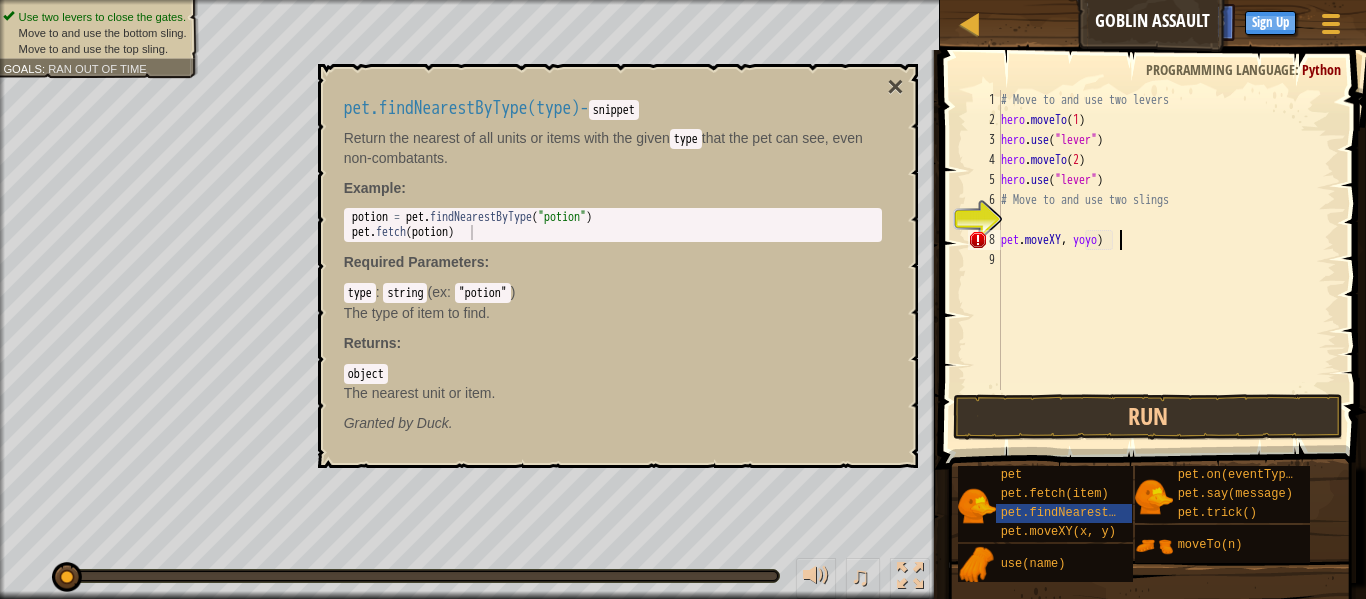 click on "# Move to and use two levers hero . moveTo ( 1 ) hero . use ( "lever" ) hero . moveTo ( 2 ) hero . use ( "lever" ) # Move to and use two slings pet . moveXY ,   yoyo )" at bounding box center (1166, 260) 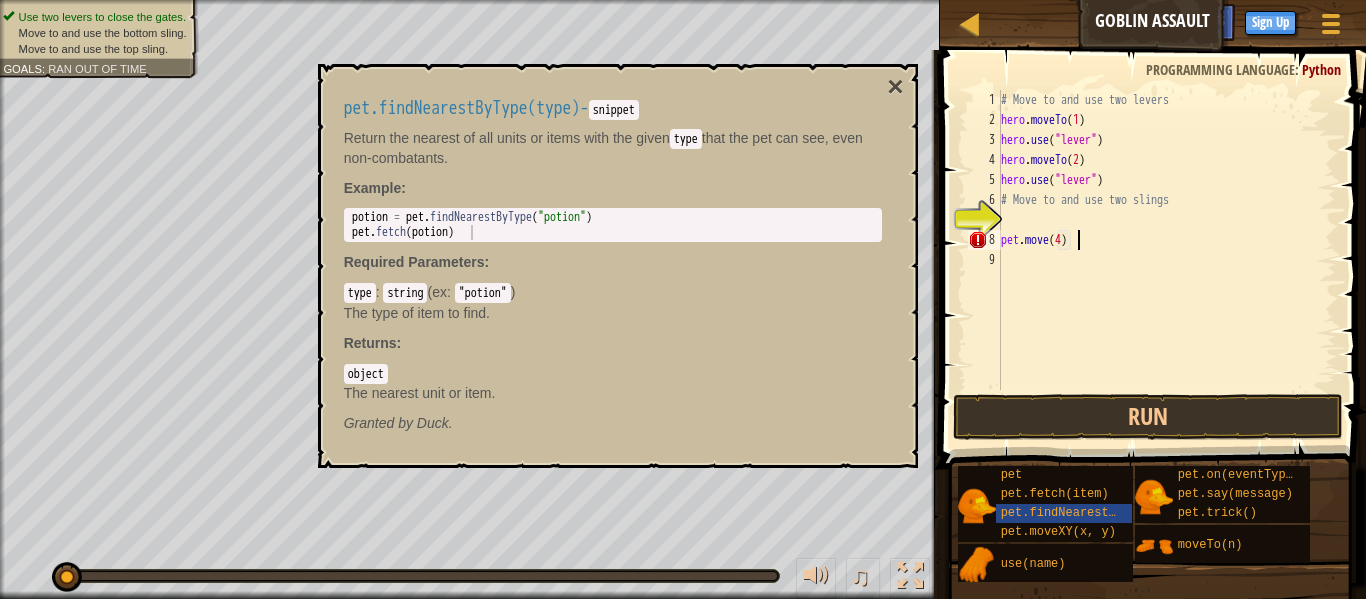 scroll, scrollTop: 9, scrollLeft: 10, axis: both 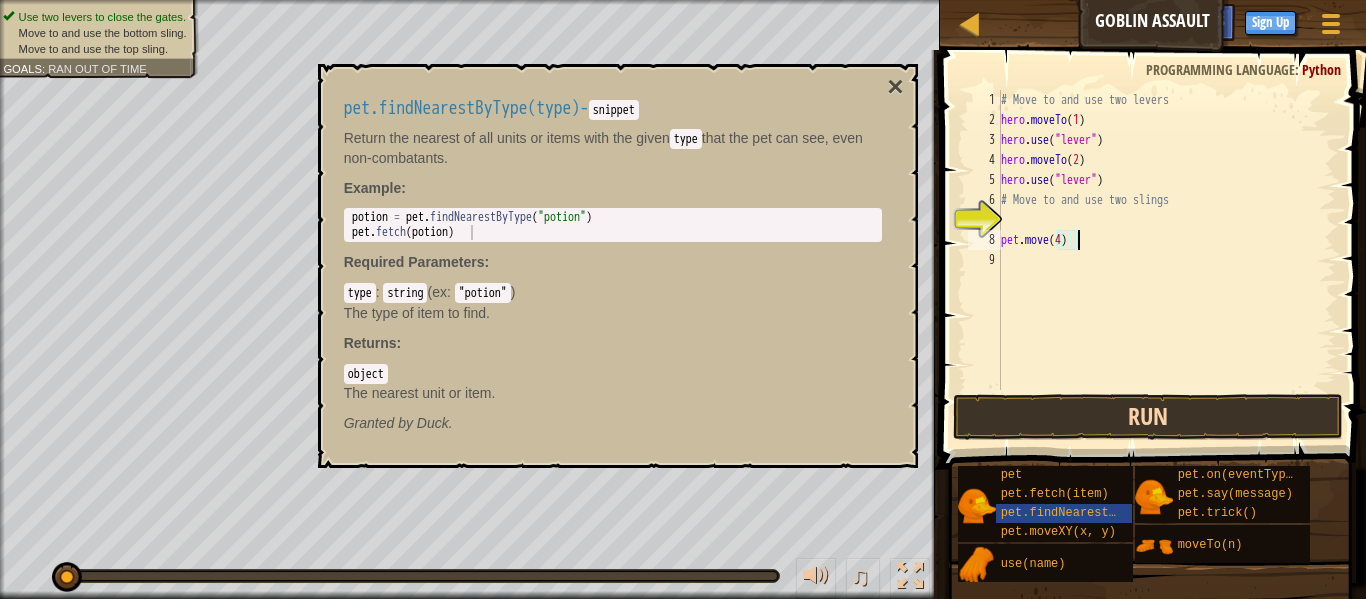 type on "pet.move(4)" 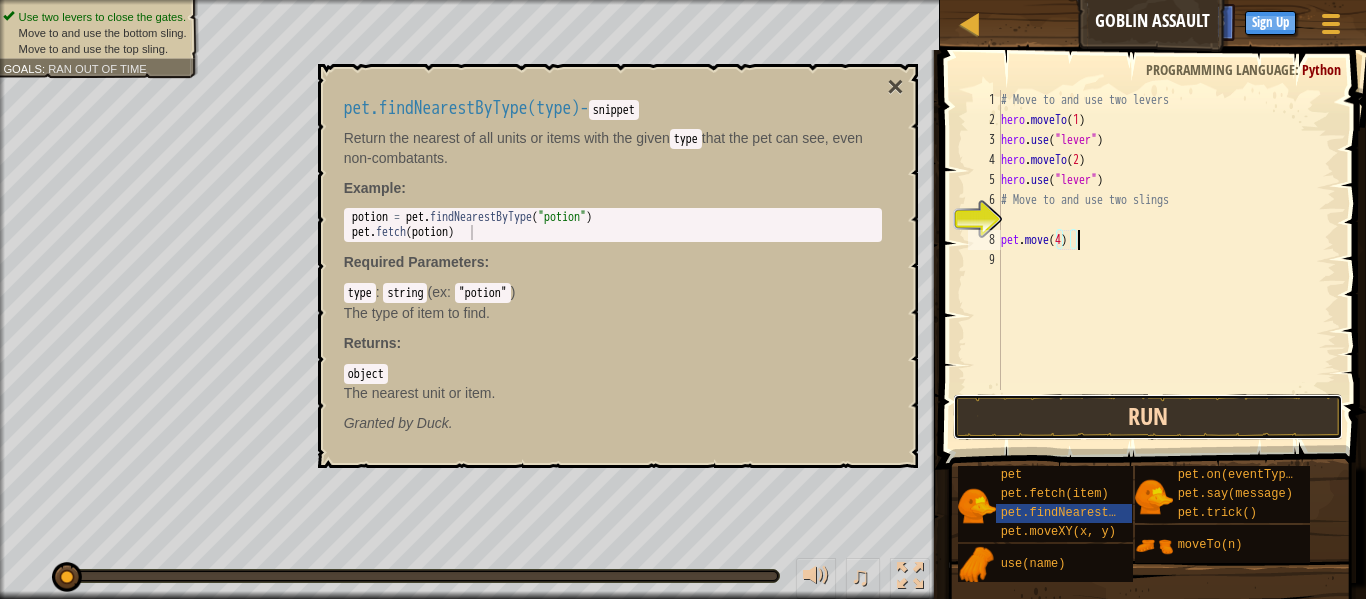 click on "Run" at bounding box center (1148, 417) 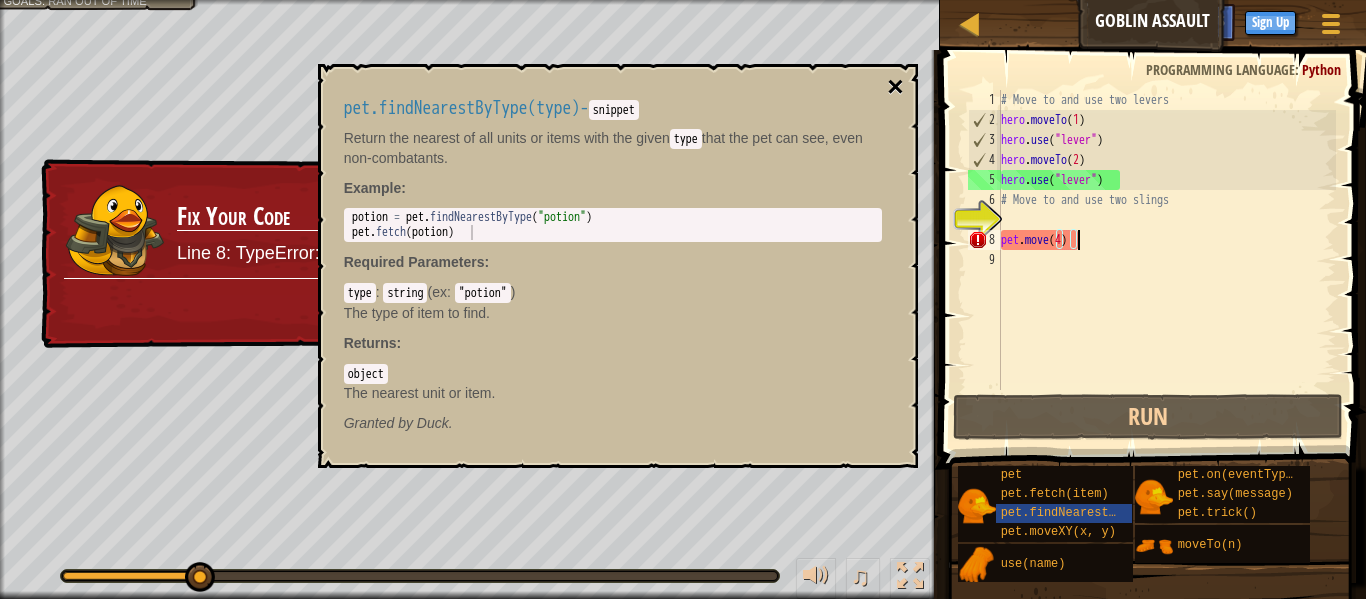 click on "×" at bounding box center (895, 87) 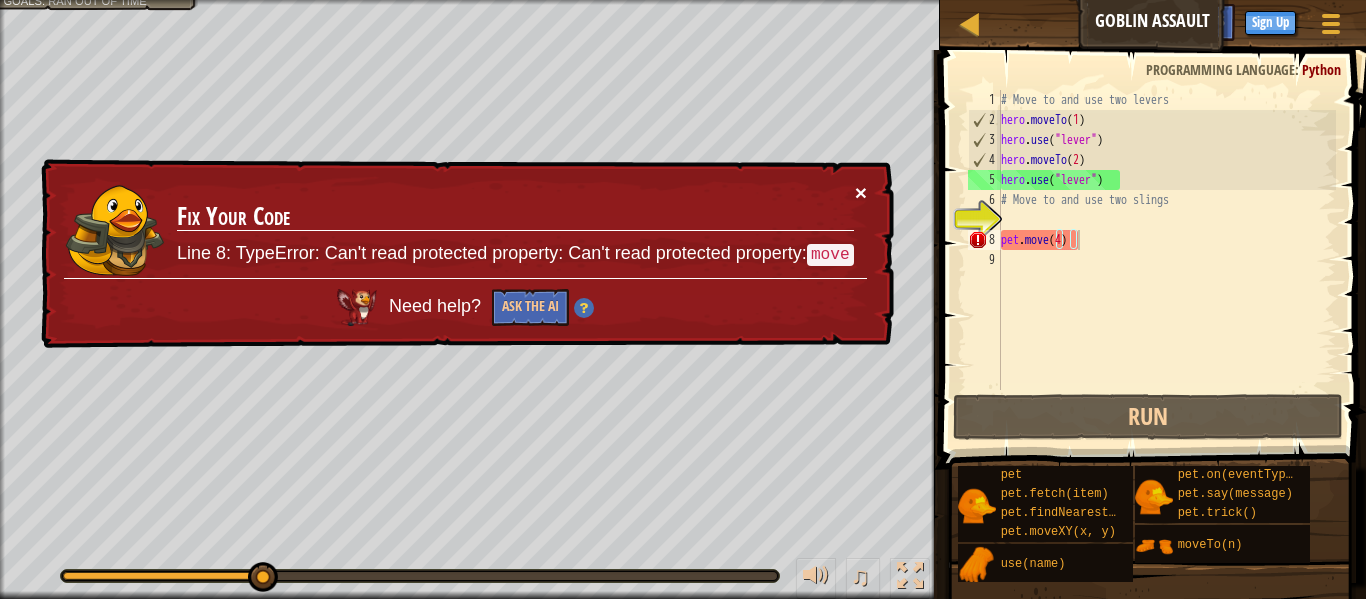 click on "×" at bounding box center [861, 192] 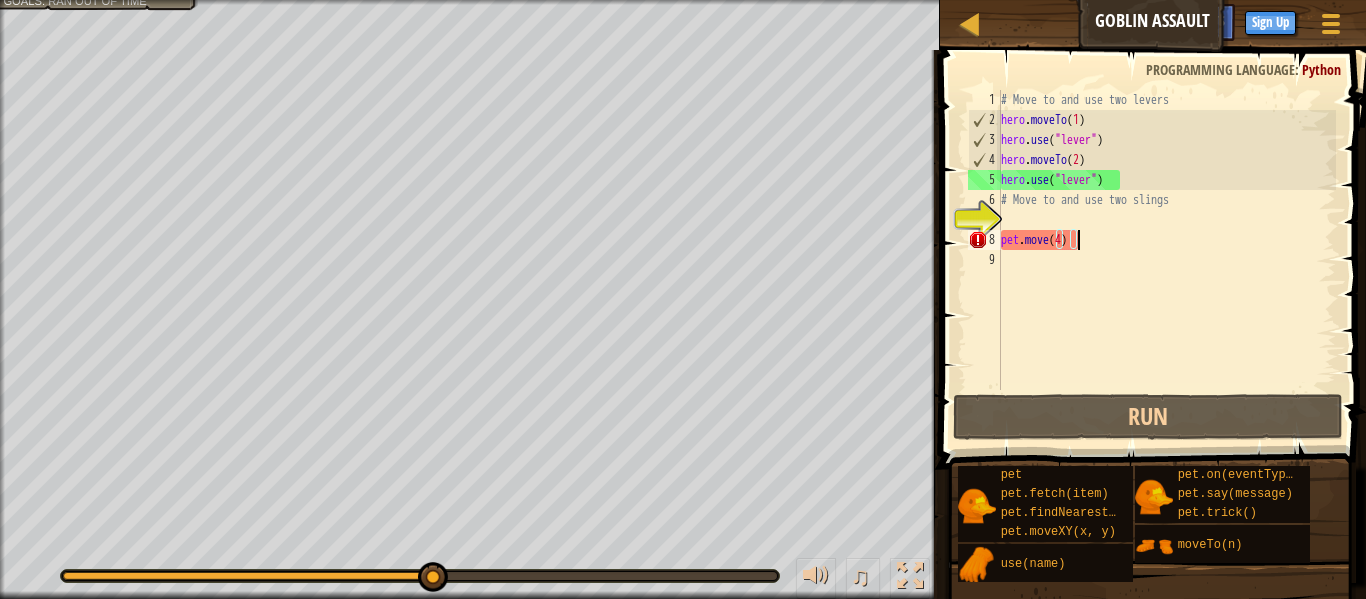 click on "# Move to and use two levers hero . moveTo ( 1 ) hero . use ( "lever" ) hero . moveTo ( 2 ) hero . use ( "lever" ) # Move to and use two slings pet . move ( 4 )" at bounding box center [1166, 260] 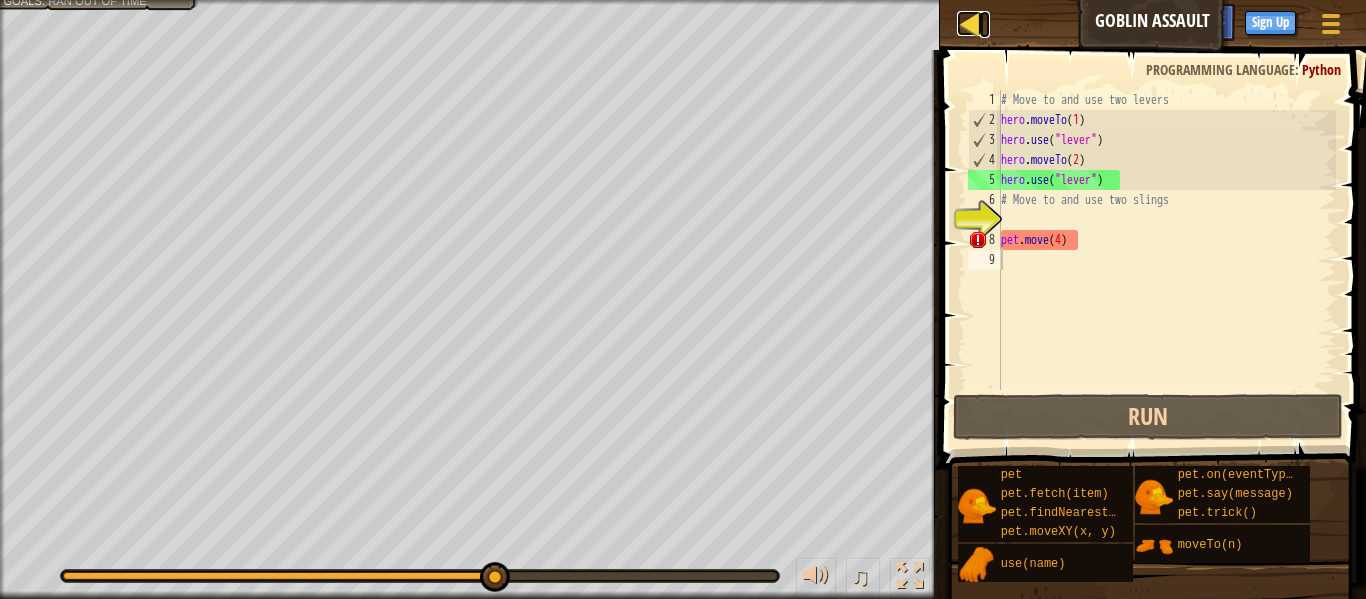 click at bounding box center [969, 23] 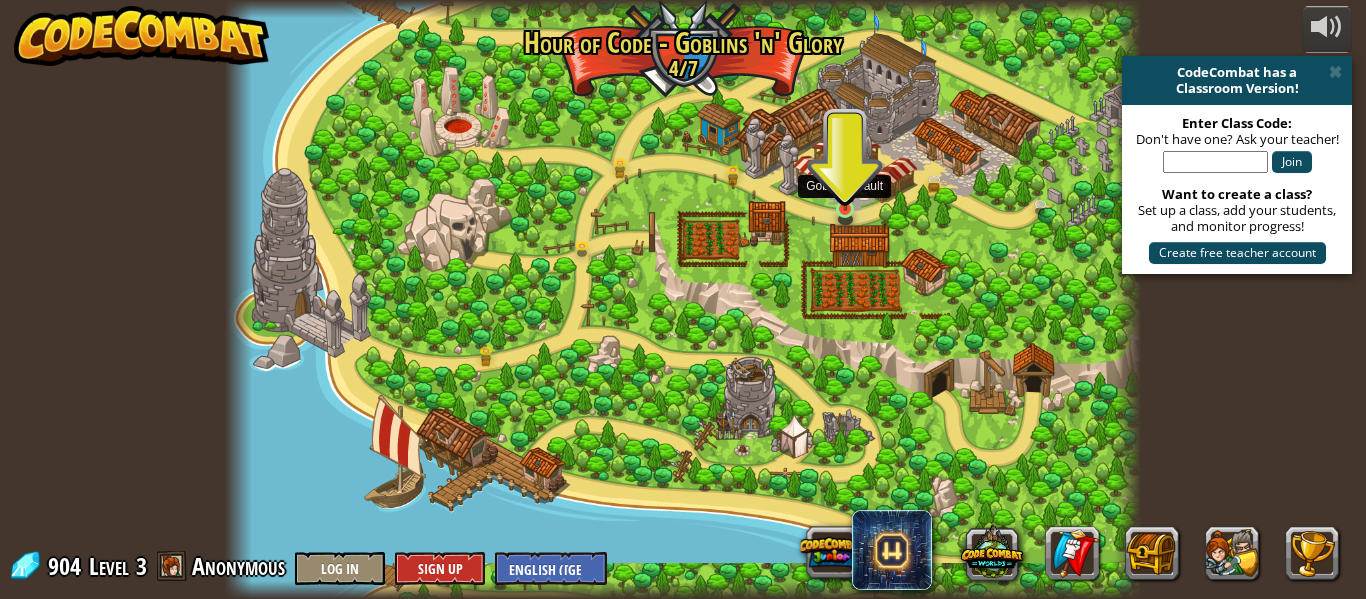 click at bounding box center [845, 187] 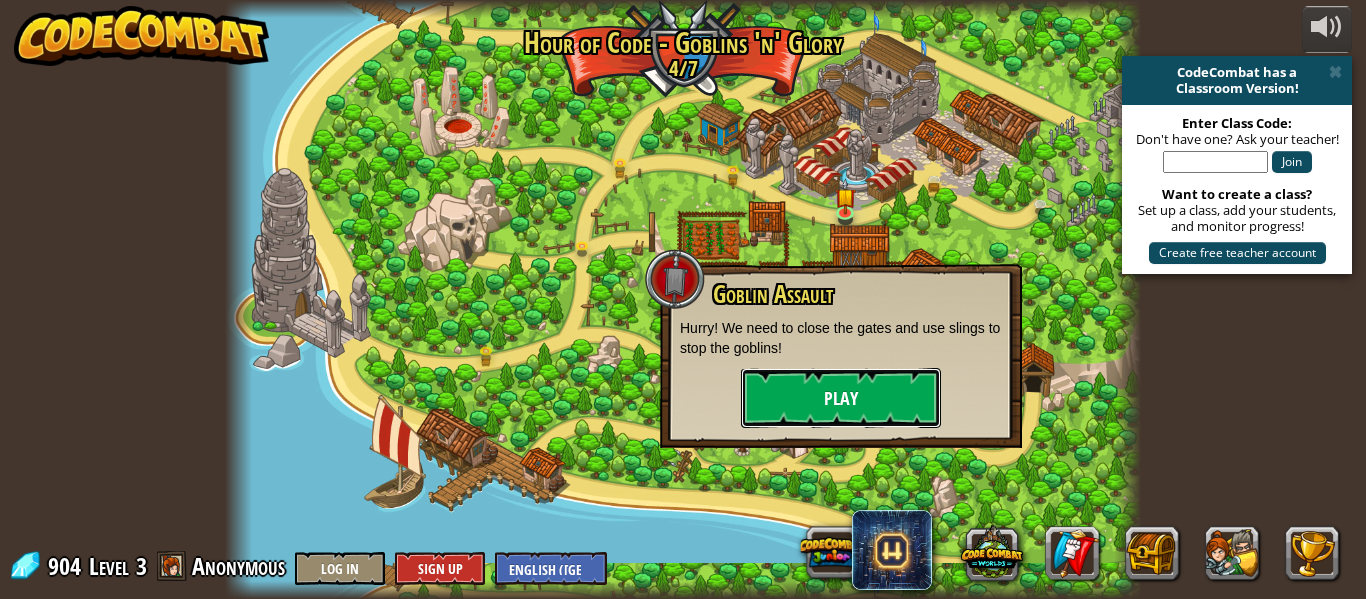 click on "Play" at bounding box center [841, 398] 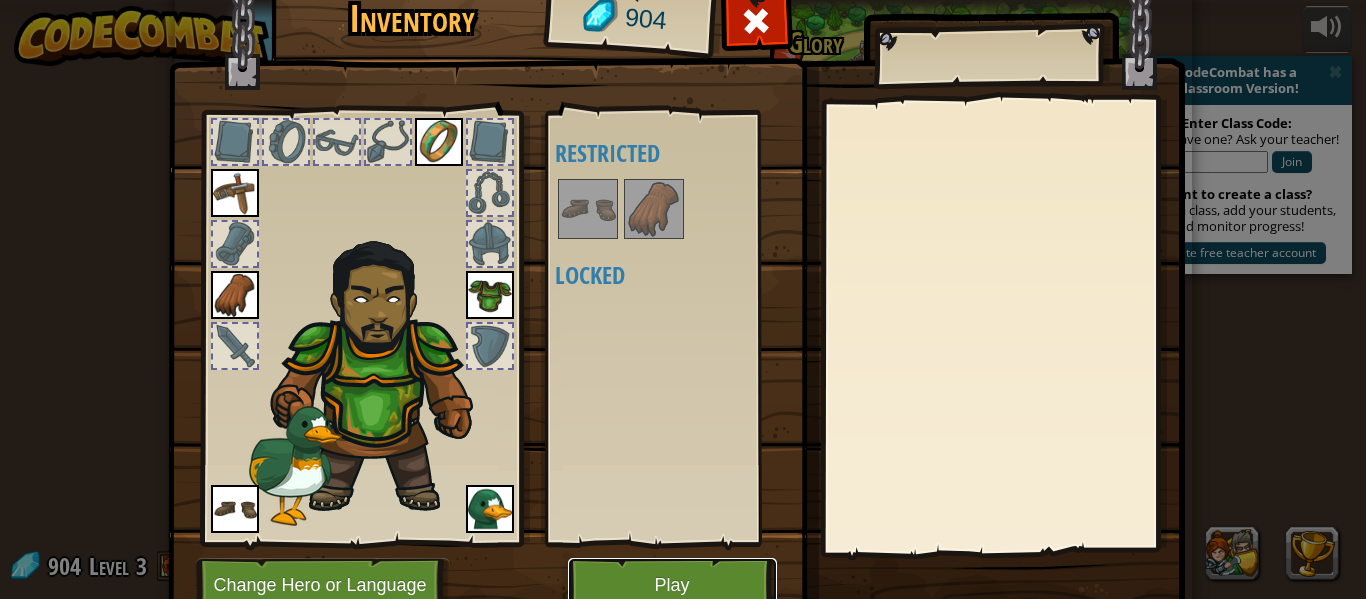 click on "Play" at bounding box center (672, 585) 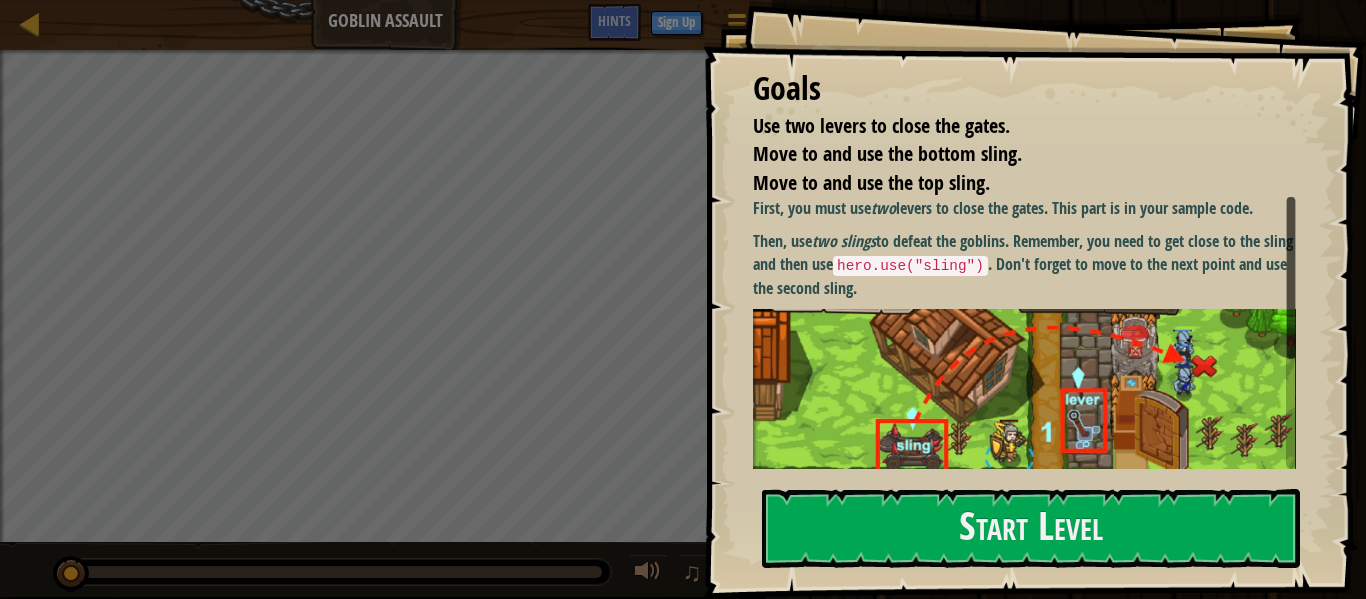 click at bounding box center [1024, 477] 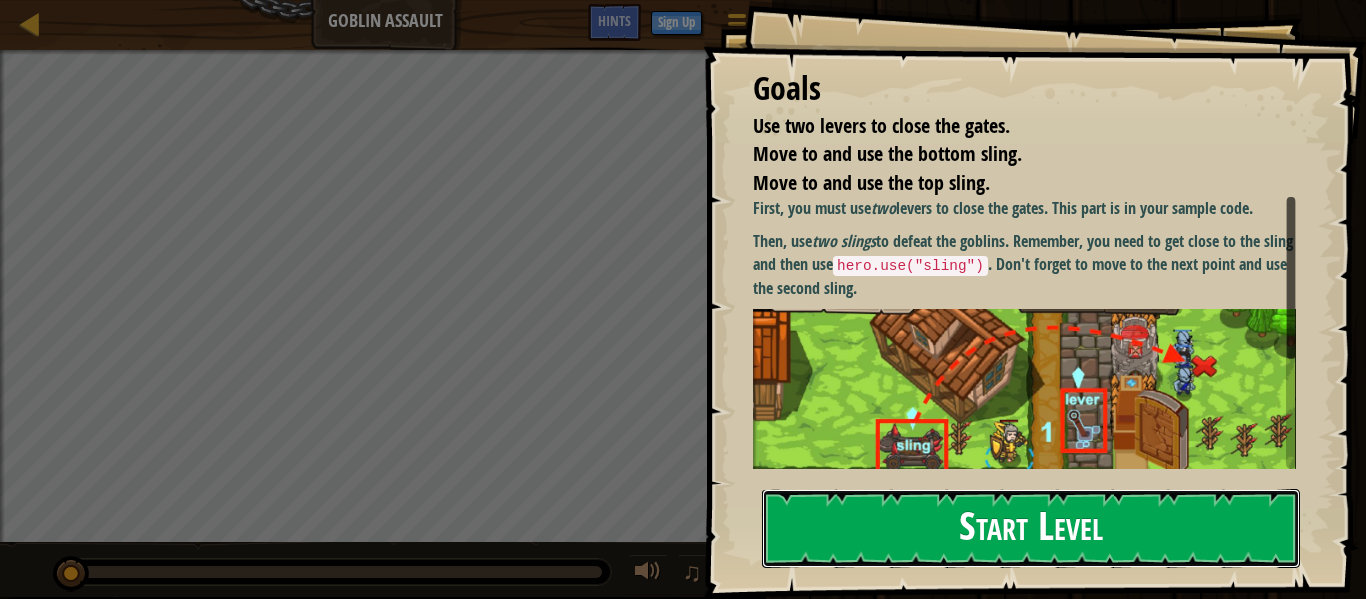 click on "Start Level" at bounding box center (1031, 528) 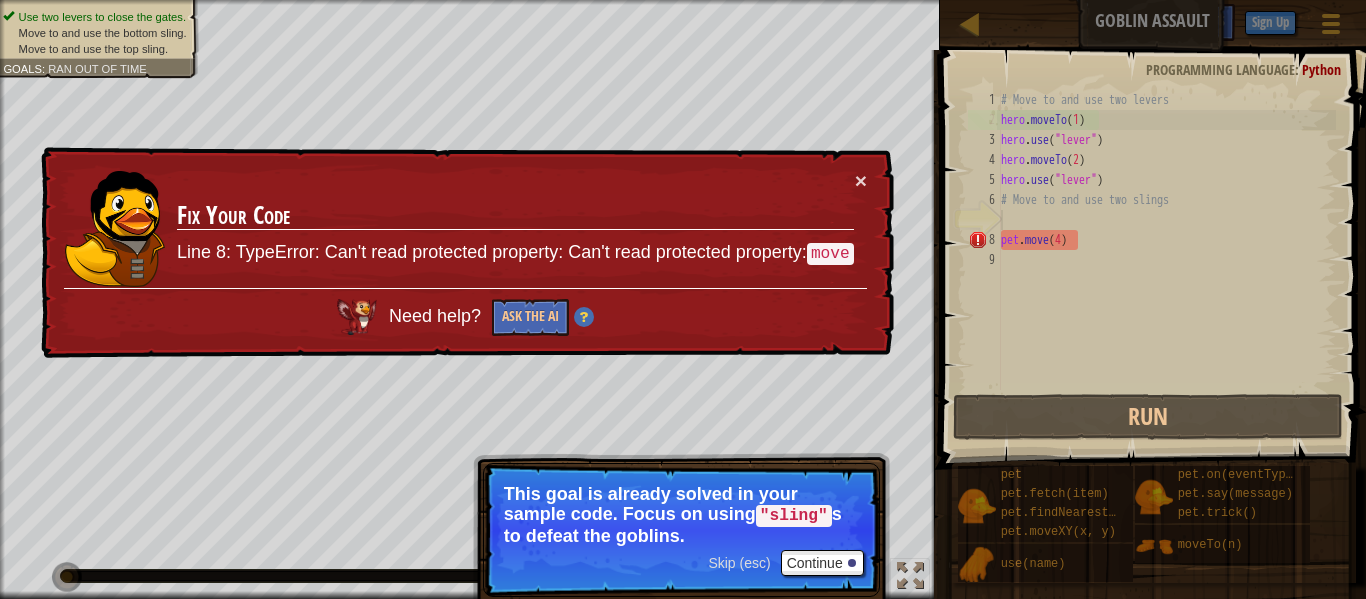 click on "# Move to and use two levers hero . moveTo ( 1 ) hero . use ( "lever" ) hero . moveTo ( 2 ) hero . use ( "lever" ) # Move to and use two slings pet . move ( 4 )" at bounding box center [1166, 260] 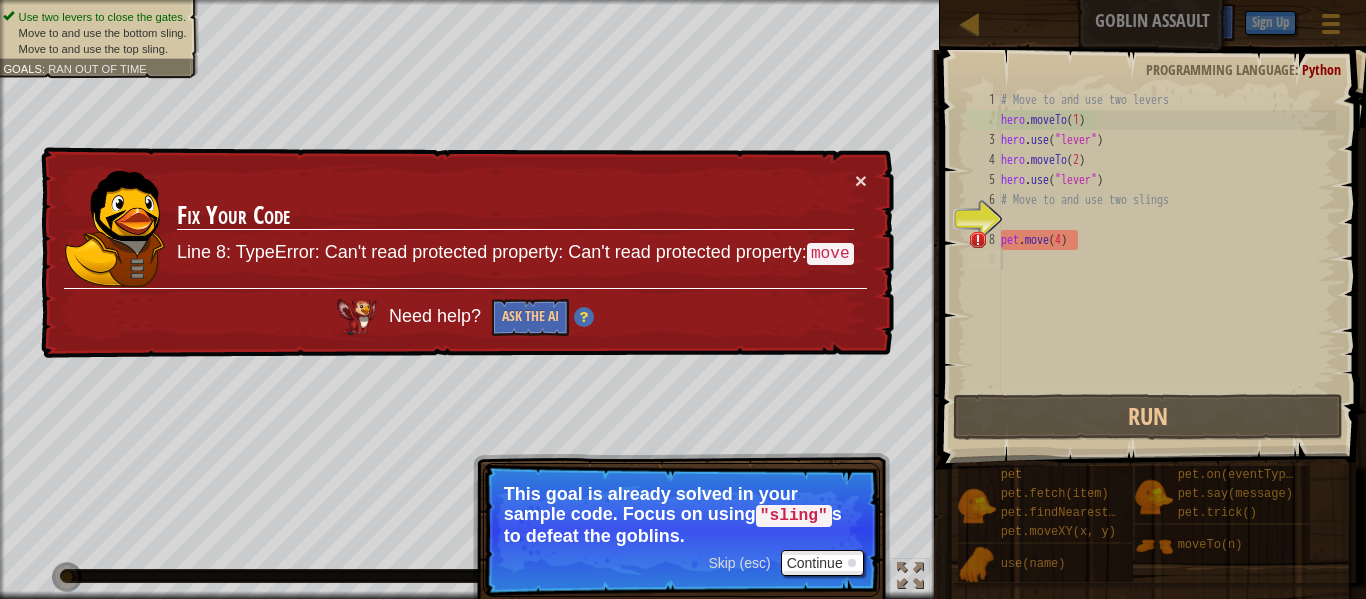 click on "# Move to and use two levers hero . moveTo ( 1 ) hero . use ( "lever" ) hero . moveTo ( 2 ) hero . use ( "lever" ) # Move to and use two slings pet . move ( 4 )" at bounding box center [1166, 260] 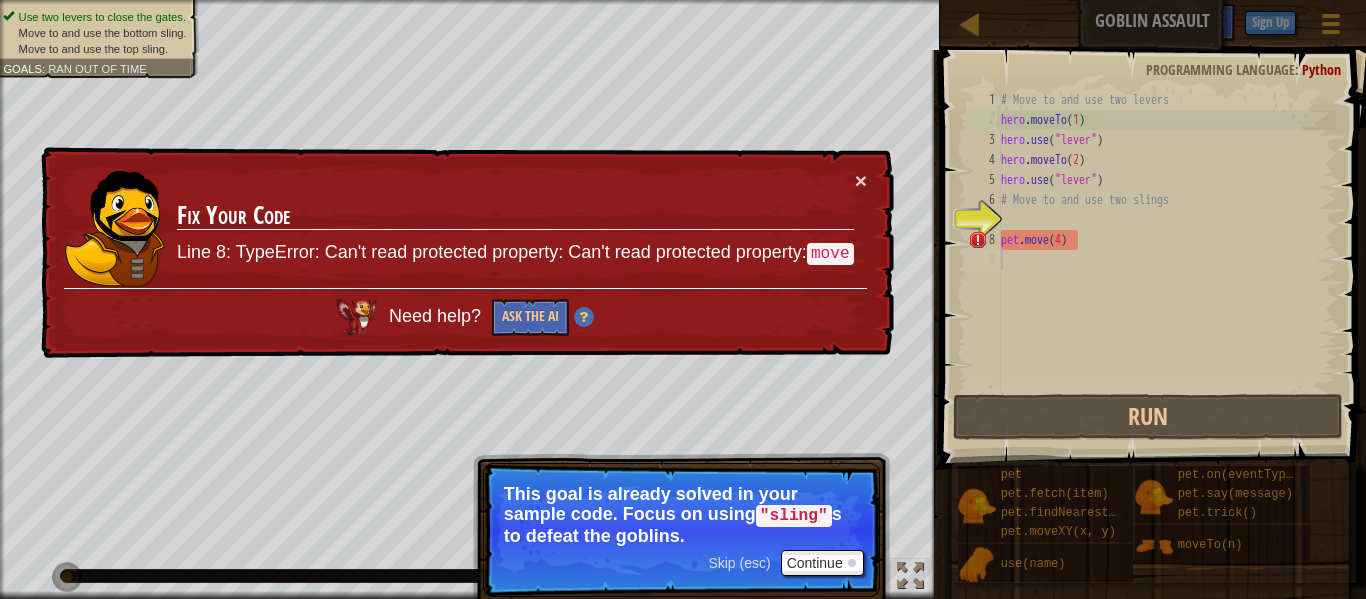 click on "# Move to and use two levers hero . moveTo ( 1 ) hero . use ( "lever" ) hero . moveTo ( 2 ) hero . use ( "lever" ) # Move to and use two slings pet . move ( 4 )" at bounding box center (1166, 260) 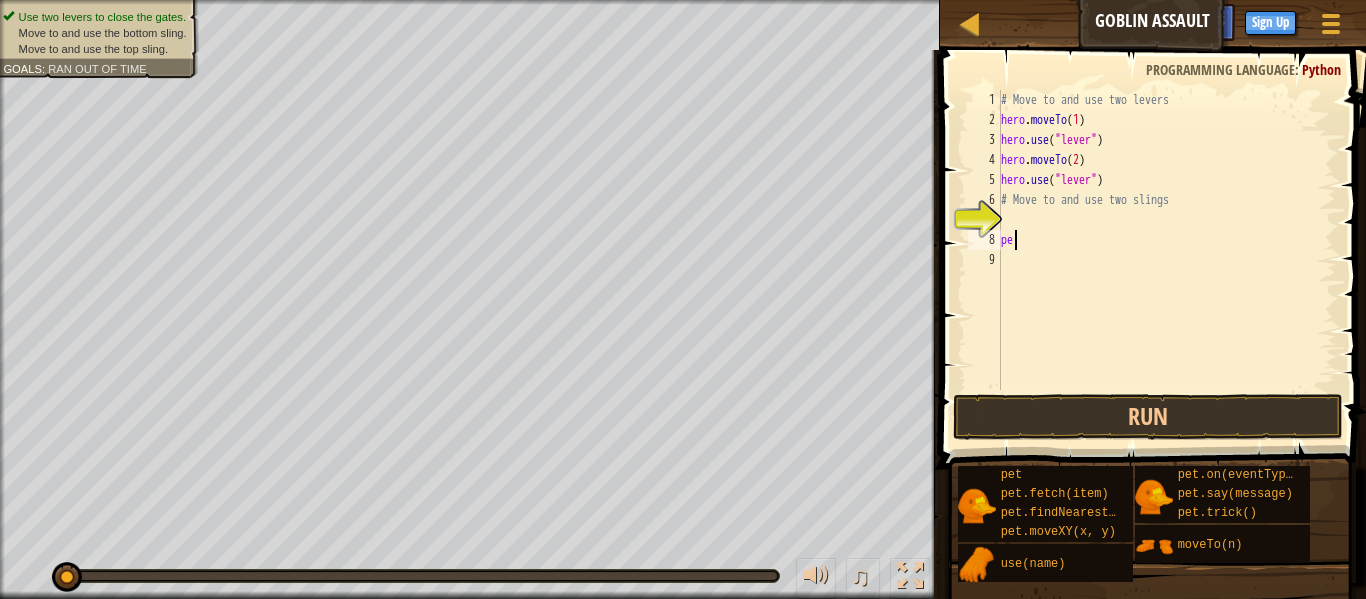 type on "p" 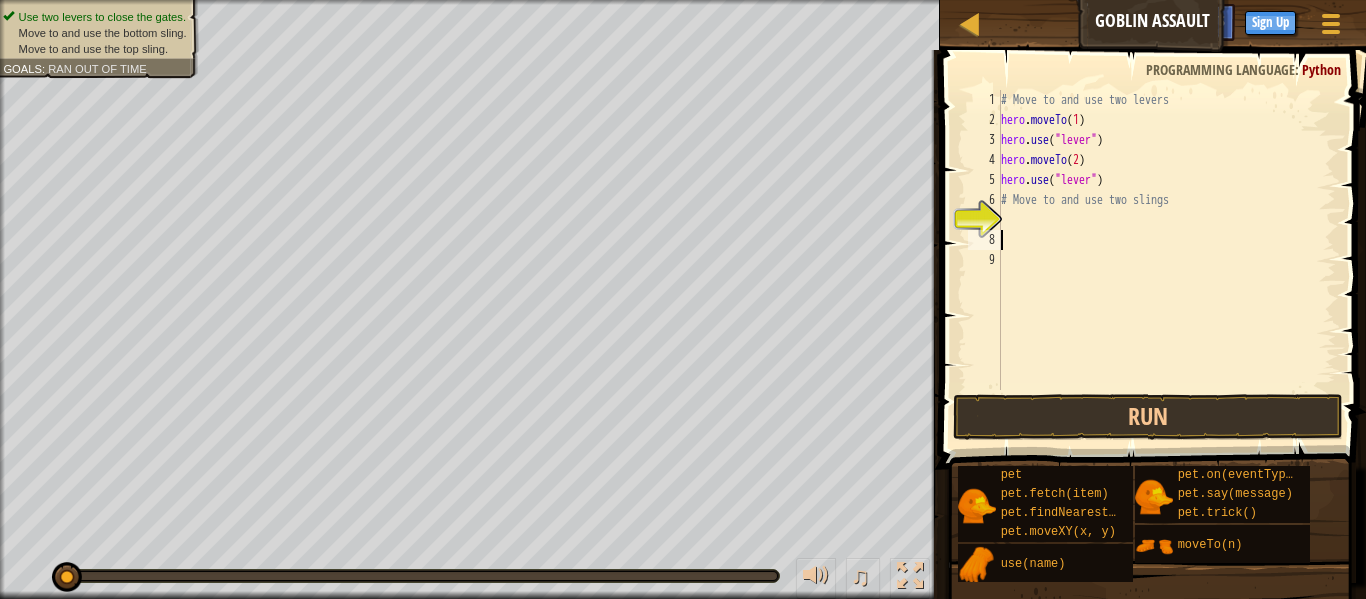 click on "# Move to and use two levers hero . moveTo ( 1 ) hero . use ( "lever" ) hero . moveTo ( 2 ) hero . use ( "lever" ) # Move to and use two slings" at bounding box center [1166, 260] 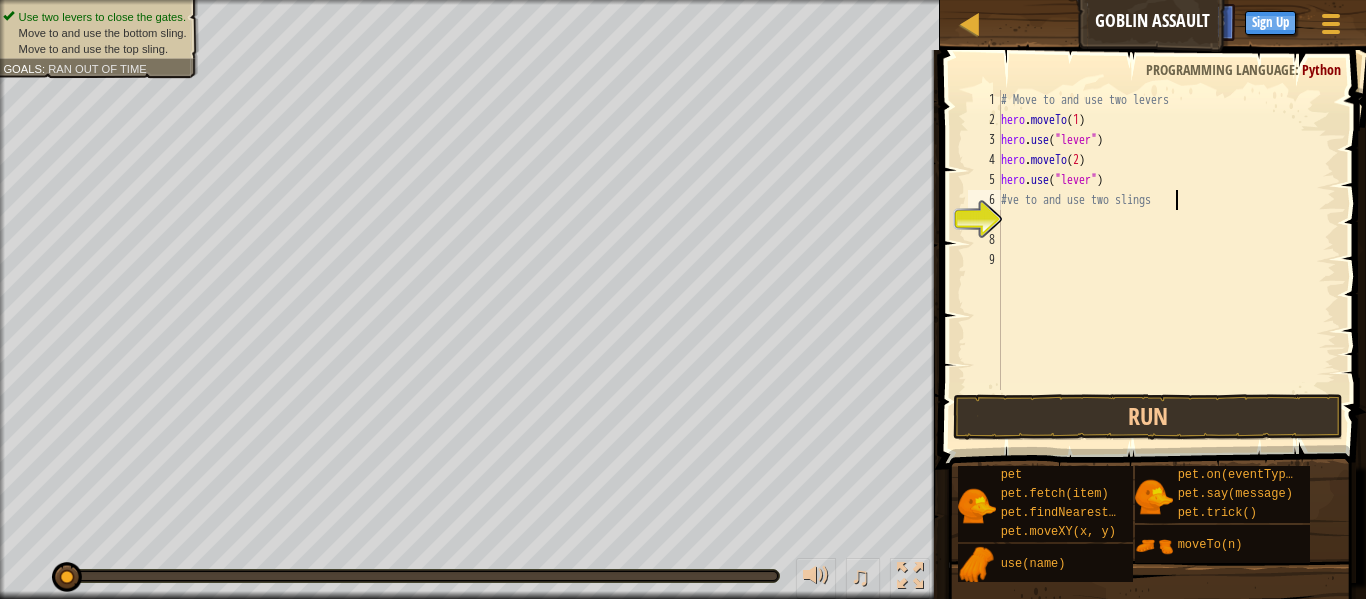click on "# Move to and use two levers hero . moveTo ( 1 ) hero . use ( "lever" ) hero . moveTo ( 2 ) hero . use ( "lever" ) #ve to and use two slings" at bounding box center [1166, 260] 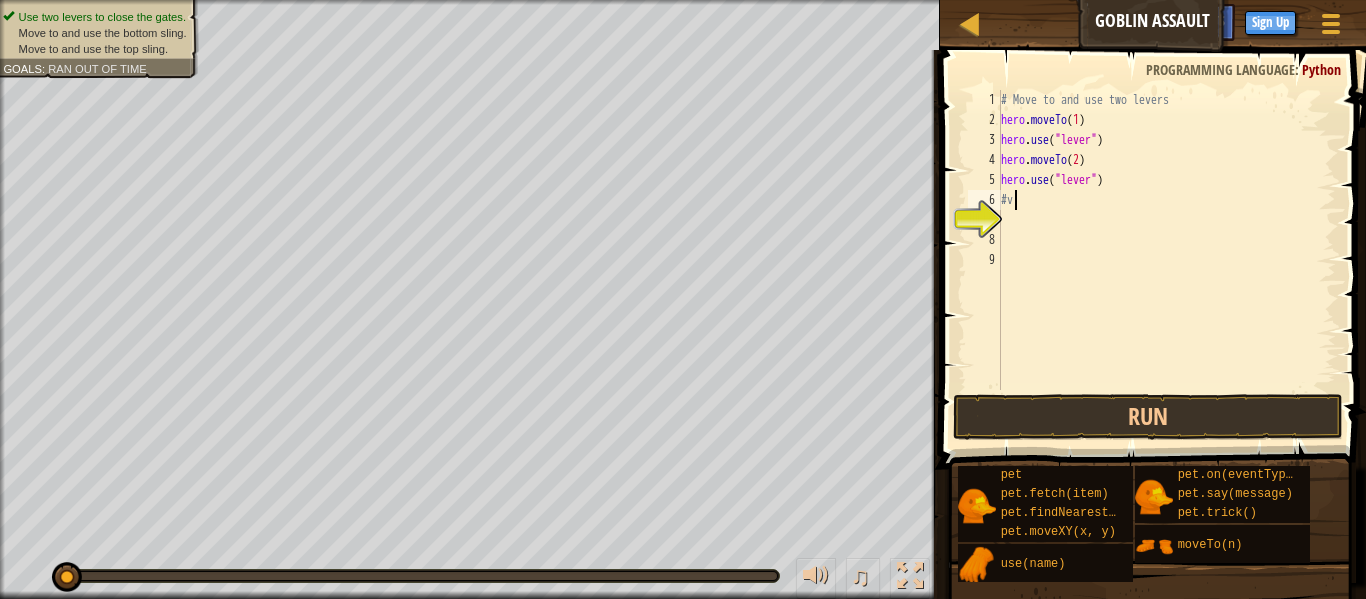 type on "#" 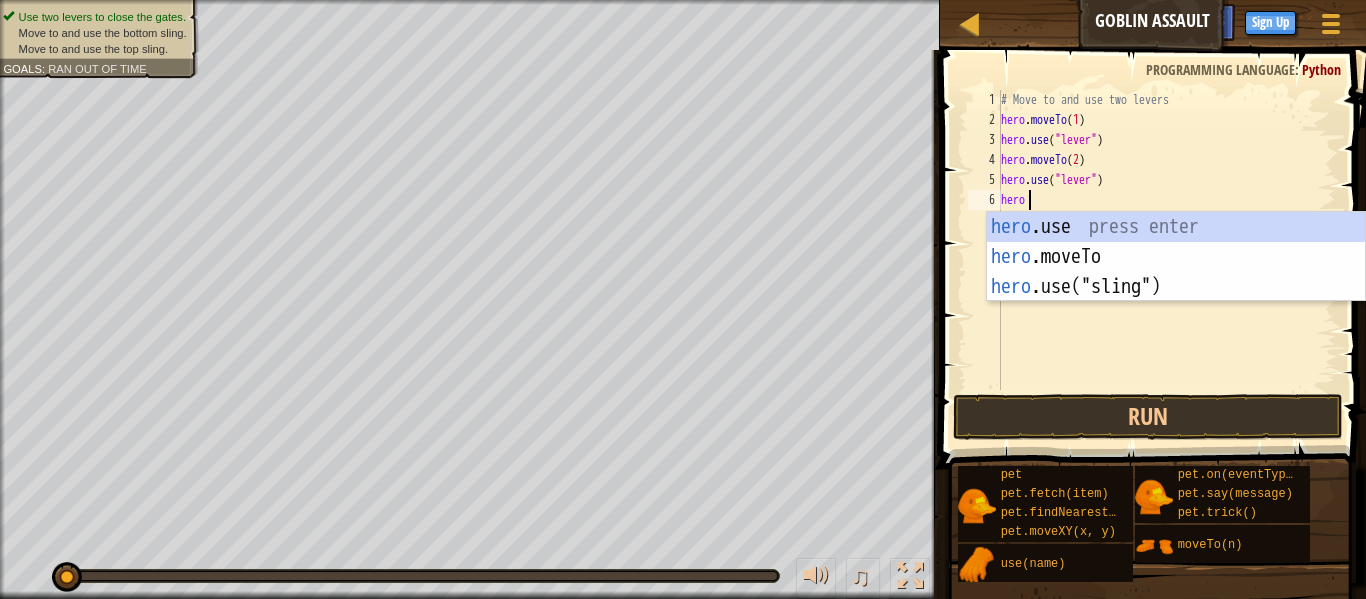 scroll, scrollTop: 9, scrollLeft: 3, axis: both 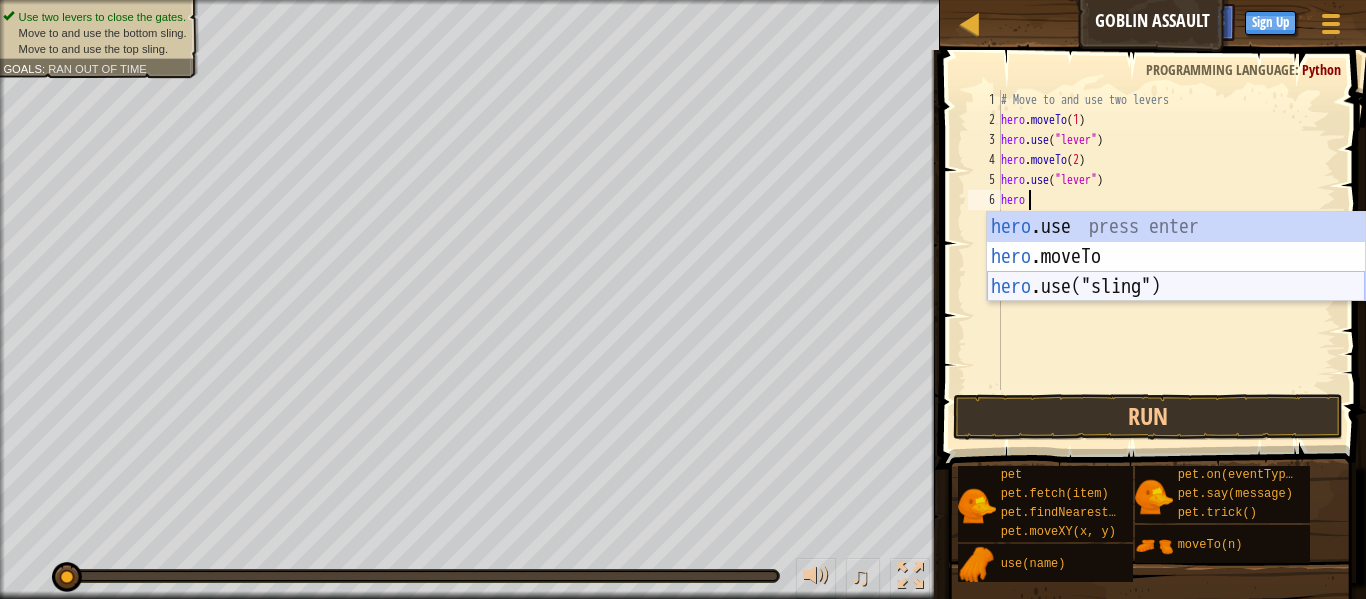 click on "hero .use press enter hero .moveTo press enter hero .use("sling") press enter" at bounding box center (1176, 287) 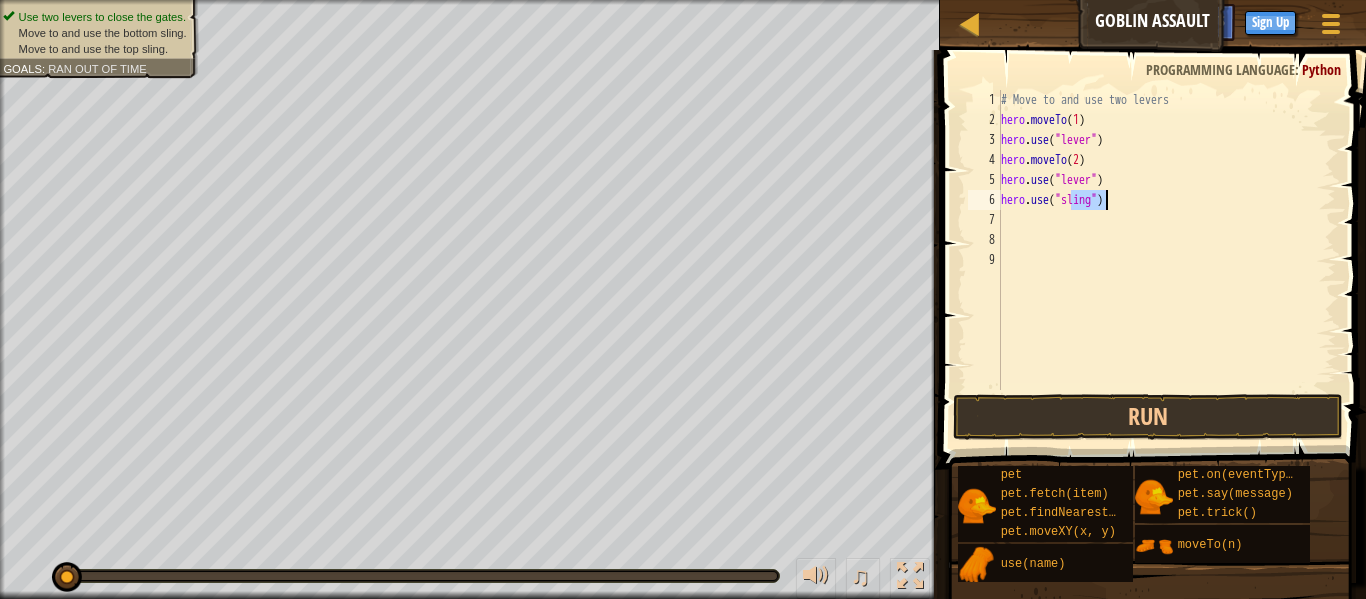 click on "# Move to and use two levers hero . moveTo ( 1 ) hero . use ( "lever" ) hero . moveTo ( 2 ) hero . use ( "lever" ) hero . use ( "sling" )" at bounding box center (1166, 260) 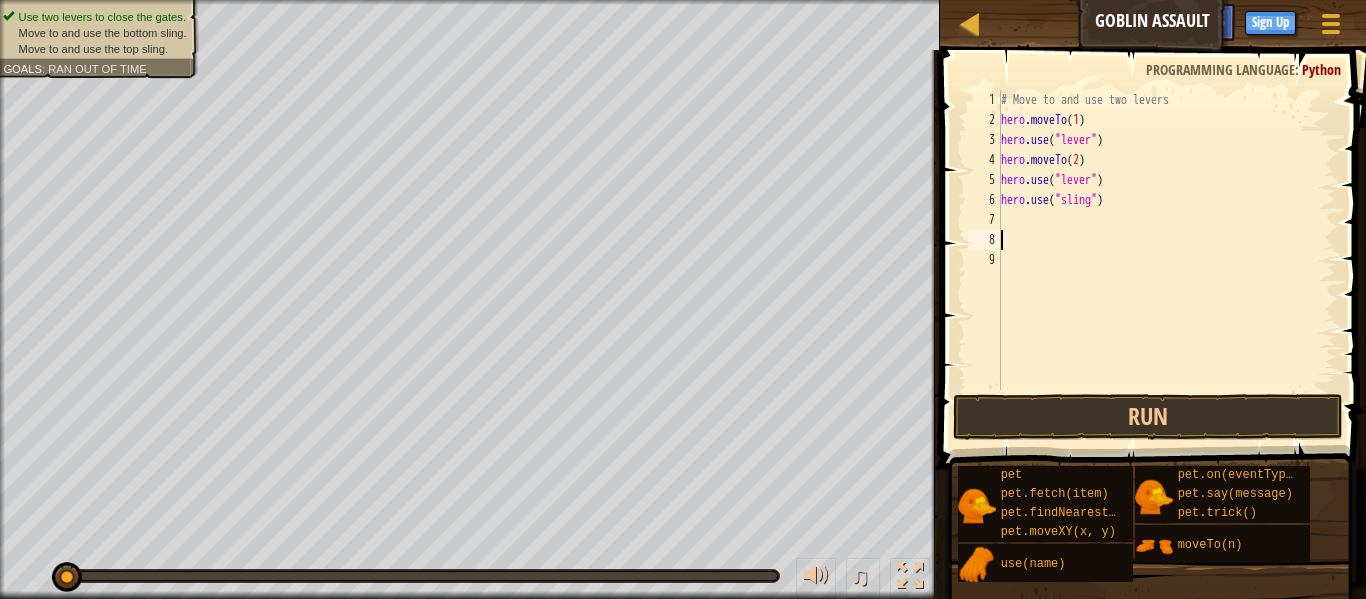 scroll, scrollTop: 9, scrollLeft: 0, axis: vertical 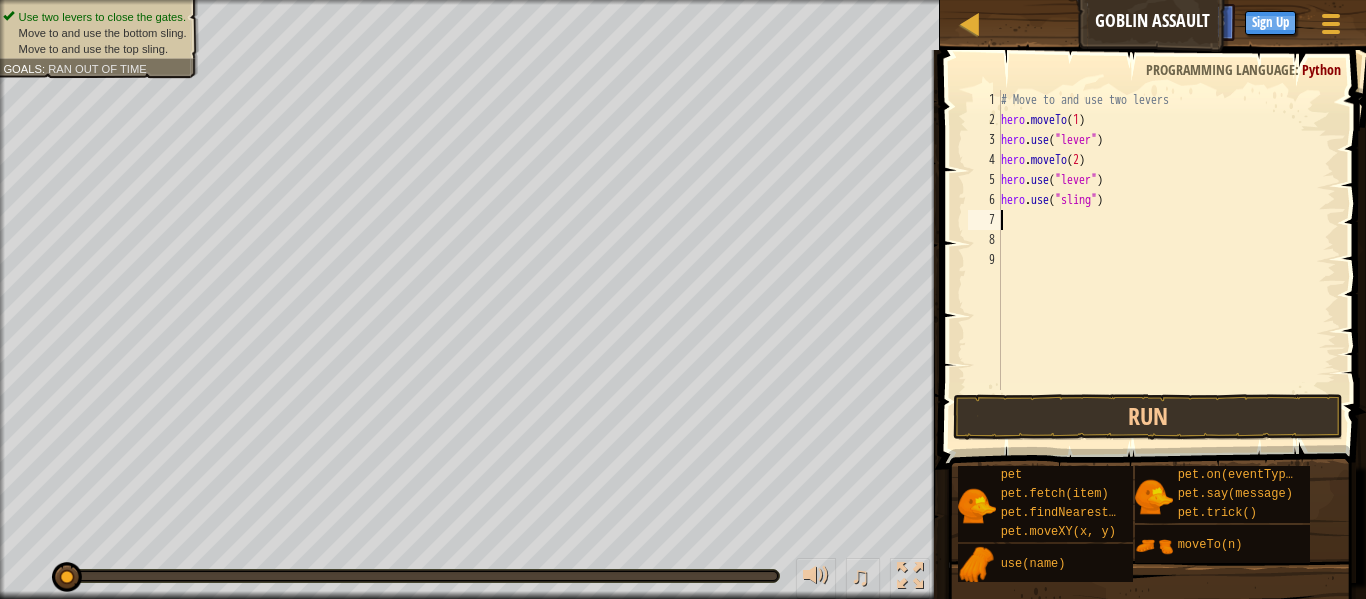 click on "# Move to and use two levers hero . moveTo ( 1 ) hero . use ( "lever" ) hero . moveTo ( 2 ) hero . use ( "lever" ) hero . use ( "sling" )" at bounding box center [1166, 260] 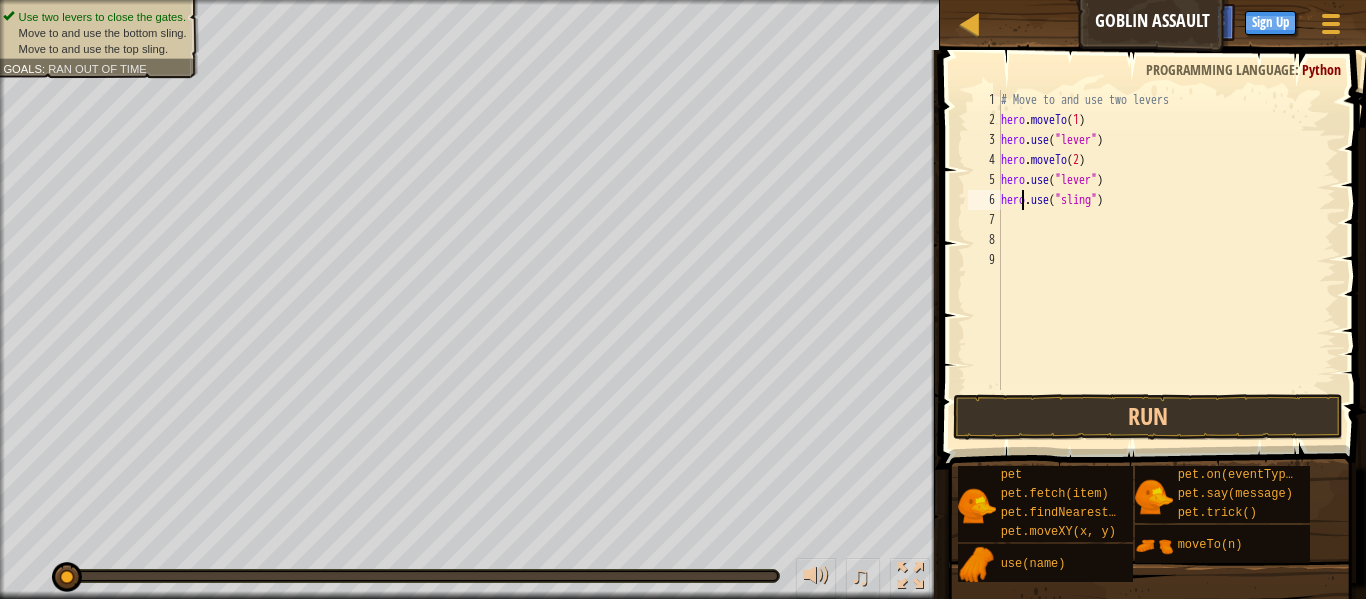 click on "# Move to and use two levers hero . moveTo ( 1 ) hero . use ( "lever" ) hero . moveTo ( 2 ) hero . use ( "lever" ) hero . use ( "sling" )" at bounding box center [1166, 260] 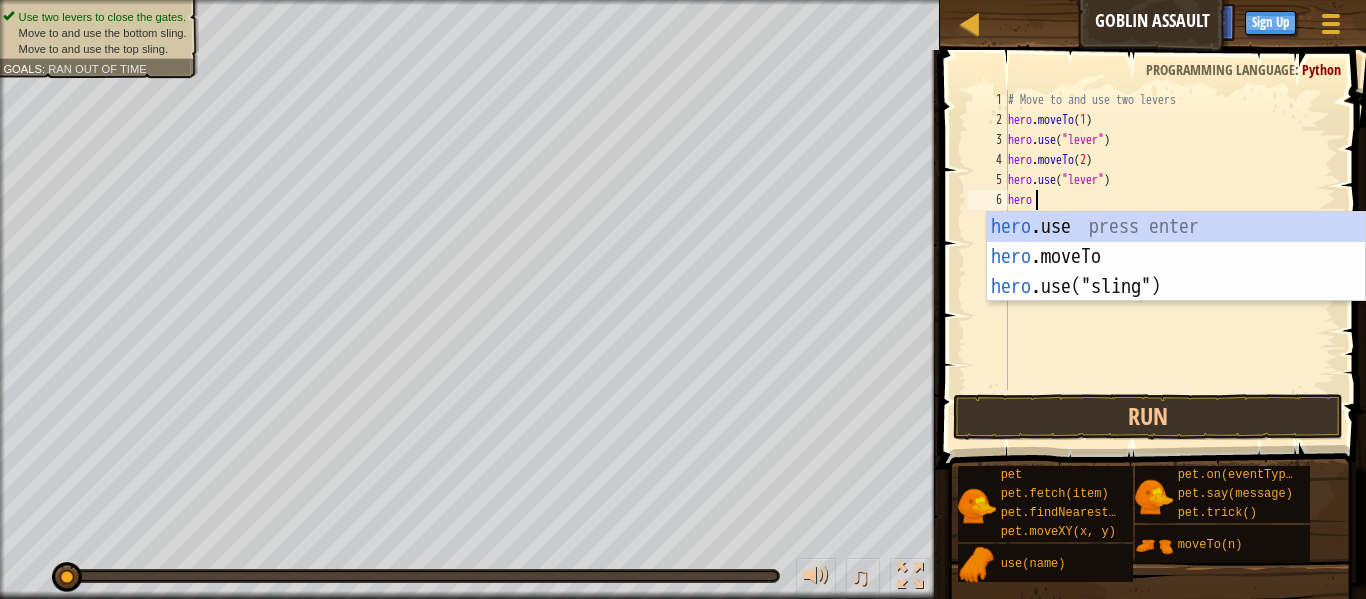 scroll, scrollTop: 9, scrollLeft: 3, axis: both 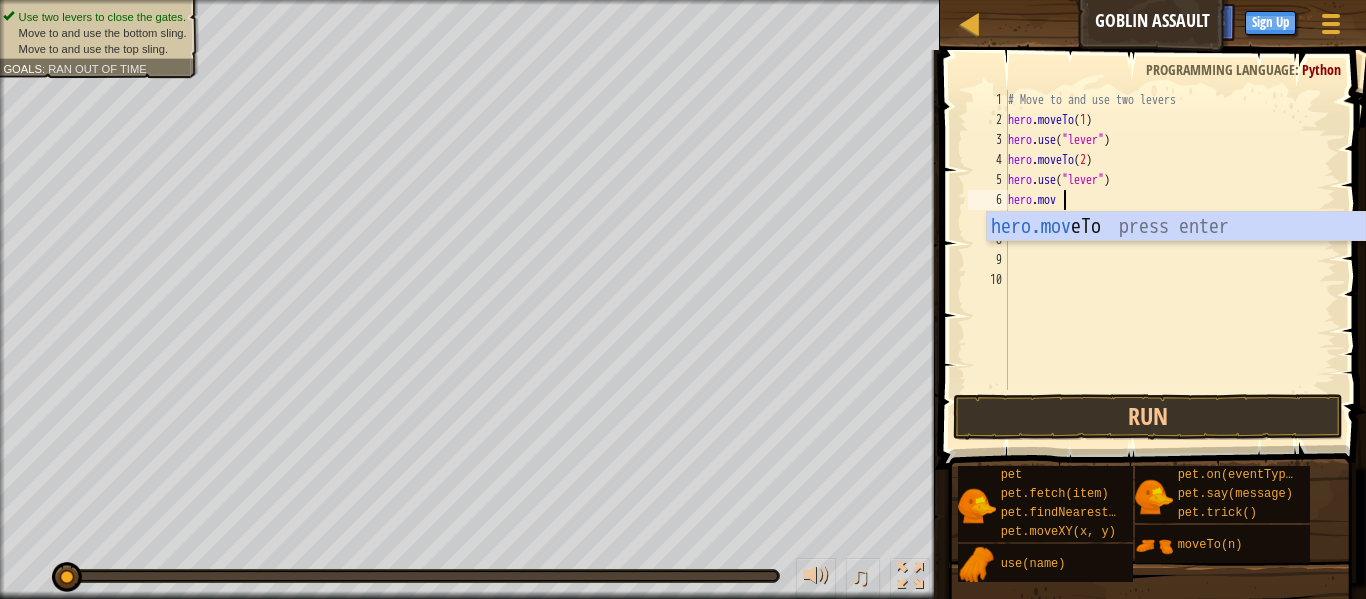 type on "hero.move" 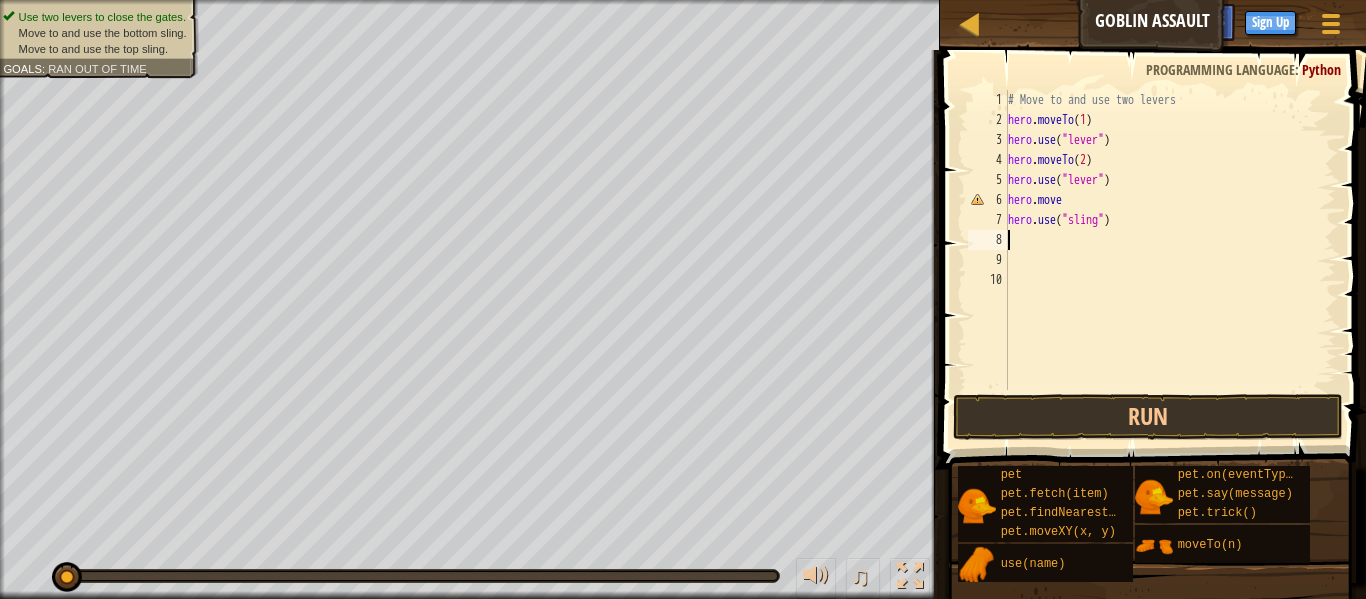 click on "# Move to and use two levers hero . moveTo ( 1 ) hero . use ( "lever" ) hero . moveTo ( 2 ) hero . use ( "lever" ) hero . move hero . use ( "sling" )" at bounding box center [1170, 260] 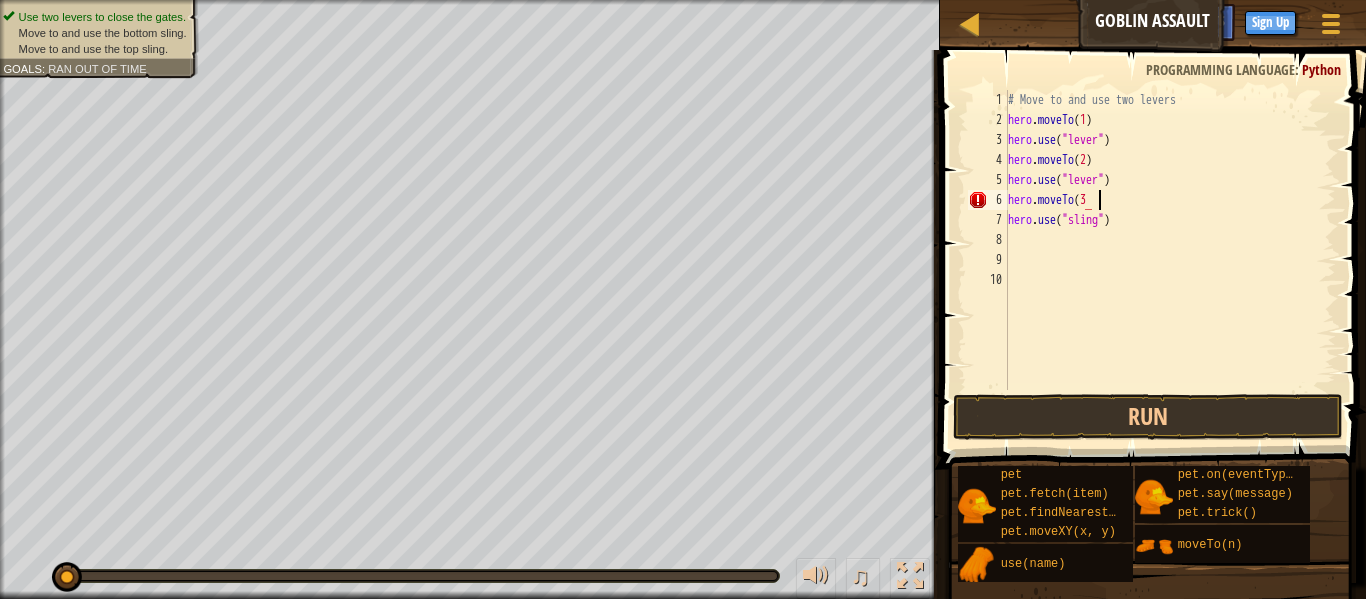 scroll, scrollTop: 9, scrollLeft: 12, axis: both 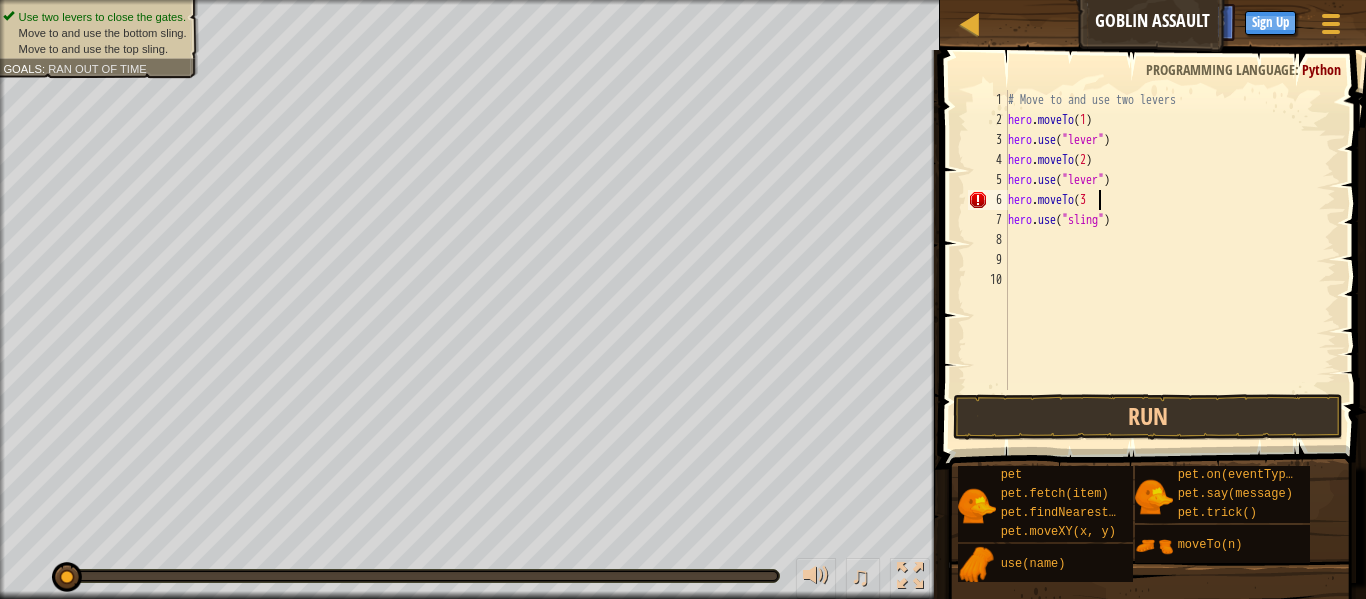 type on "hero.moveTo(3)" 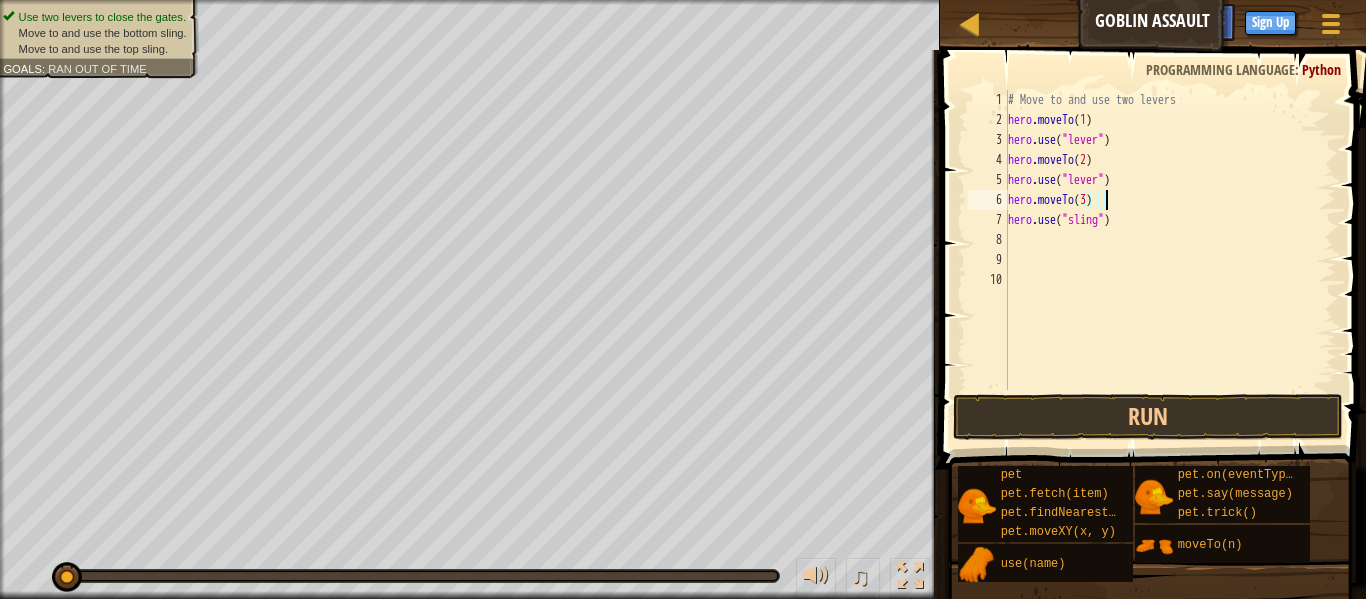 click on "# Move to and use two levers hero . moveTo ( 1 ) hero . use ( "lever" ) hero . moveTo ( 2 ) hero . use ( "lever" ) hero . moveTo ( 3 ) hero . use ( "sling" )" at bounding box center [1170, 260] 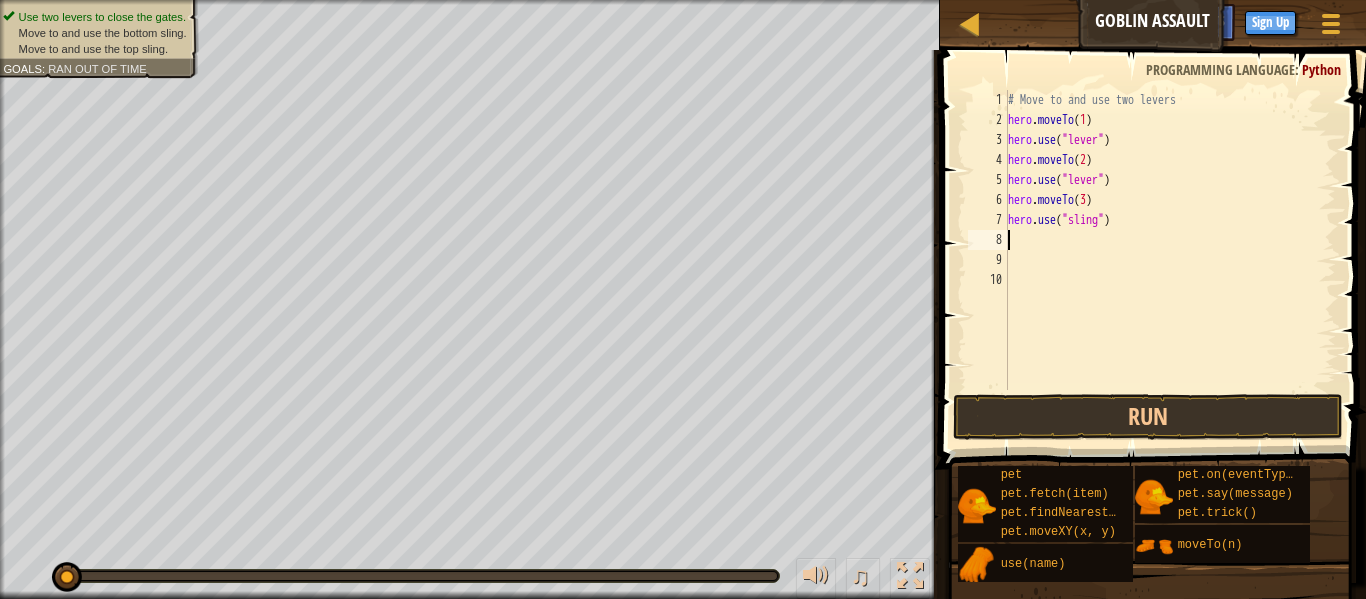 click on "# Move to and use two levers hero . moveTo ( 1 ) hero . use ( "lever" ) hero . moveTo ( 2 ) hero . use ( "lever" ) hero . moveTo ( 3 ) hero . use ( "sling" )" at bounding box center [1170, 260] 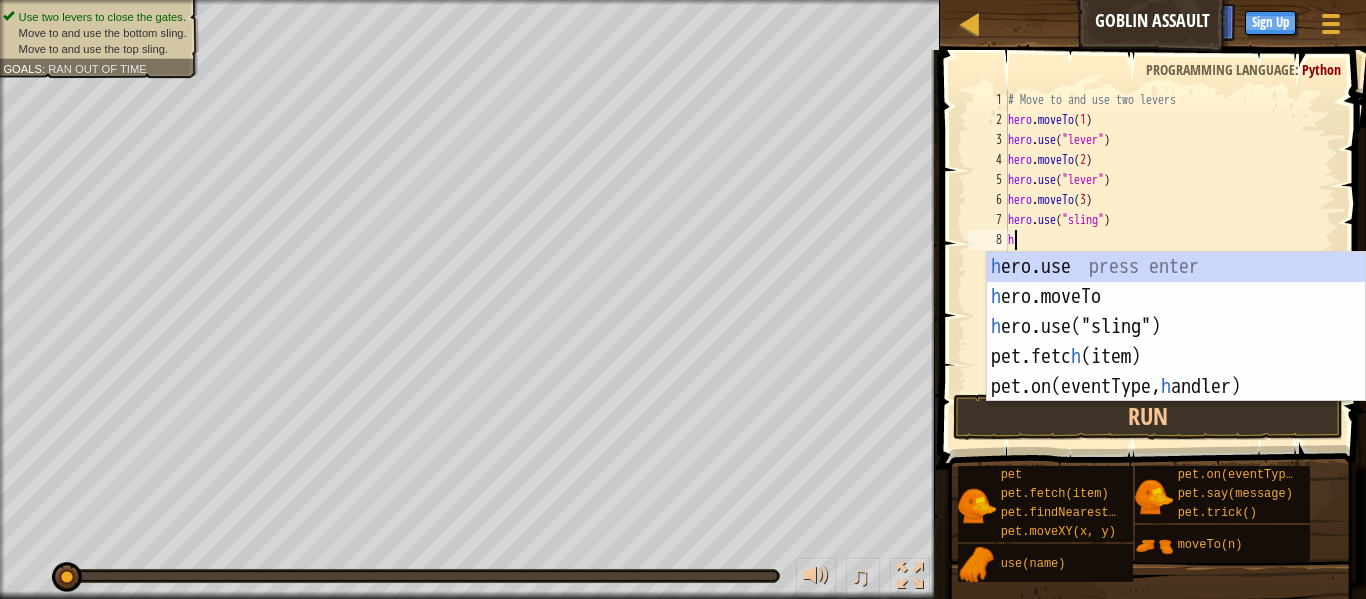 scroll, scrollTop: 9, scrollLeft: 1, axis: both 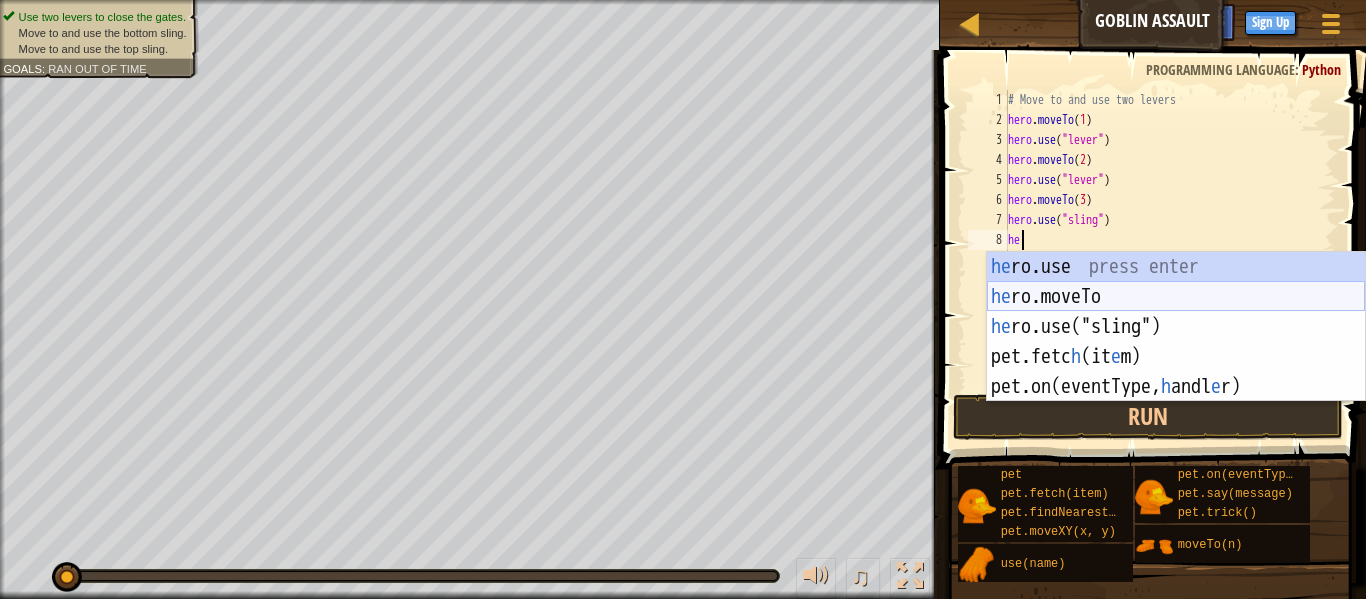 click on "he ro.use press enter he ro.moveTo press enter he ro.use("sling") press enter pet.fetc h (it e m) press enter pet.on(eventType,  h andl e r) press enter" at bounding box center [1176, 357] 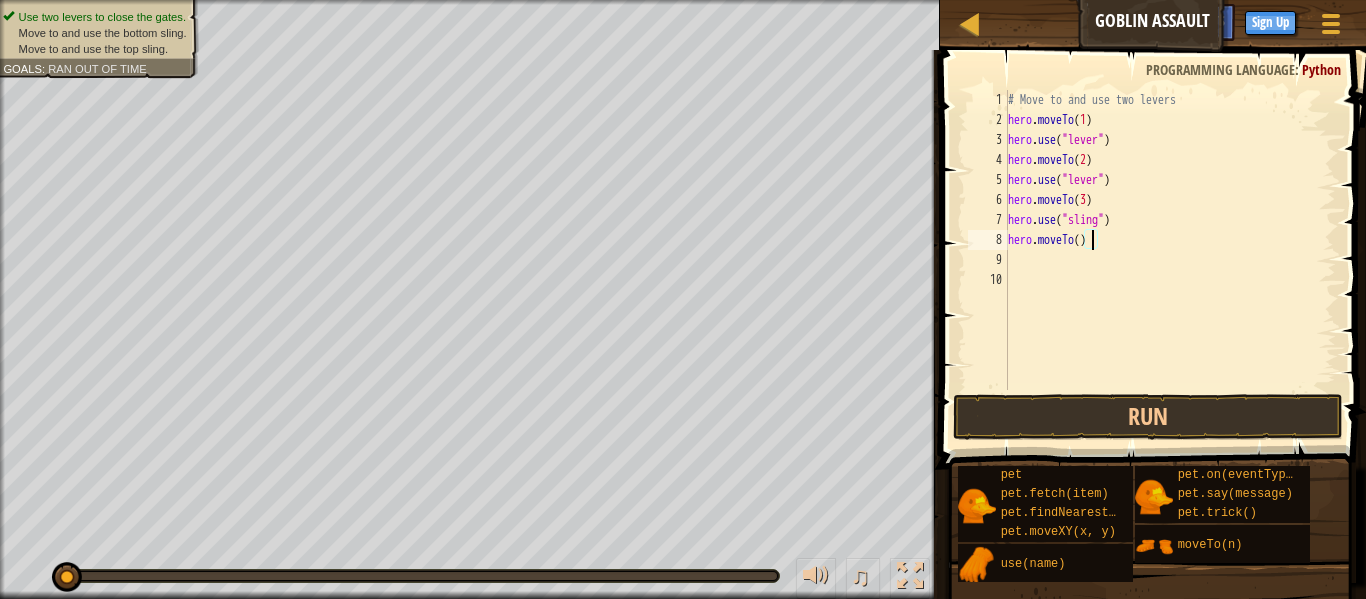 type on "hero.moveTo(4)" 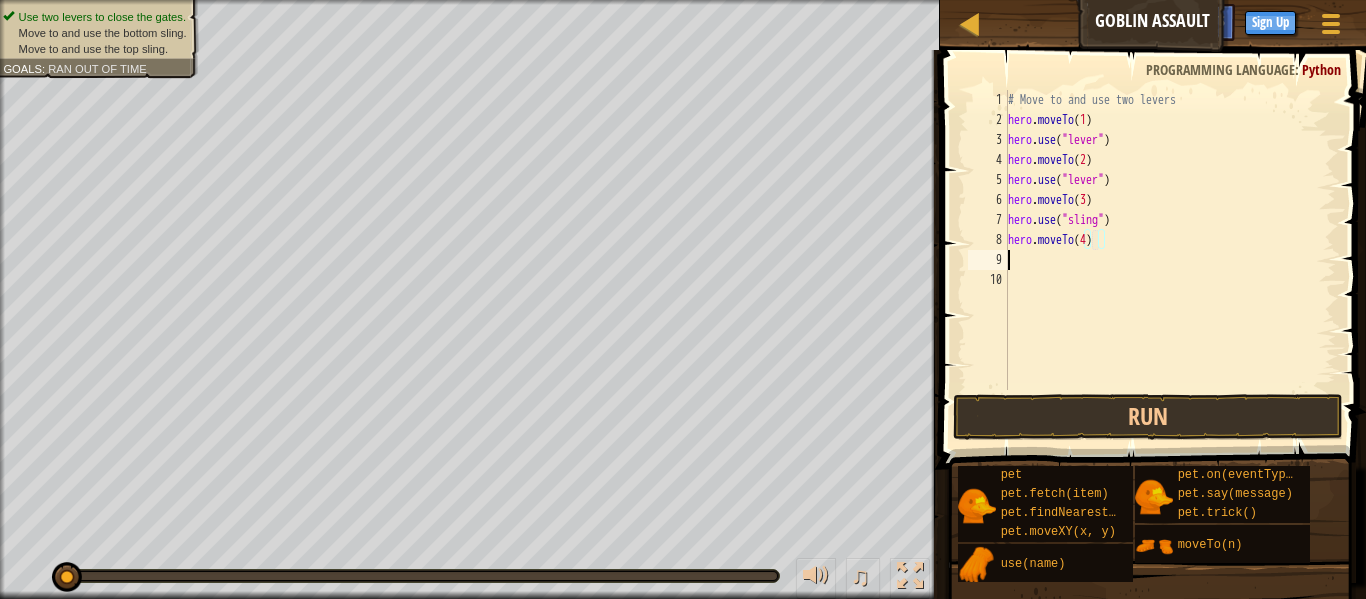 click on "# Move to and use two levers hero . moveTo ( 1 ) hero . use ( "lever" ) hero . moveTo ( 2 ) hero . use ( "lever" ) hero . moveTo ( 3 ) hero . use ( "sling" ) hero . moveTo ( 4 )" at bounding box center (1170, 260) 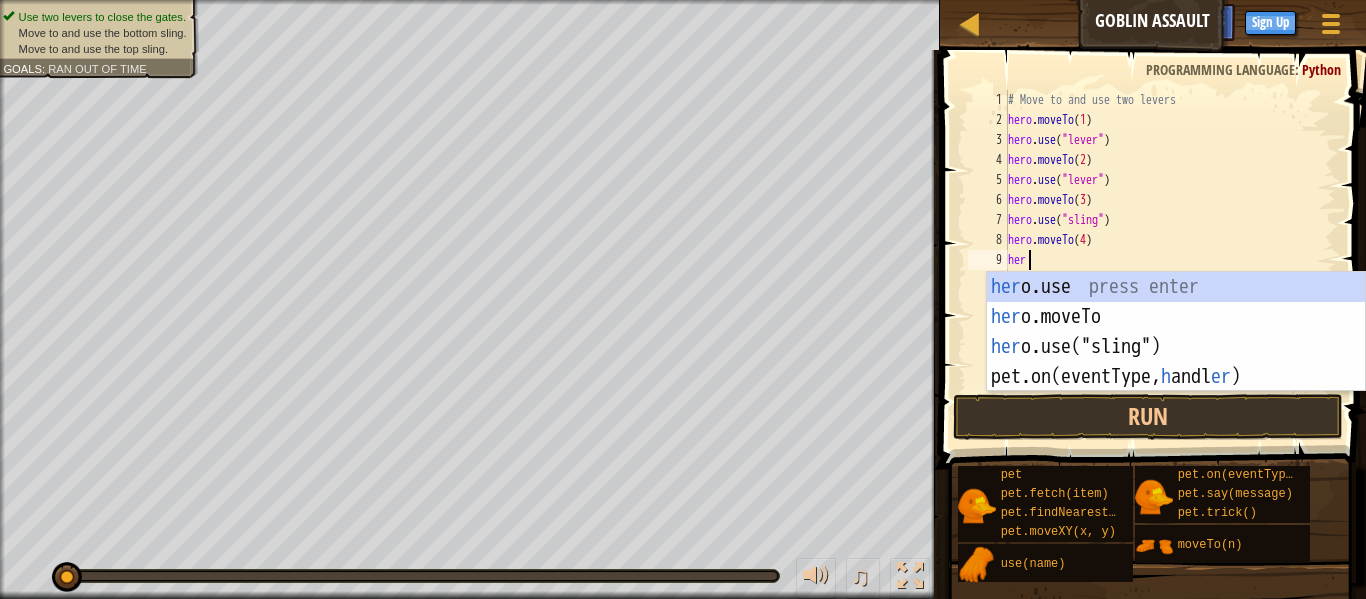 scroll, scrollTop: 9, scrollLeft: 3, axis: both 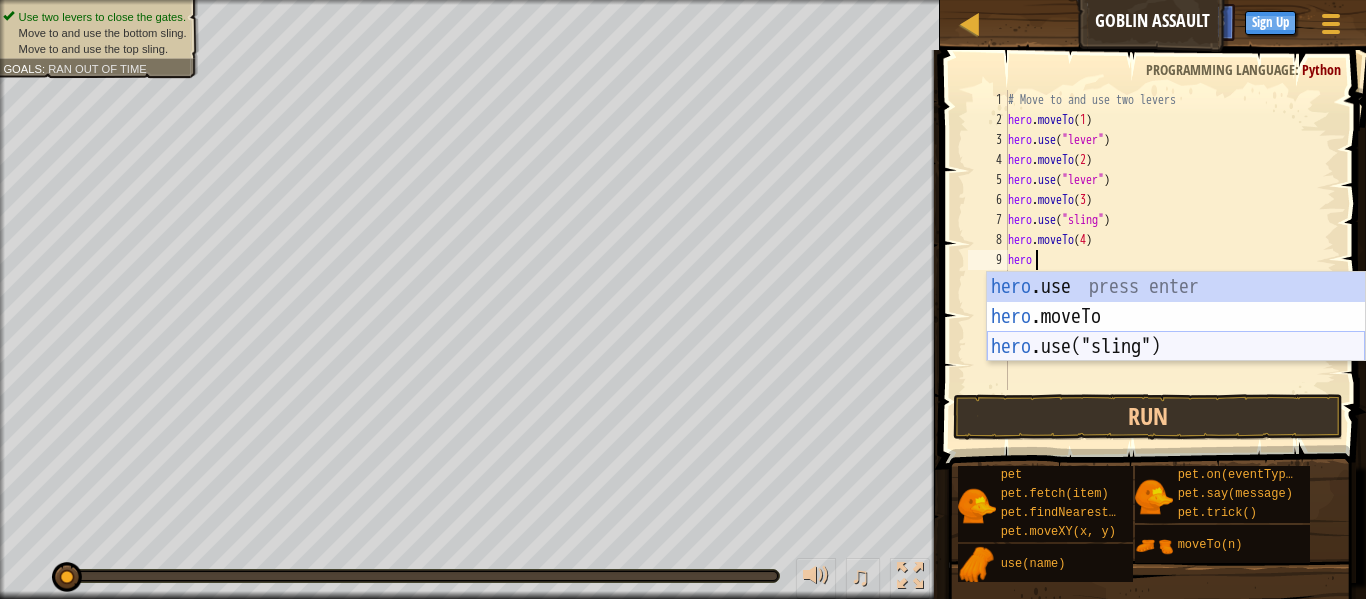 click on "hero .use press enter hero .moveTo press enter hero .use("sling") press enter" at bounding box center (1176, 347) 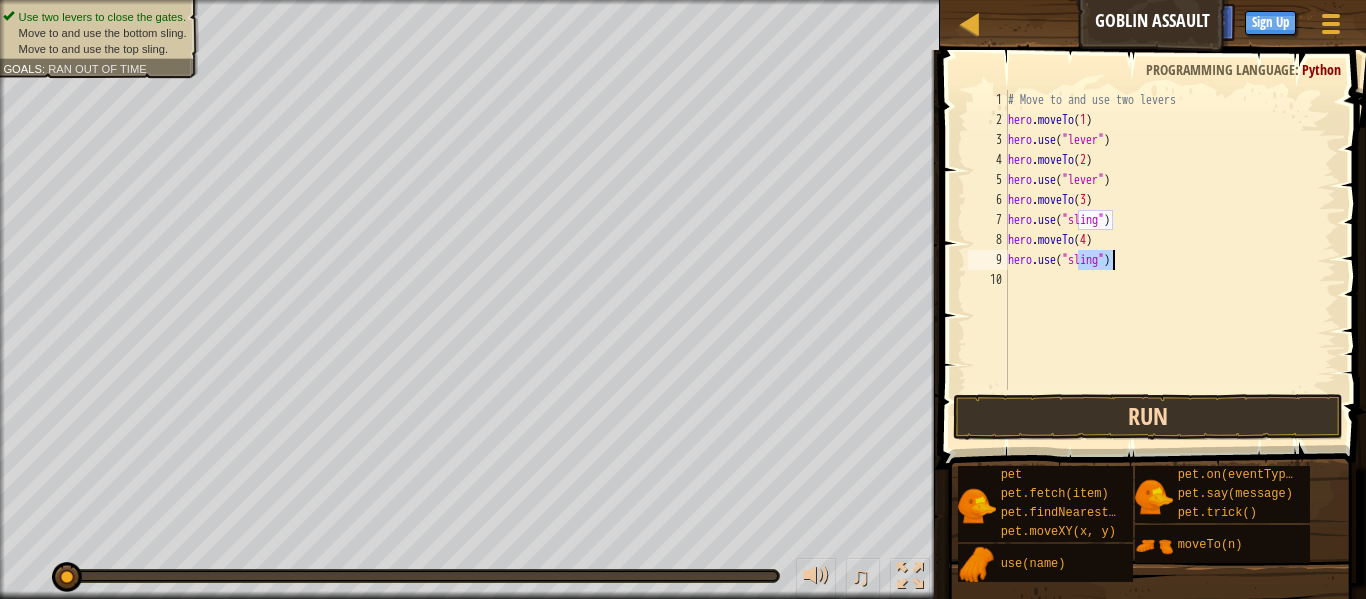 type on "hero.use("sling")" 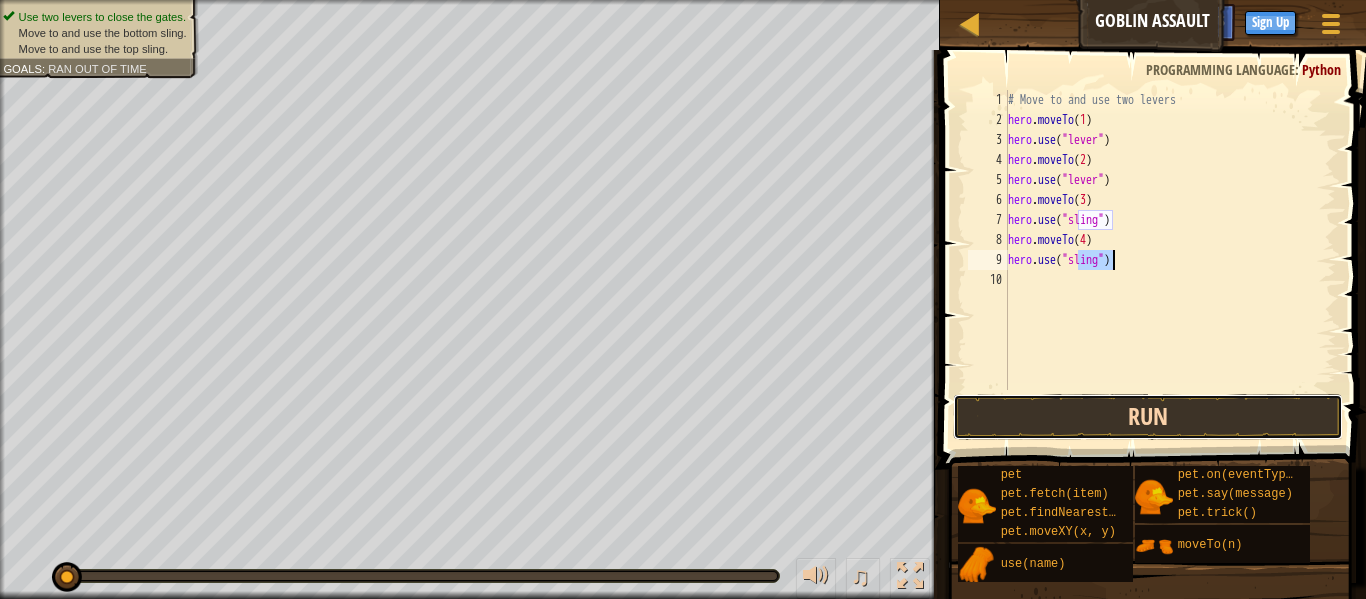 click on "Run" at bounding box center (1148, 417) 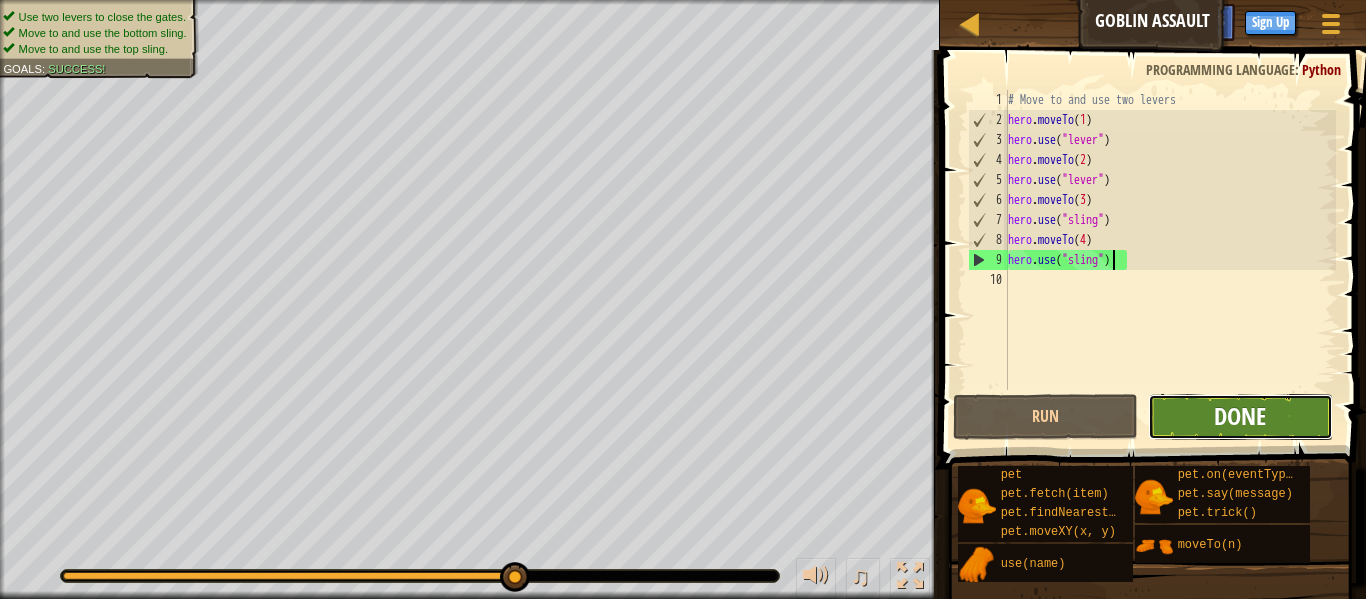 click on "Done" at bounding box center (1240, 416) 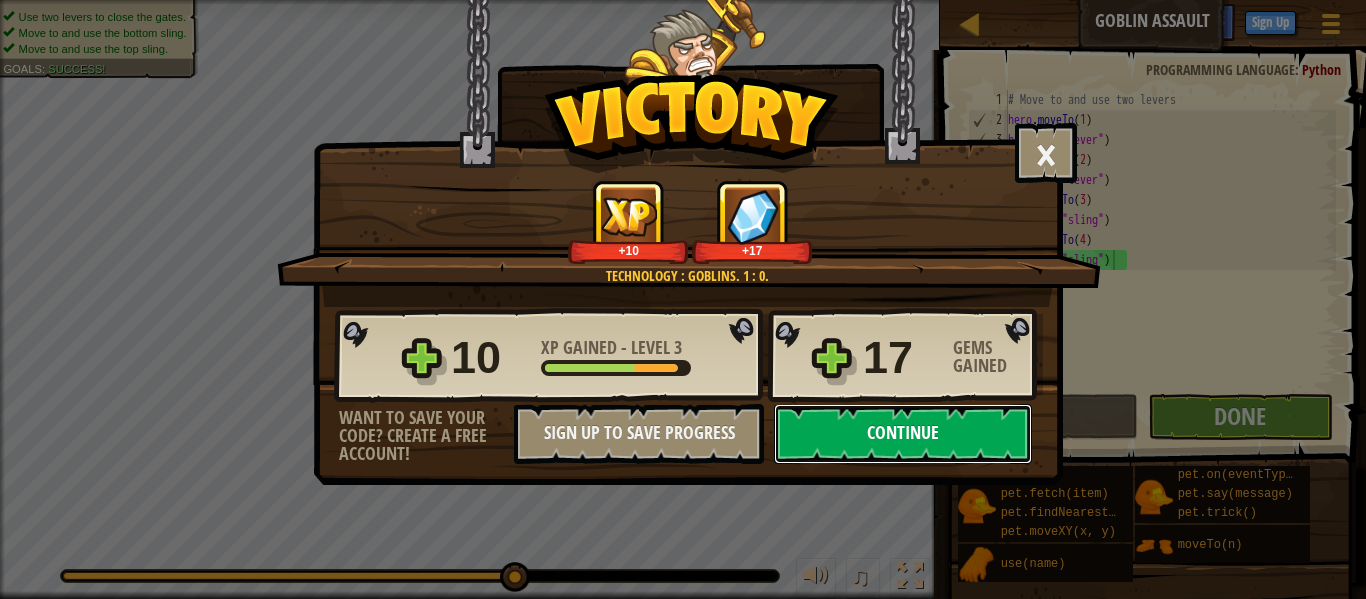 click on "Continue" at bounding box center (903, 434) 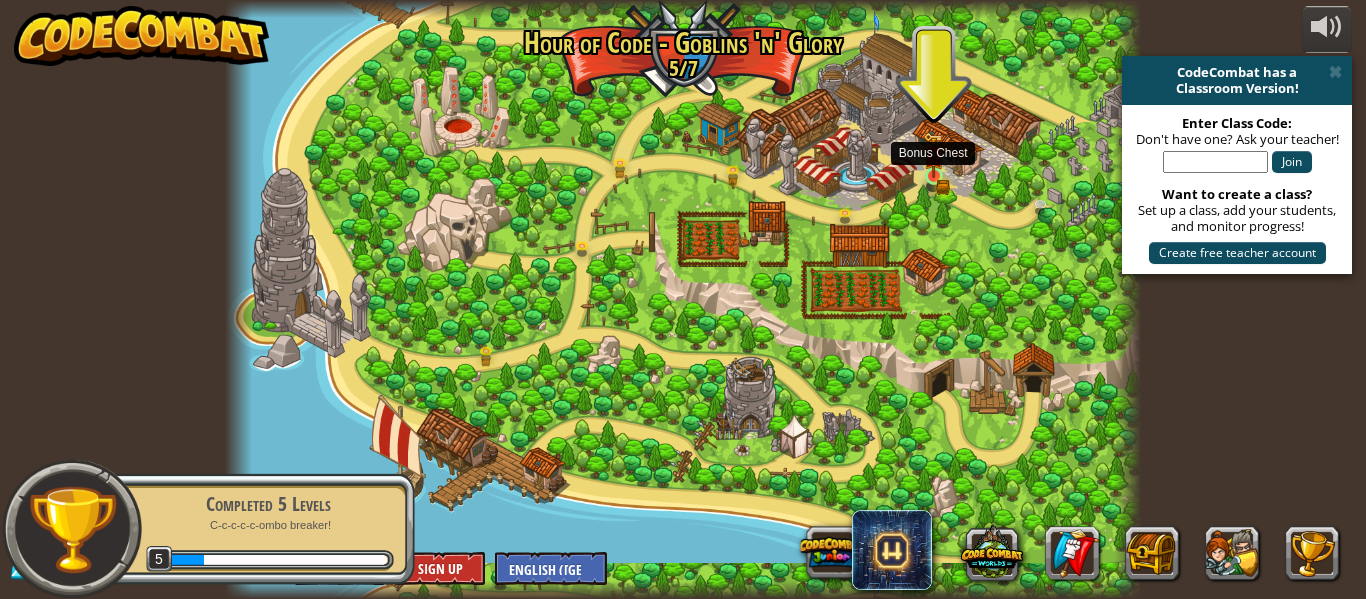 click at bounding box center (933, 155) 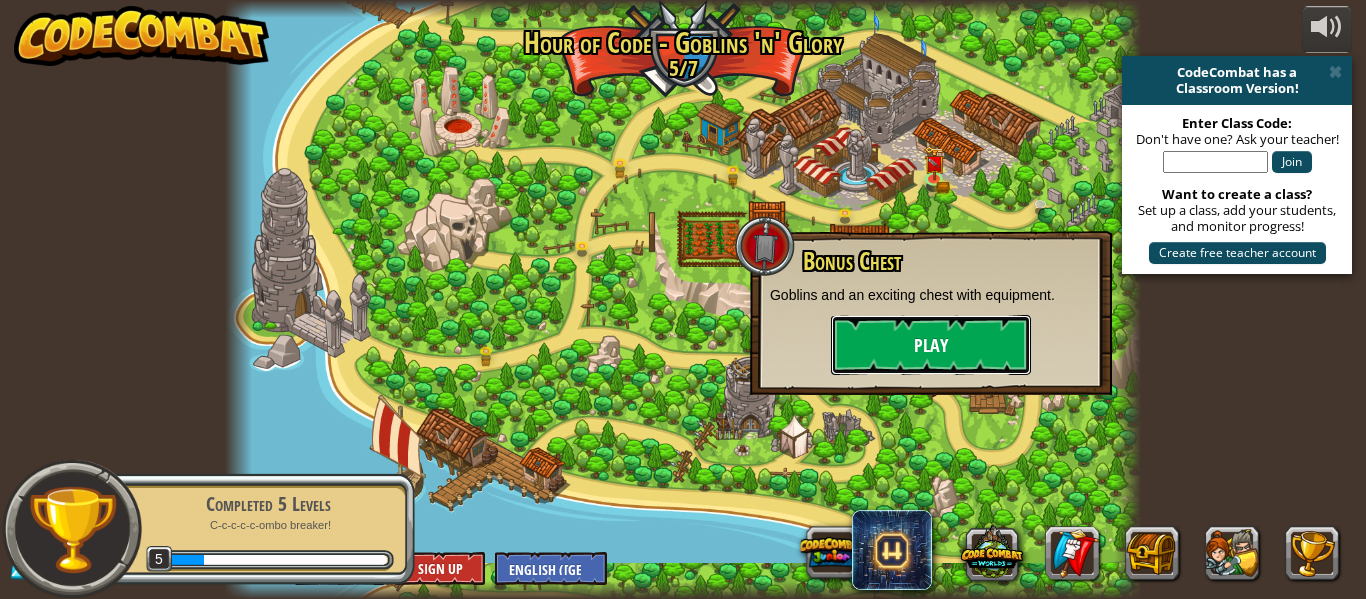click on "Play" at bounding box center (931, 345) 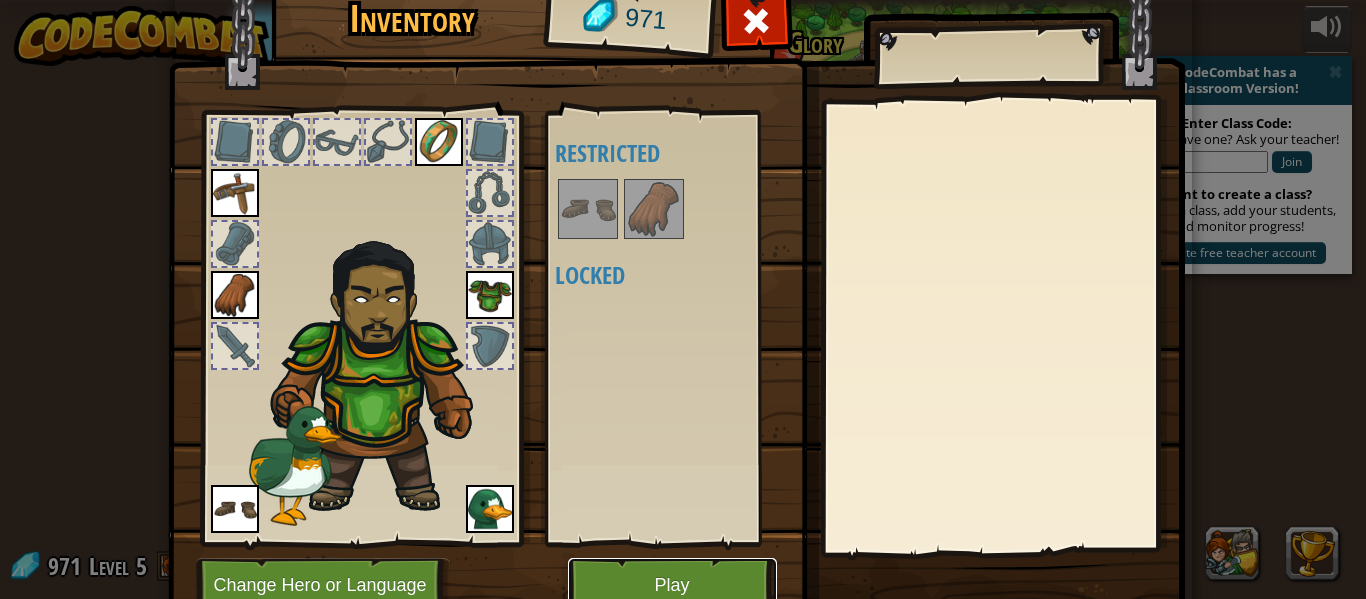 click on "Play" at bounding box center (672, 585) 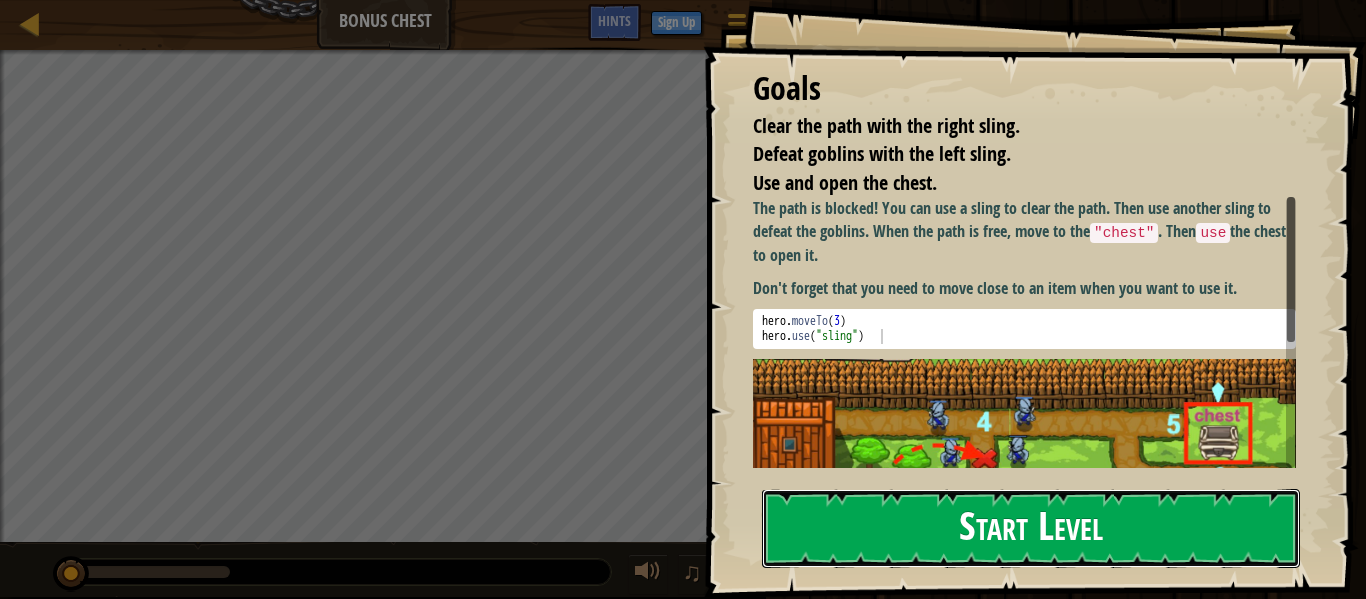click on "Start Level" at bounding box center (1031, 528) 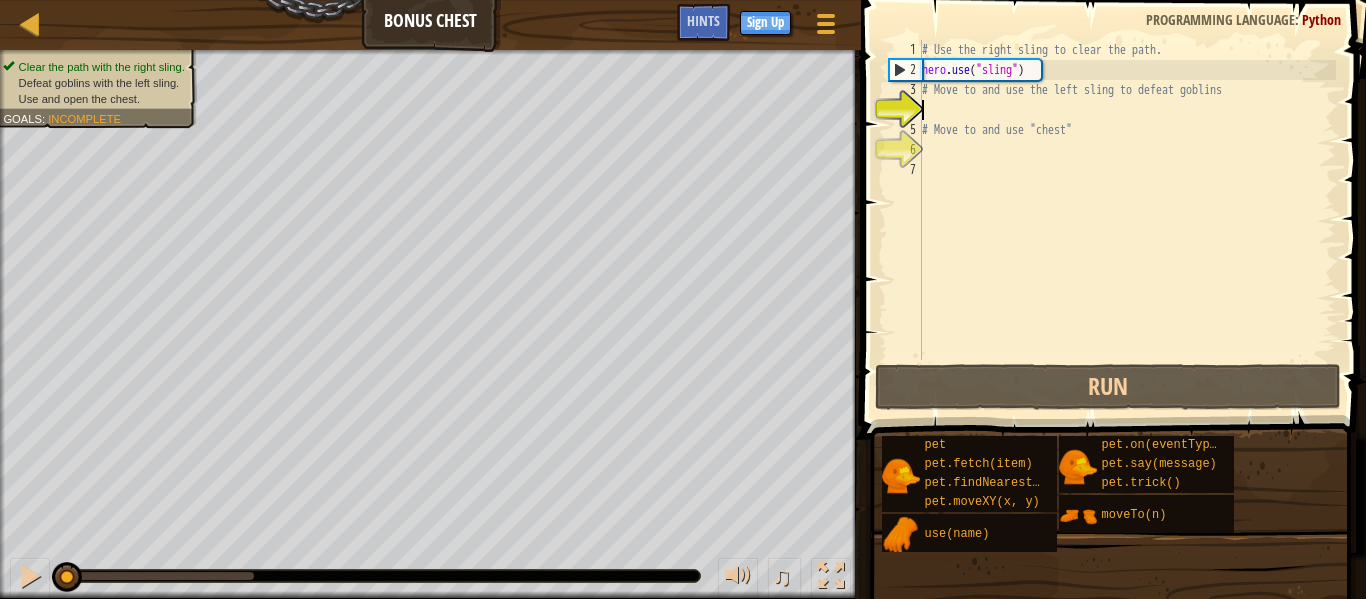 click on "# Use the right sling to clear the path. hero . use ( "sling" ) # Move to and use the left sling to defeat goblins # Move to and use "chest"" at bounding box center (1127, 220) 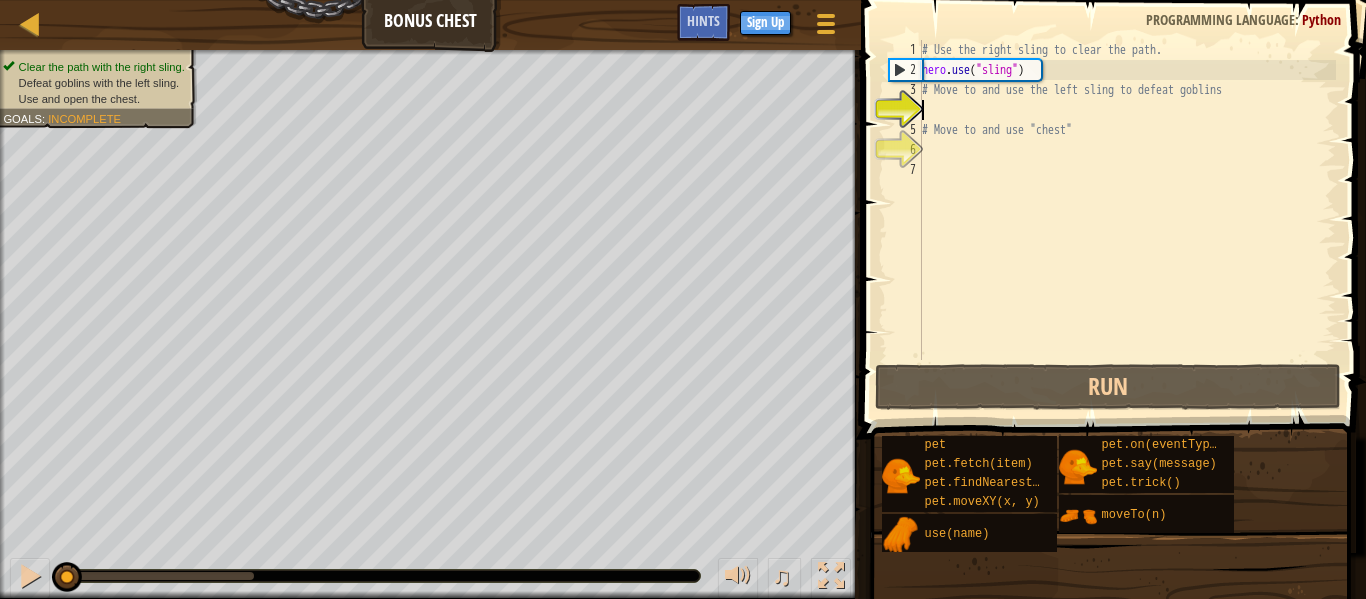 click on "# Use the right sling to clear the path. hero . use ( "sling" ) # Move to and use the left sling to defeat goblins # Move to and use "chest"" at bounding box center (1127, 220) 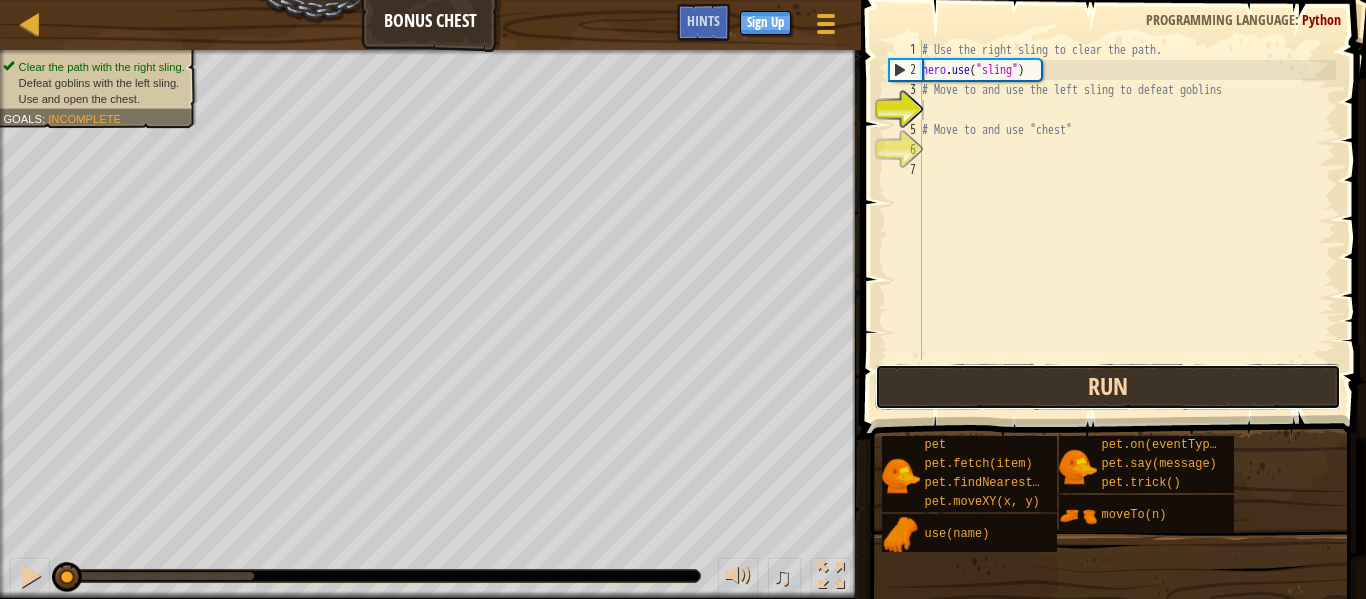 click on "Run" at bounding box center [1108, 387] 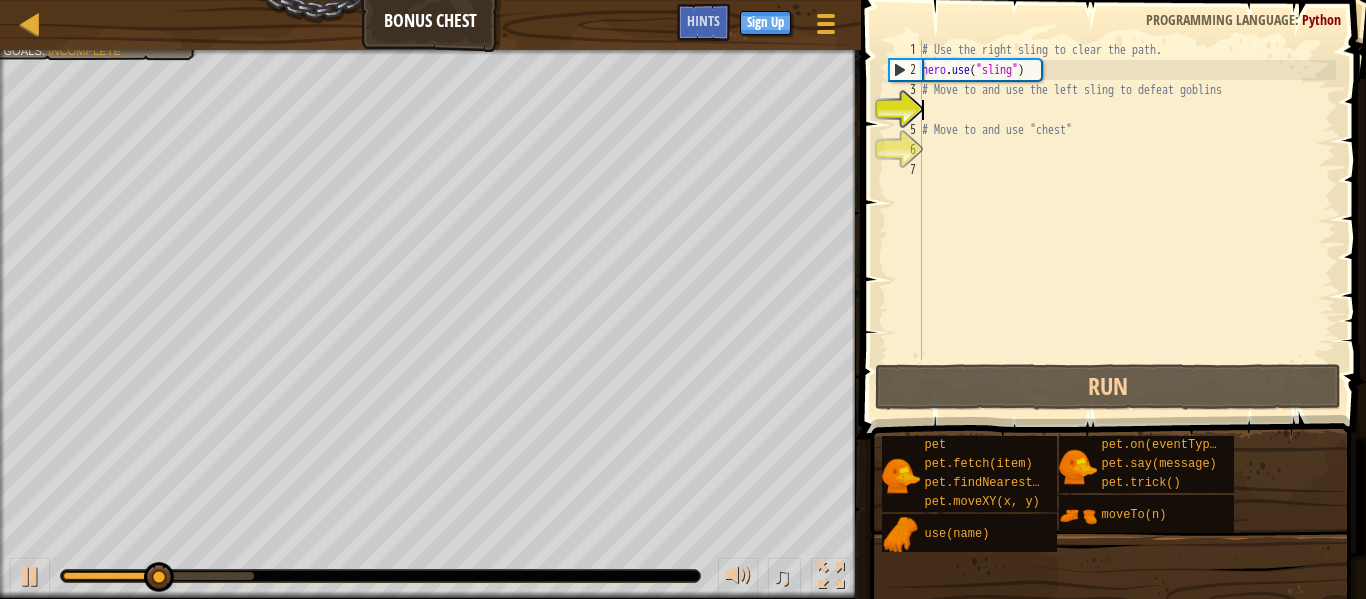 click on "# Use the right sling to clear the path. hero . use ( "sling" ) # Move to and use the left sling to defeat goblins # Move to and use "chest"" at bounding box center (1127, 220) 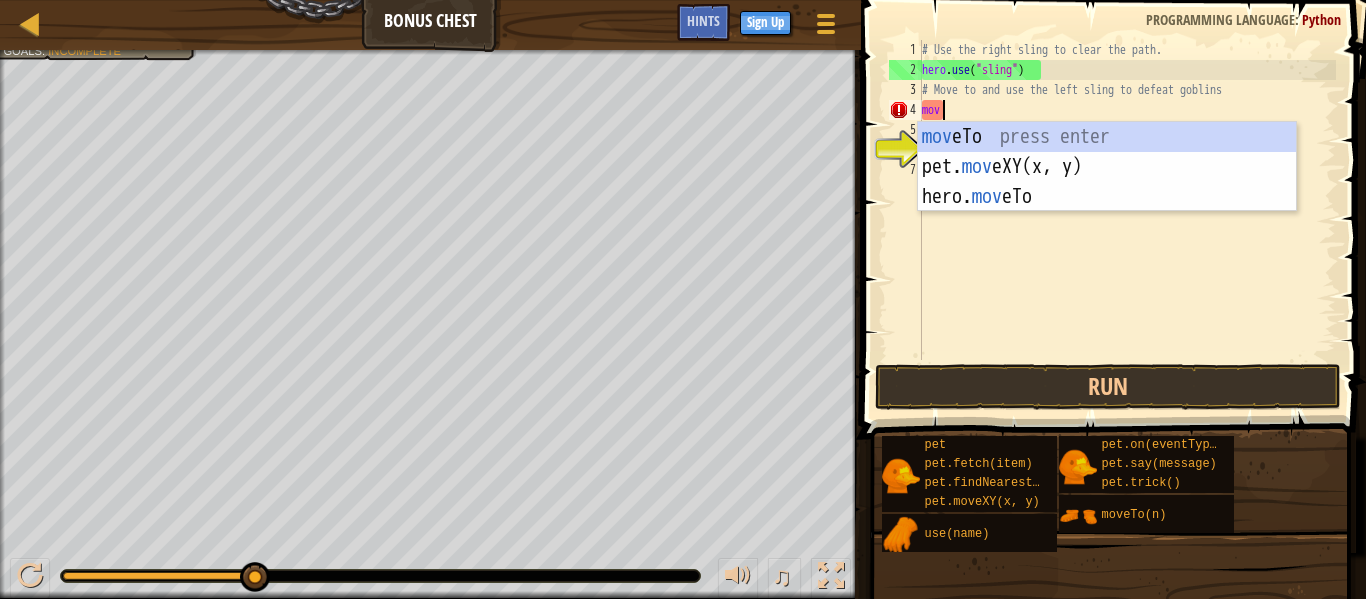 scroll, scrollTop: 9, scrollLeft: 1, axis: both 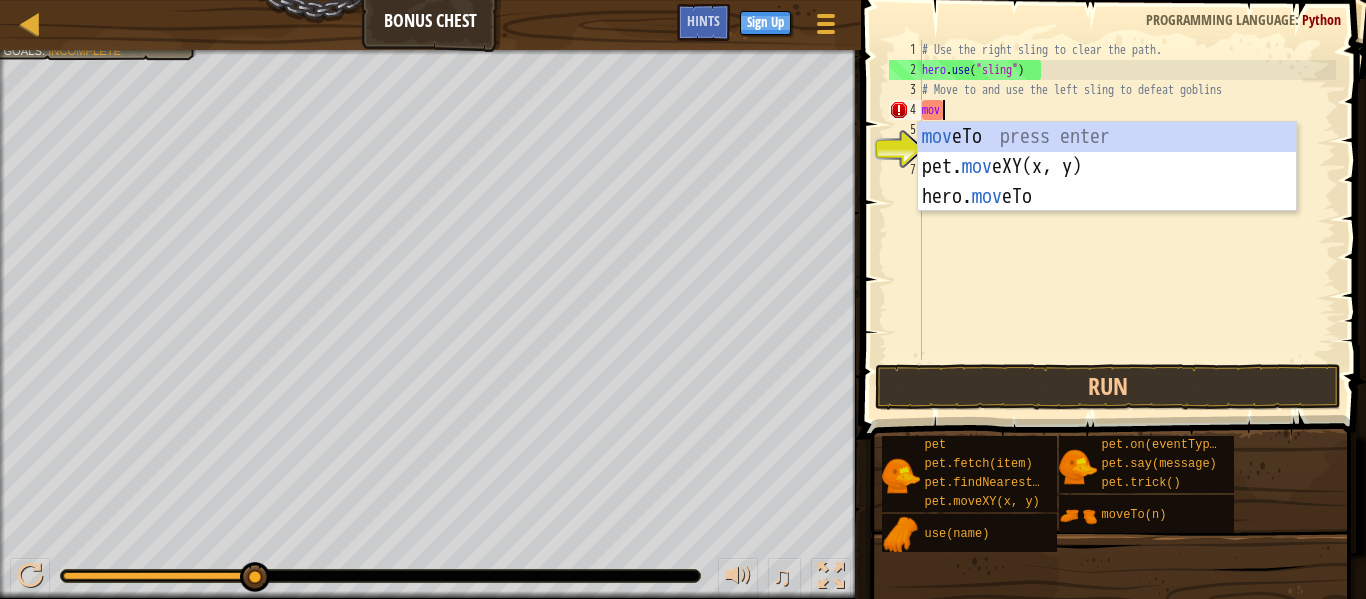 type on "m" 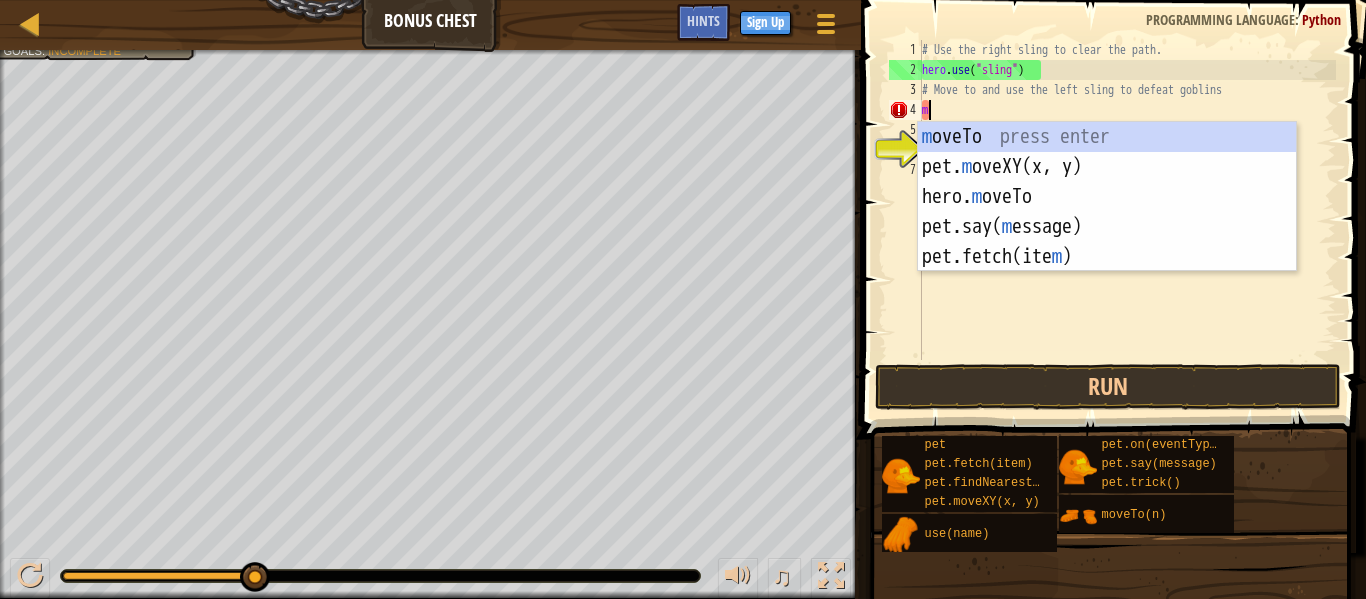 scroll, scrollTop: 9, scrollLeft: 0, axis: vertical 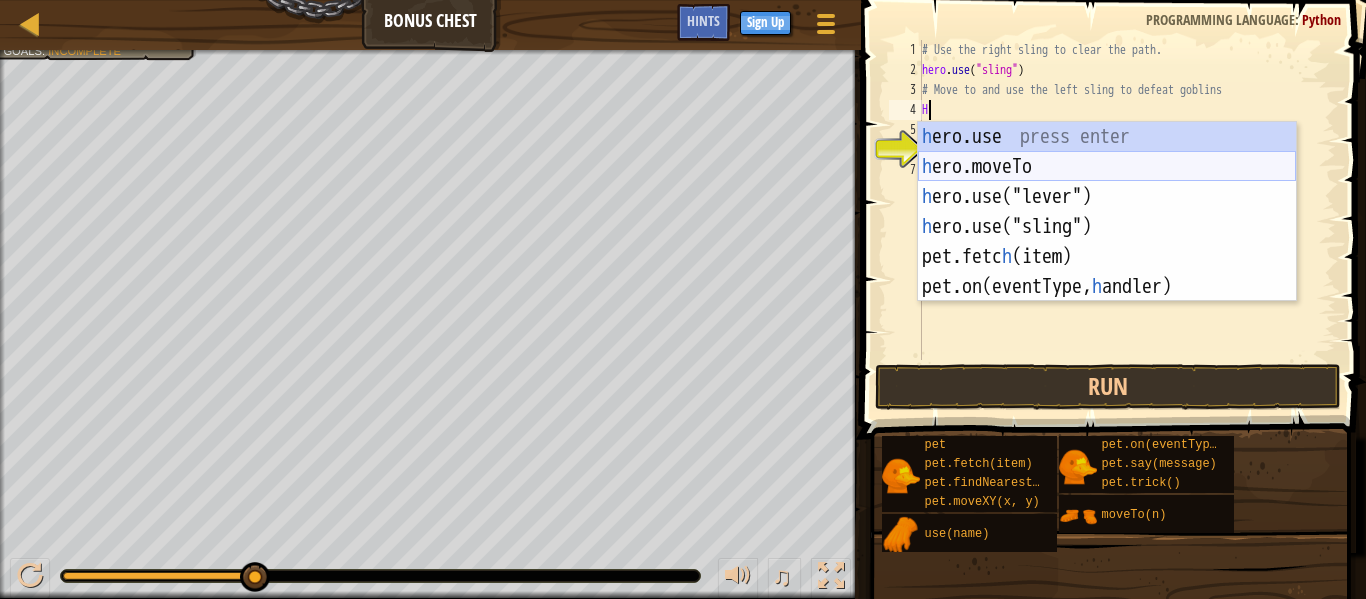 click on "h ero.use press enter h ero.moveTo press enter h ero.use("lever") press enter h ero.use("sling") press enter pet.fetc h (item) press enter pet.on(eventType,  h andler) press enter" at bounding box center [1107, 242] 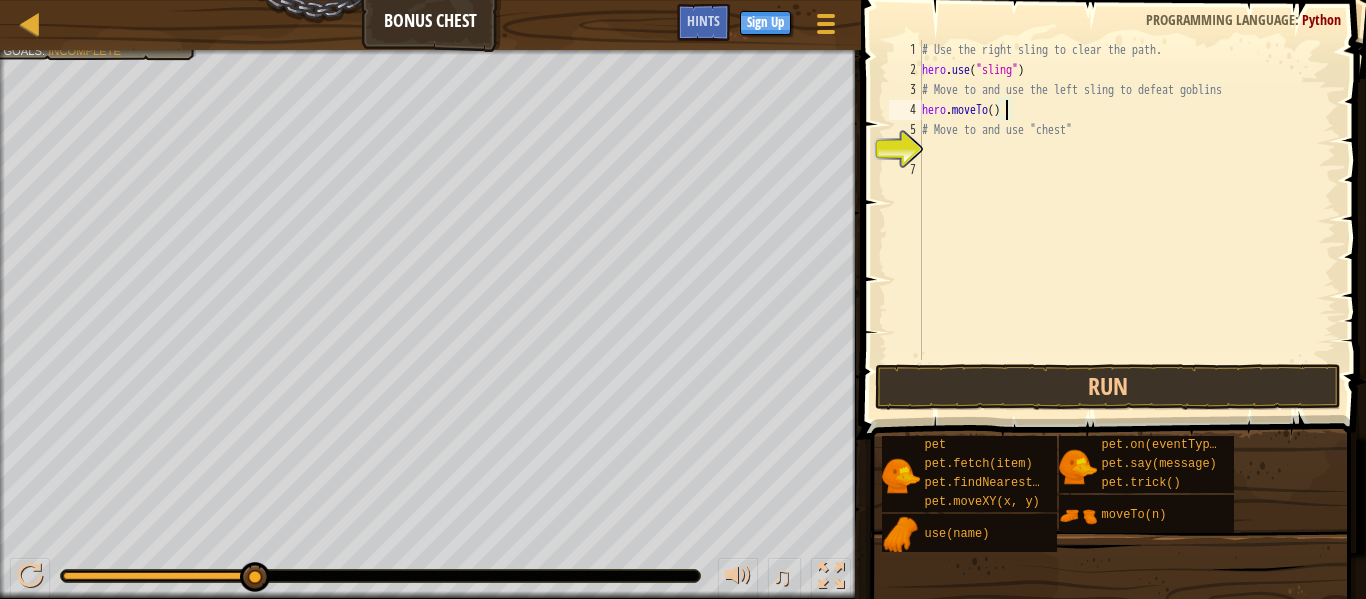scroll, scrollTop: 9, scrollLeft: 13, axis: both 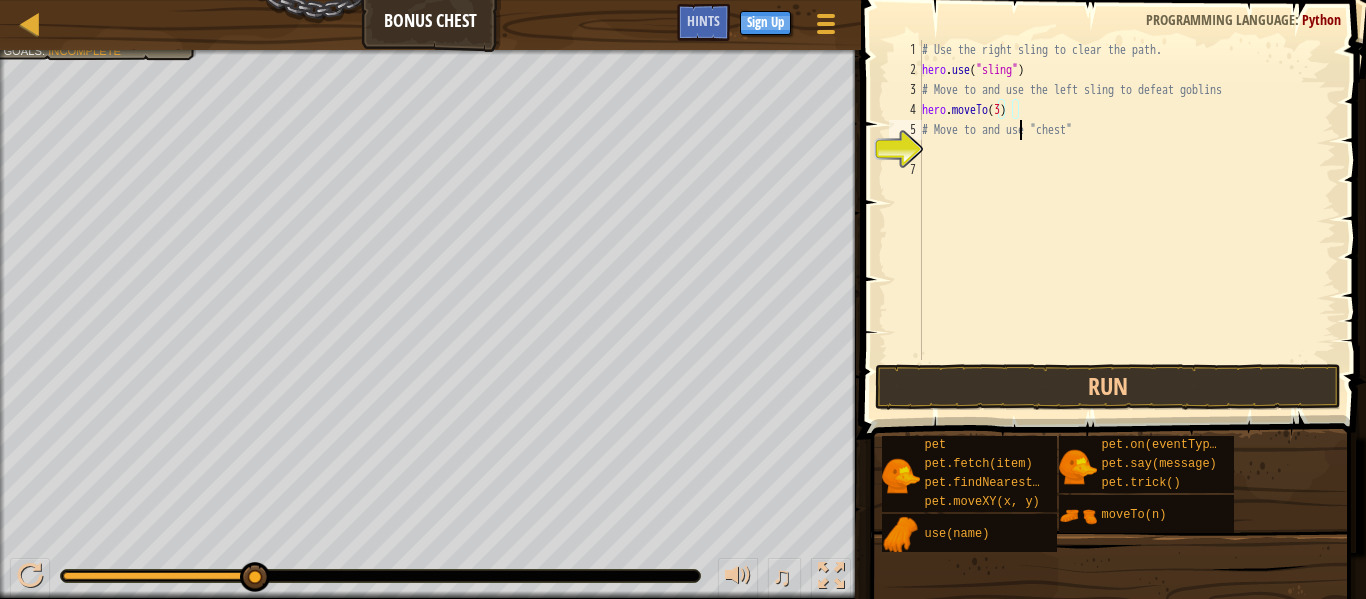 click on "# Use the right sling to clear the path. hero . use ( "sling" ) # Move to and use the left sling to defeat goblins hero . moveTo ( 3 ) # Move to and use "chest"" at bounding box center (1127, 220) 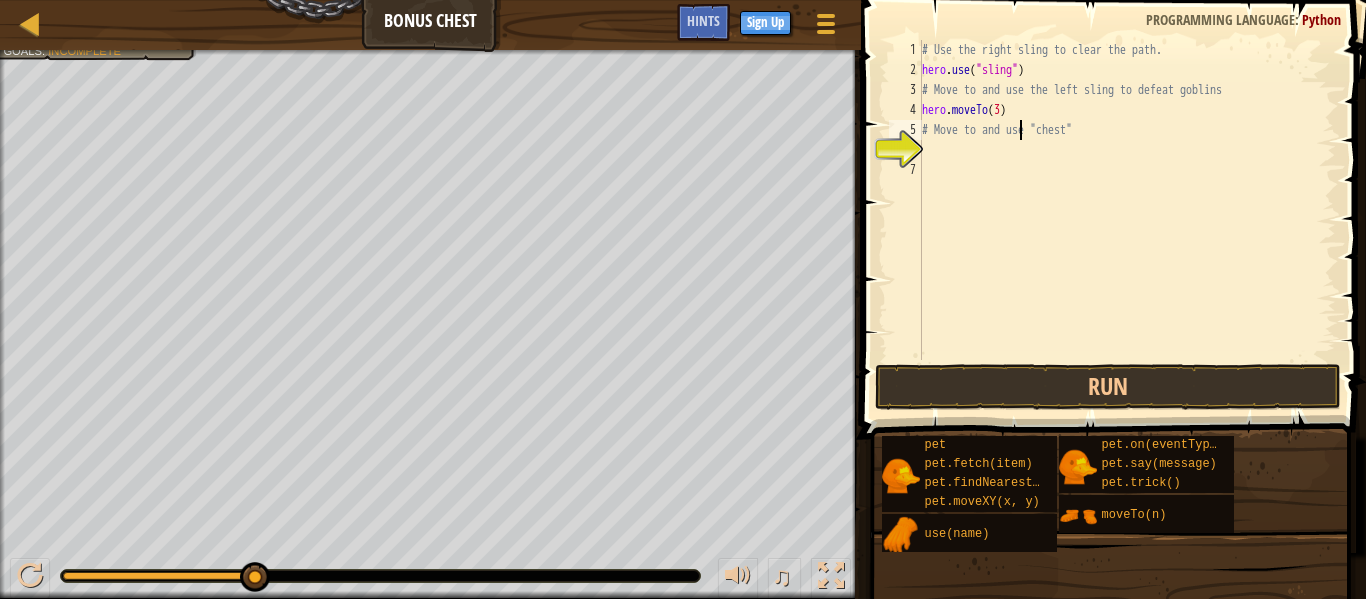 click on "# Use the right sling to clear the path. hero . use ( "sling" ) # Move to and use the left sling to defeat goblins hero . moveTo ( 3 ) # Move to and use "chest"" at bounding box center (1127, 220) 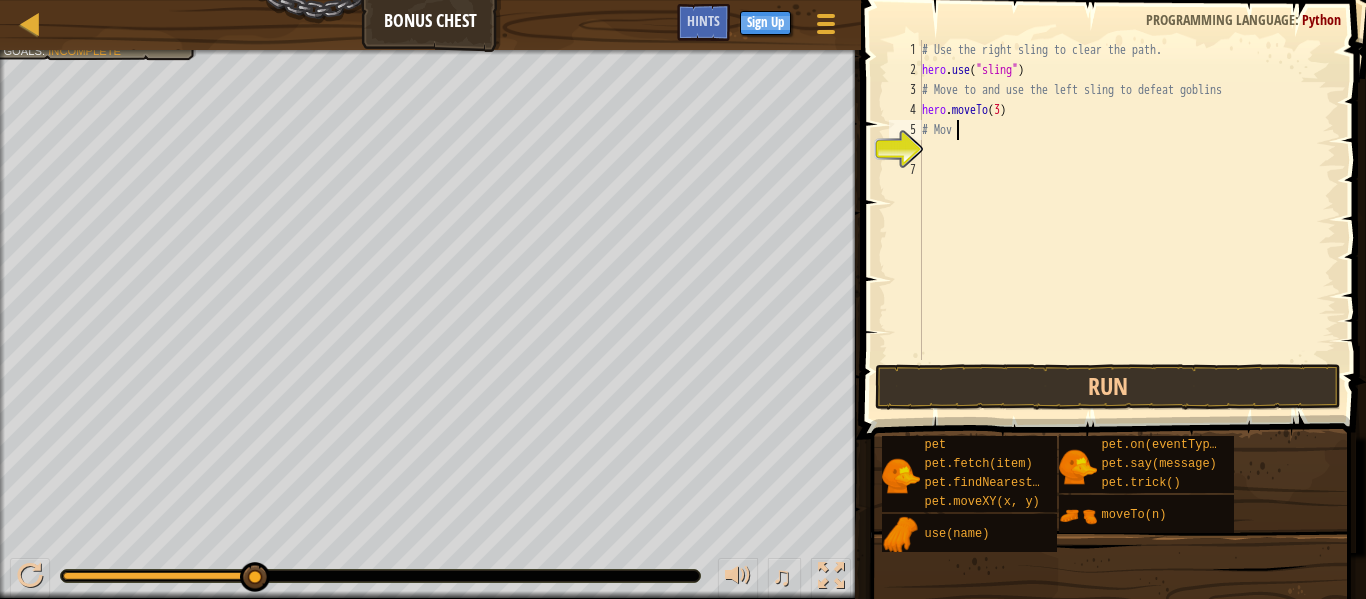 scroll, scrollTop: 9, scrollLeft: 0, axis: vertical 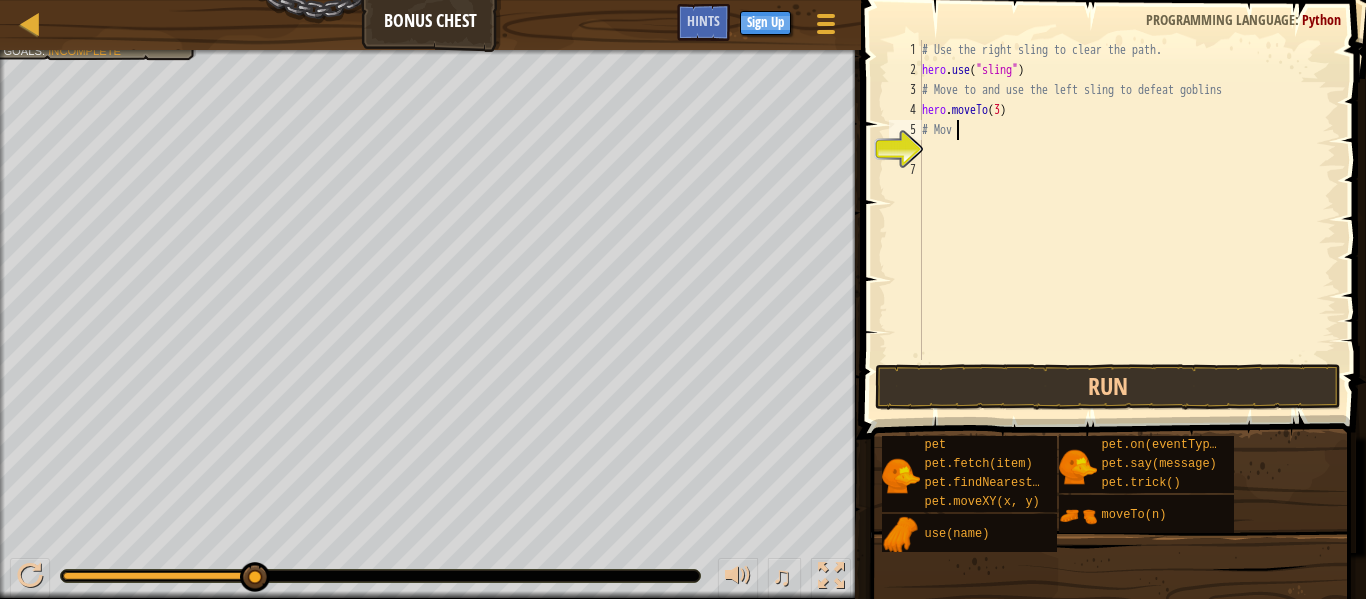 type on "#" 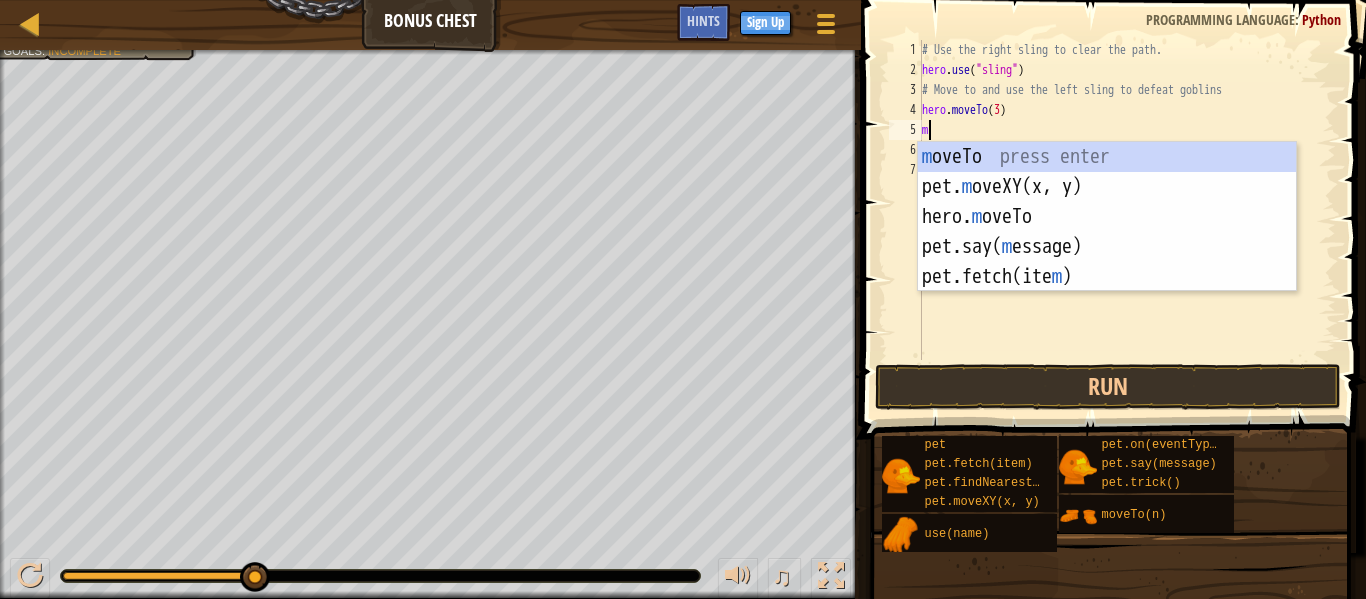 scroll, scrollTop: 9, scrollLeft: 1, axis: both 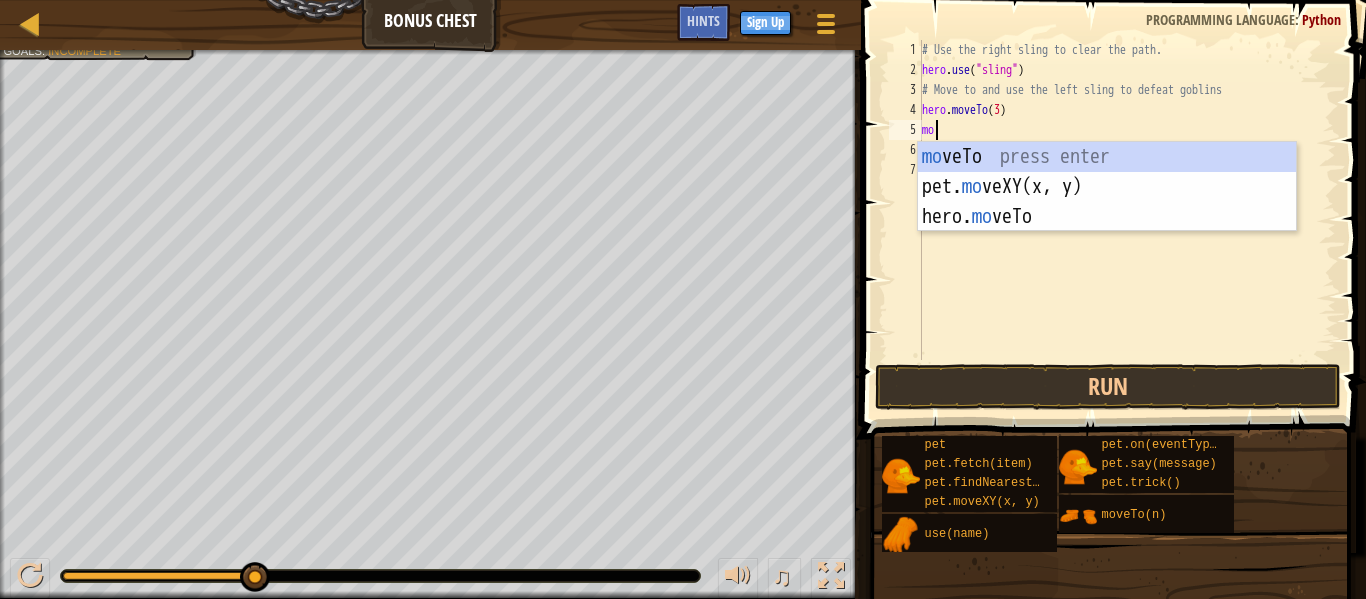 type on "m" 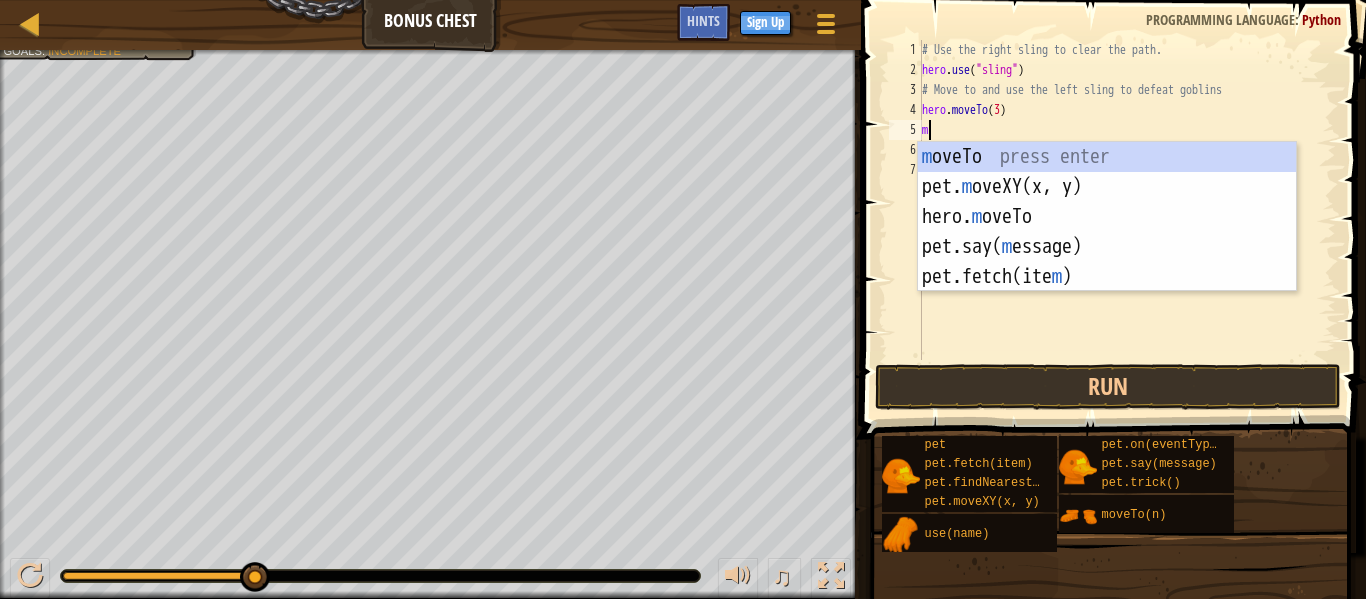 scroll, scrollTop: 9, scrollLeft: 0, axis: vertical 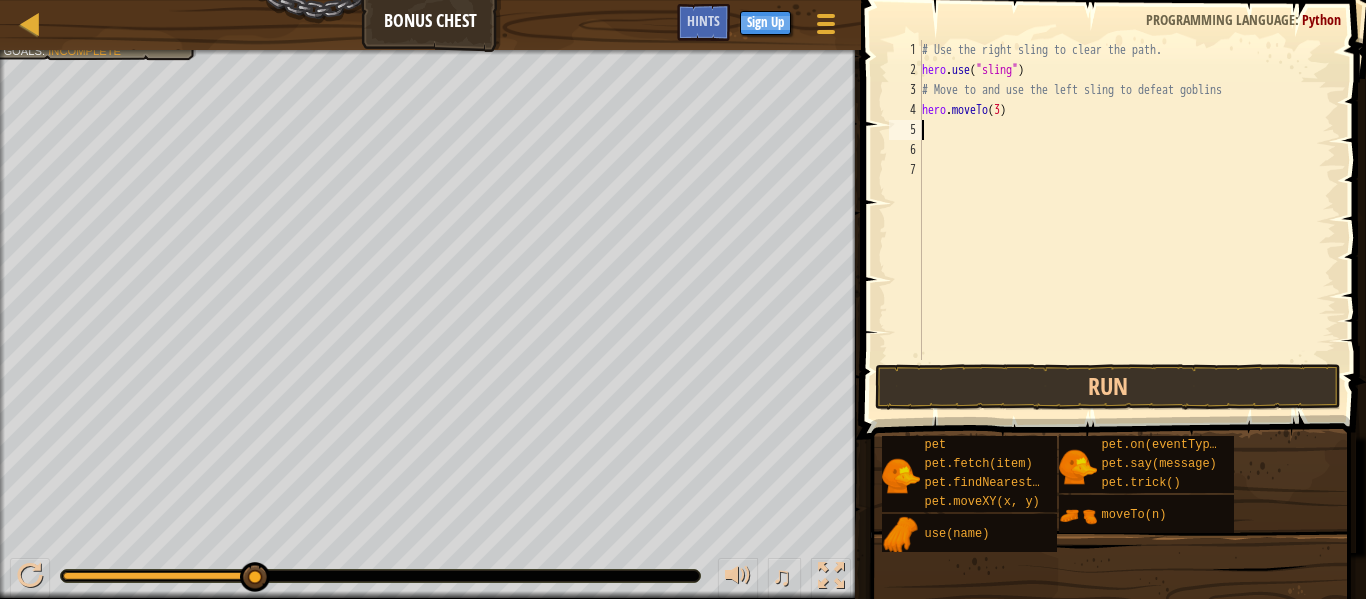 type on "u" 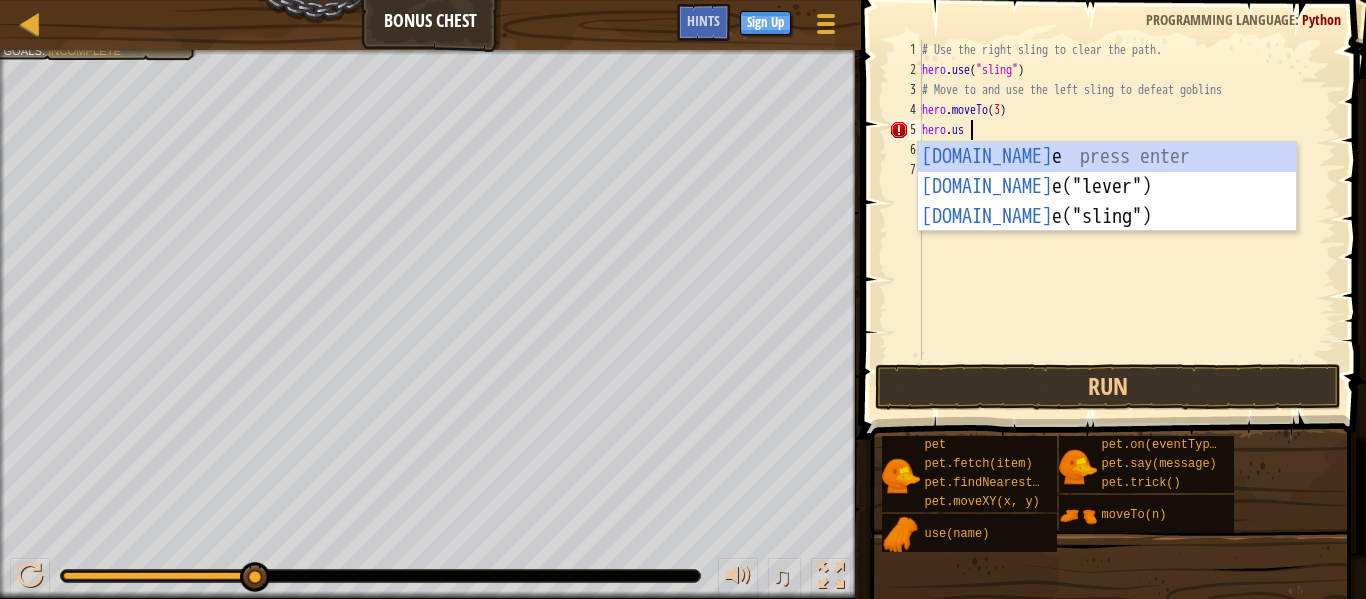 scroll, scrollTop: 9, scrollLeft: 7, axis: both 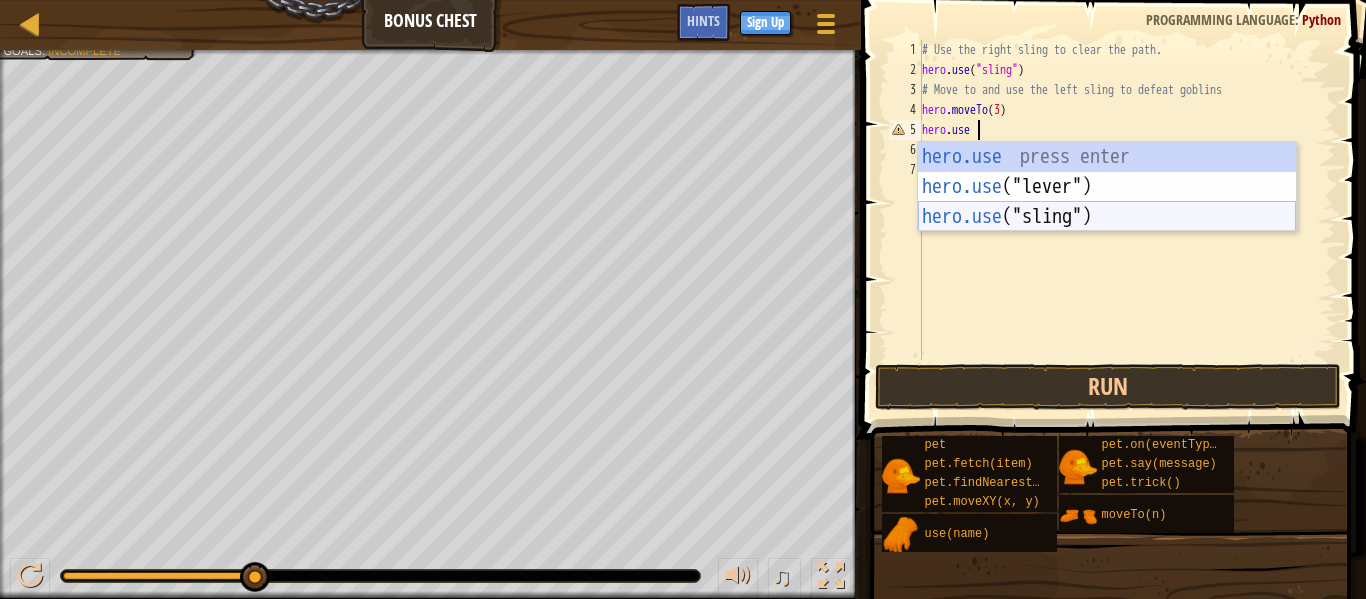 click on "hero.use press enter hero.use ("lever") press enter hero.use ("sling") press enter" at bounding box center (1107, 217) 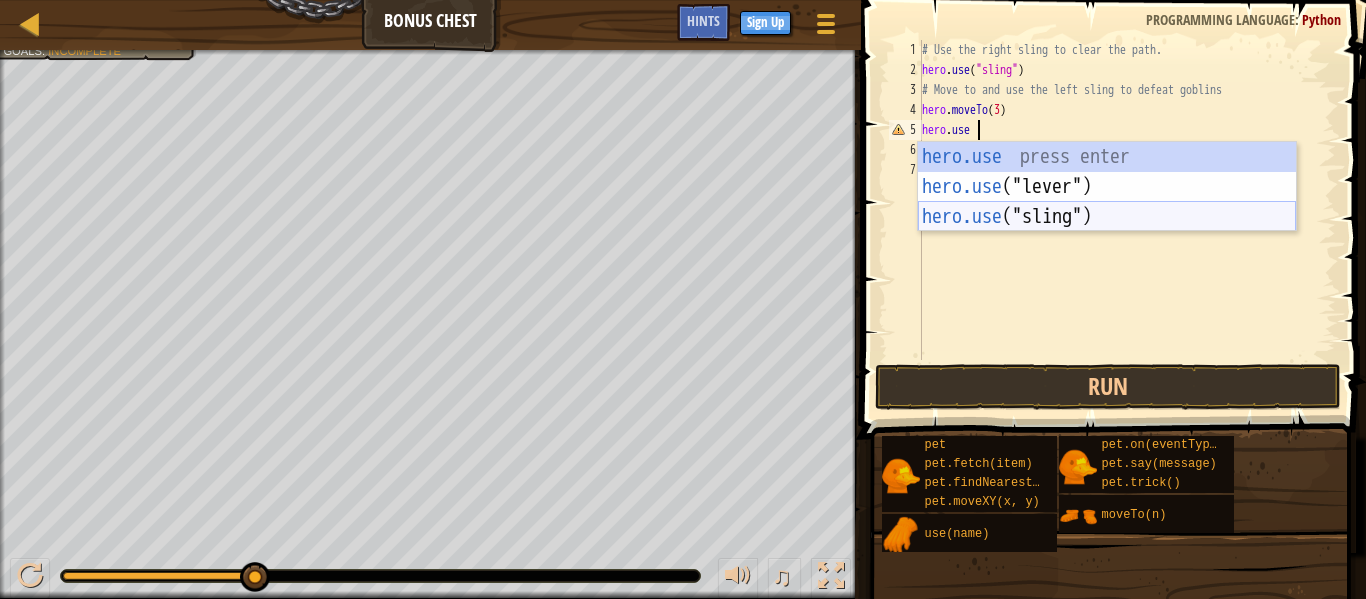 type on "hero.use("sling")" 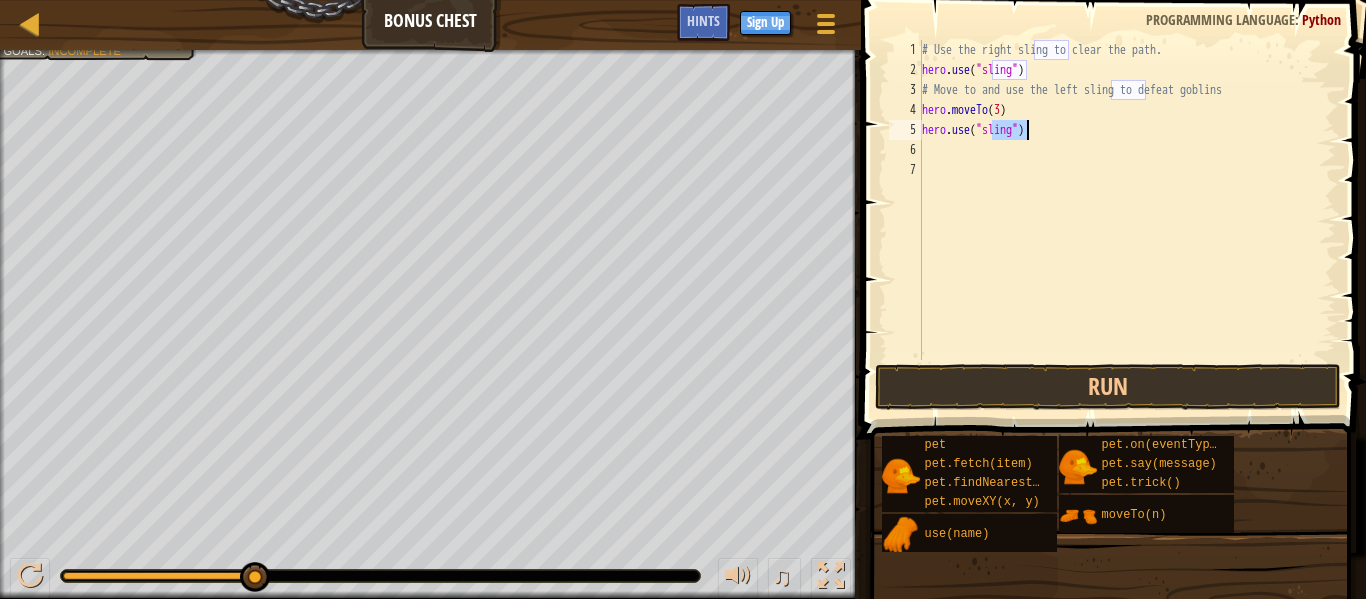 click on "# Use the right sling to clear the path. hero . use ( "sling" ) # Move to and use the left sling to defeat goblins hero . moveTo ( 3 ) hero . use ( "sling" )" at bounding box center [1127, 220] 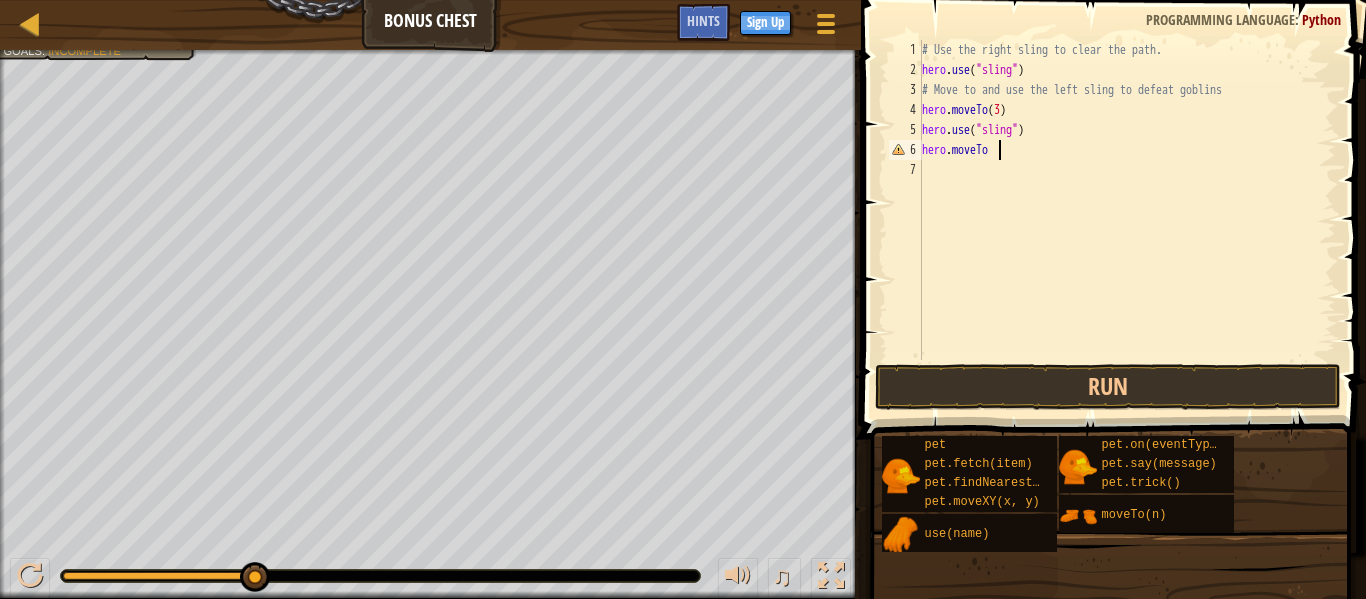 scroll, scrollTop: 9, scrollLeft: 11, axis: both 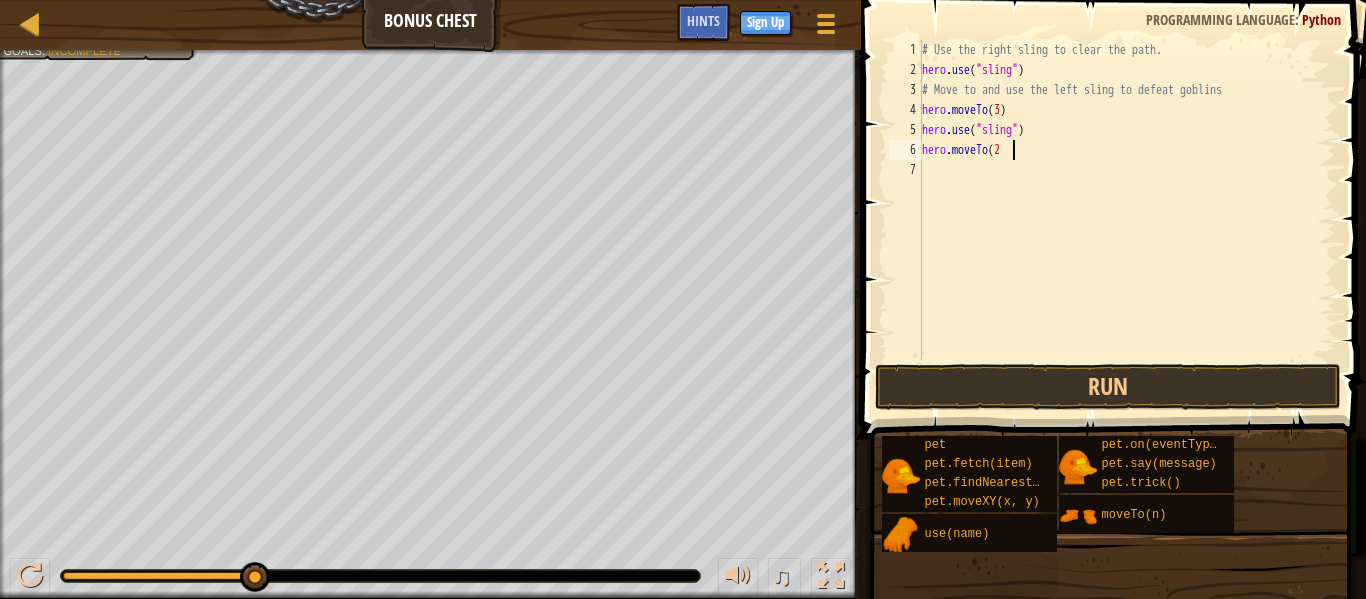 type on "hero.moveTo(2)" 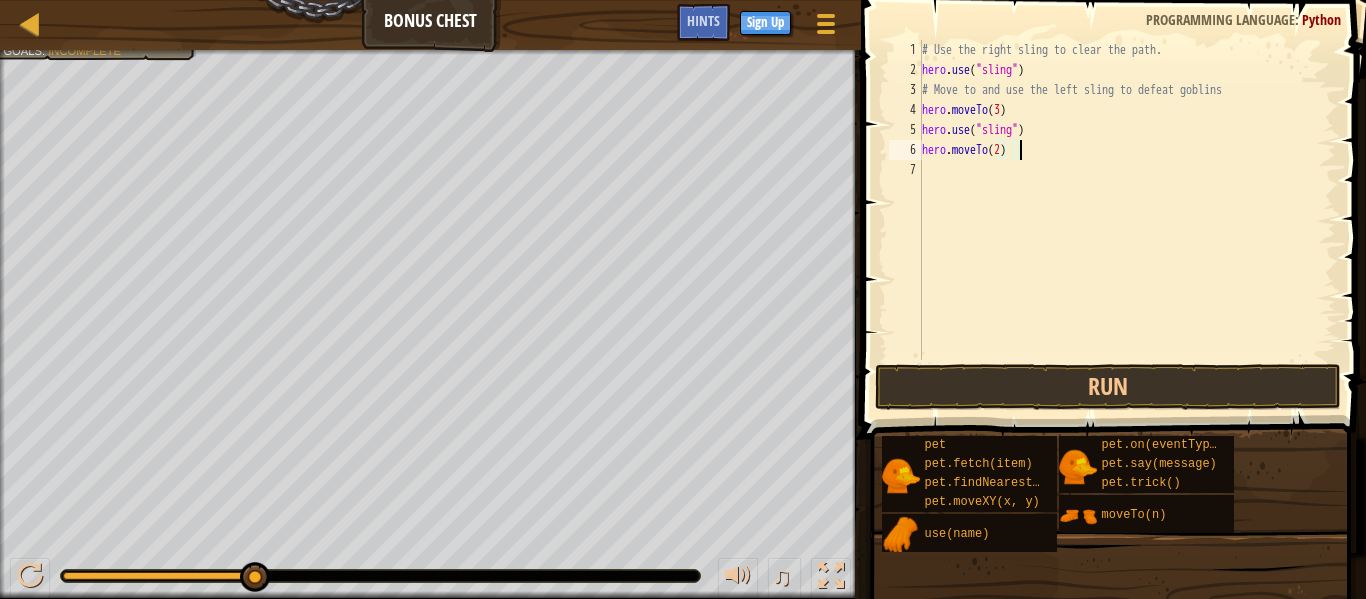 click on "# Use the right sling to clear the path. hero . use ( "sling" ) # Move to and use the left sling to defeat goblins hero . moveTo ( 3 ) hero . use ( "sling" ) hero . moveTo ( 2 )" at bounding box center (1127, 220) 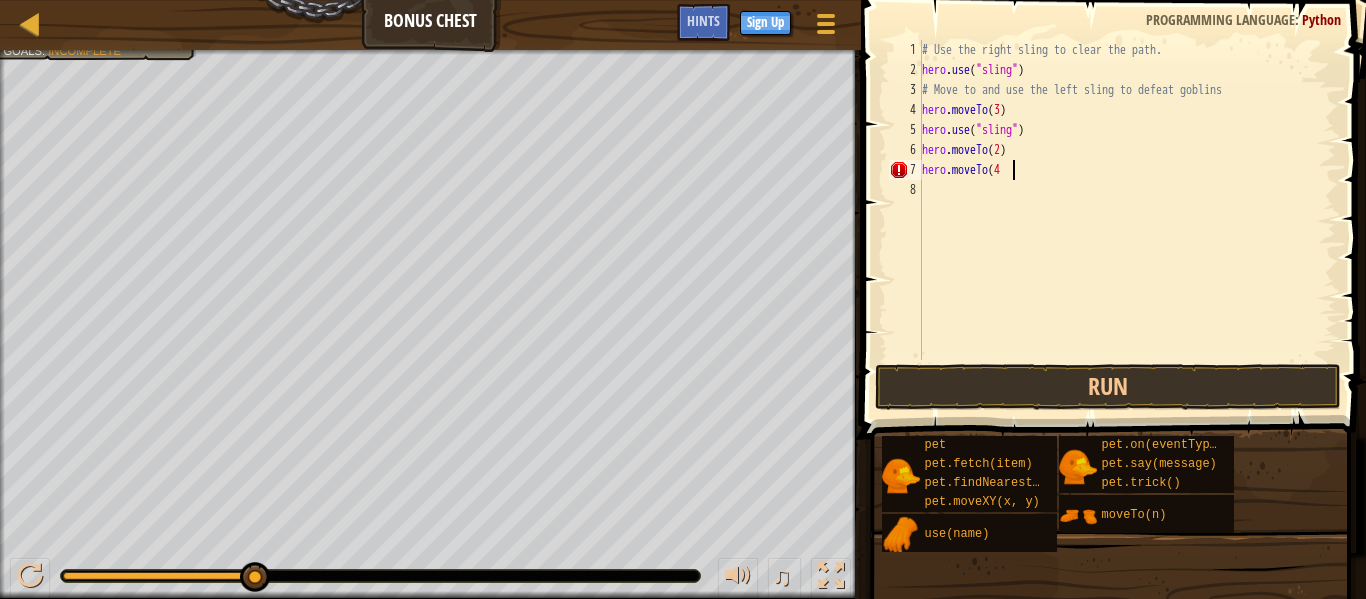 scroll, scrollTop: 9, scrollLeft: 13, axis: both 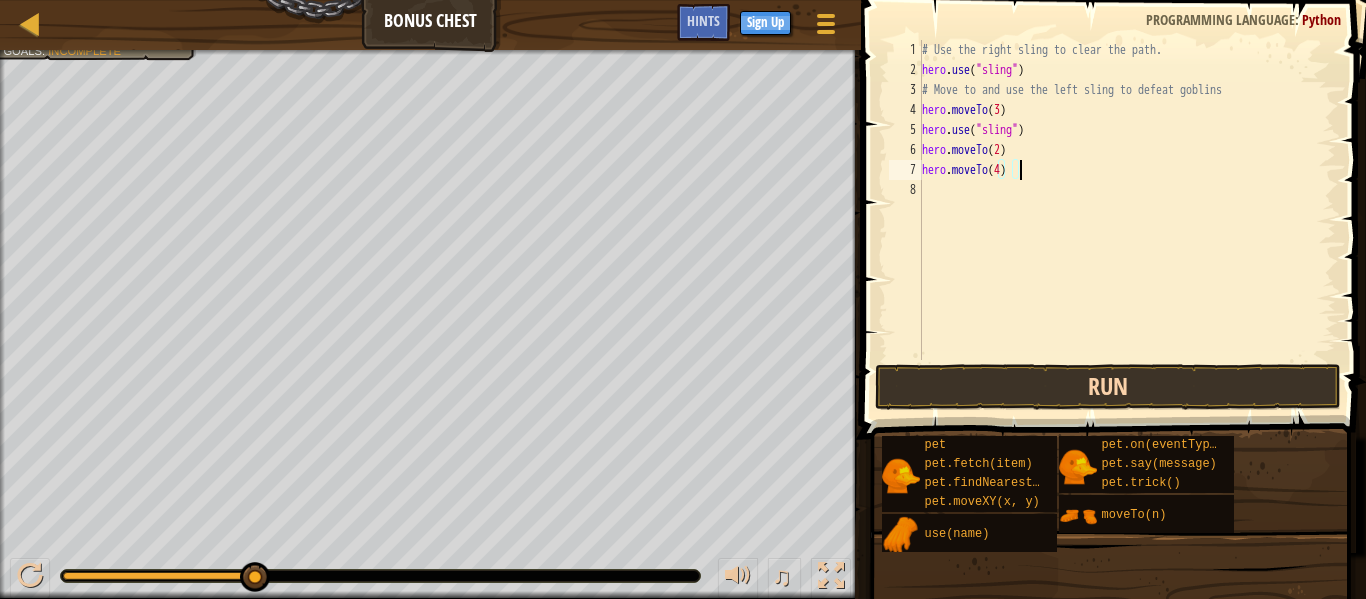 type on "hero.moveTo(4)" 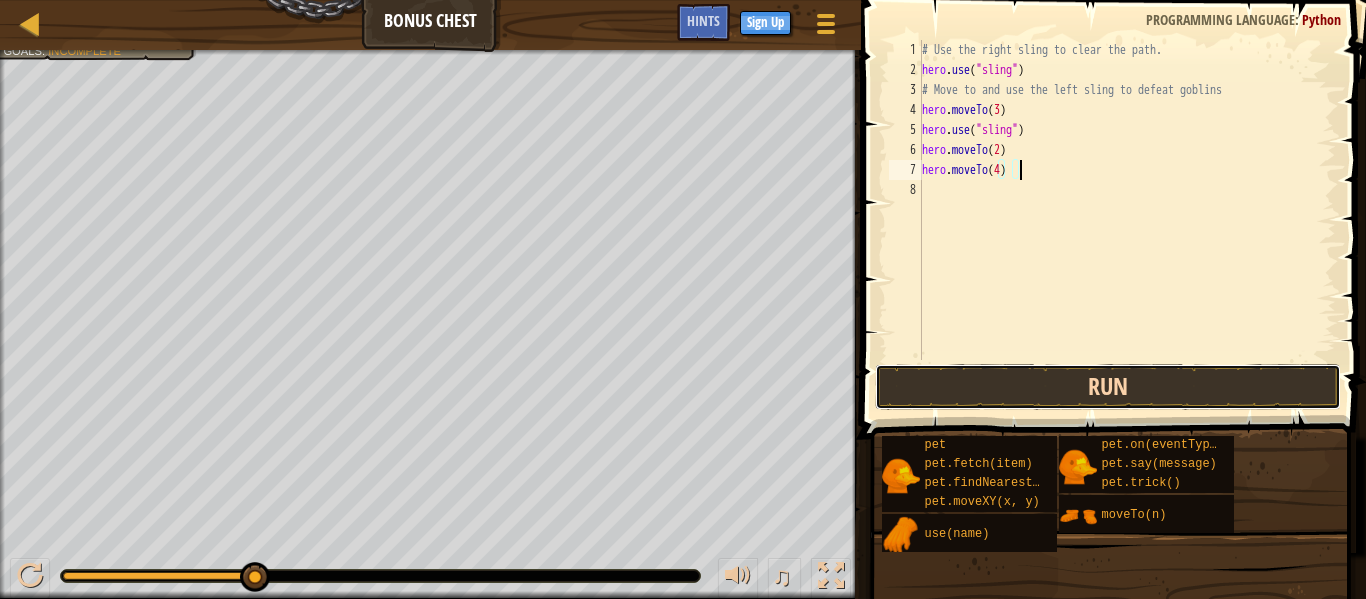 click on "Run" at bounding box center [1108, 387] 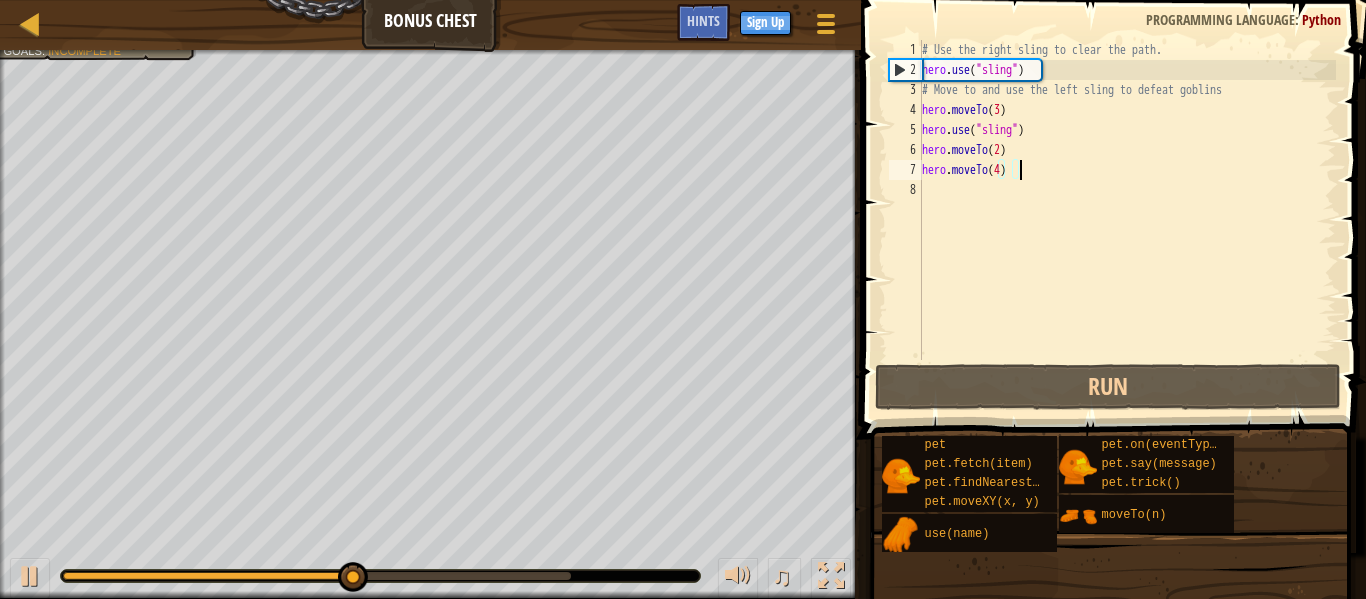 click on "# Use the right sling to clear the path. hero . use ( "sling" ) # Move to and use the left sling to defeat goblins hero . moveTo ( 3 ) hero . use ( "sling" ) hero . moveTo ( 2 ) hero . moveTo ( 4 )" at bounding box center (1127, 220) 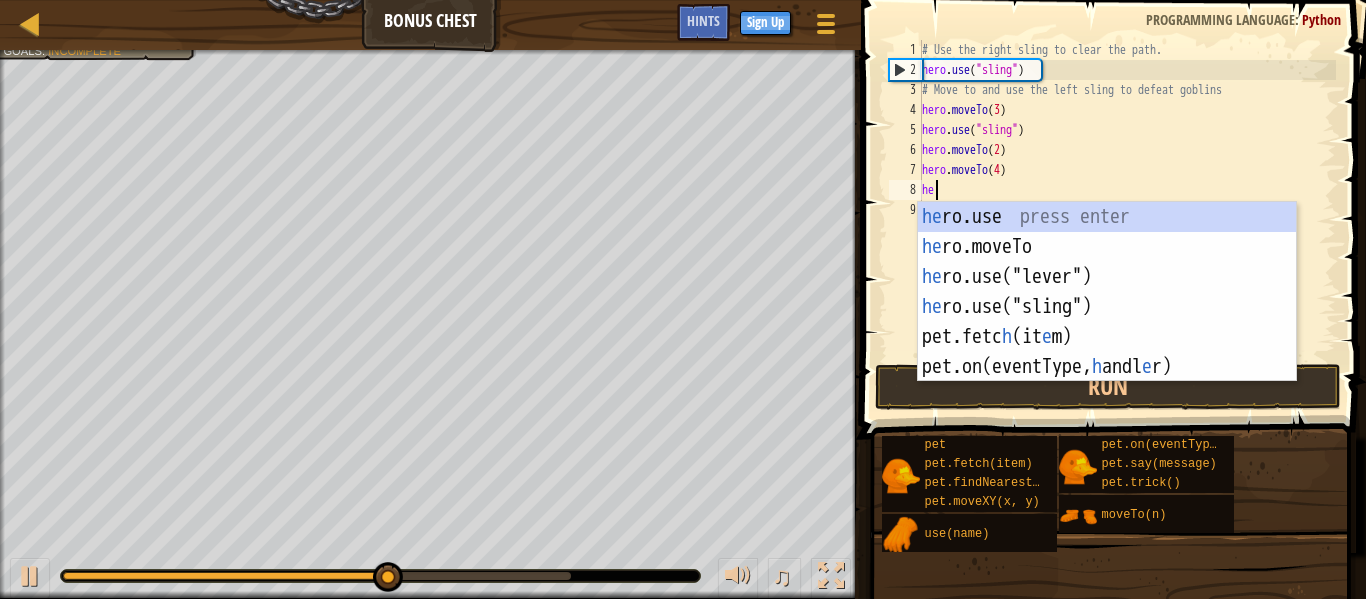 scroll, scrollTop: 9, scrollLeft: 3, axis: both 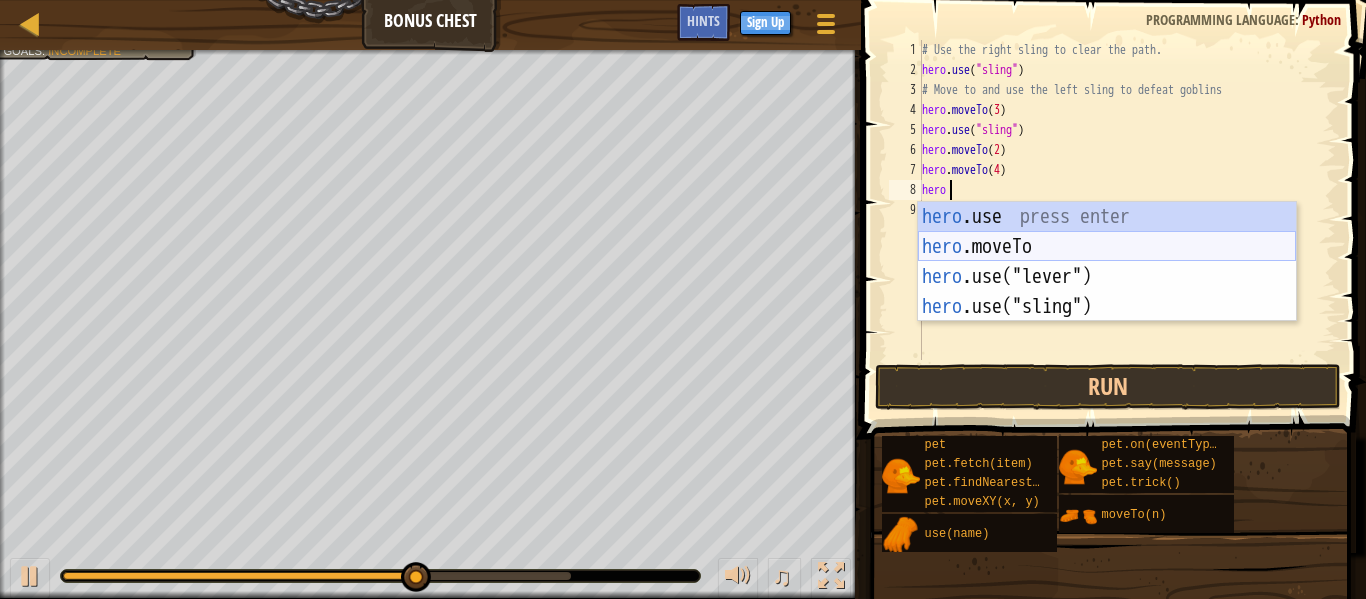 click on "hero .use press enter hero .moveTo press enter hero .use("lever") press enter hero .use("sling") press enter" at bounding box center [1107, 292] 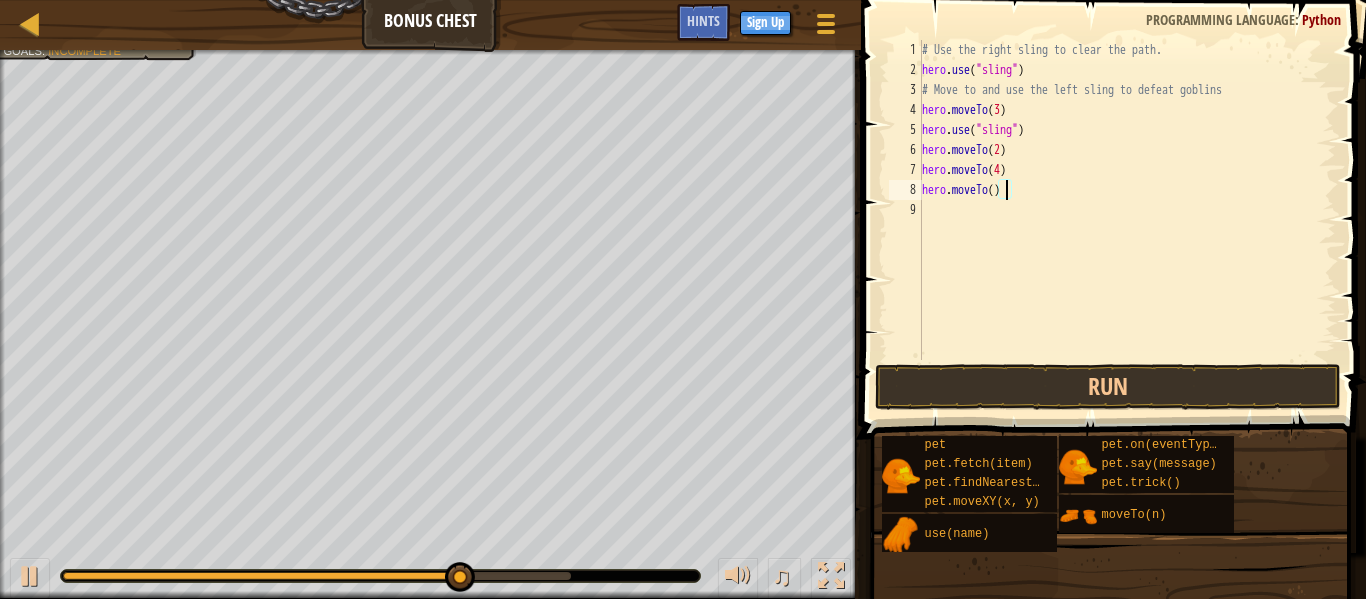 type on "hero.moveTo(5)" 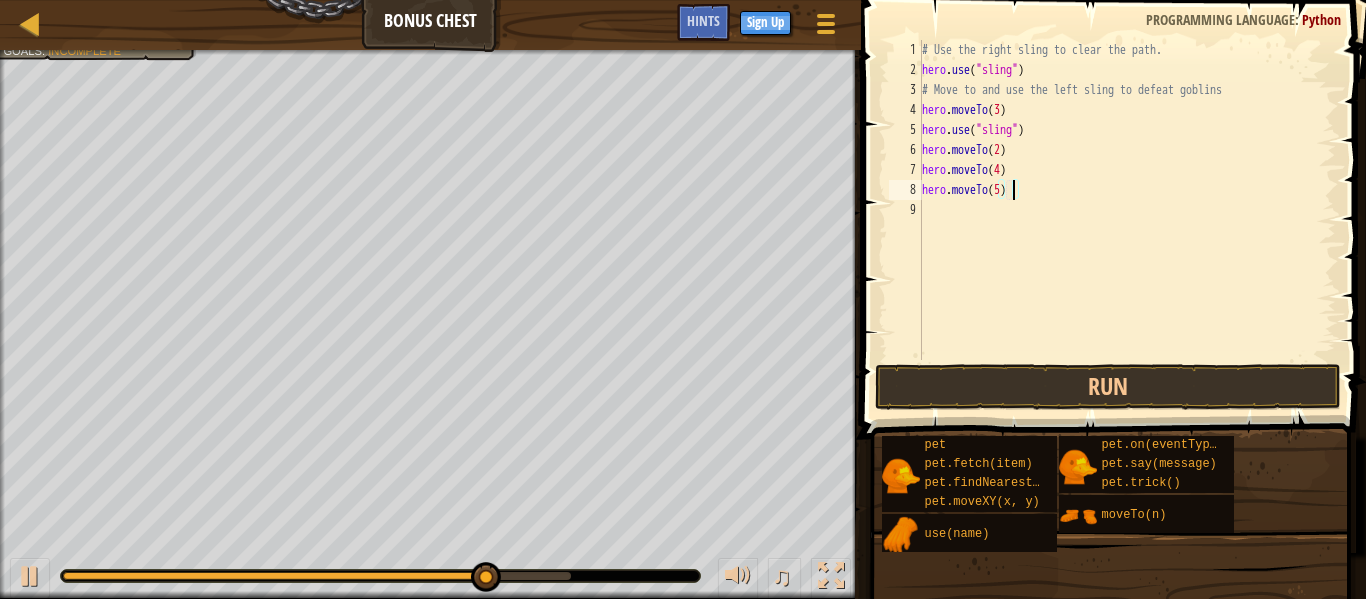 click on "# Use the right sling to clear the path. hero . use ( "sling" ) # Move to and use the left sling to defeat goblins hero . moveTo ( 3 ) hero . use ( "sling" ) hero . moveTo ( 2 ) hero . moveTo ( 4 ) hero . moveTo ( 5 )" at bounding box center [1127, 220] 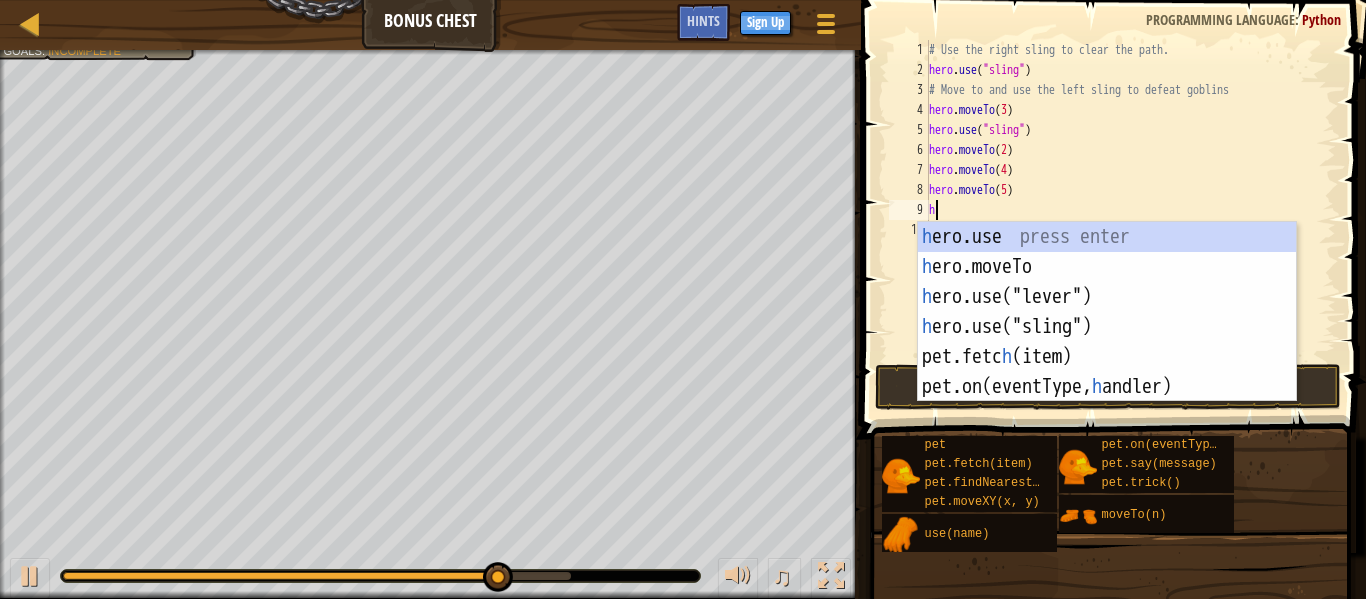 scroll, scrollTop: 9, scrollLeft: 1, axis: both 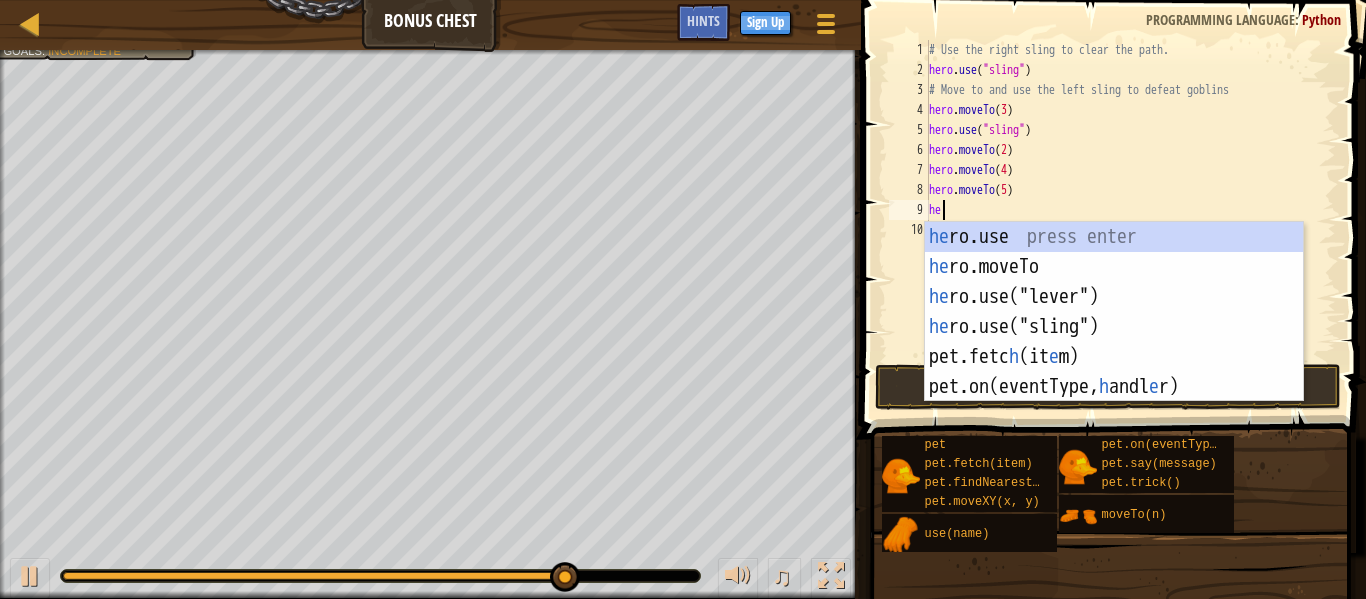 type on "h" 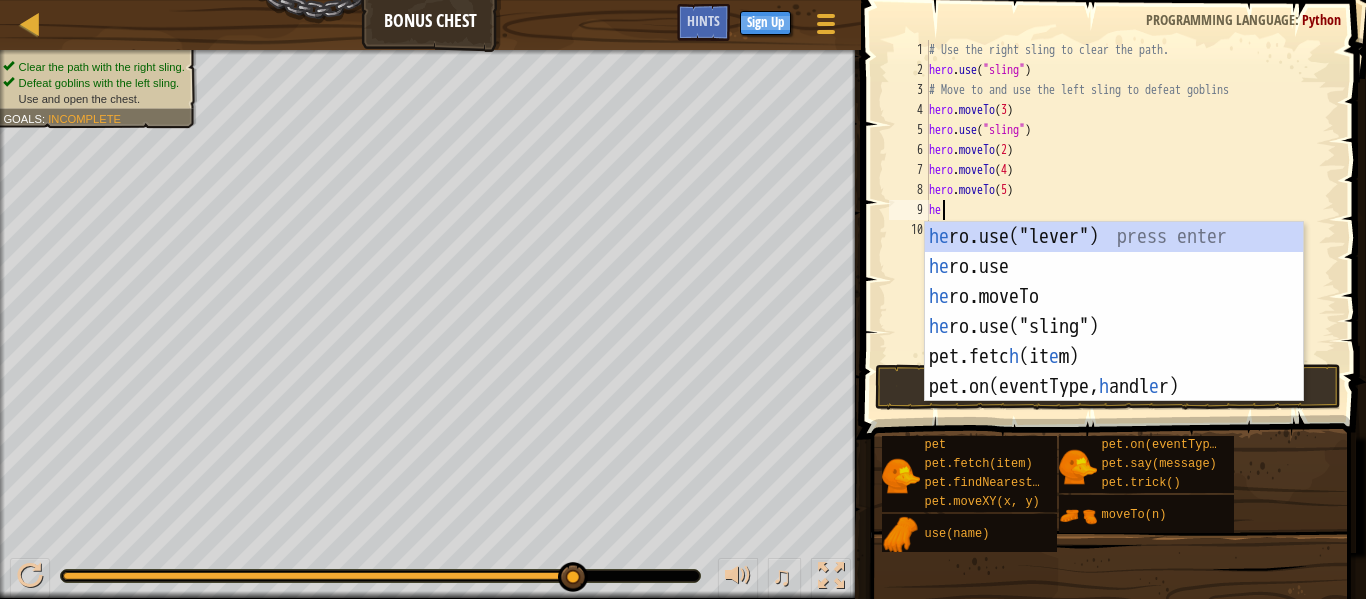 scroll, scrollTop: 9, scrollLeft: 3, axis: both 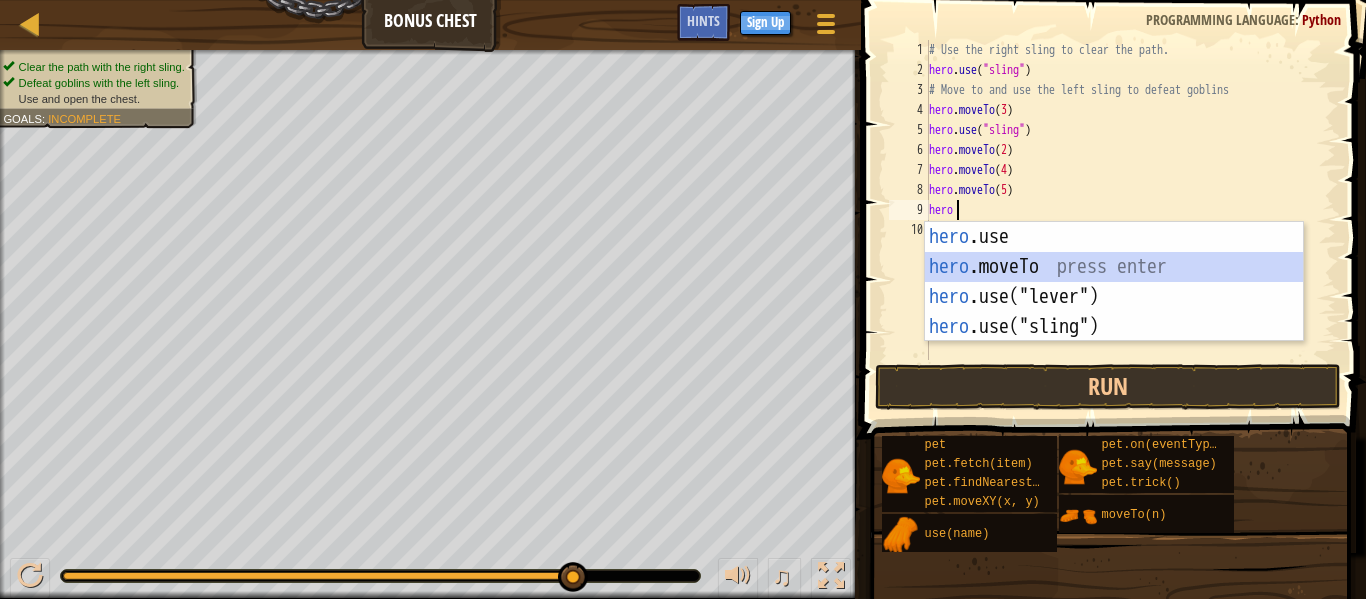 click on "hero .use press enter hero .moveTo press enter hero .use("lever") press enter hero .use("sling") press enter" at bounding box center (1114, 312) 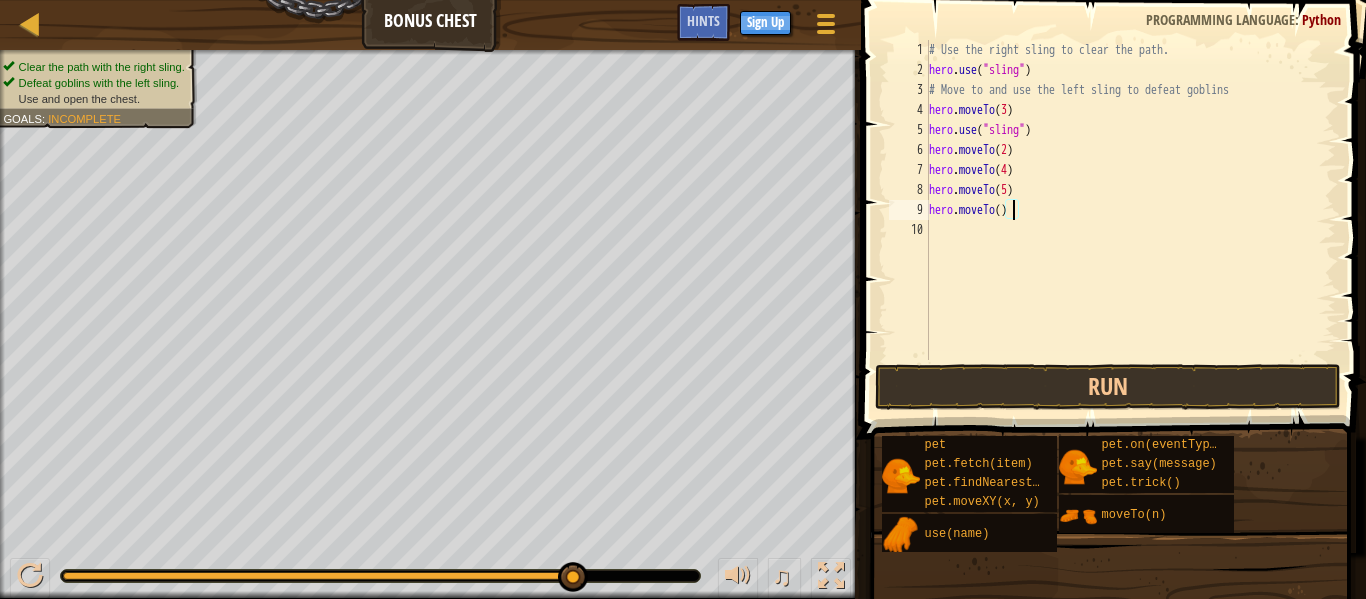 scroll, scrollTop: 9, scrollLeft: 13, axis: both 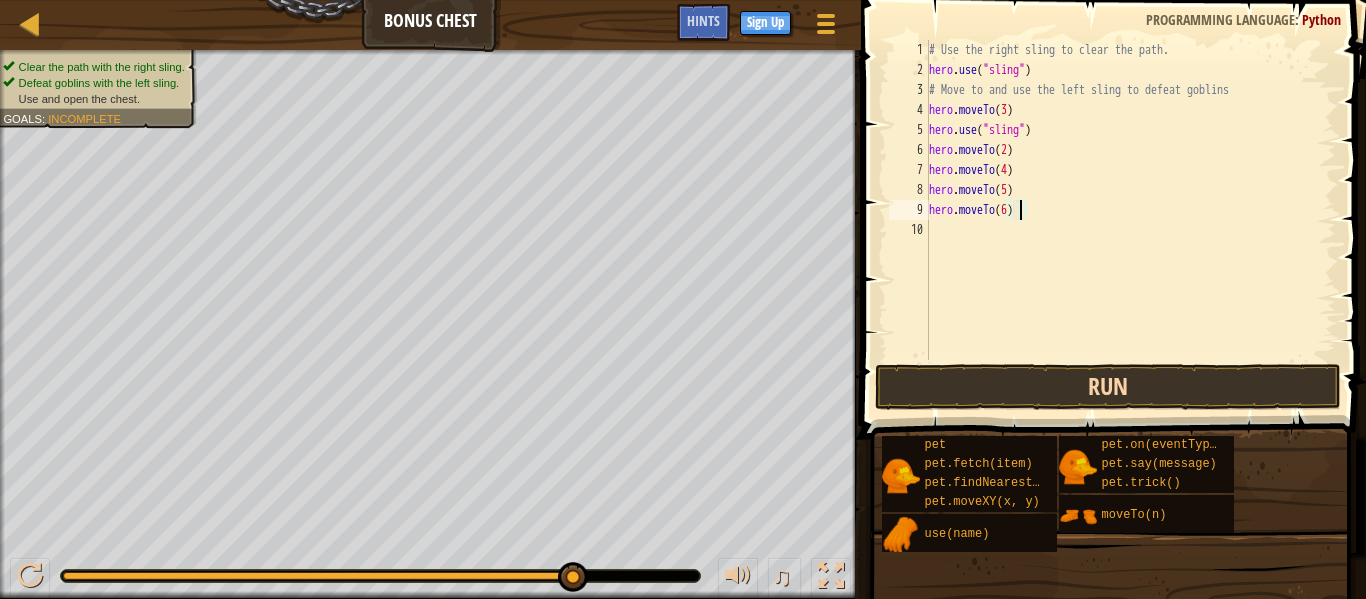 type on "hero.moveTo(6)" 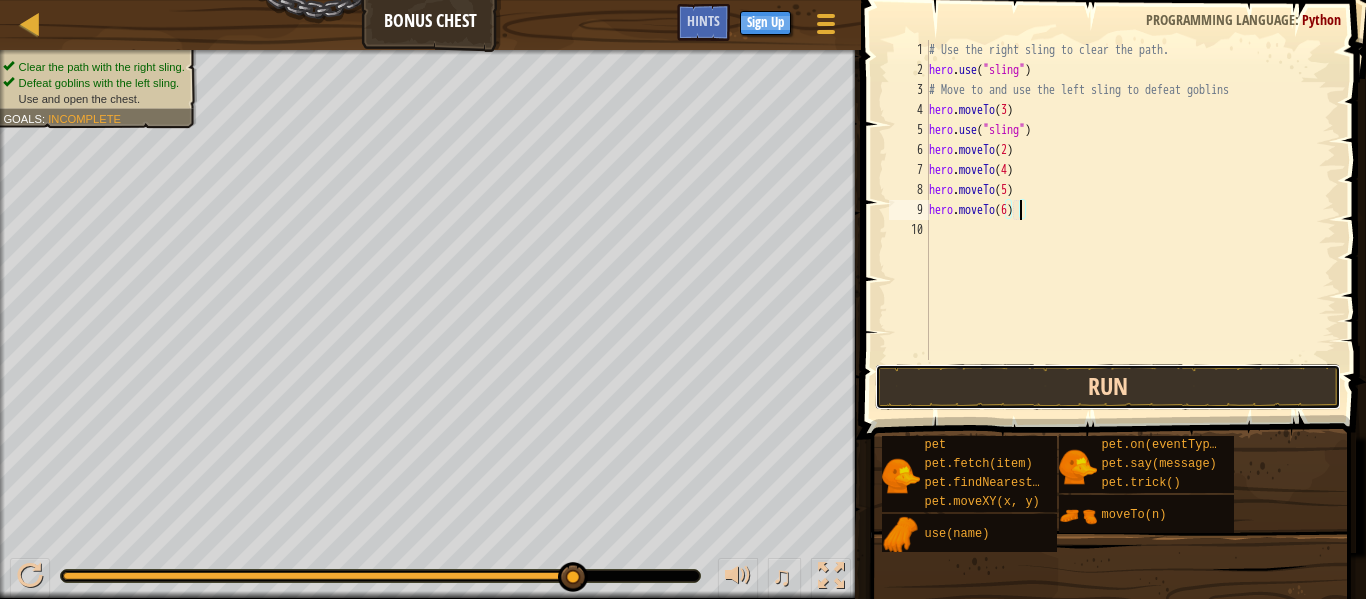 click on "Run" at bounding box center (1108, 387) 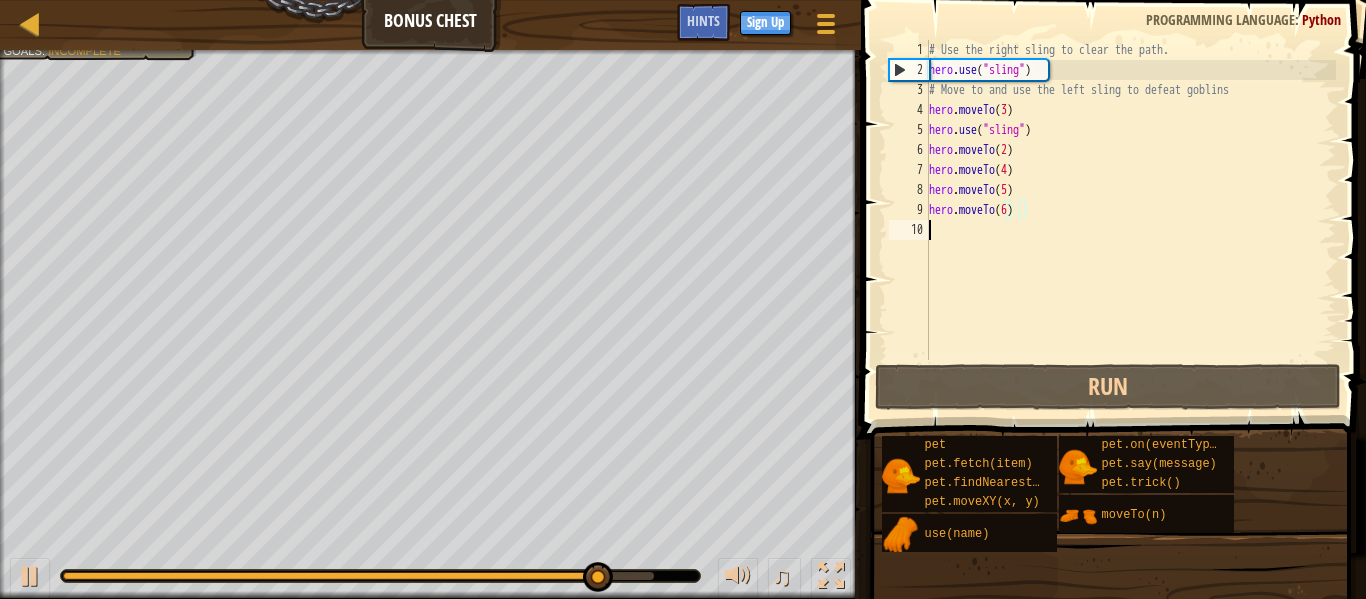 click on "# Use the right sling to clear the path. hero . use ( "sling" ) # Move to and use the left sling to defeat goblins hero . moveTo ( 3 ) hero . use ( "sling" ) hero . moveTo ( 2 ) hero . moveTo ( 4 ) hero . moveTo ( 5 ) hero . moveTo ( 6 )" at bounding box center [1130, 220] 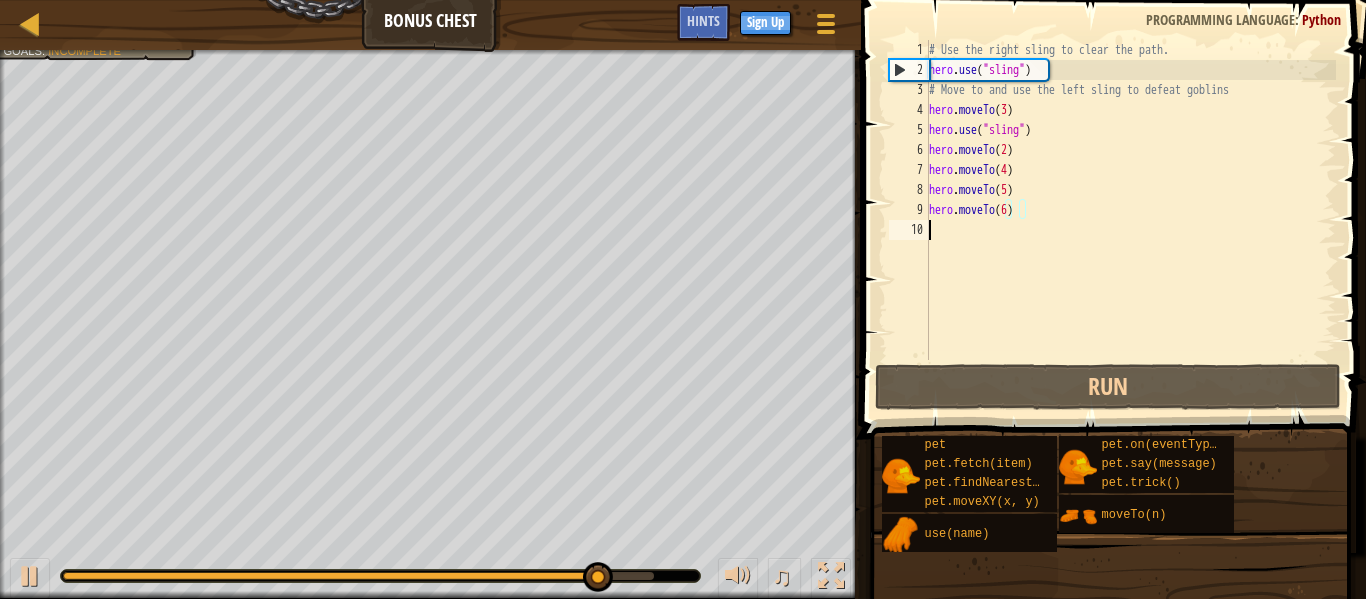 scroll, scrollTop: 9, scrollLeft: 0, axis: vertical 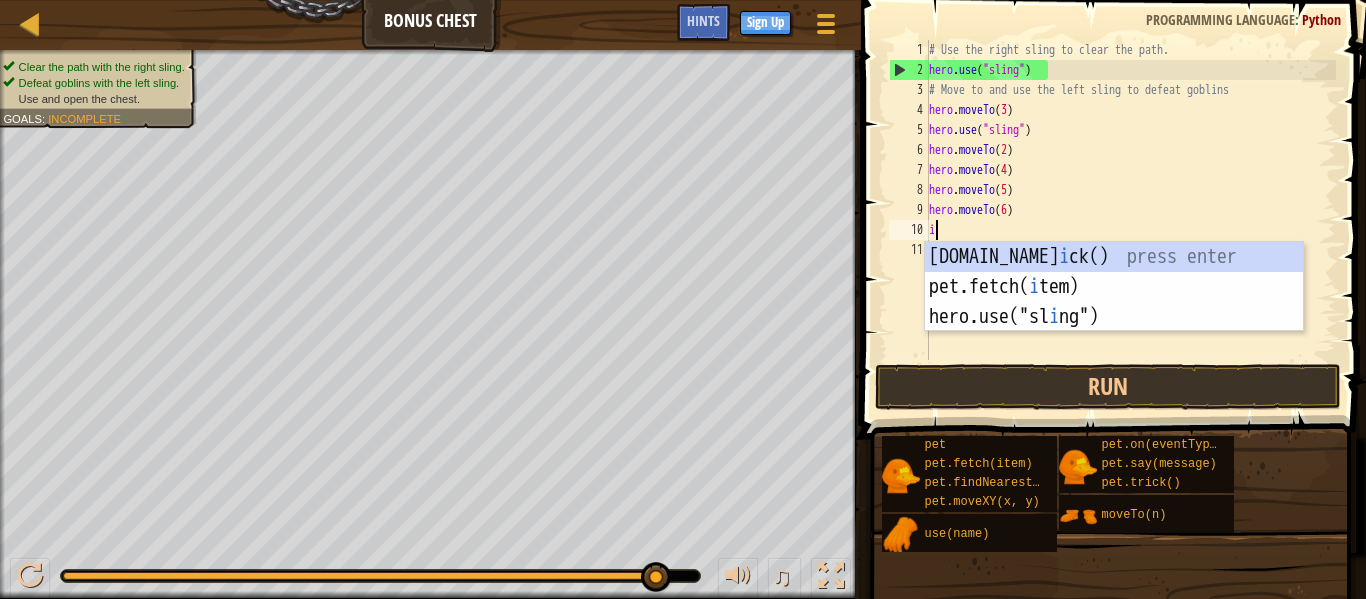 type on "is" 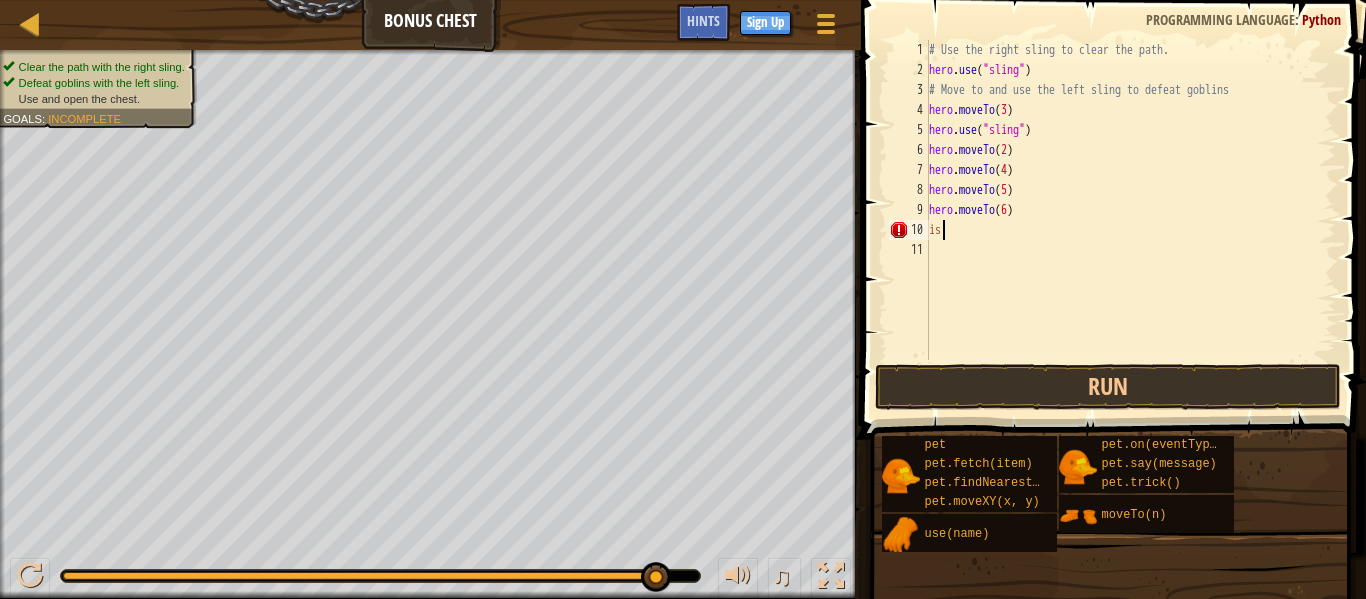type on "i" 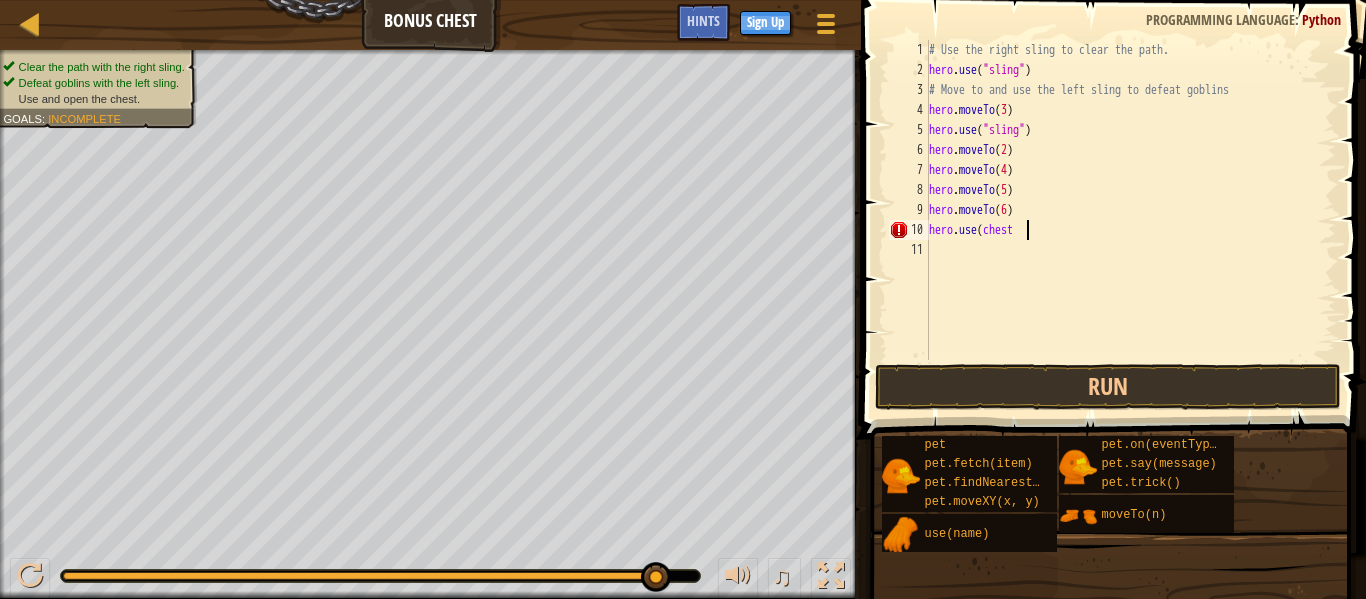 scroll, scrollTop: 9, scrollLeft: 14, axis: both 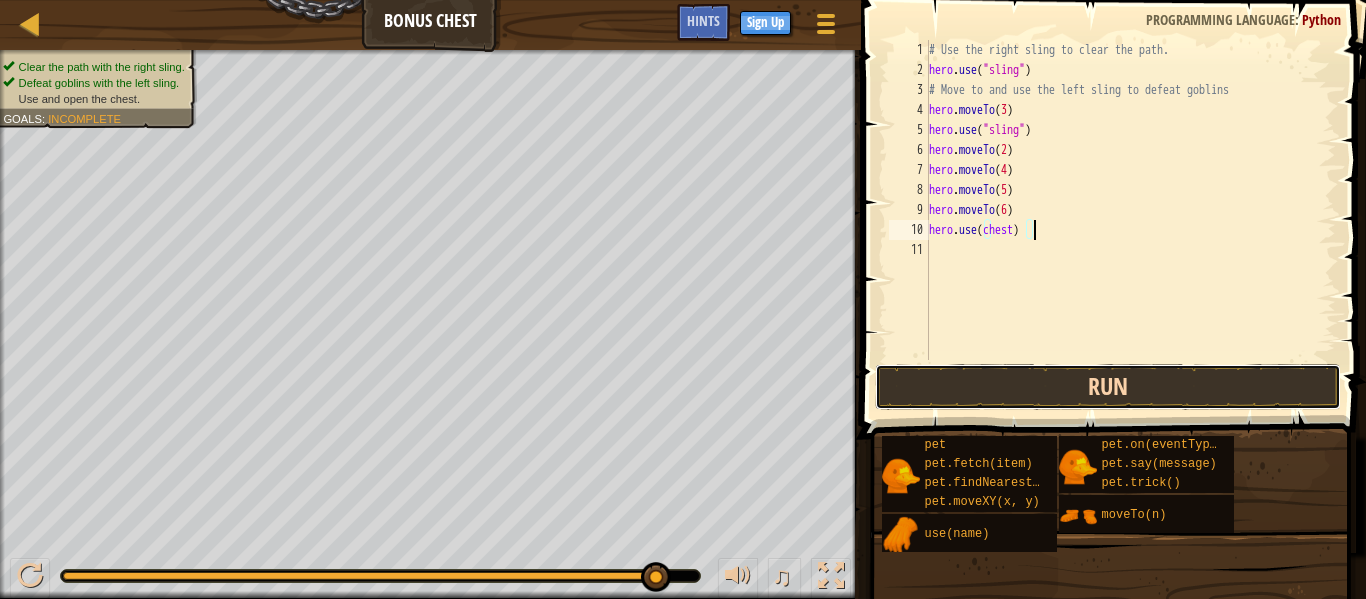click on "Run" at bounding box center (1108, 387) 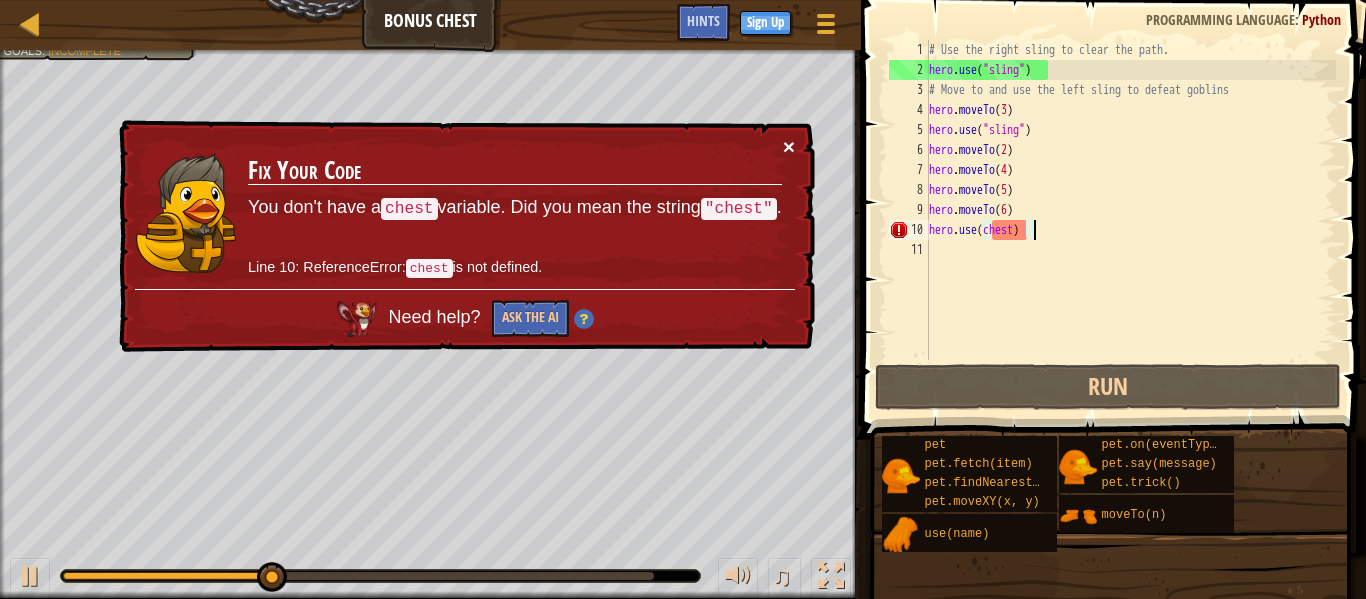 click on "×" at bounding box center (789, 146) 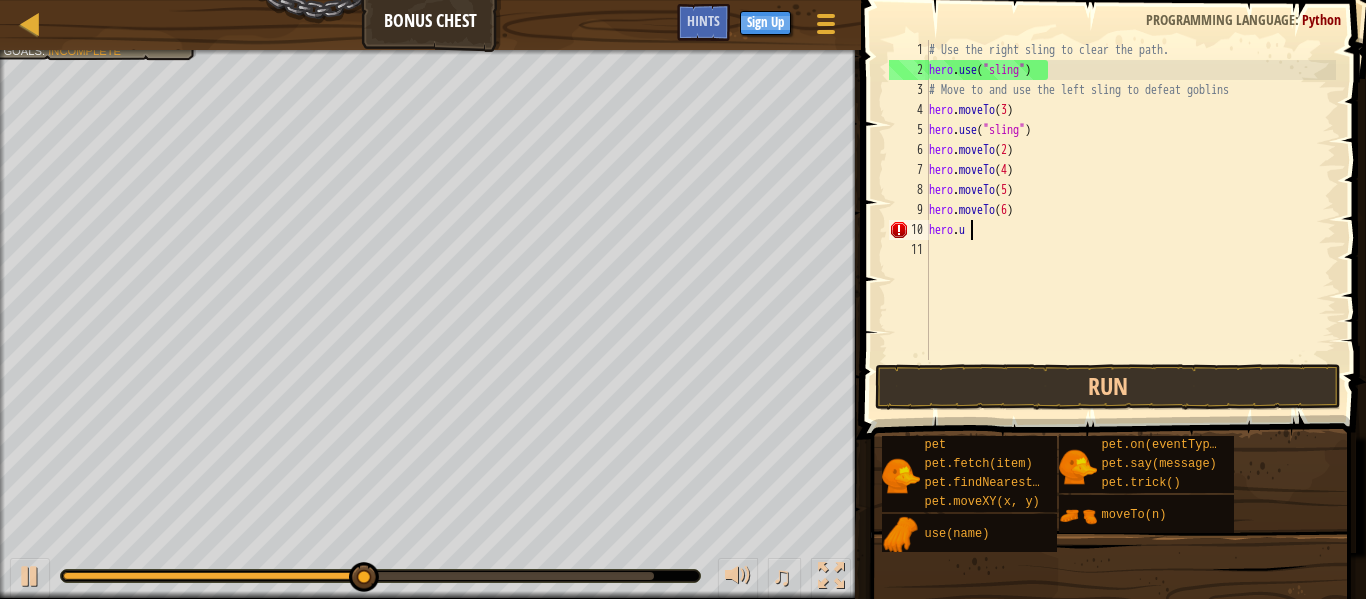 scroll, scrollTop: 9, scrollLeft: 3, axis: both 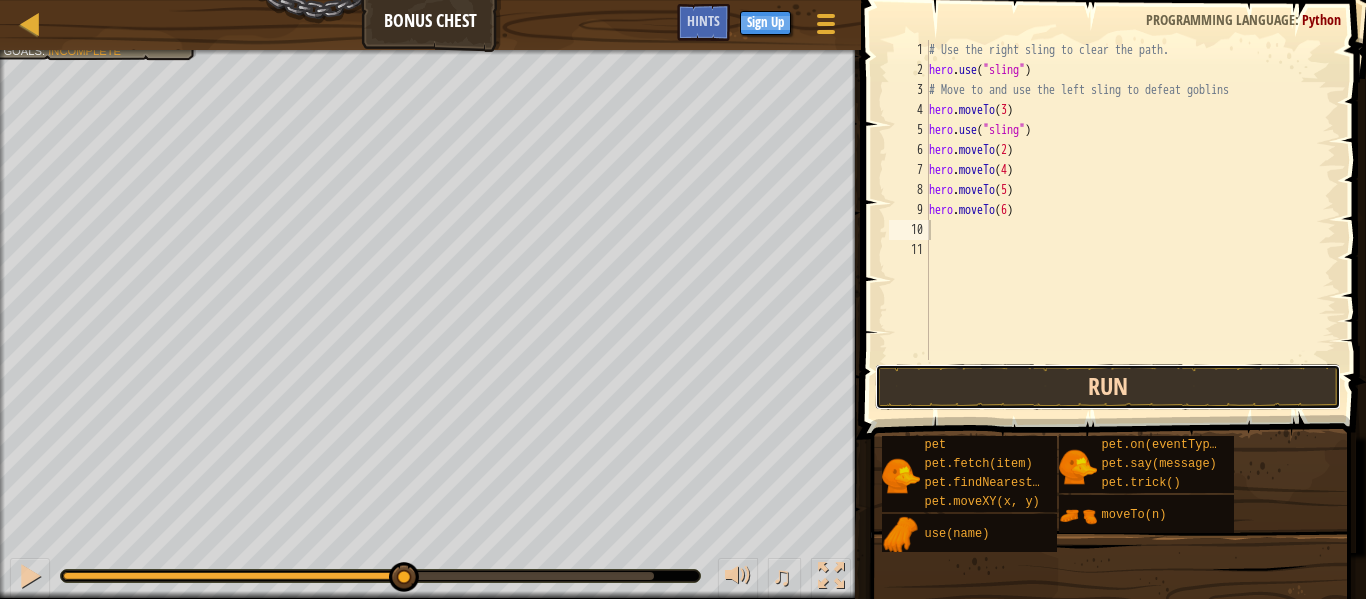 click on "Run" at bounding box center [1108, 387] 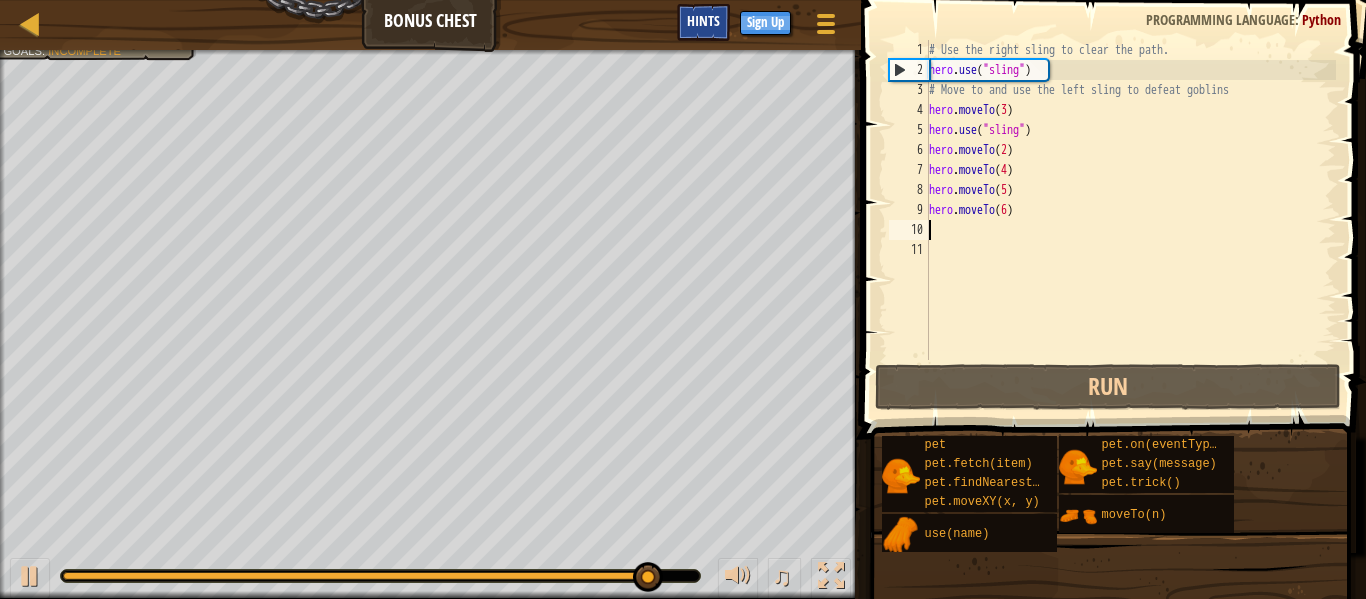 click on "Hints" at bounding box center (703, 20) 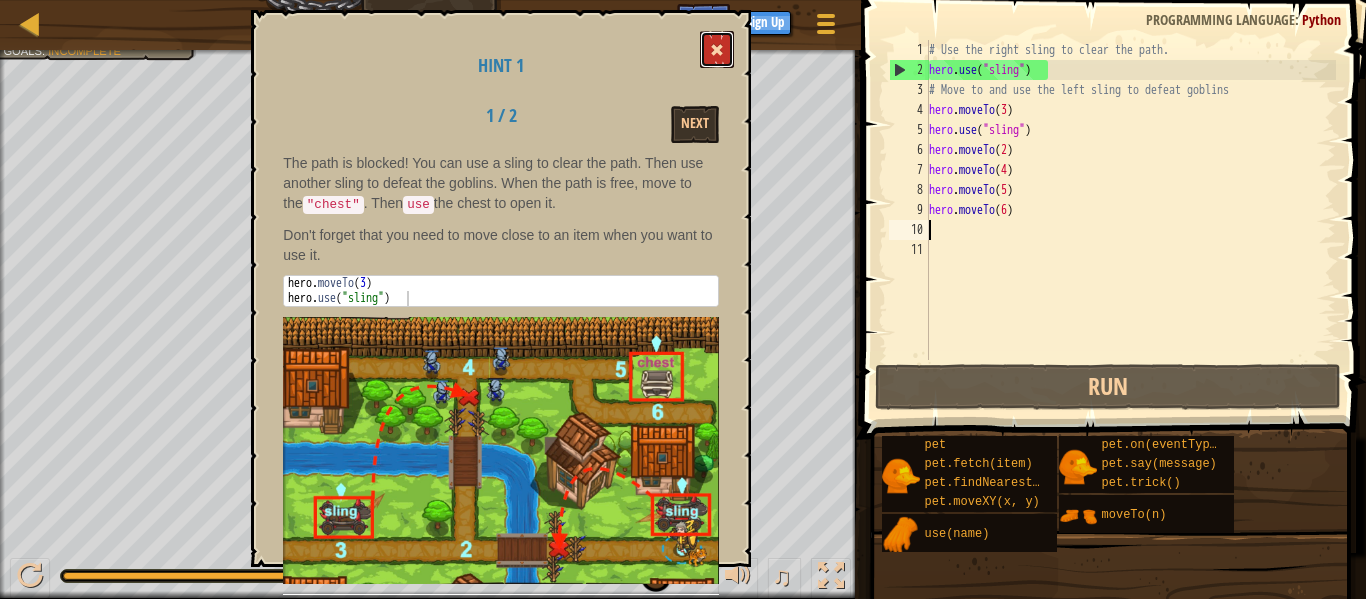 click at bounding box center [717, 49] 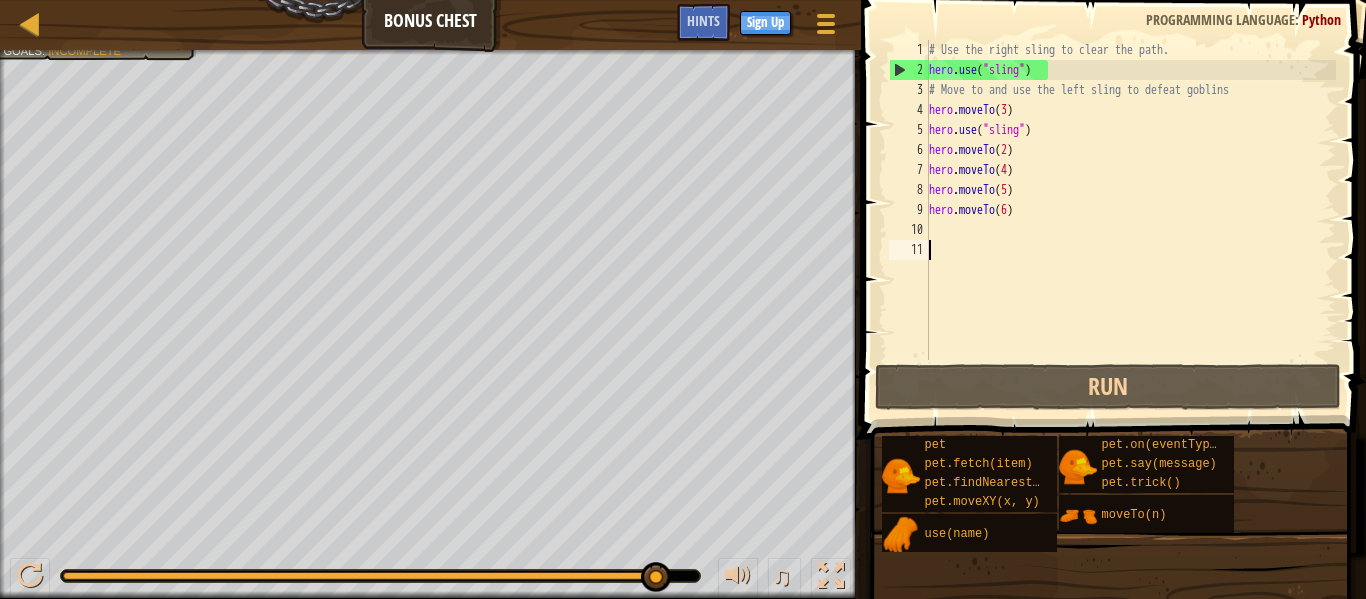 click on "# Use the right sling to clear the path. hero . use ( "sling" ) # Move to and use the left sling to defeat goblins hero . moveTo ( 3 ) hero . use ( "sling" ) hero . moveTo ( 2 ) hero . moveTo ( 4 ) hero . moveTo ( 5 ) hero . moveTo ( 6 )" at bounding box center [1130, 220] 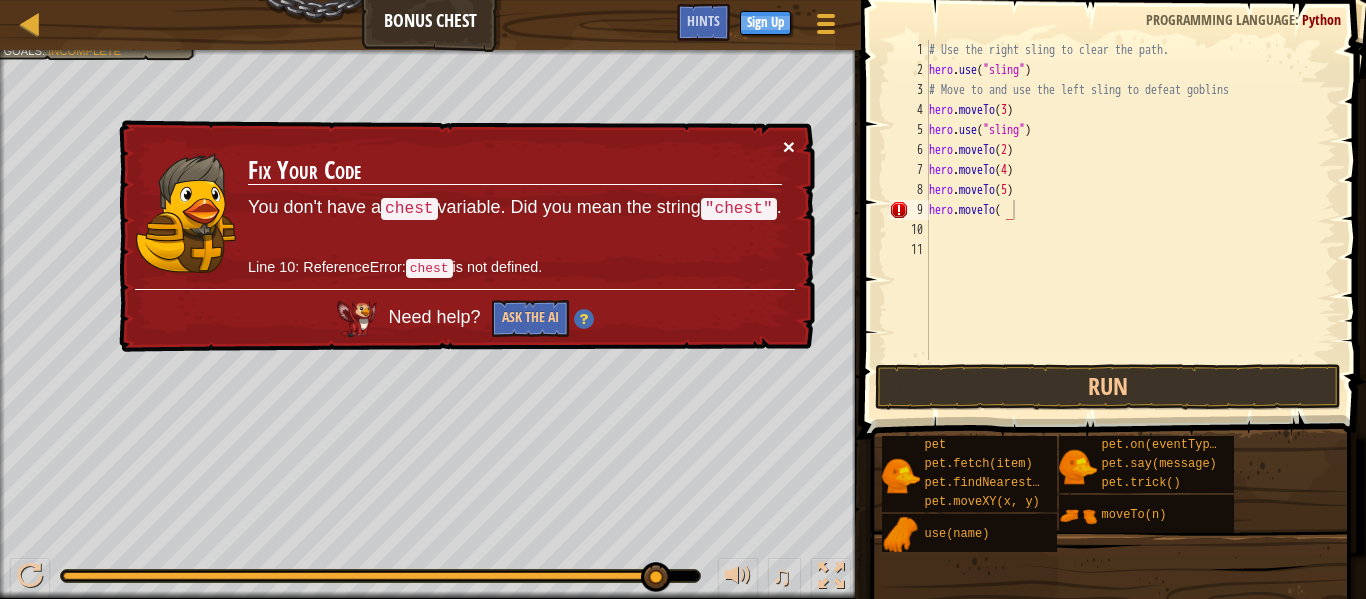 click on "×" at bounding box center [789, 146] 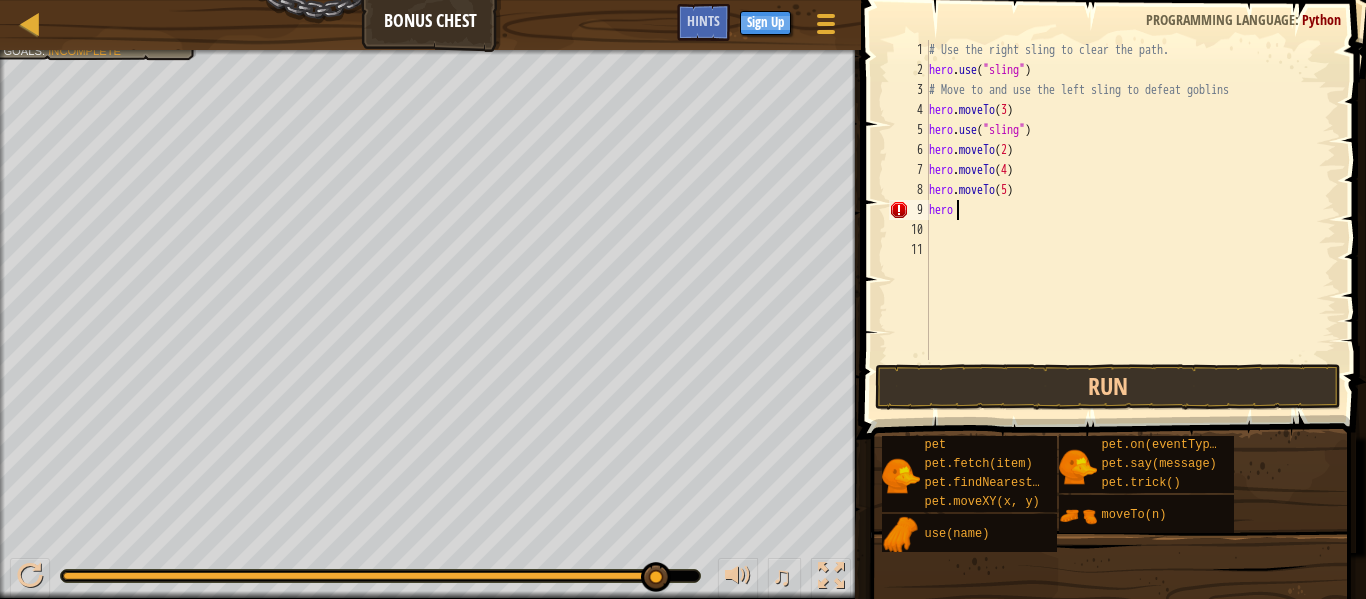 scroll, scrollTop: 9, scrollLeft: 3, axis: both 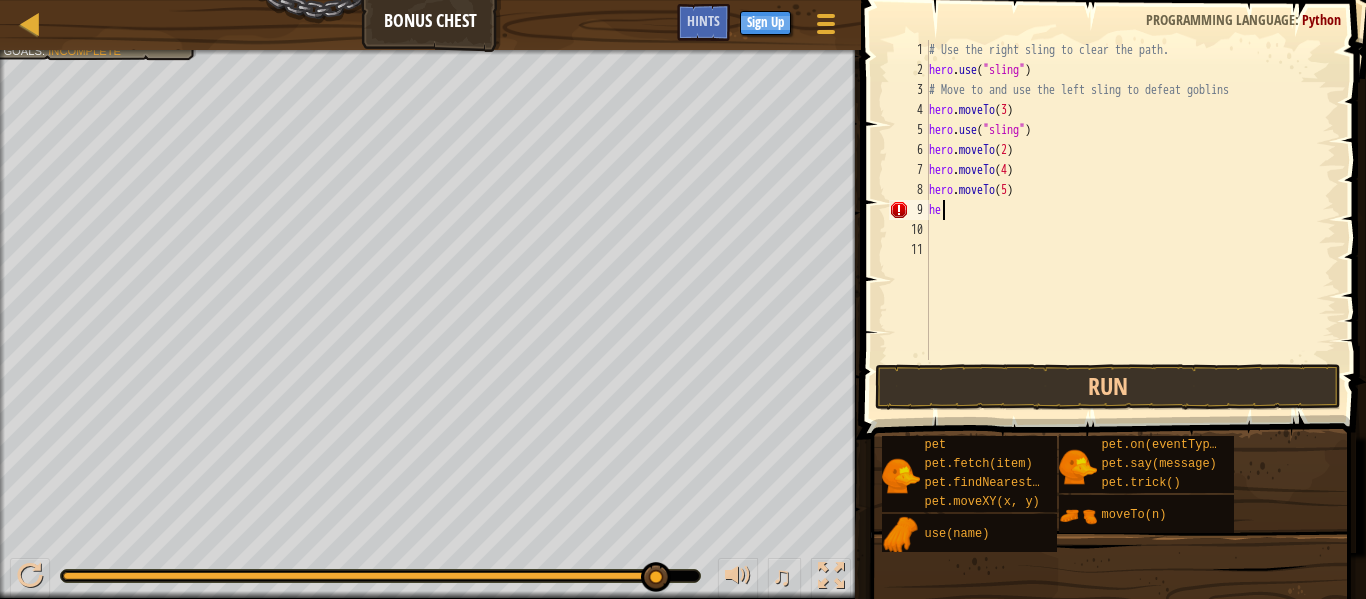 type on "h" 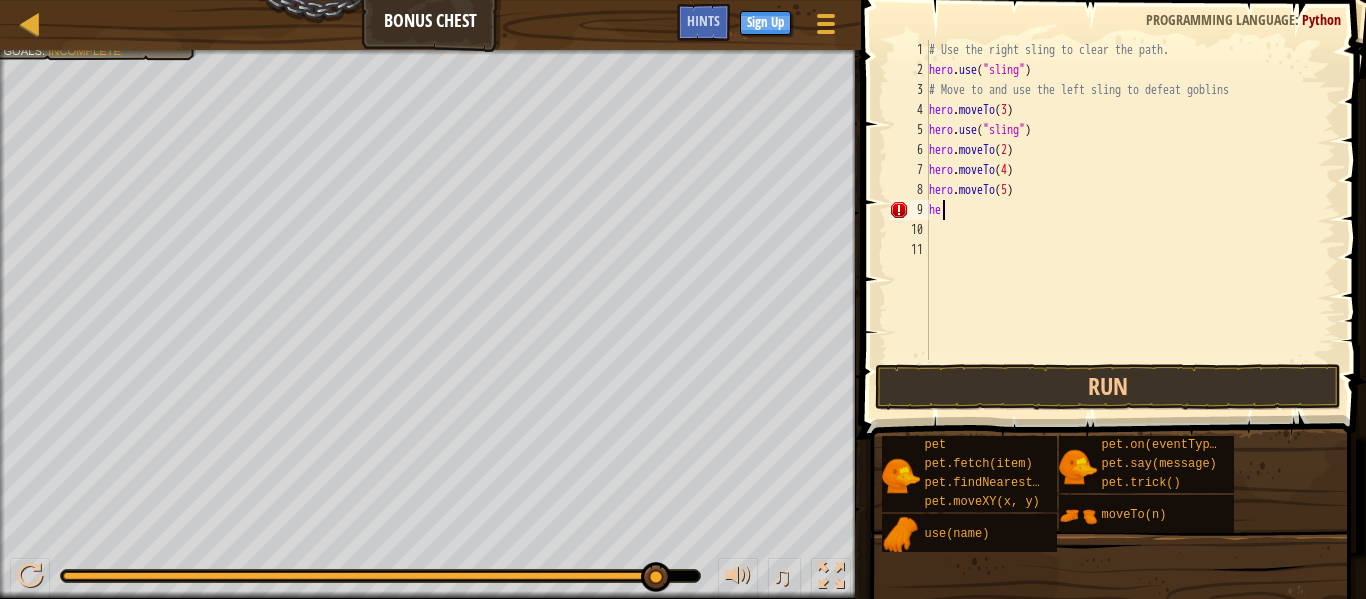 scroll, scrollTop: 9, scrollLeft: 0, axis: vertical 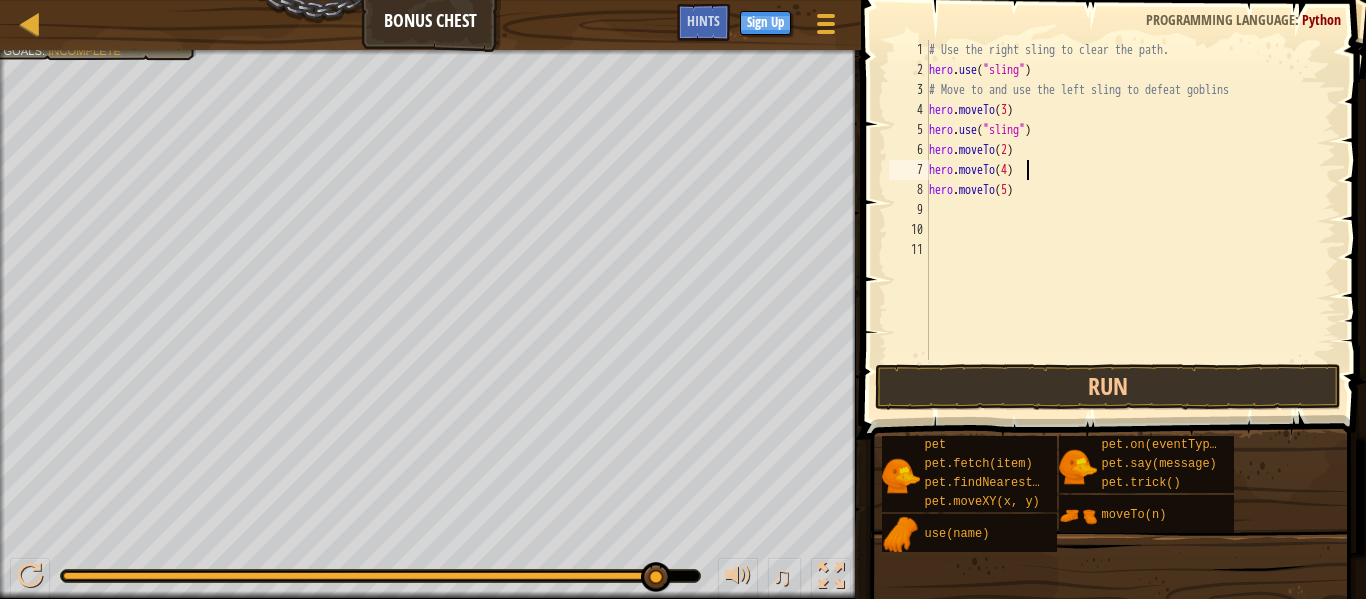 click on "# Use the right sling to clear the path. hero . use ( "sling" ) # Move to and use the left sling to defeat goblins hero . moveTo ( 3 ) hero . use ( "sling" ) hero . moveTo ( 2 ) hero . moveTo ( 4 ) hero . moveTo ( 5 )" at bounding box center (1130, 220) 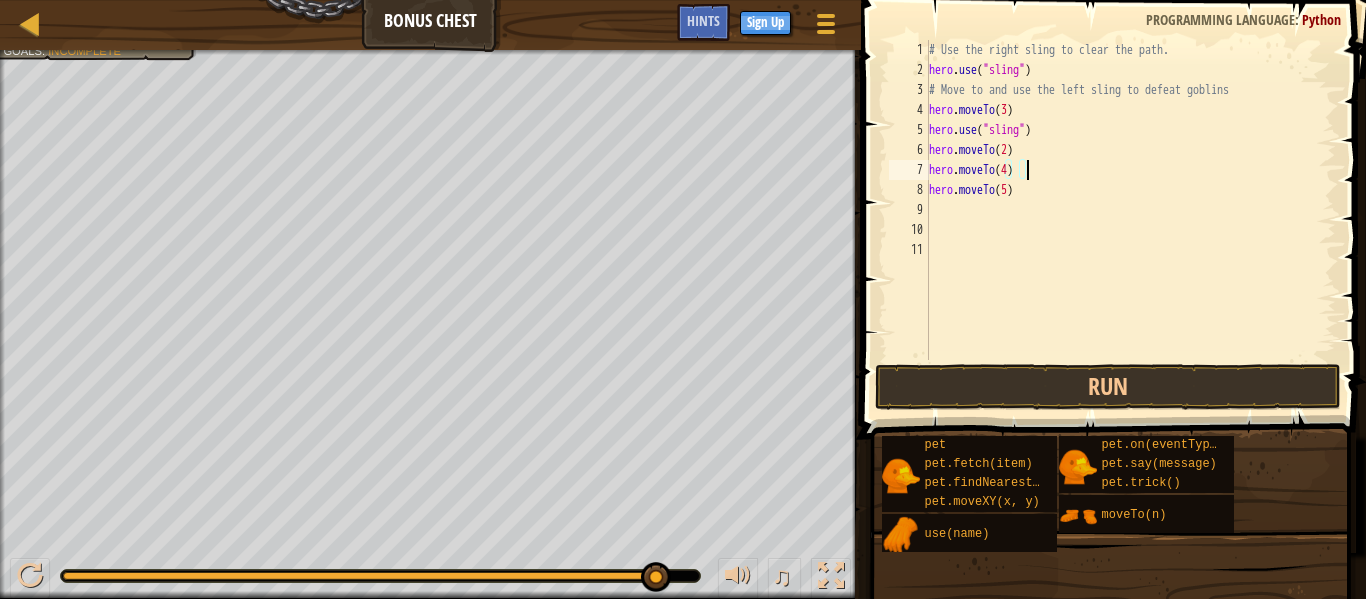 click on "# Use the right sling to clear the path. hero . use ( "sling" ) # Move to and use the left sling to defeat goblins hero . moveTo ( 3 ) hero . use ( "sling" ) hero . moveTo ( 2 ) hero . moveTo ( 4 ) hero . moveTo ( 5 )" at bounding box center (1130, 220) 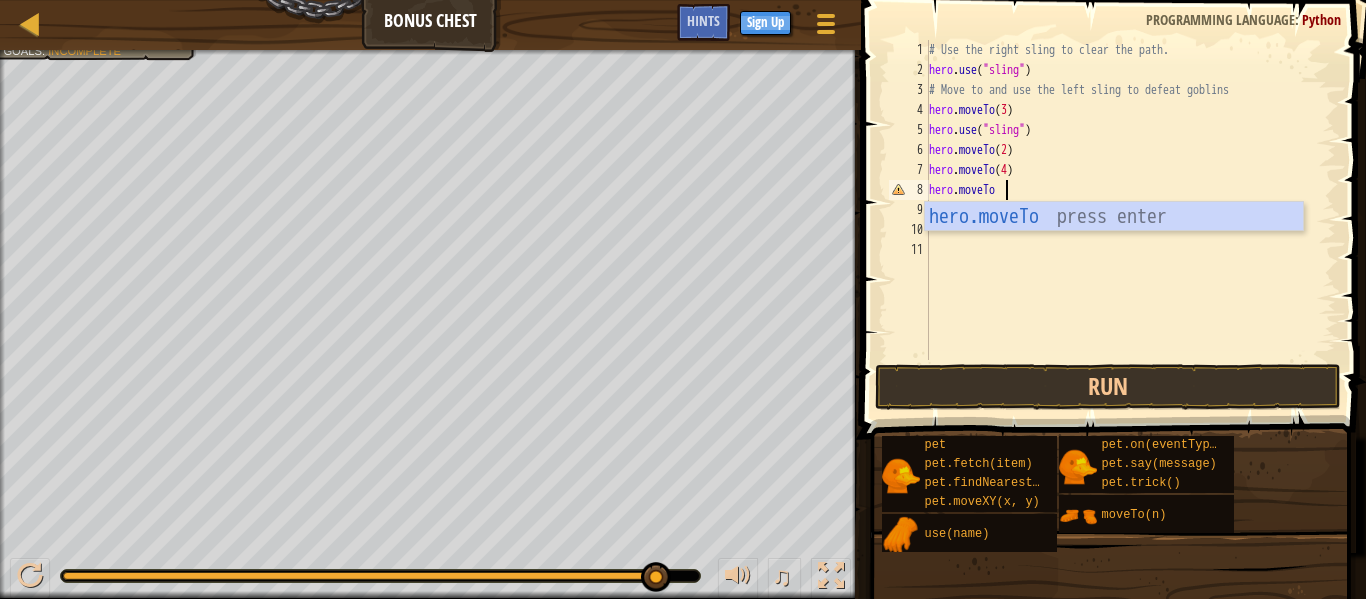 scroll, scrollTop: 9, scrollLeft: 11, axis: both 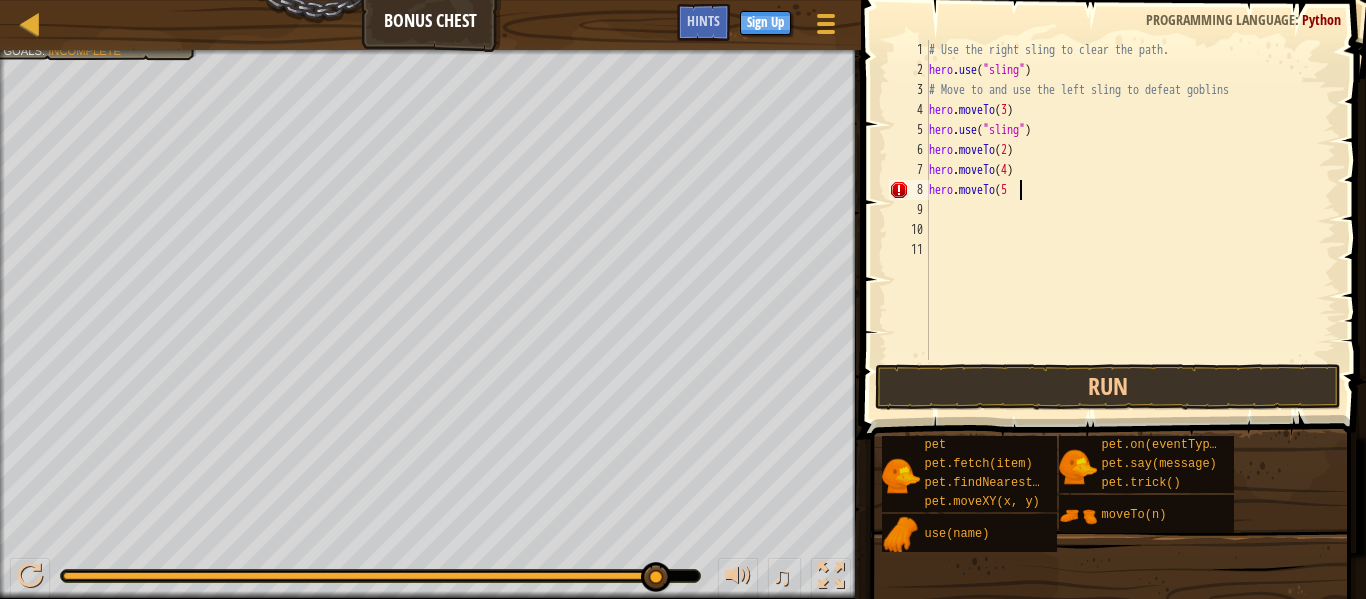 type on "hero.moveTo(5)" 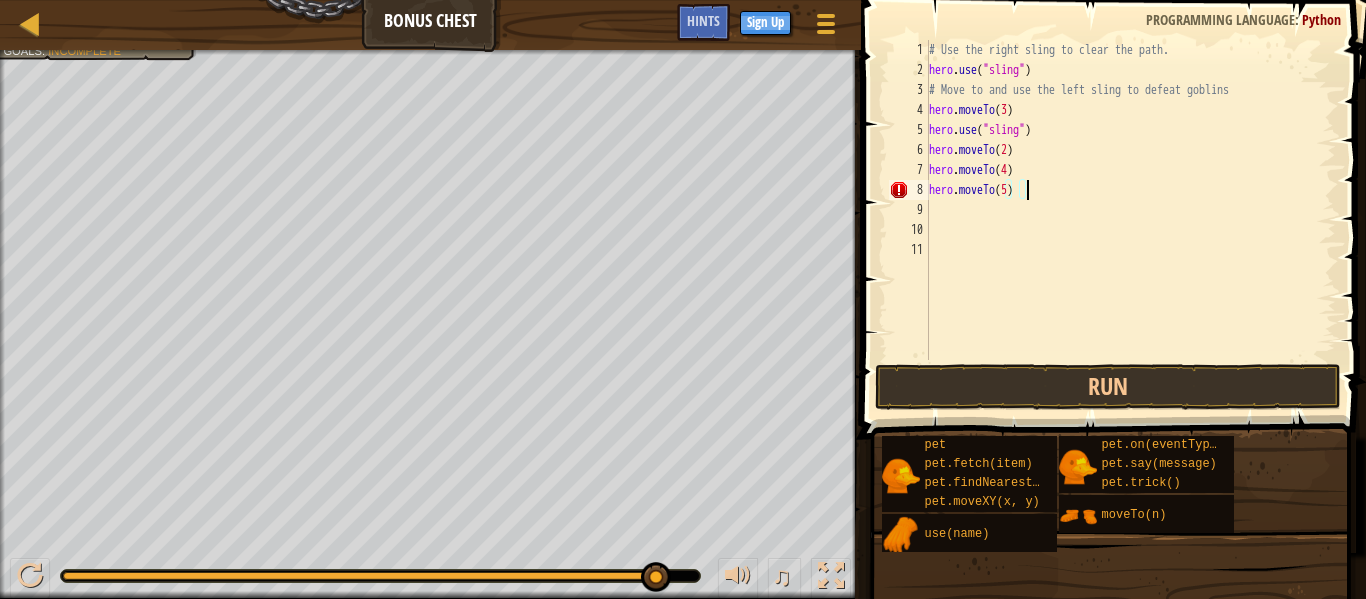 scroll, scrollTop: 9, scrollLeft: 0, axis: vertical 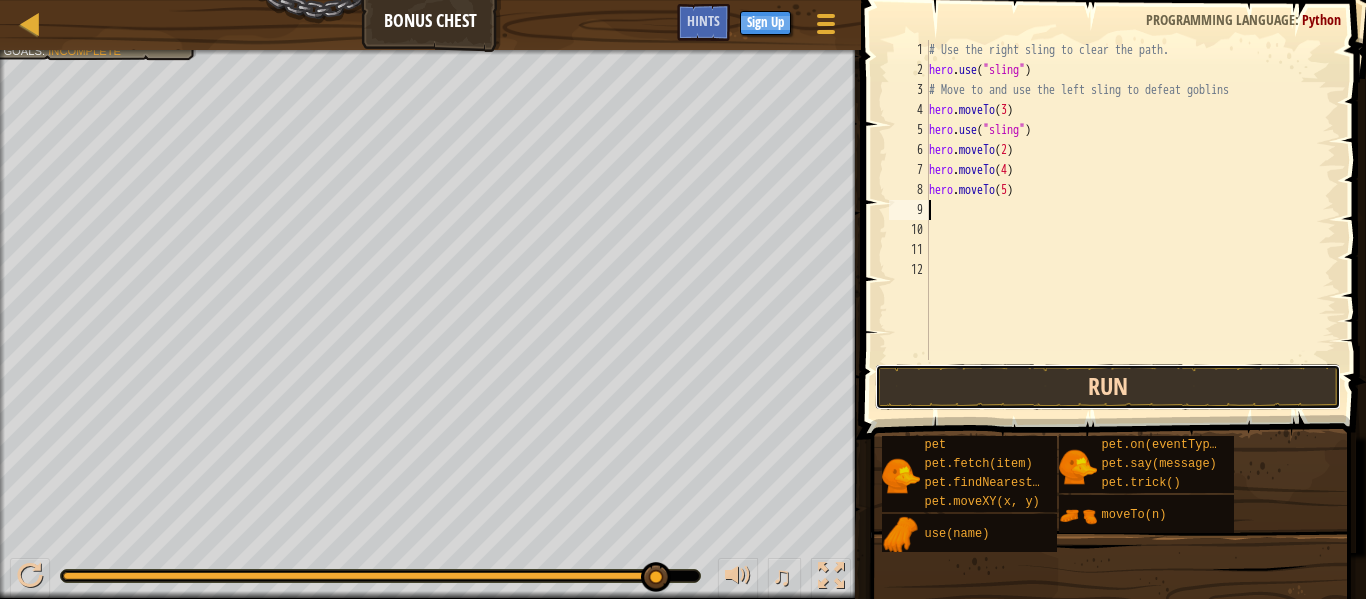 click on "Run" at bounding box center (1108, 387) 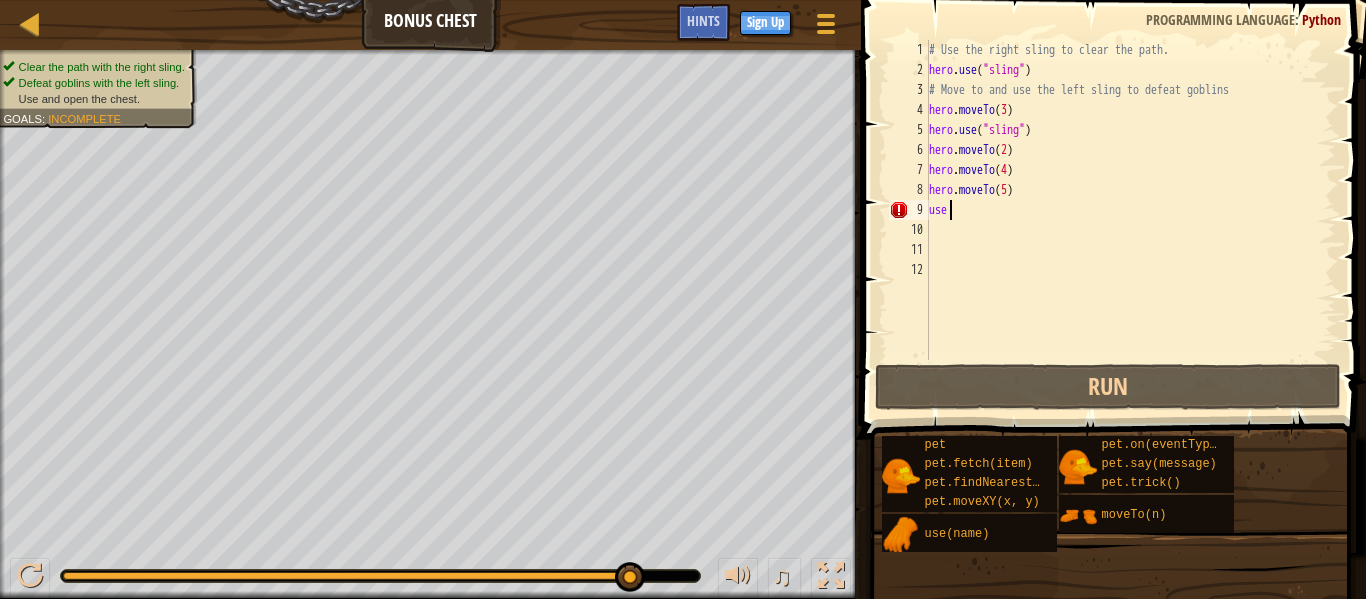 scroll, scrollTop: 9, scrollLeft: 2, axis: both 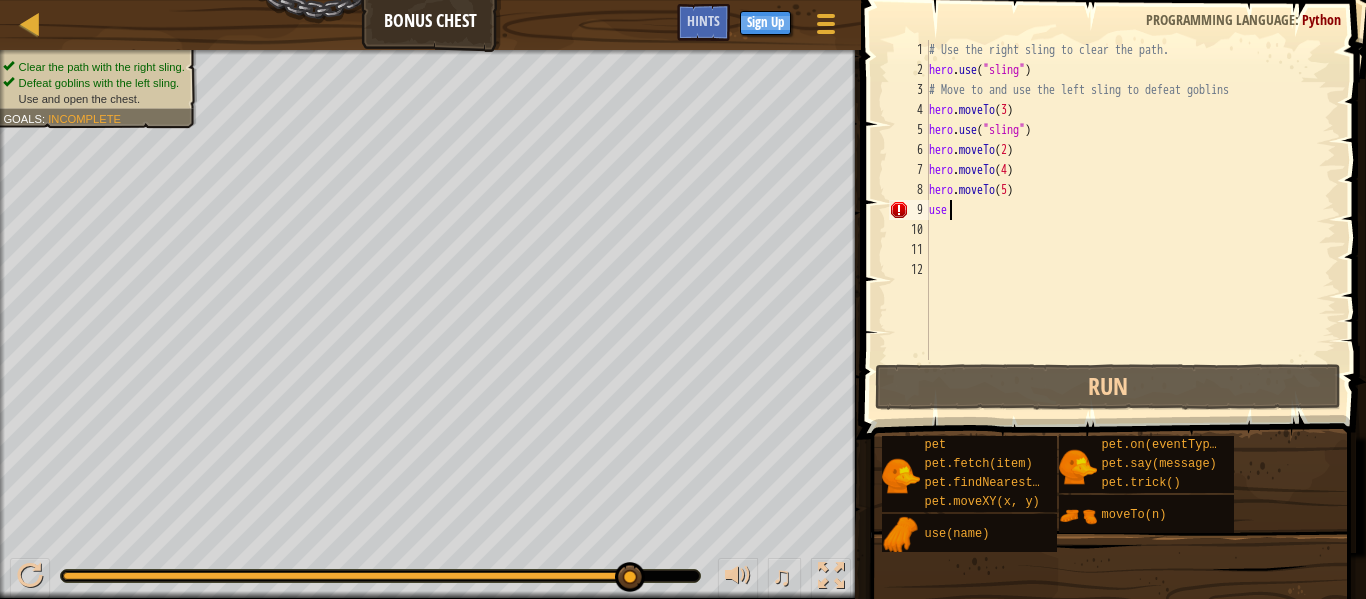 type on "u" 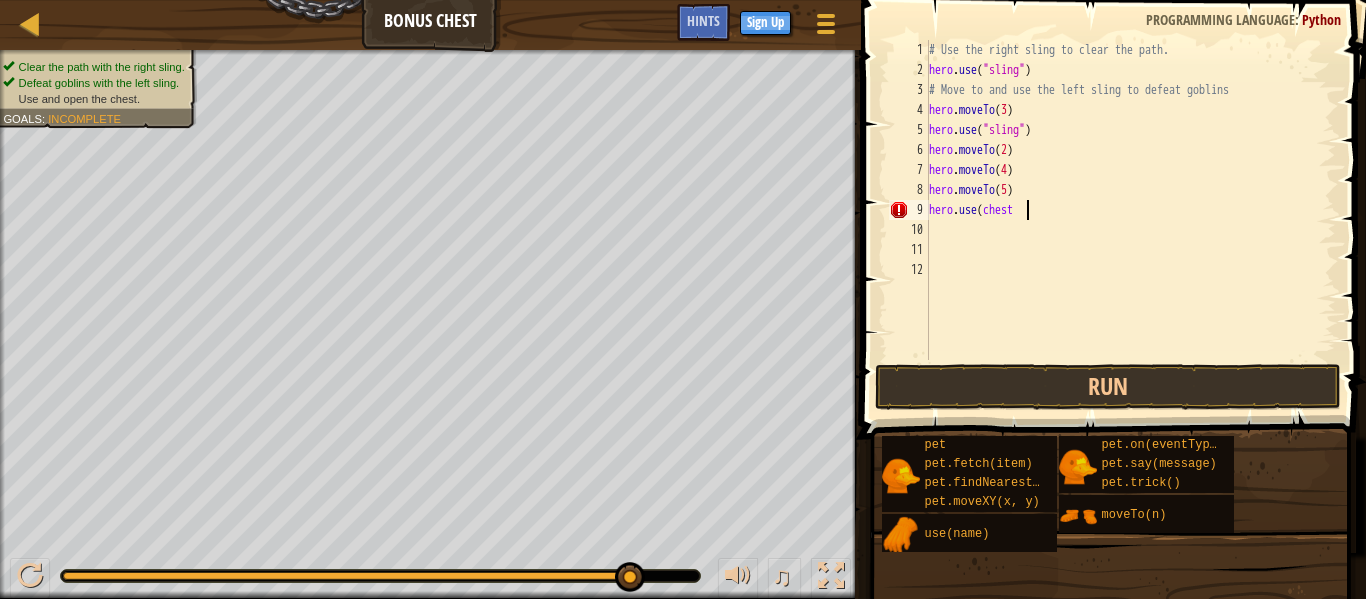 scroll, scrollTop: 9, scrollLeft: 13, axis: both 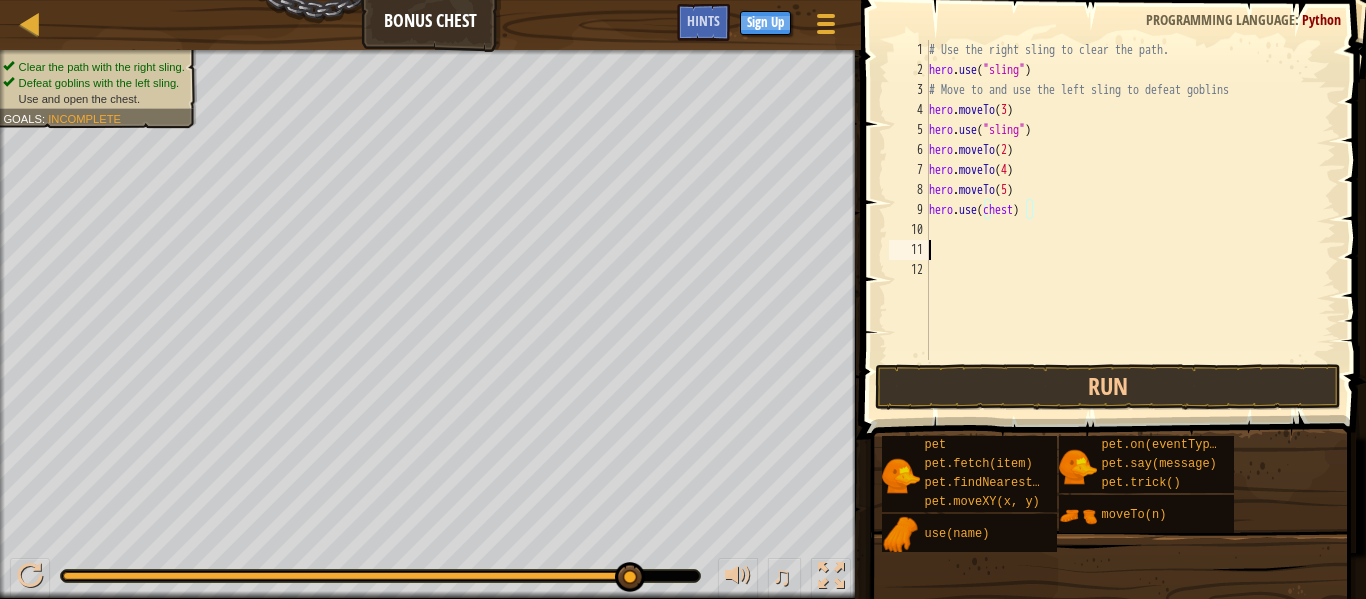 click on "# Use the right sling to clear the path. hero . use ( "sling" ) # Move to and use the left sling to defeat goblins hero . moveTo ( 3 ) hero . use ( "sling" ) hero . moveTo ( 2 ) hero . moveTo ( 4 ) hero . moveTo ( 5 ) hero . use ( chest )" at bounding box center (1130, 220) 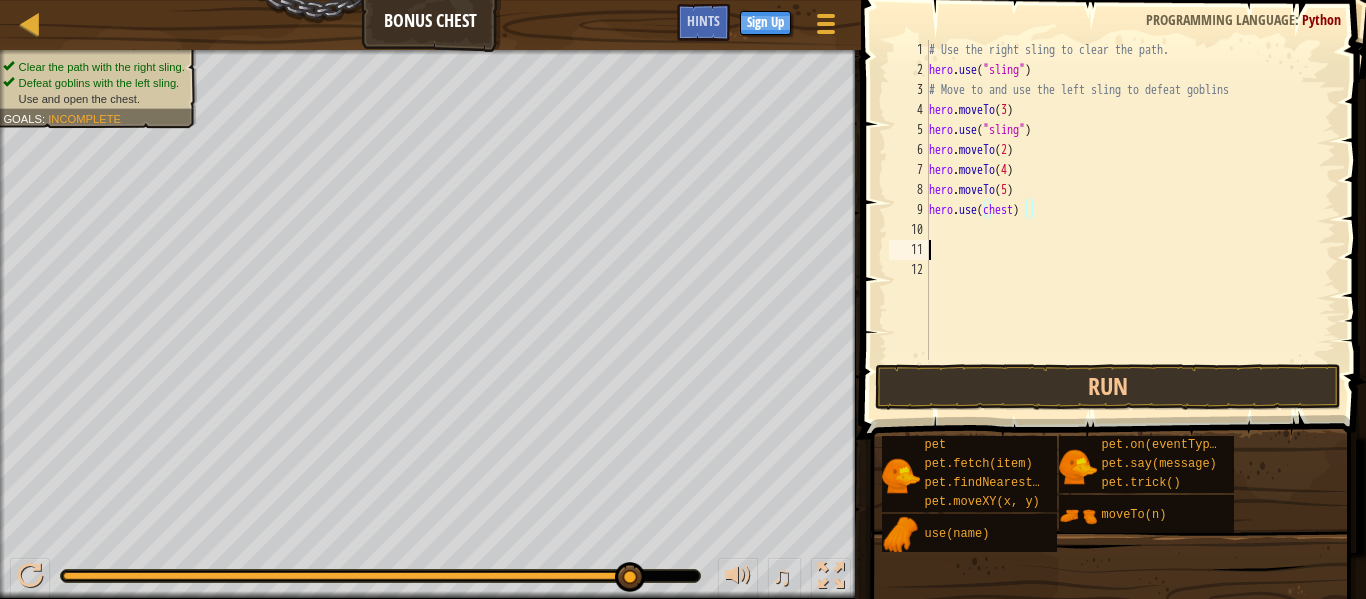 scroll, scrollTop: 9, scrollLeft: 0, axis: vertical 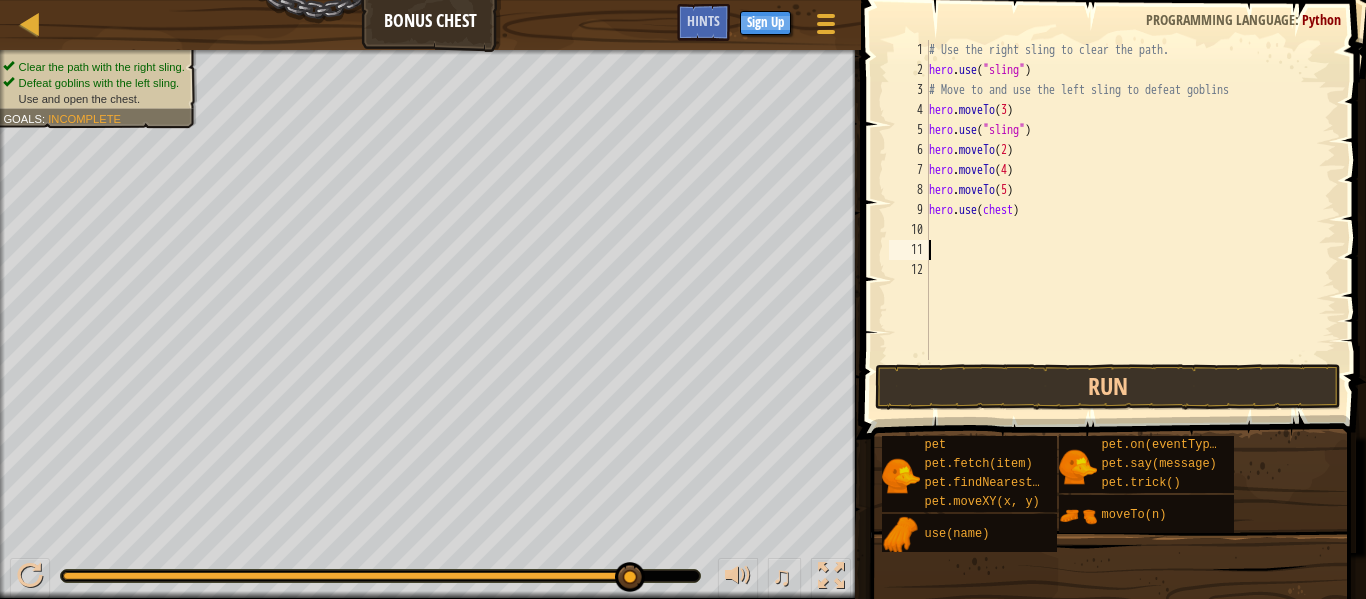 click on "# Use the right sling to clear the path. hero . use ( "sling" ) # Move to and use the left sling to defeat goblins hero . moveTo ( 3 ) hero . use ( "sling" ) hero . moveTo ( 2 ) hero . moveTo ( 4 ) hero . moveTo ( 5 ) hero . use ( chest )" at bounding box center [1130, 220] 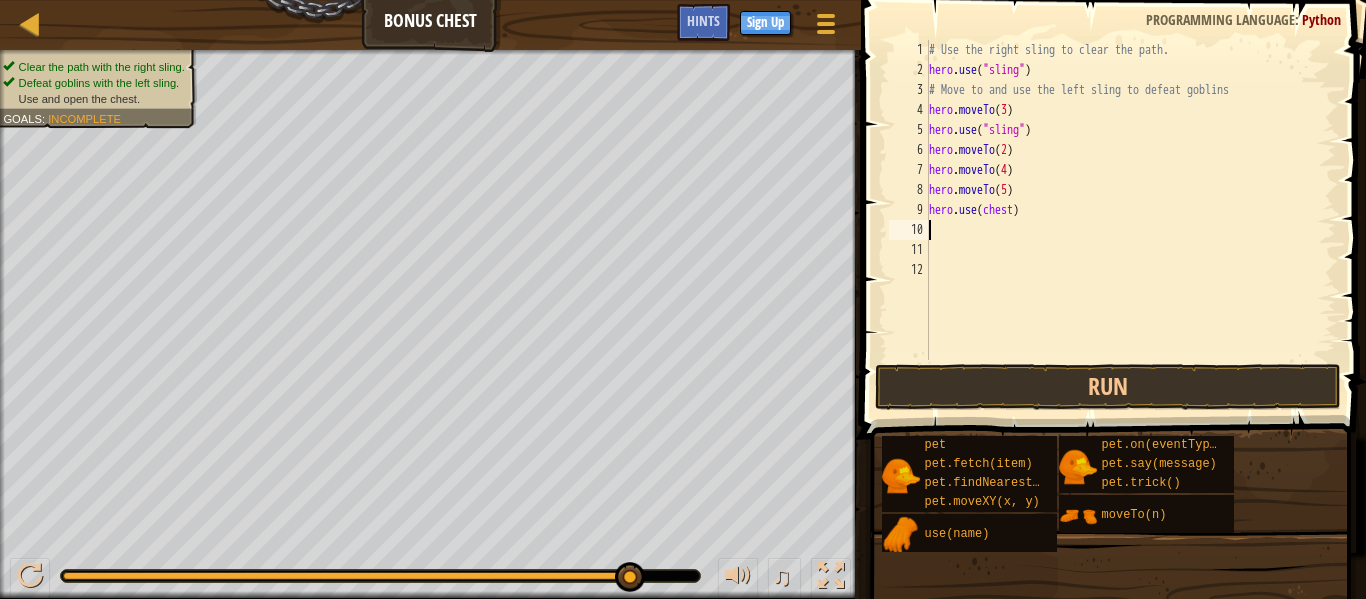 type on "h" 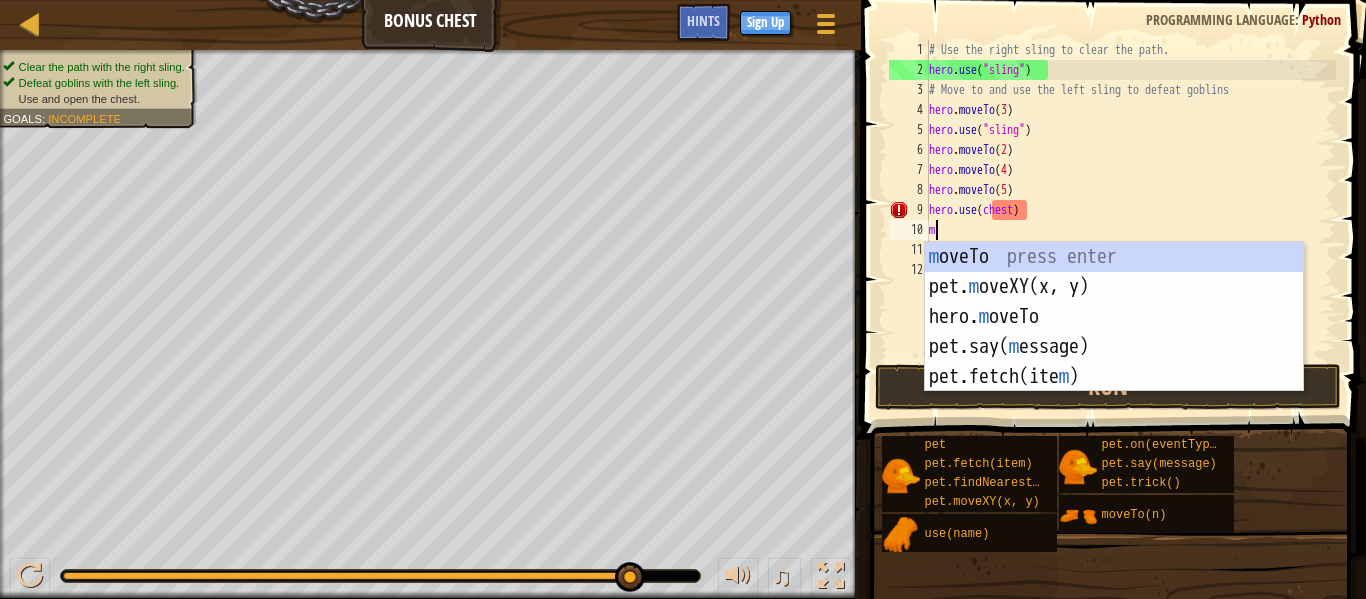 scroll, scrollTop: 9, scrollLeft: 1, axis: both 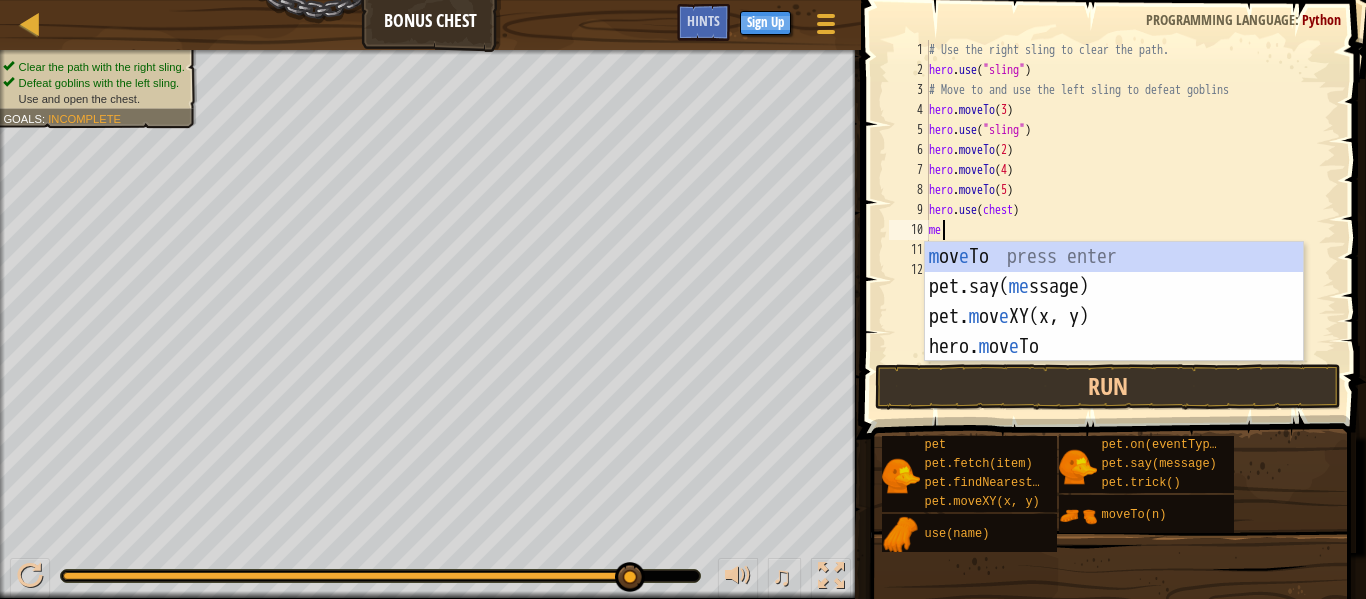 type on "m" 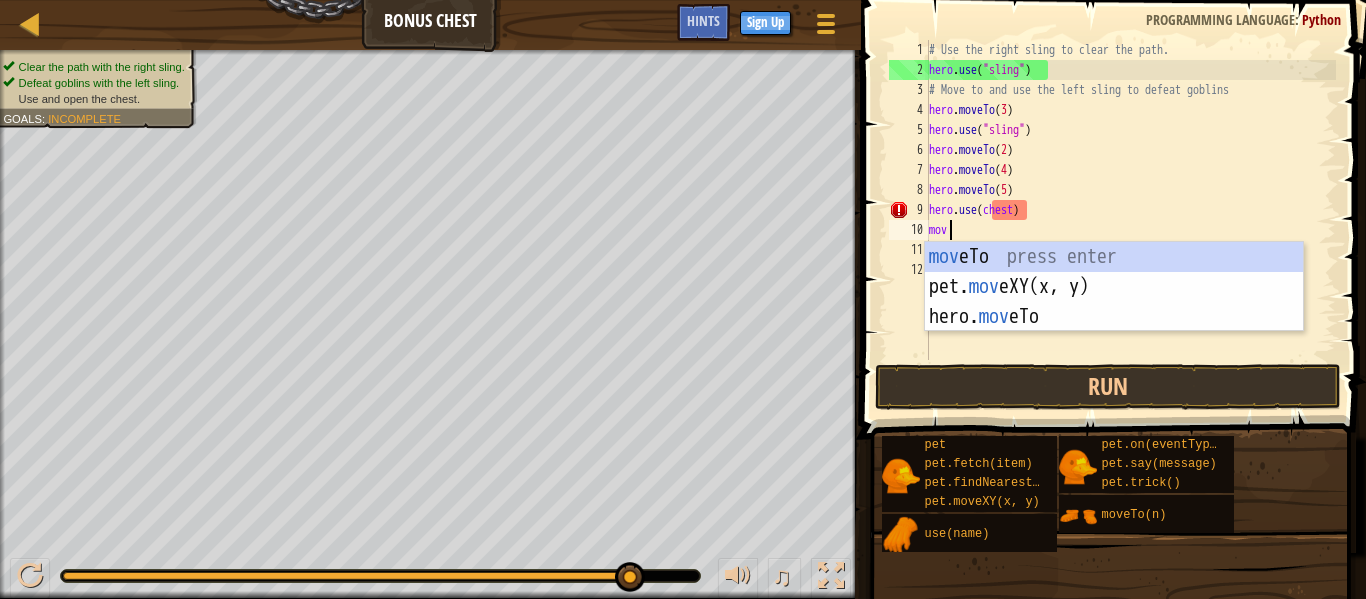 scroll, scrollTop: 9, scrollLeft: 3, axis: both 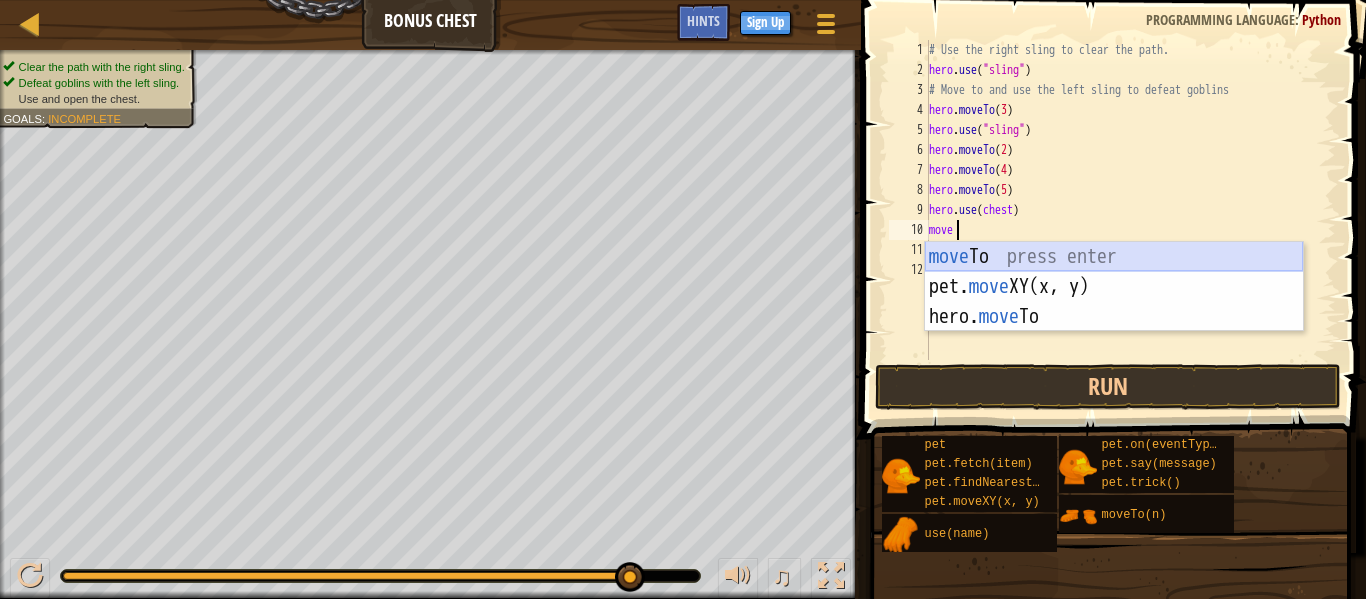 click on "move To press enter pet. move XY(x, y) press enter hero. move To press enter" at bounding box center (1114, 317) 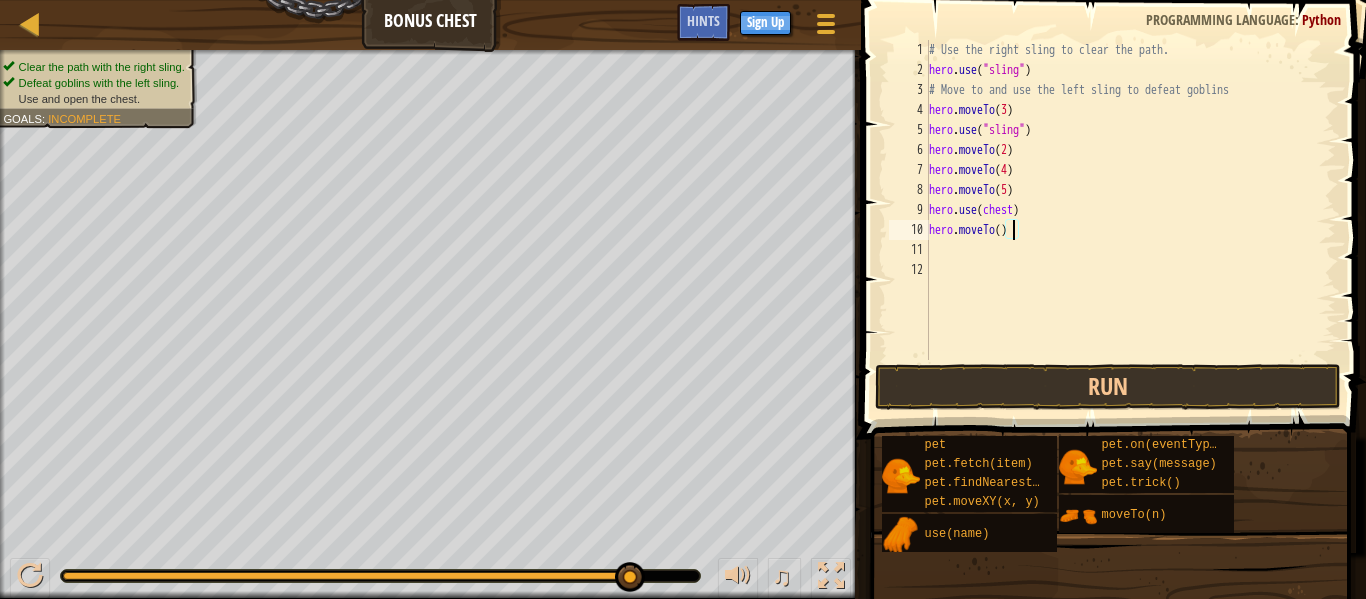 type on "hero.moveTo(6)" 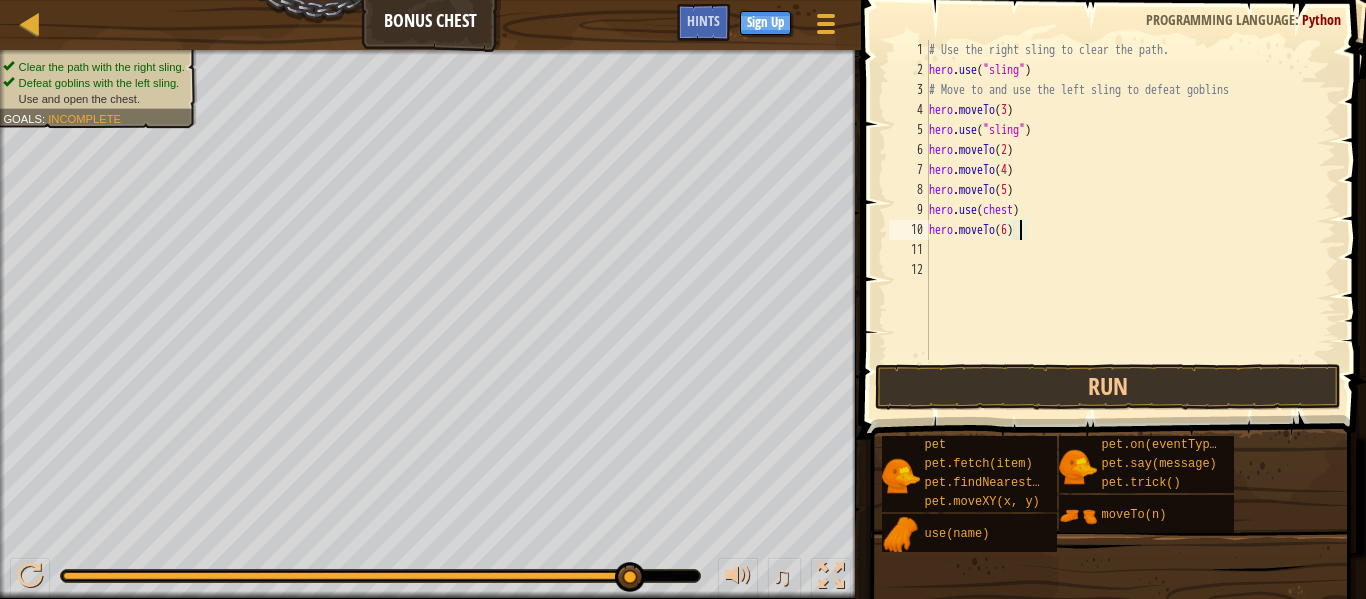 scroll, scrollTop: 9, scrollLeft: 0, axis: vertical 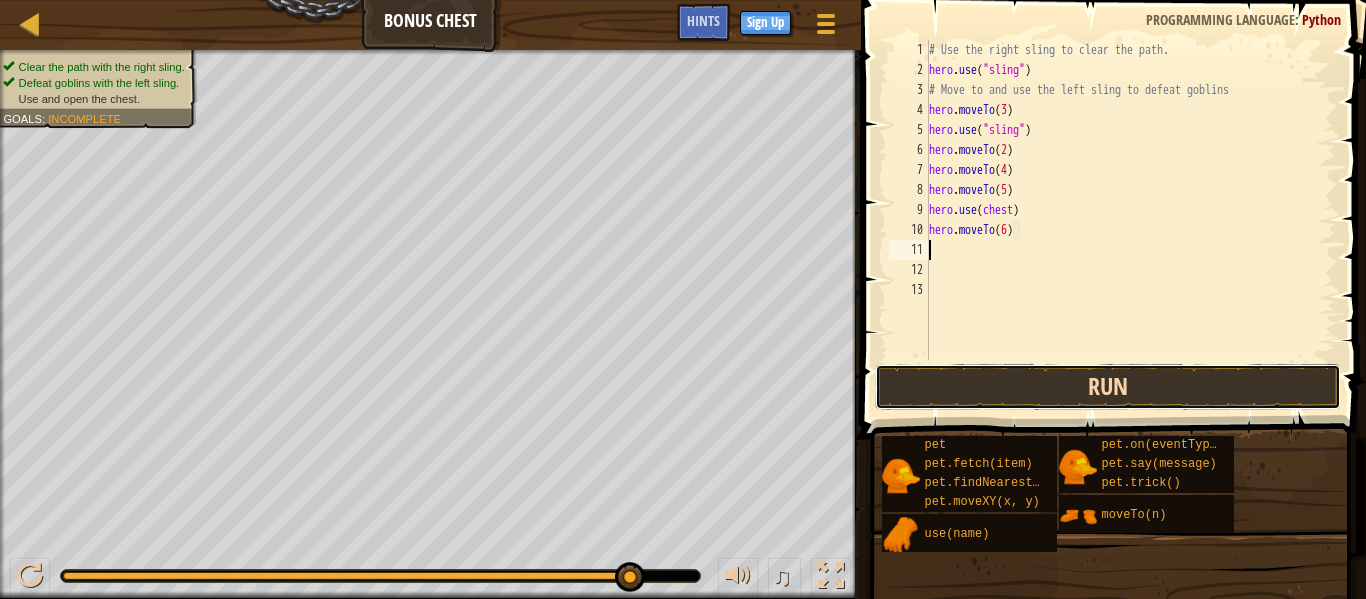 click on "Run" at bounding box center [1108, 387] 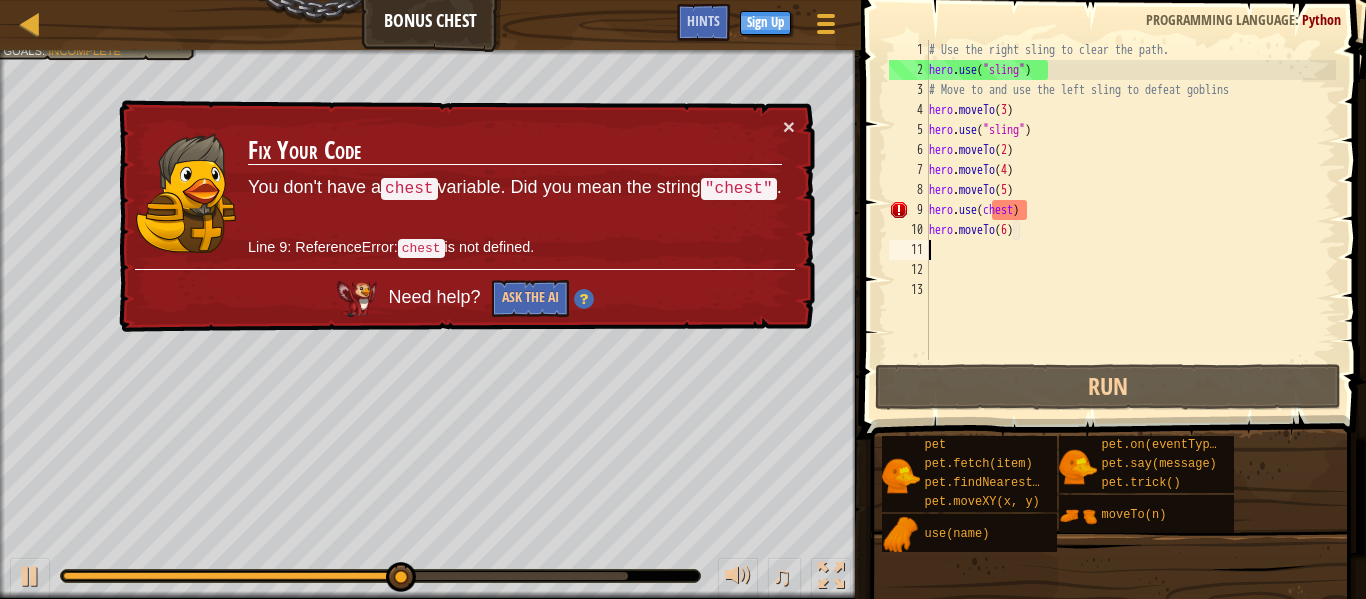 click on "# Use the right sling to clear the path. hero . use ( "sling" ) # Move to and use the left sling to defeat goblins hero . moveTo ( 3 ) hero . use ( "sling" ) hero . moveTo ( 2 ) hero . moveTo ( 4 ) hero . moveTo ( 5 ) hero . use ( chest ) hero . moveTo ( 6 )" at bounding box center (1130, 220) 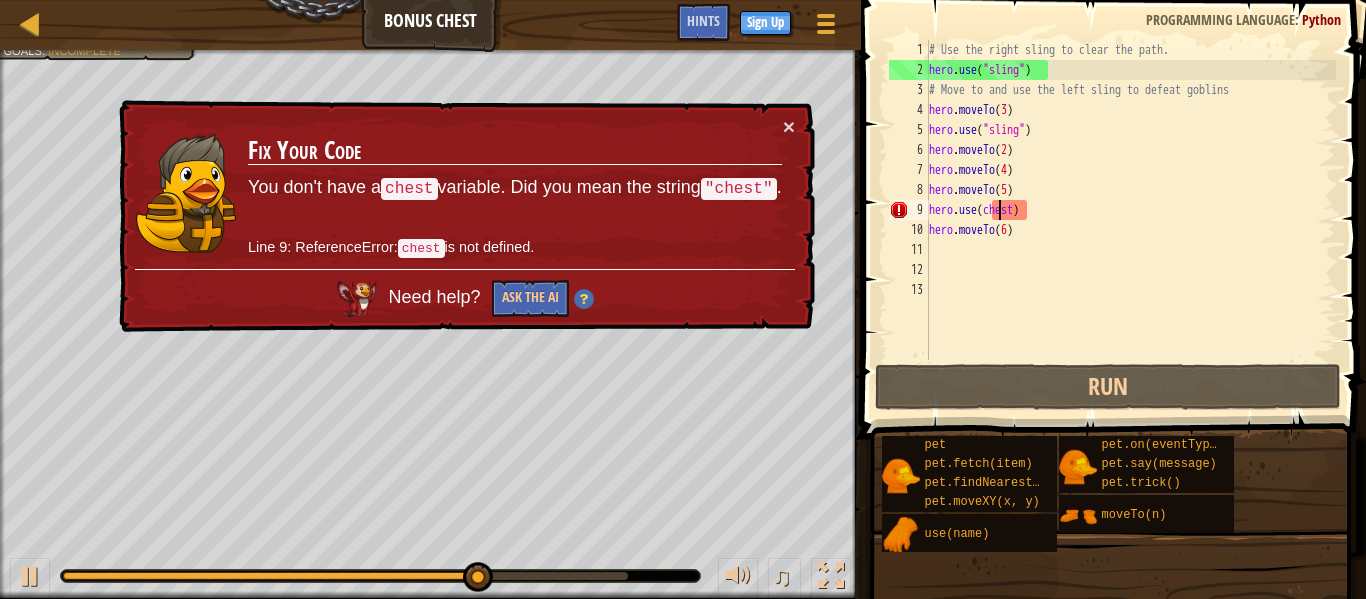 click on "# Use the right sling to clear the path. hero . use ( "sling" ) # Move to and use the left sling to defeat goblins hero . moveTo ( 3 ) hero . use ( "sling" ) hero . moveTo ( 2 ) hero . moveTo ( 4 ) hero . moveTo ( 5 ) hero . use ( chest ) hero . moveTo ( 6 )" at bounding box center (1130, 220) 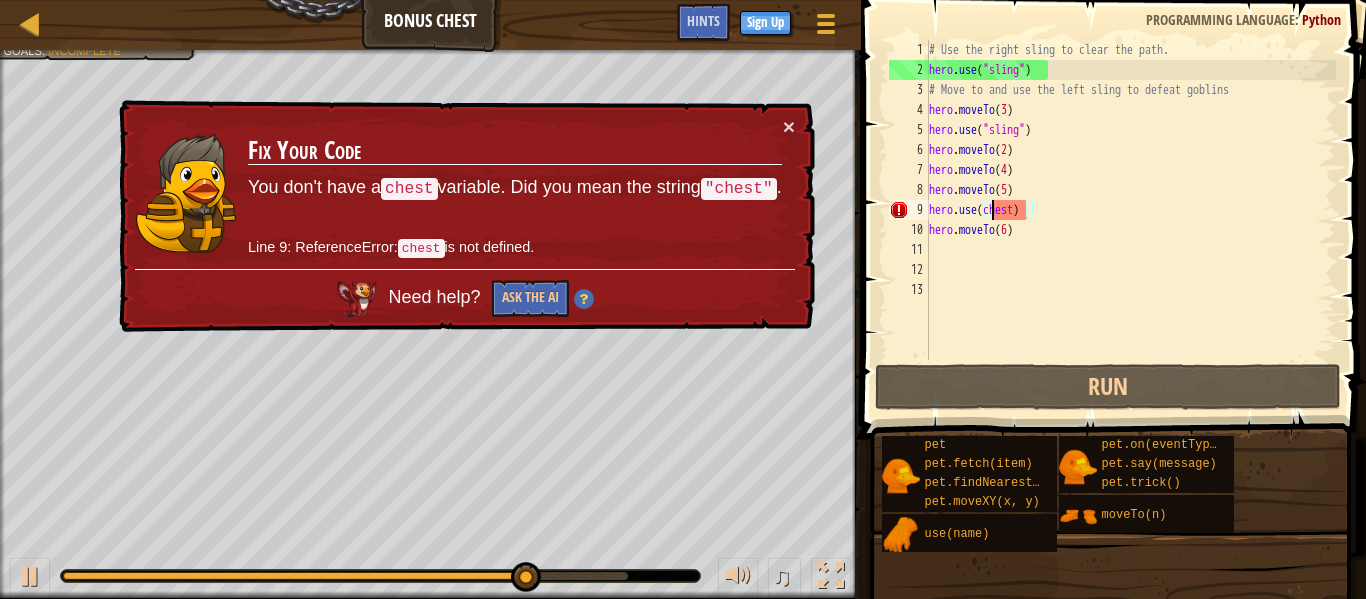 click on "# Use the right sling to clear the path. hero . use ( "sling" ) # Move to and use the left sling to defeat goblins hero . moveTo ( 3 ) hero . use ( "sling" ) hero . moveTo ( 2 ) hero . moveTo ( 4 ) hero . moveTo ( 5 ) hero . use ( chest ) hero . moveTo ( 6 )" at bounding box center [1130, 220] 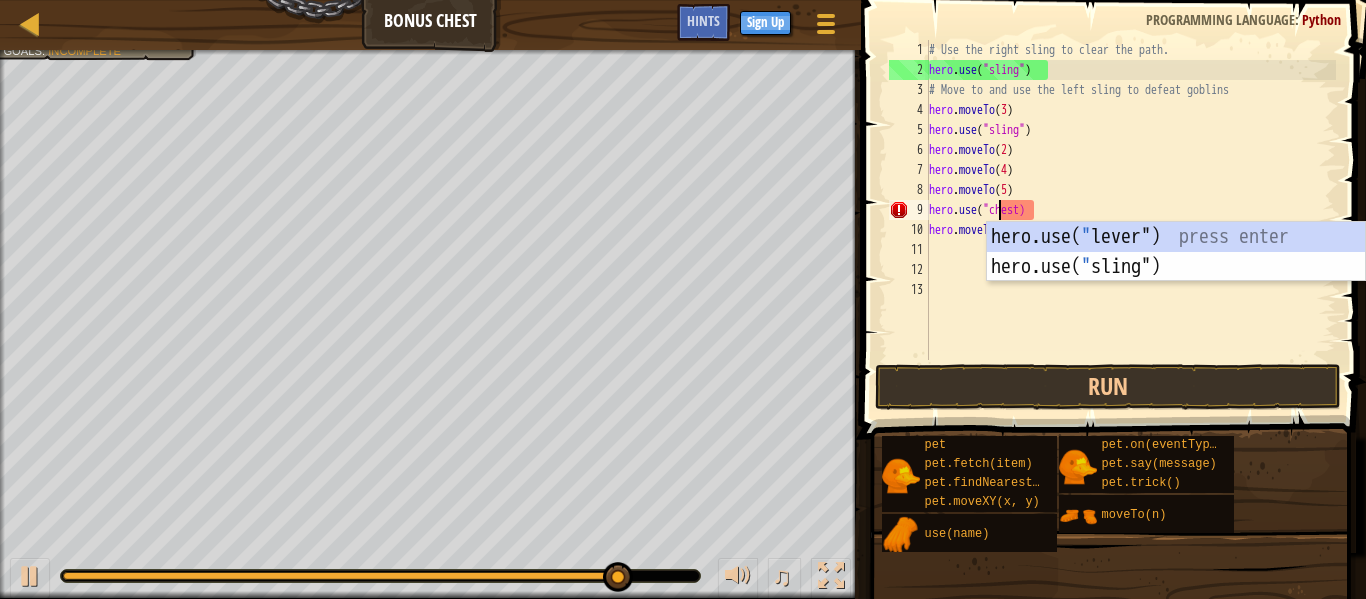 scroll, scrollTop: 9, scrollLeft: 11, axis: both 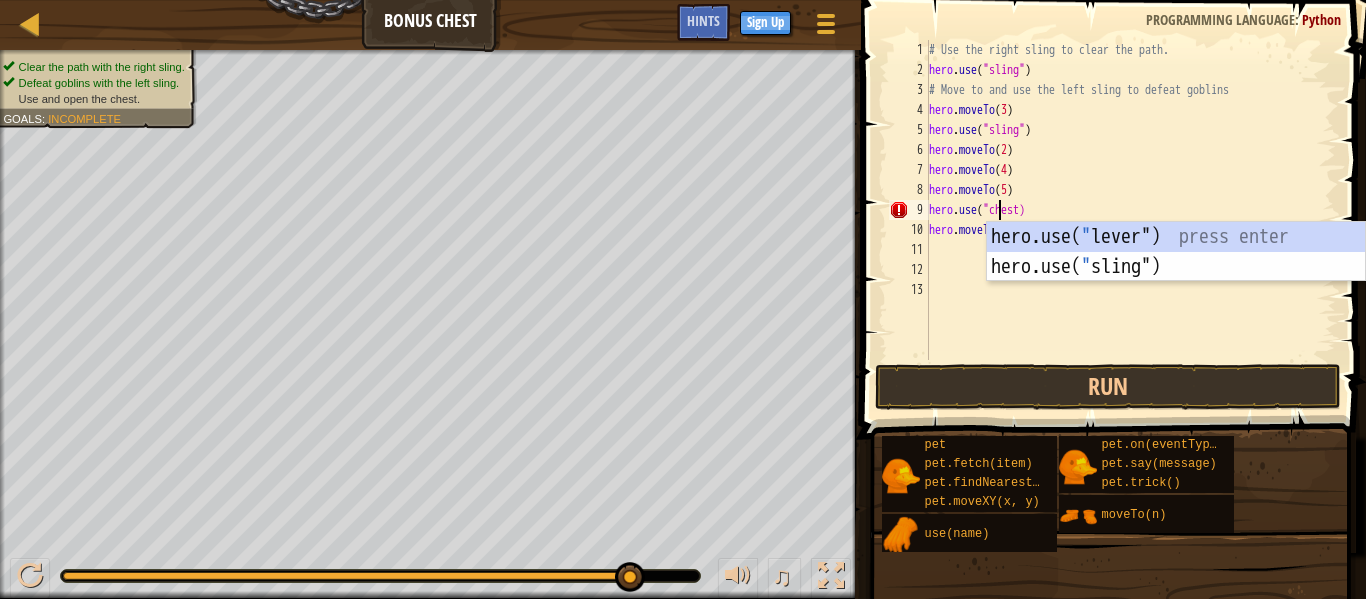 click on "# Use the right sling to clear the path. hero . use ( "sling" ) # Move to and use the left sling to defeat goblins hero . moveTo ( 3 ) hero . use ( "sling" ) hero . moveTo ( 2 ) hero . moveTo ( 4 ) hero . moveTo ( 5 ) hero . use ( "chest) hero . moveTo ( 6 )" at bounding box center (1130, 220) 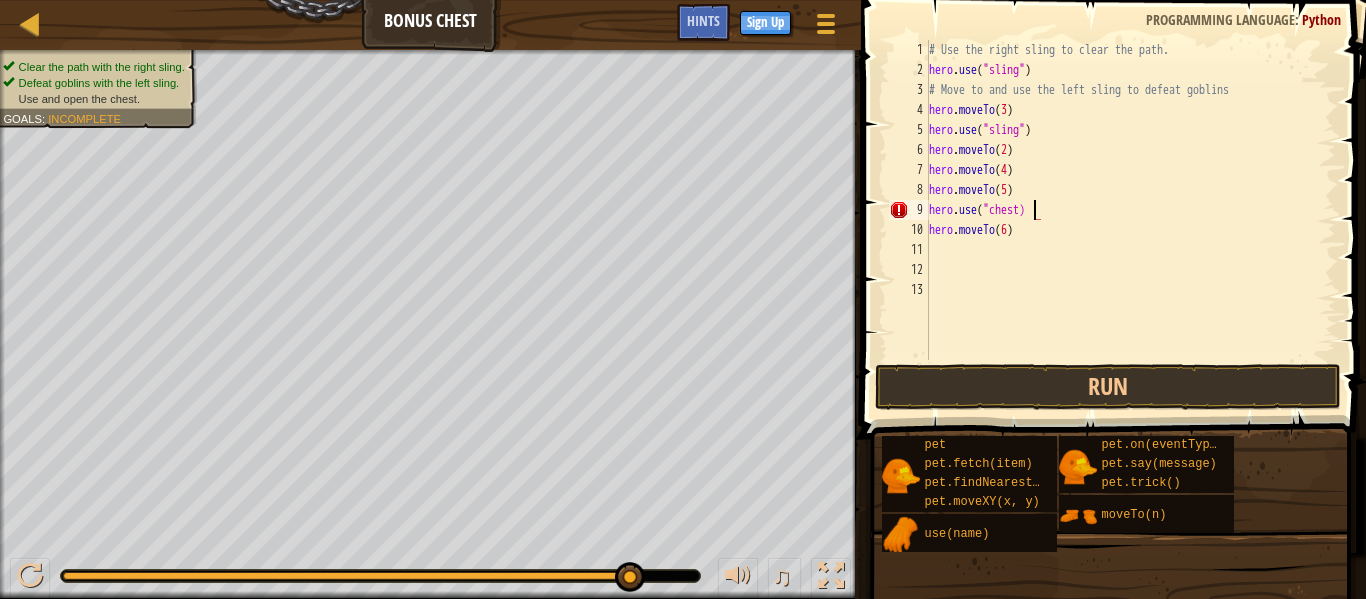 scroll, scrollTop: 9, scrollLeft: 16, axis: both 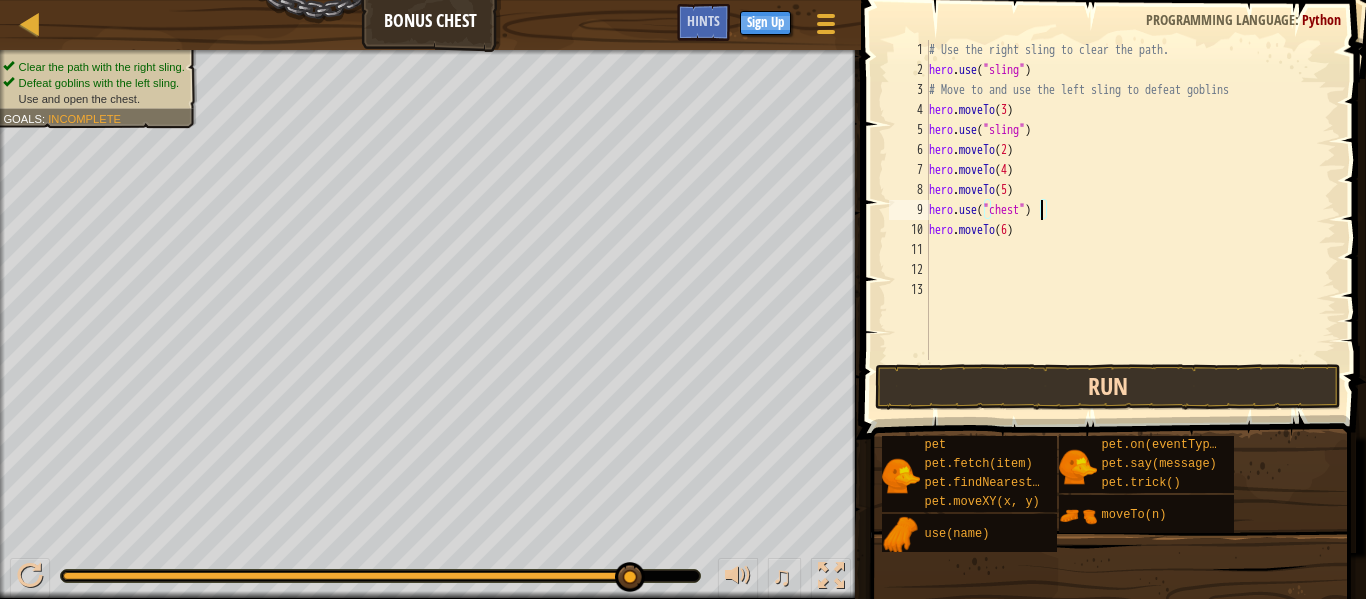 type on "hero.use("chest")" 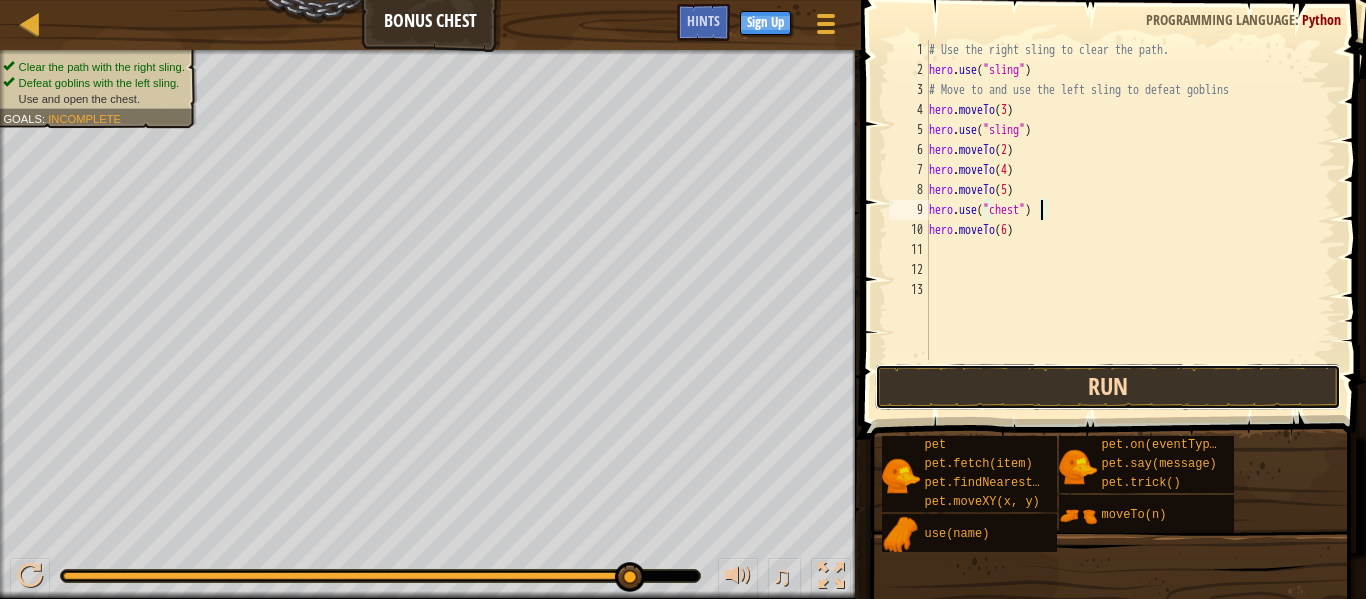 click on "Run" at bounding box center (1108, 387) 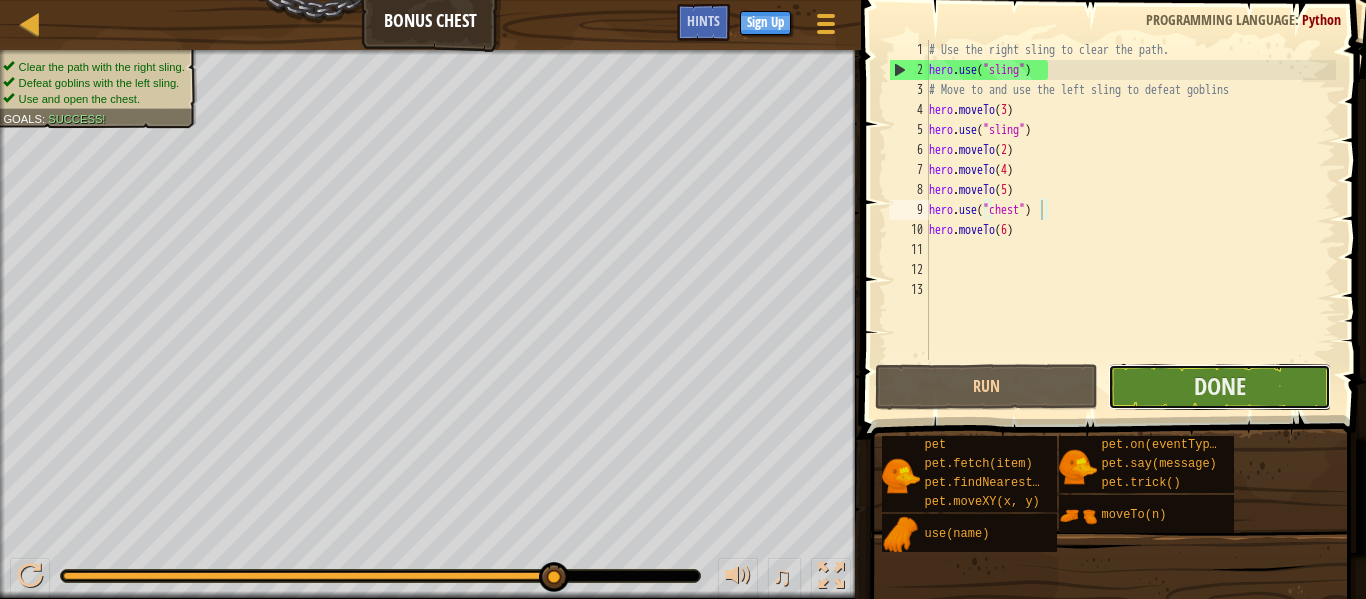 click on "Done" at bounding box center (1219, 387) 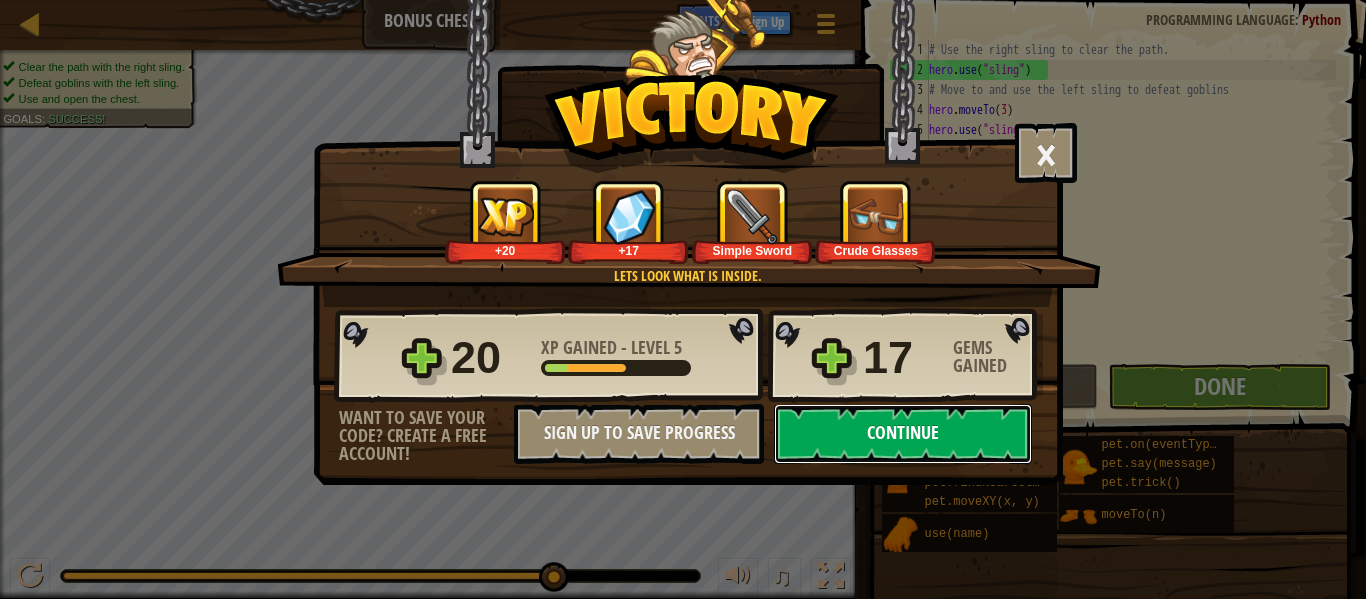 click on "Continue" at bounding box center (903, 434) 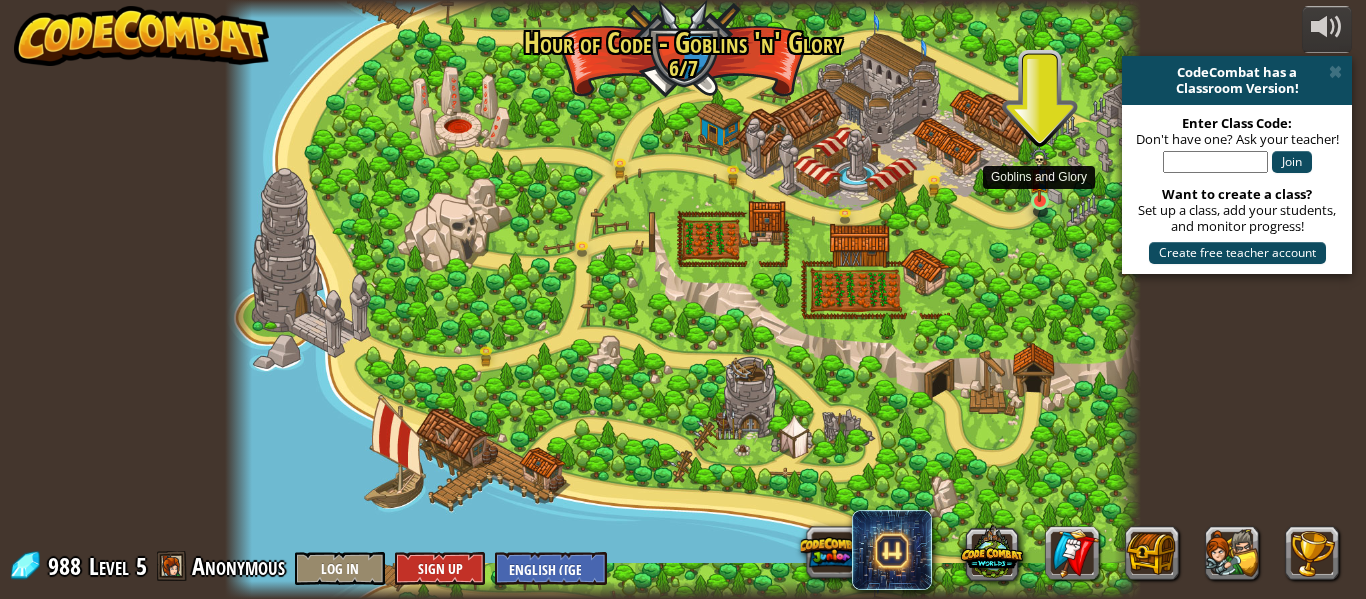 click at bounding box center [1039, 174] 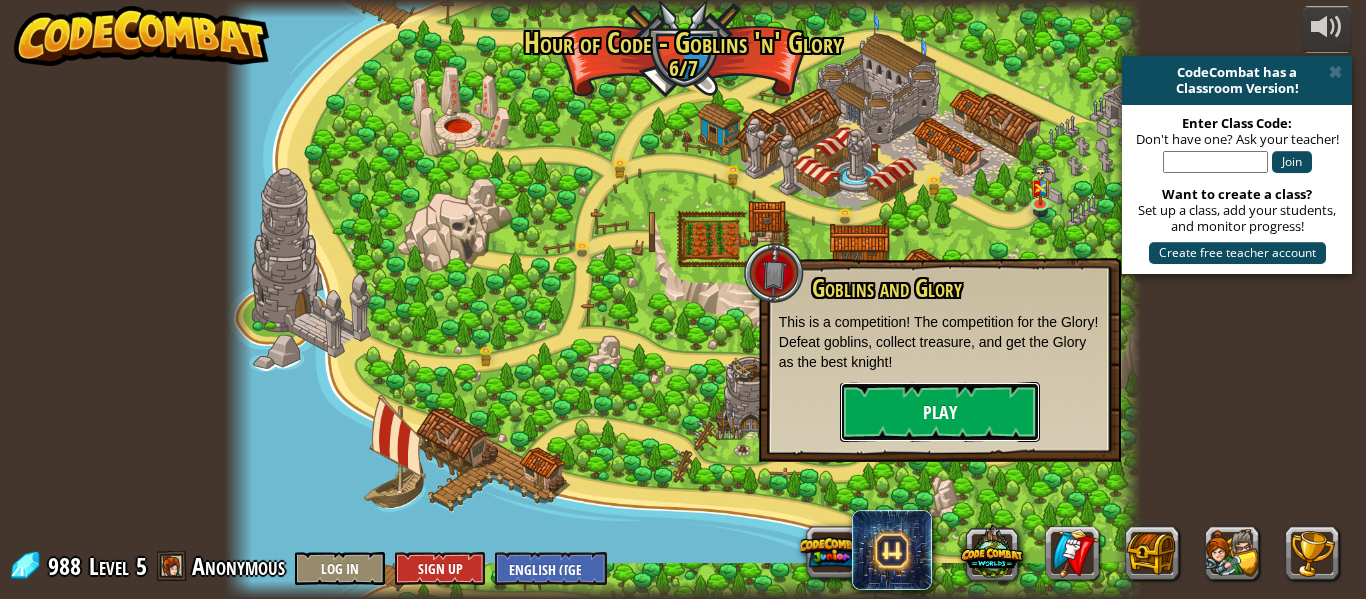 click on "Play" at bounding box center (940, 412) 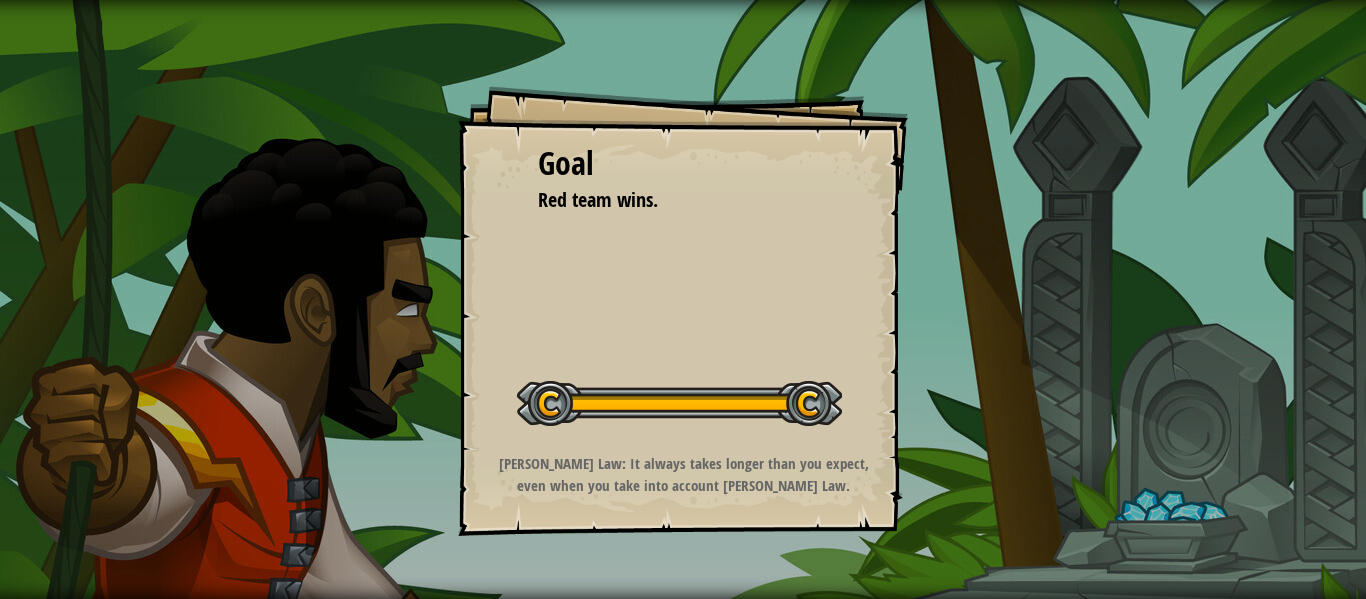 click on "Goal Red team wins. Start Level Error loading from server. Try refreshing the page. You'll need a subscription to play this level. Subscribe You'll need to join a course to play this level. Back to my courses Ask your teacher to assign a license to you so you can continue to play CodeCombat! Back to my courses This level is locked. Back to my courses Hofstadter's Law: It always takes longer than you expect, even when you take into account Hofstadter's Law." at bounding box center [683, 299] 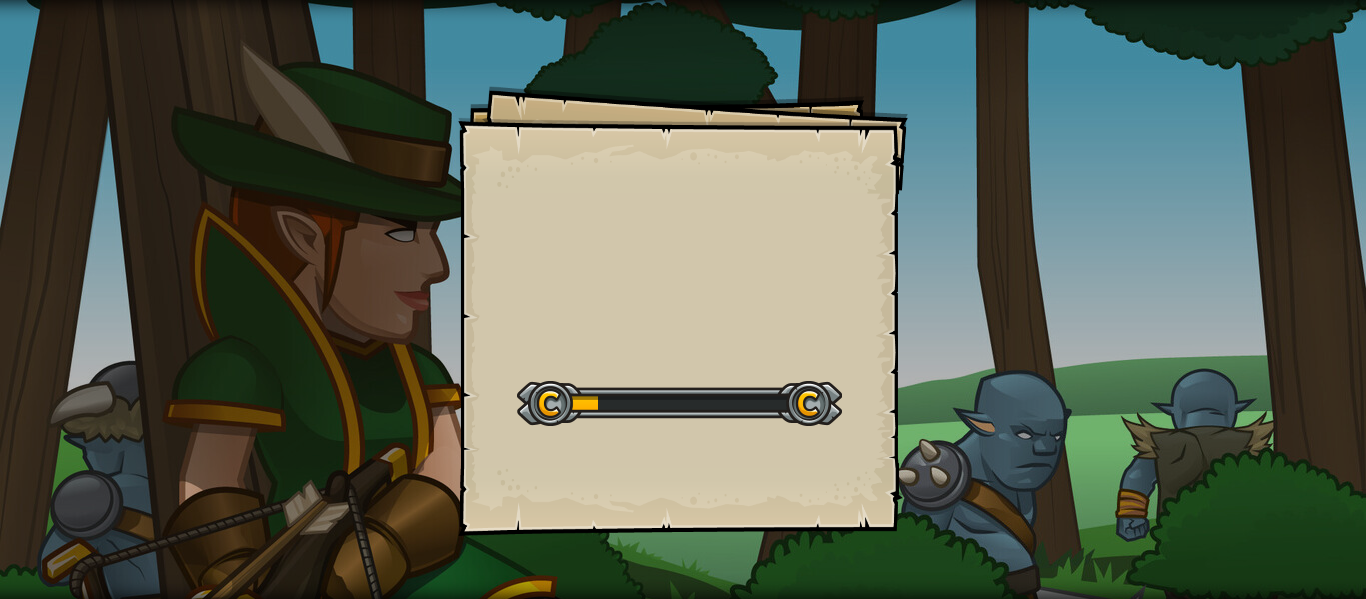 scroll, scrollTop: 0, scrollLeft: 0, axis: both 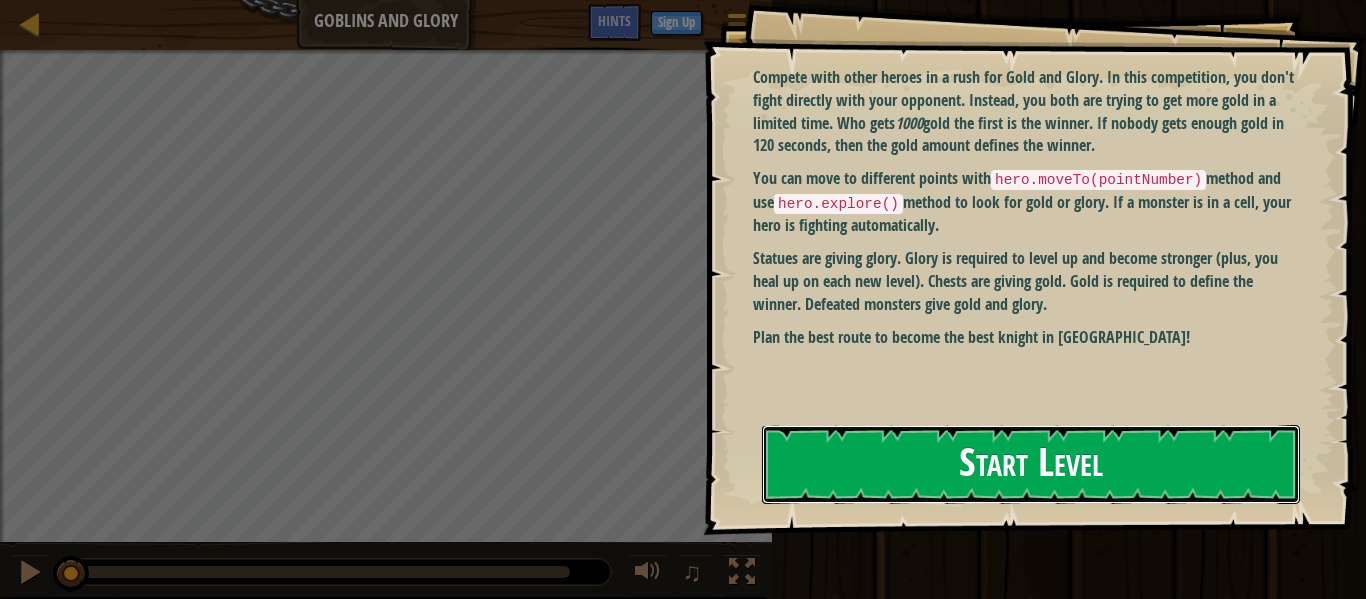 click on "Start Level" at bounding box center (1031, 464) 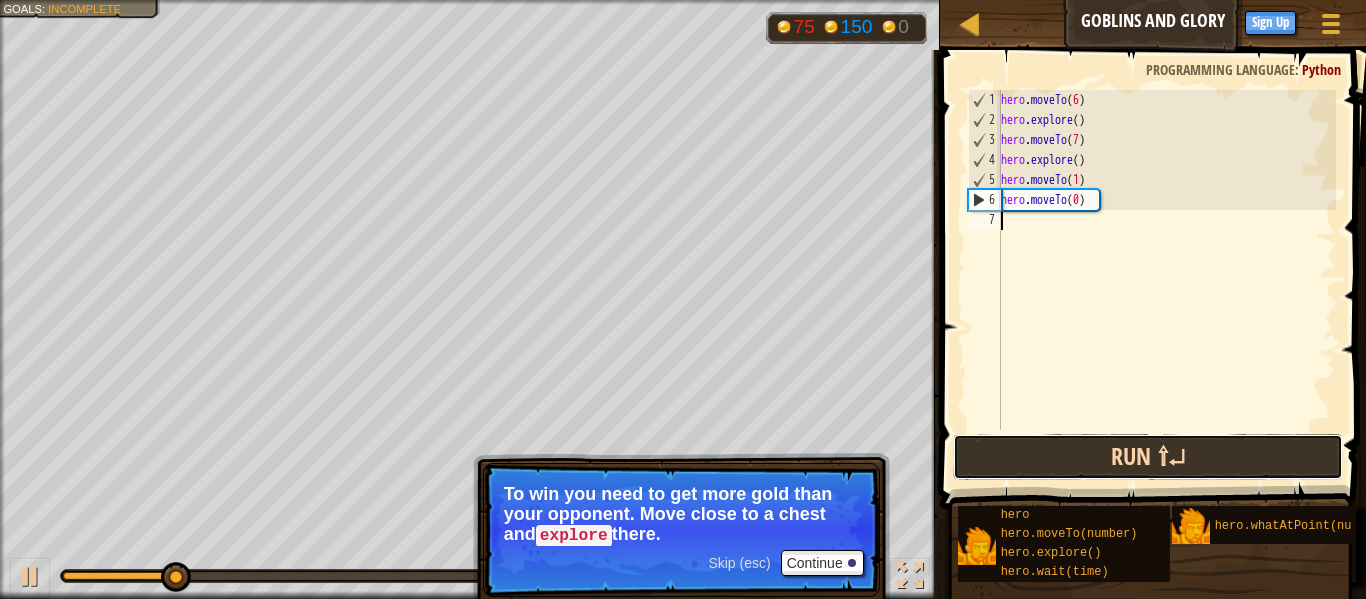click on "Run ⇧↵" at bounding box center [1148, 457] 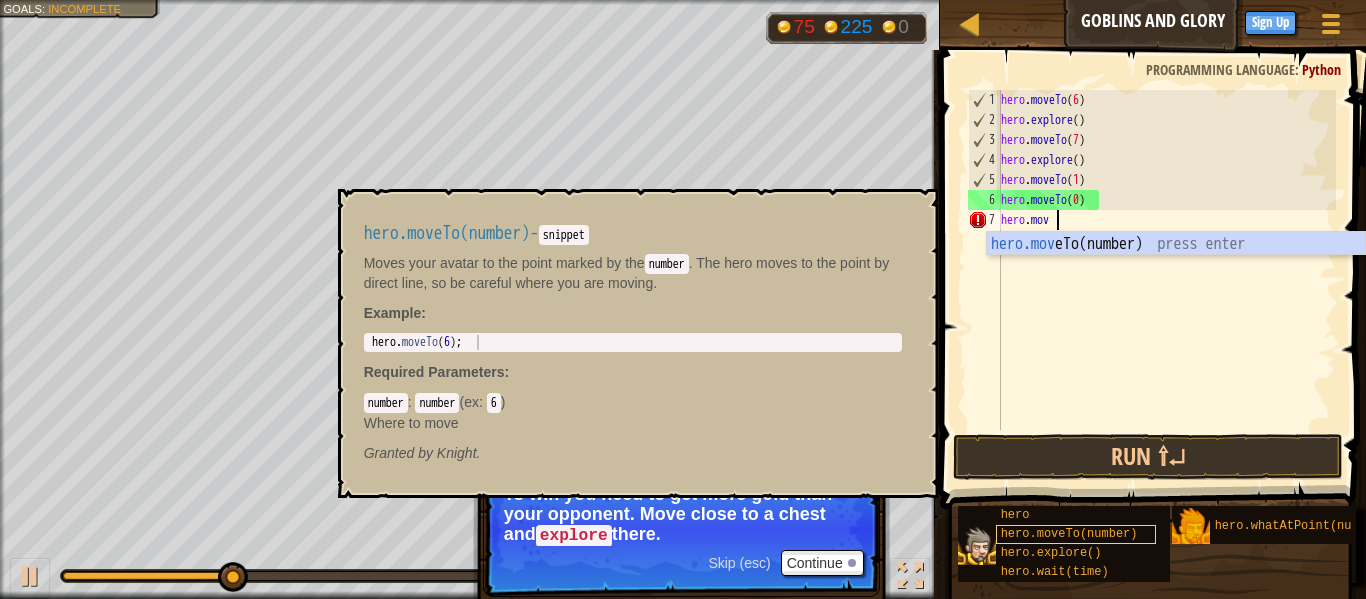 scroll, scrollTop: 9, scrollLeft: 7, axis: both 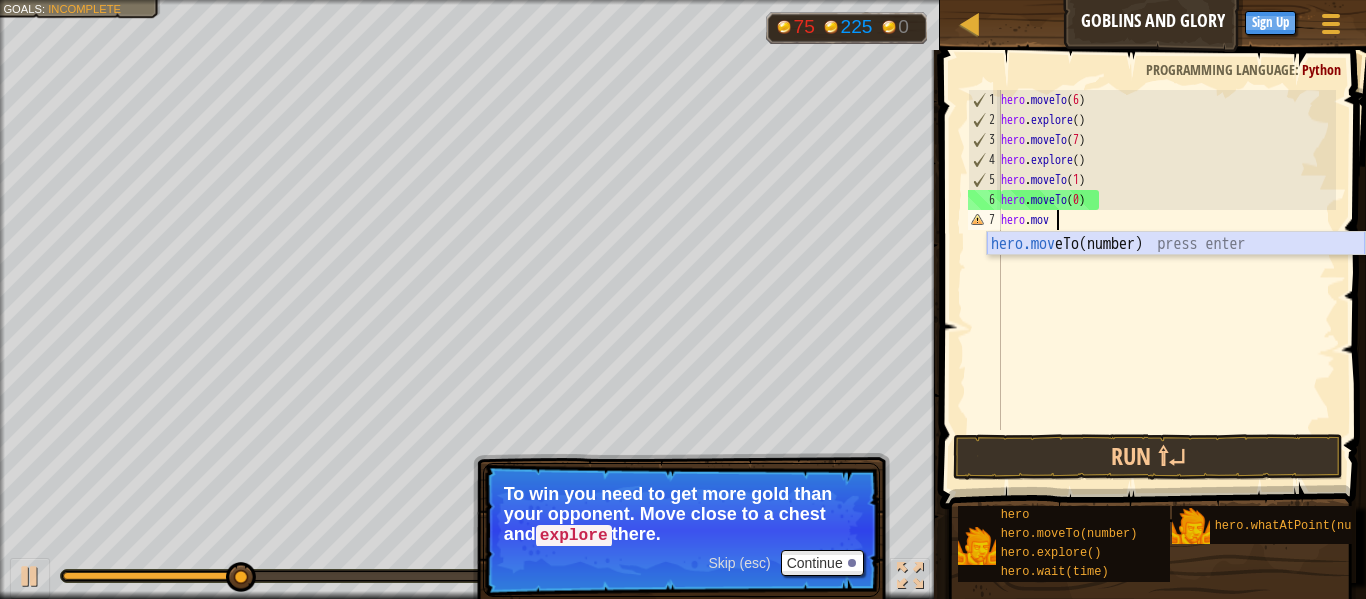click on "hero.mov eTo(number) press enter" at bounding box center [1176, 268] 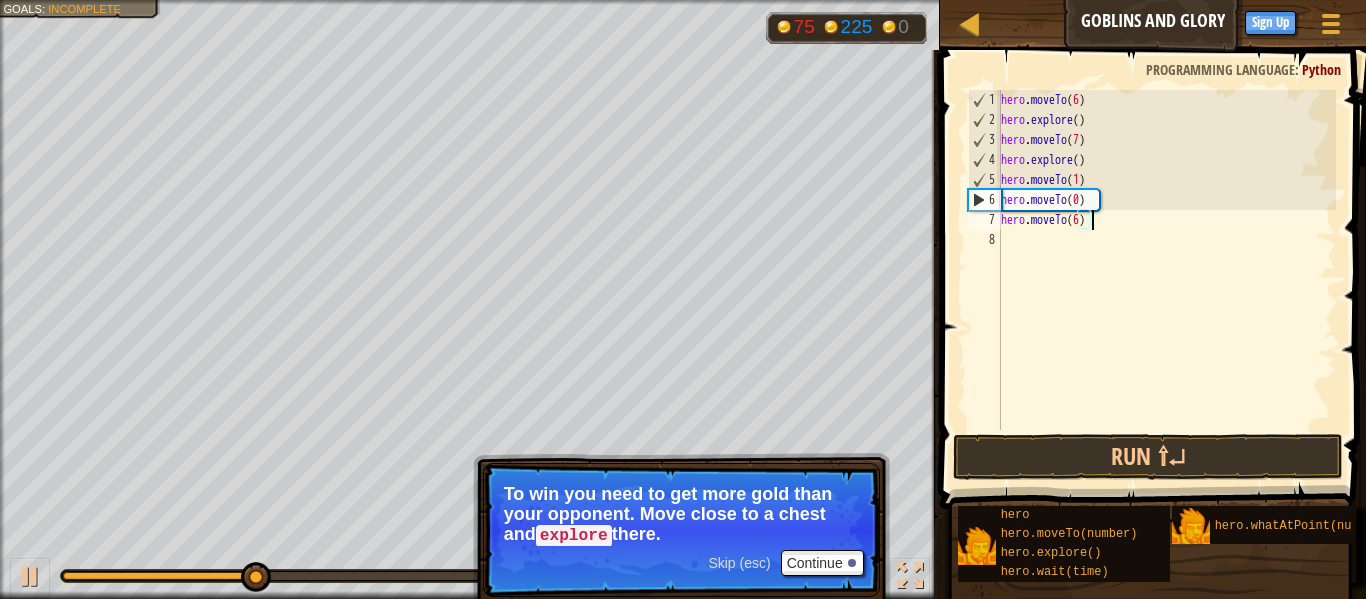 type on "hero.moveTo(6)" 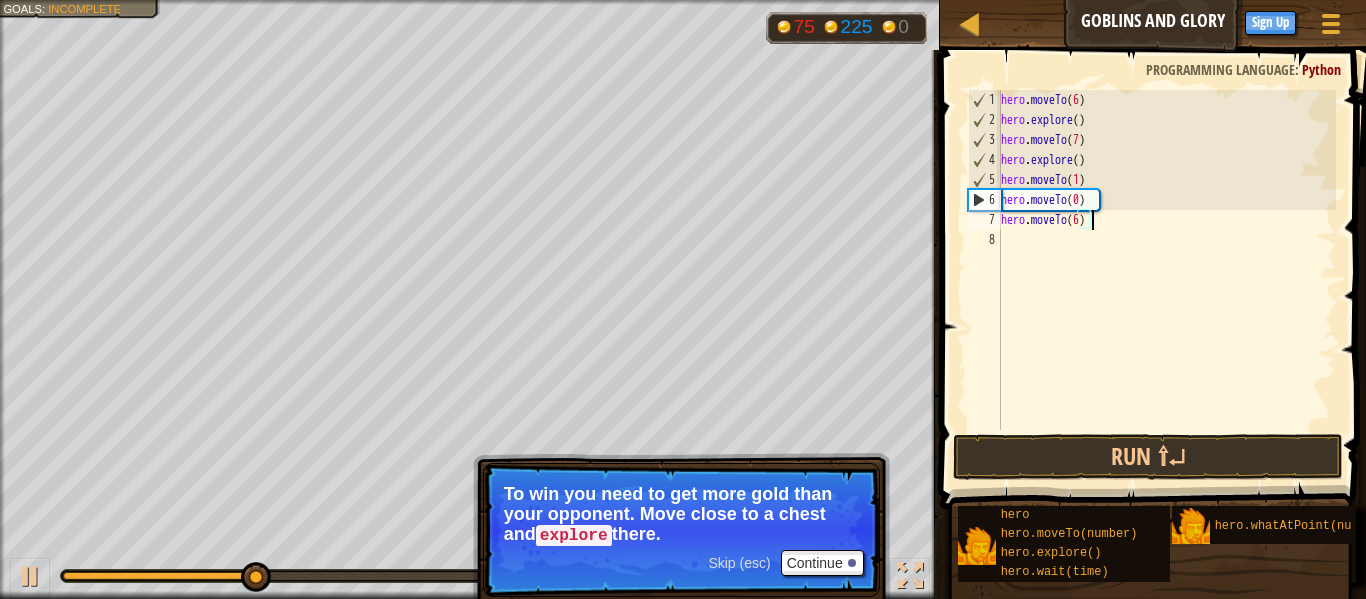 scroll, scrollTop: 9, scrollLeft: 13, axis: both 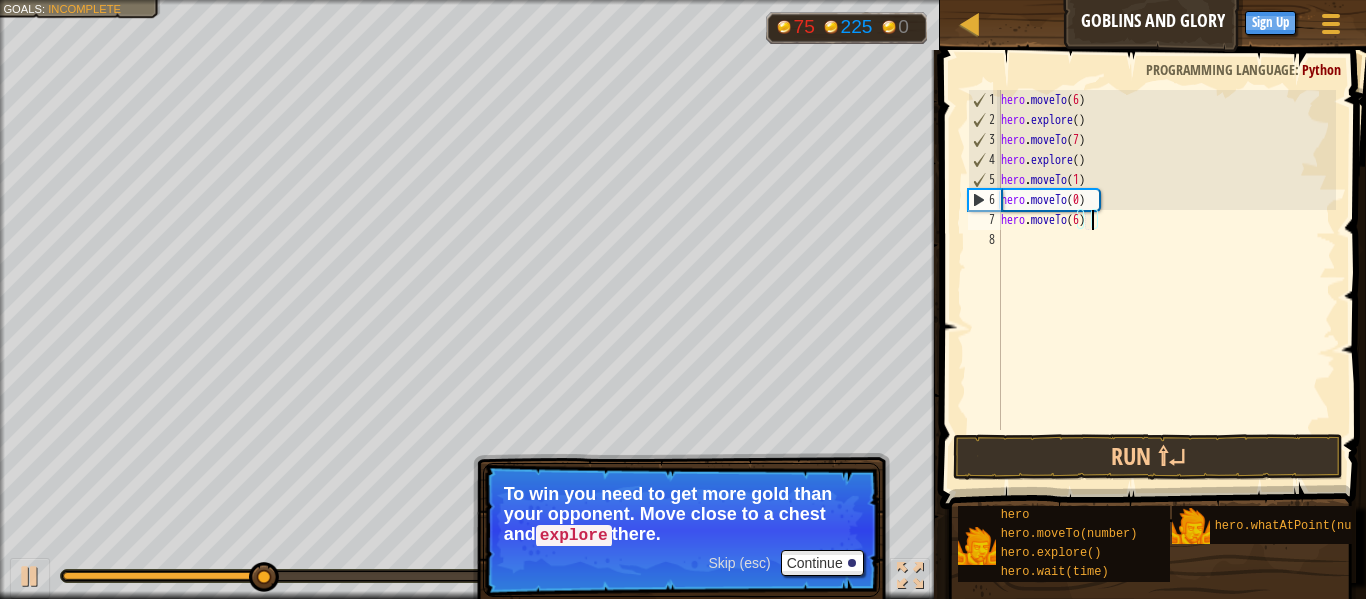 click on "hero . moveTo ( 6 ) hero . explore ( ) hero . moveTo ( 7 ) hero . explore ( ) hero . moveTo ( 1 ) hero . moveTo ( 0 ) hero . moveTo ( 6 )" at bounding box center (1166, 280) 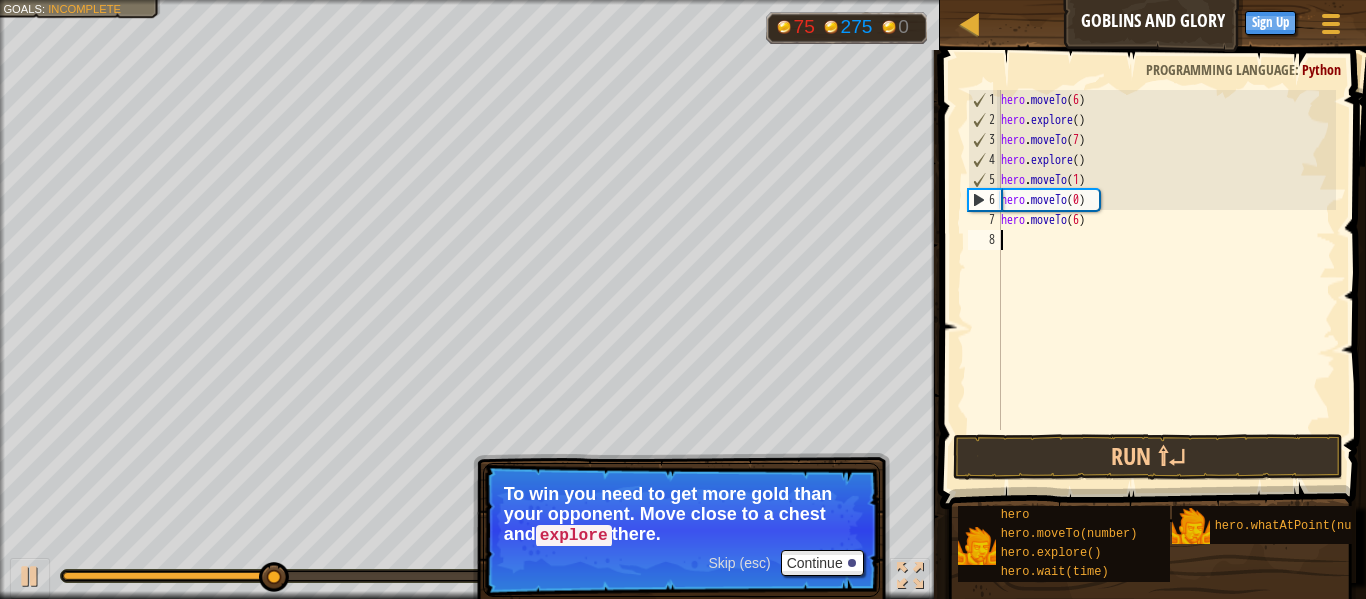 scroll, scrollTop: 9, scrollLeft: 1, axis: both 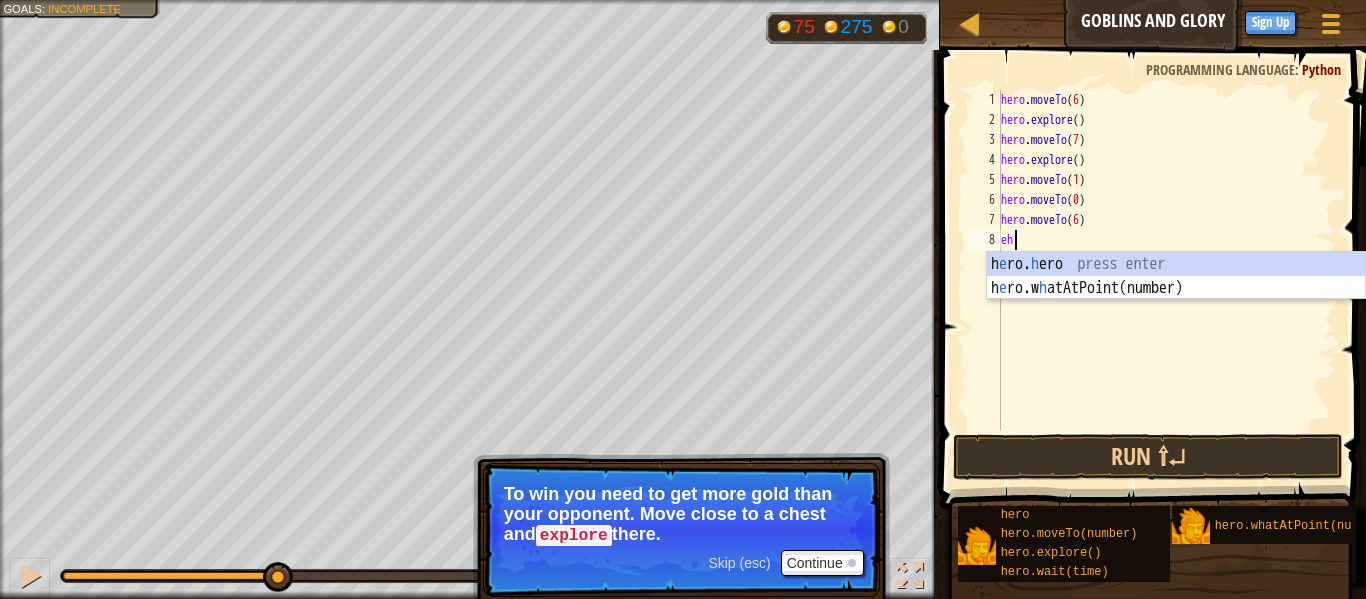 type on "e" 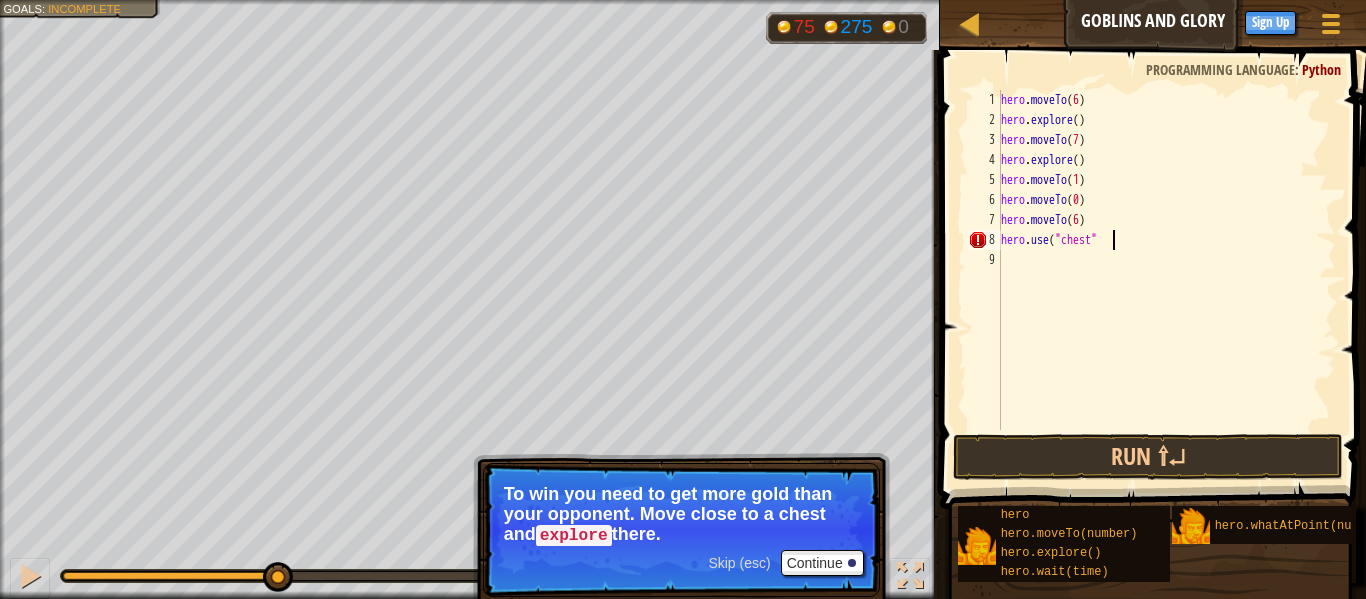 scroll, scrollTop: 9, scrollLeft: 16, axis: both 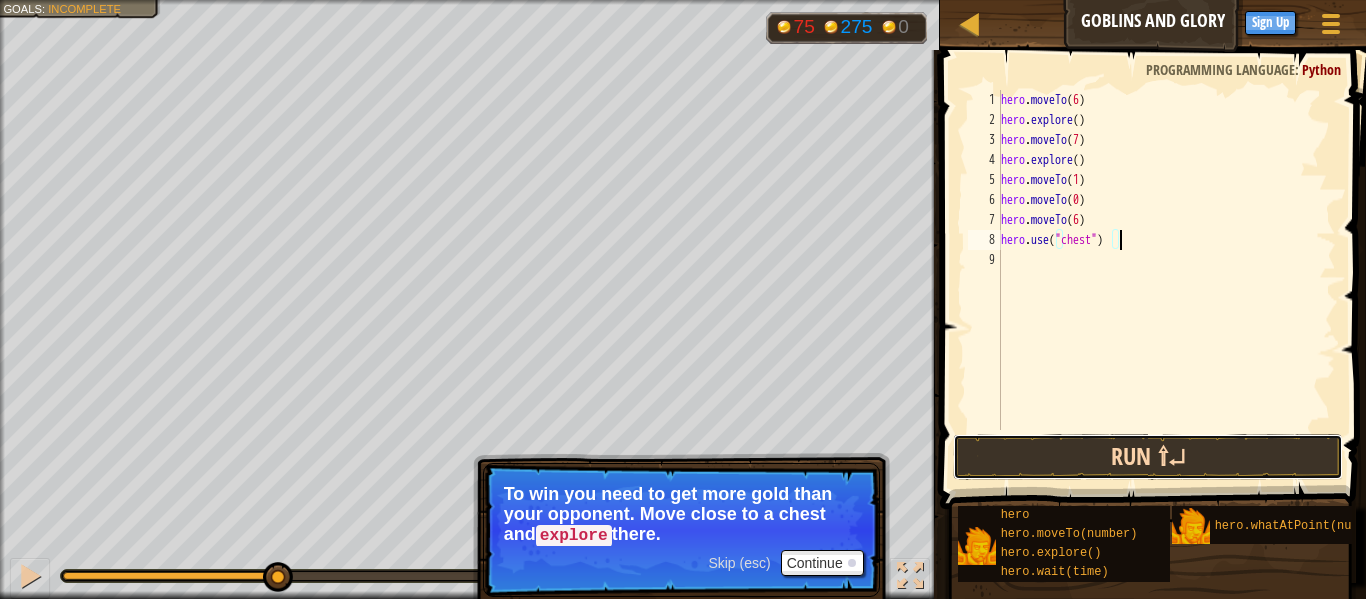 click on "Run ⇧↵" at bounding box center [1148, 457] 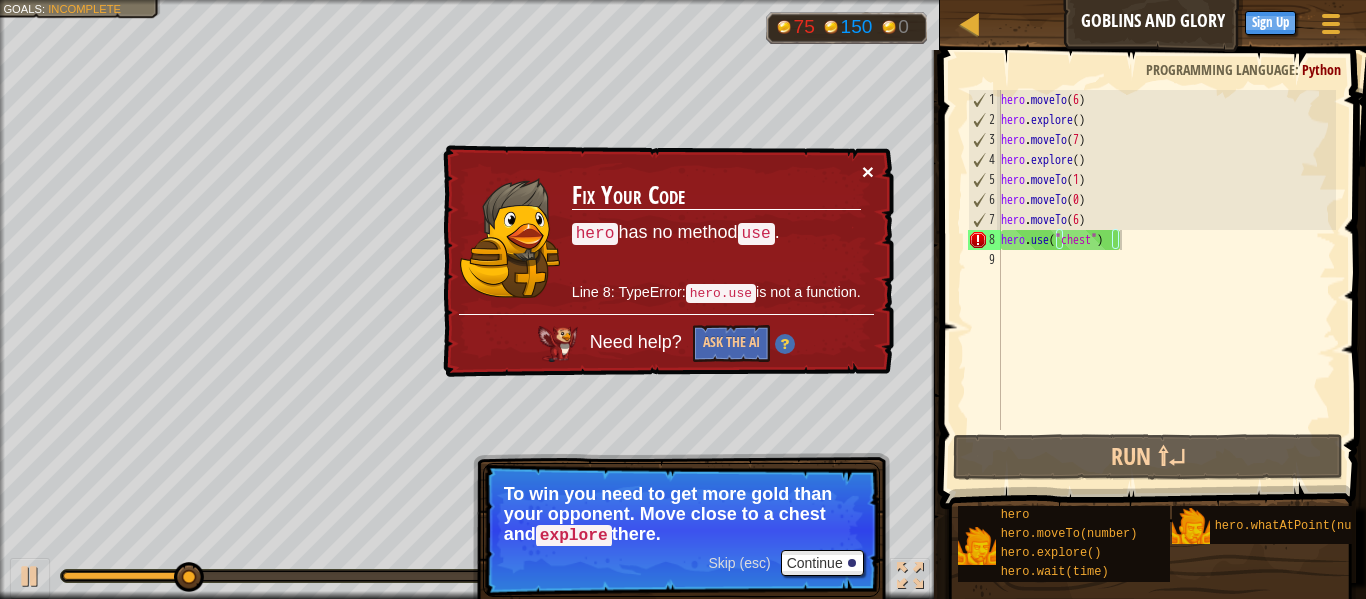 click on "×" at bounding box center [868, 171] 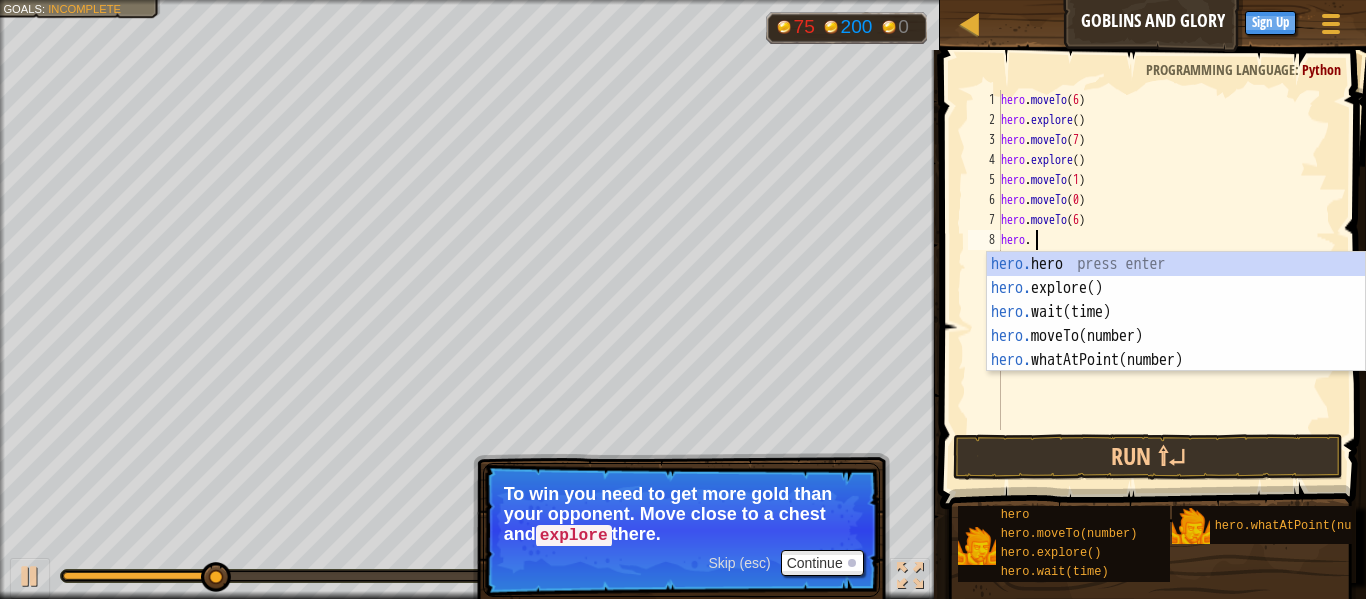 scroll, scrollTop: 9, scrollLeft: 1, axis: both 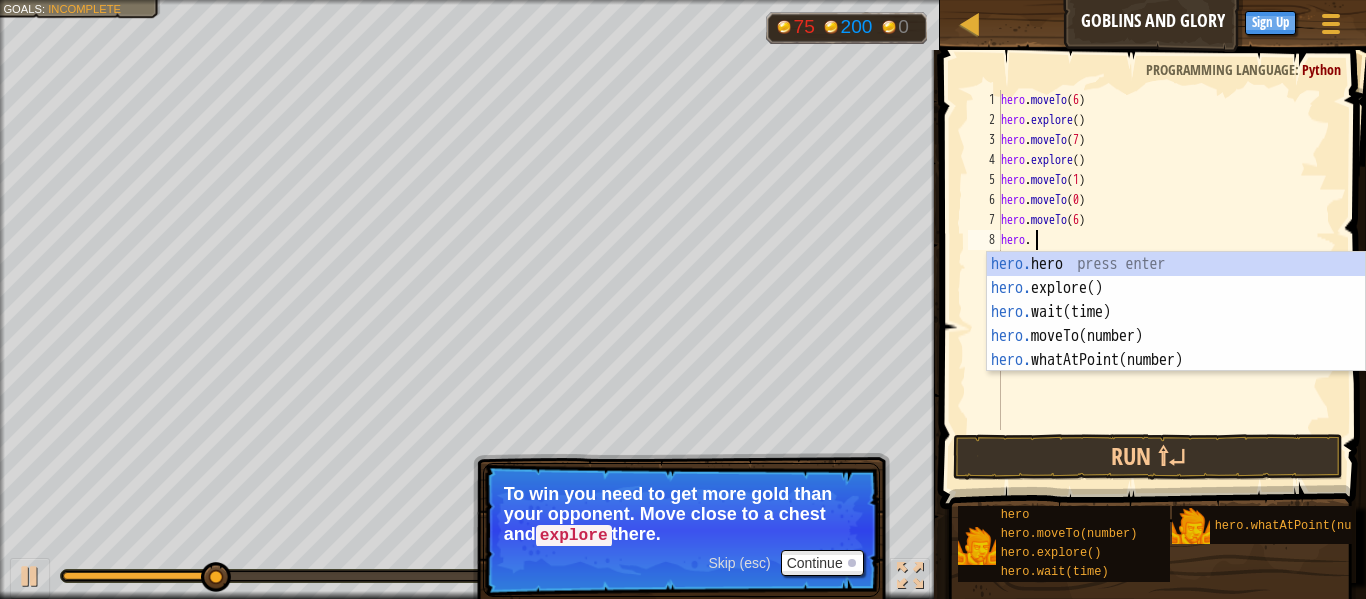 type on "h" 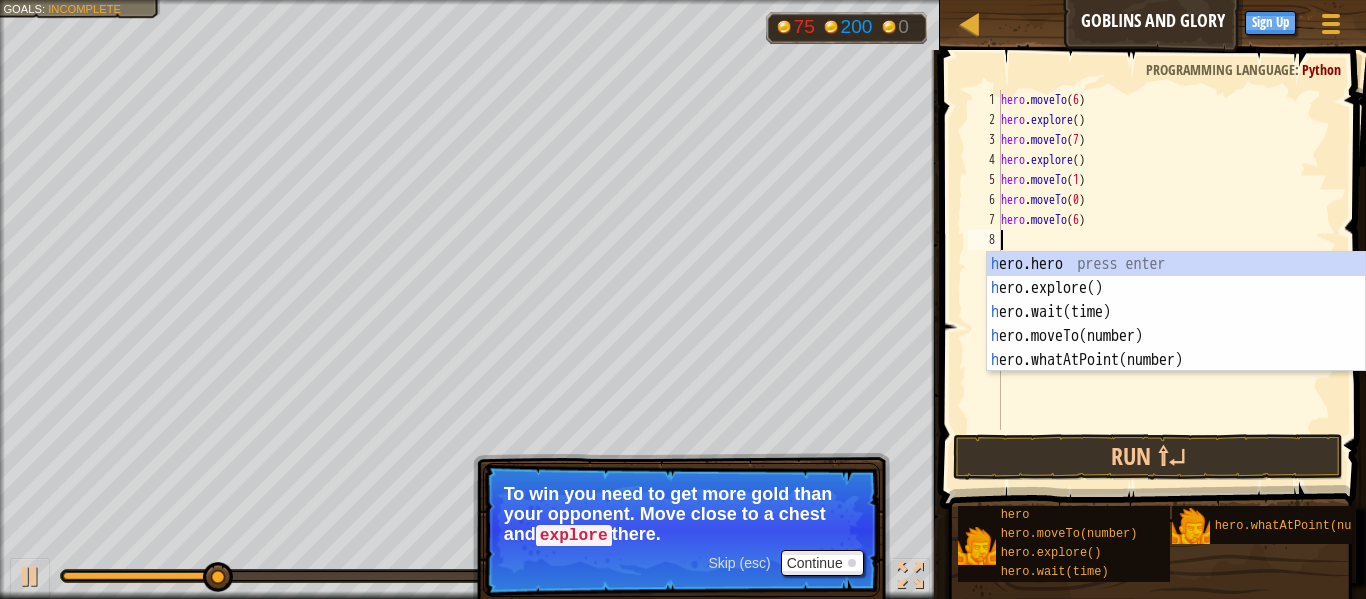 scroll, scrollTop: 9, scrollLeft: 0, axis: vertical 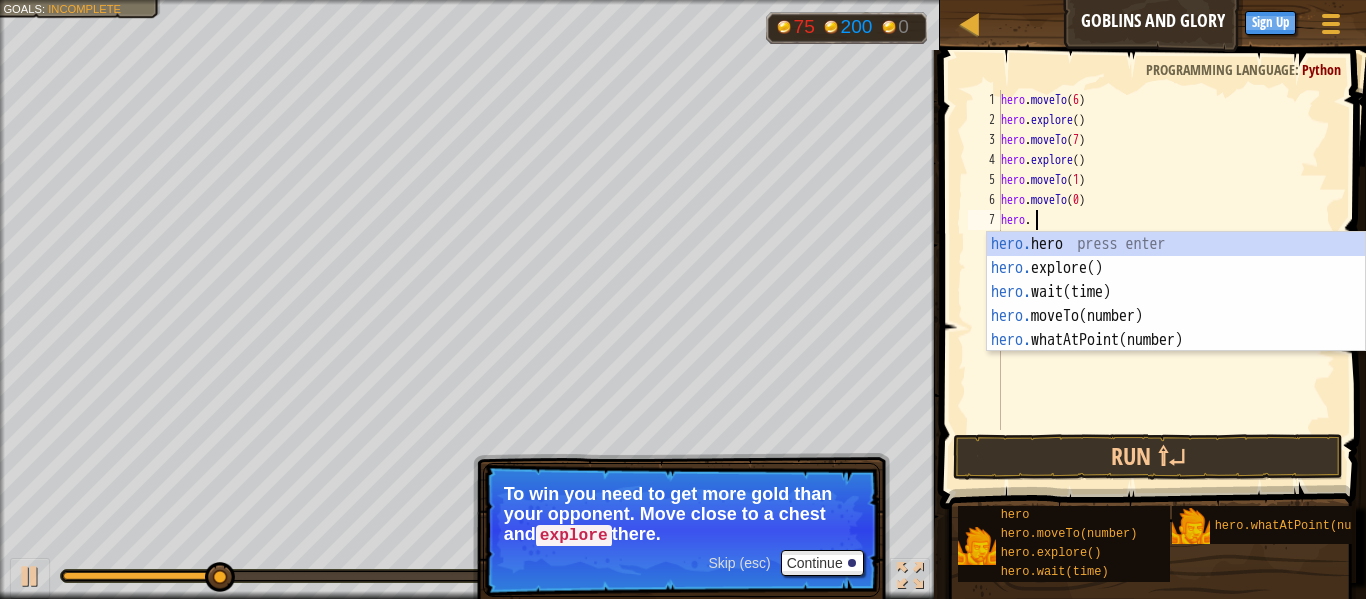 type on "h" 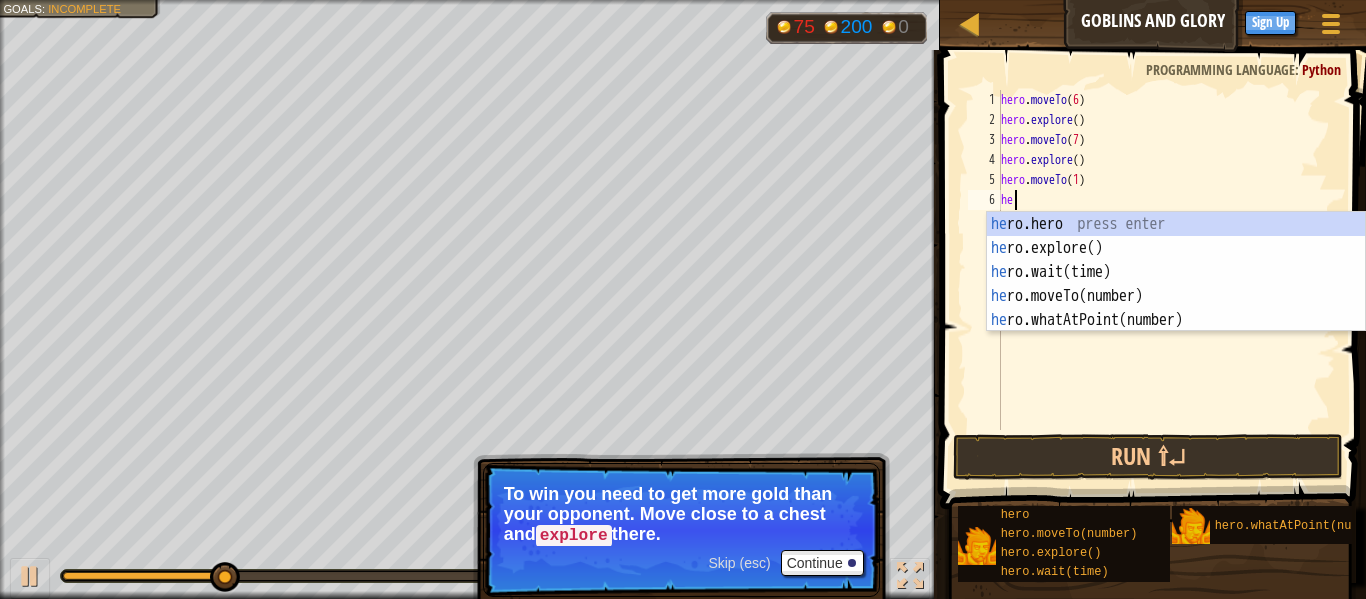 type on "h" 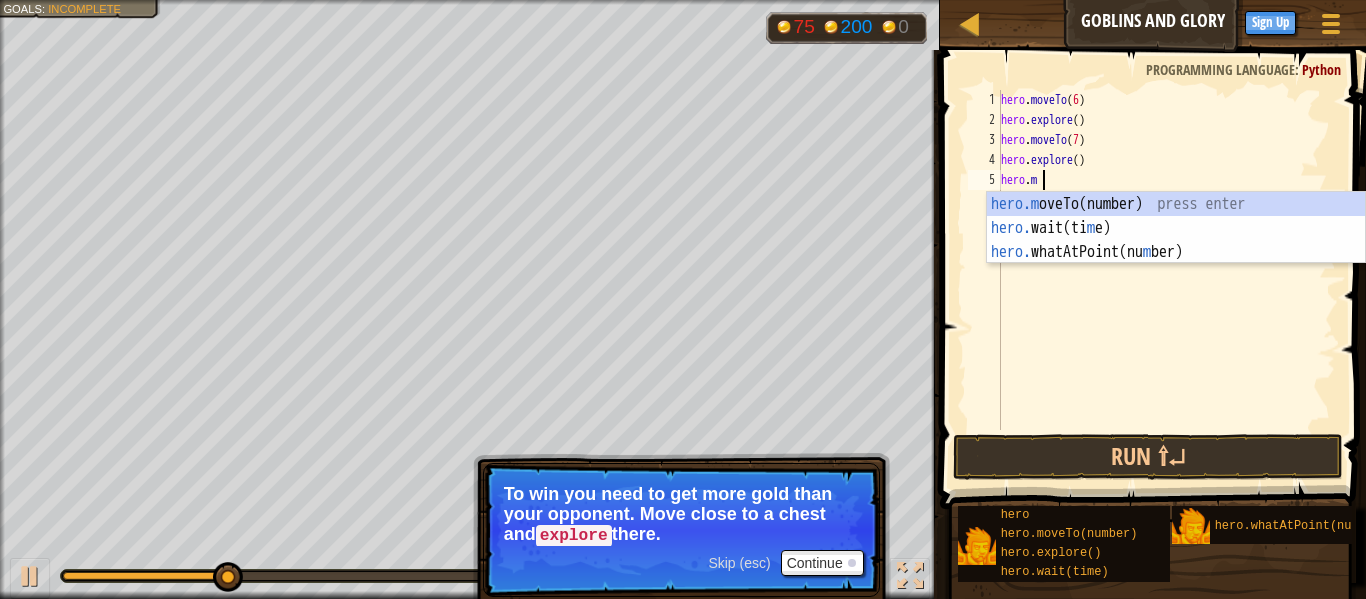 type on "h" 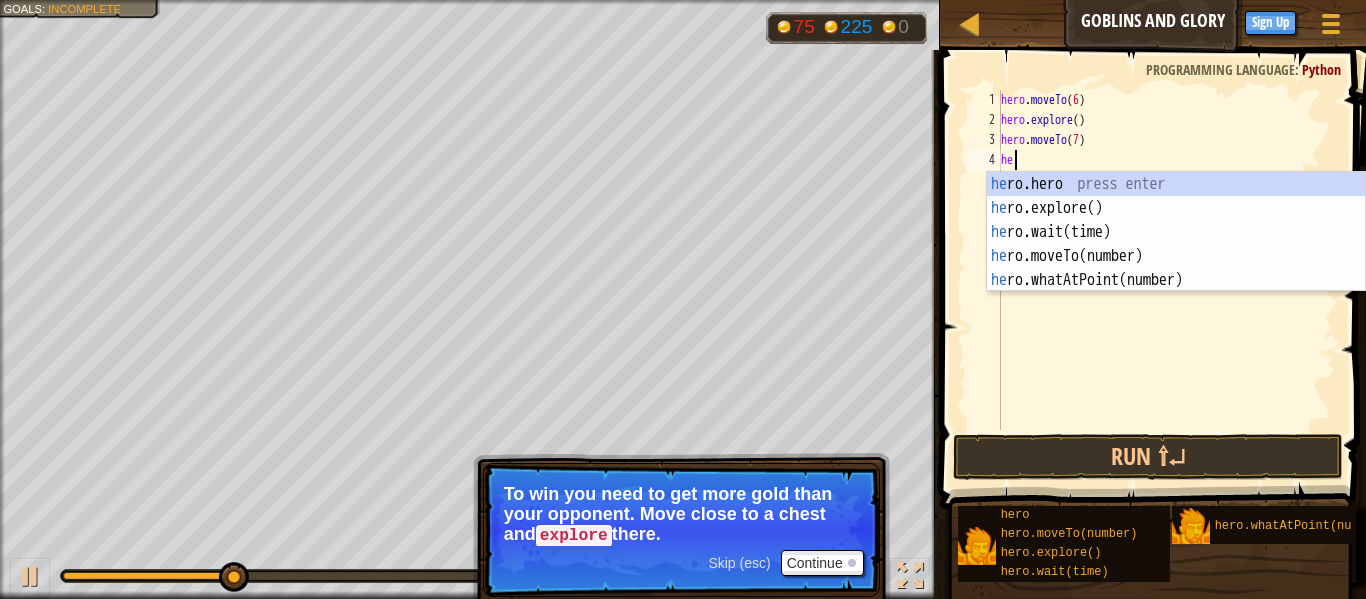 type on "h" 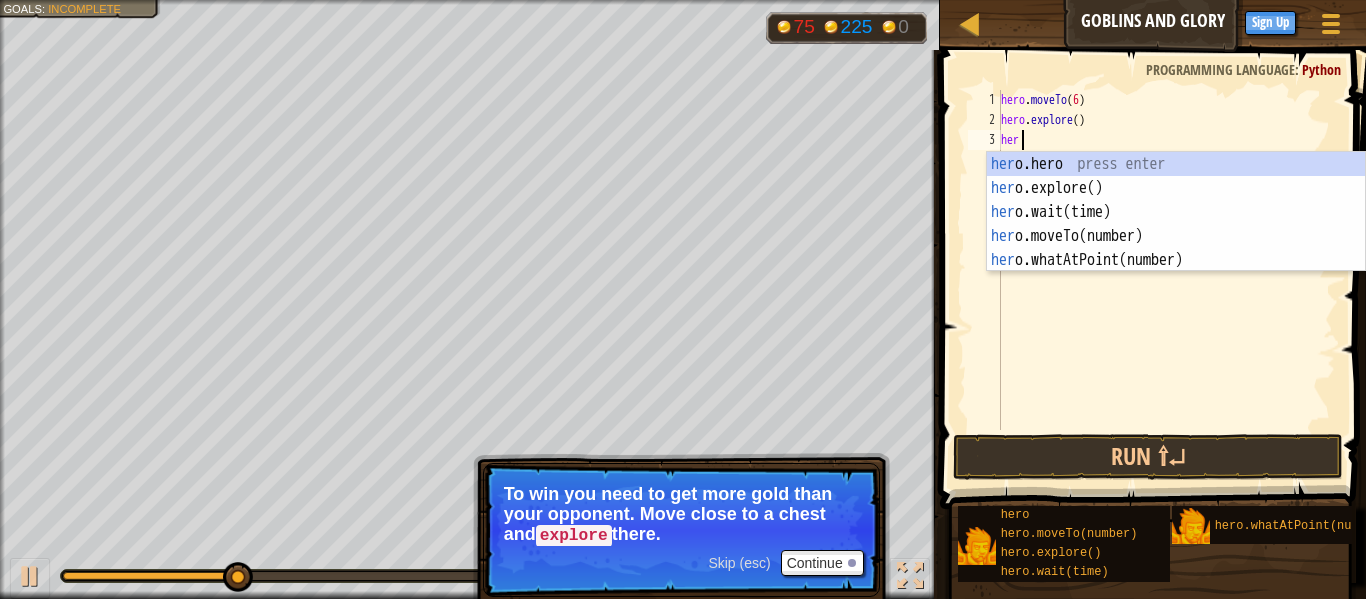 type on "h" 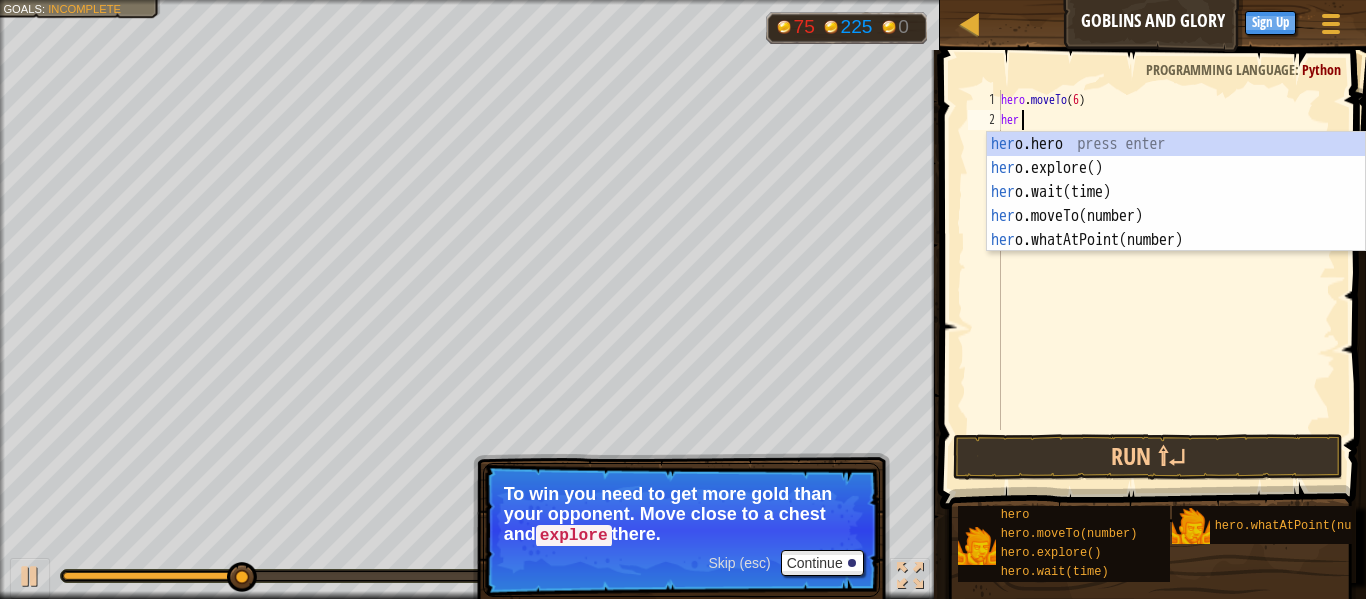 type on "h" 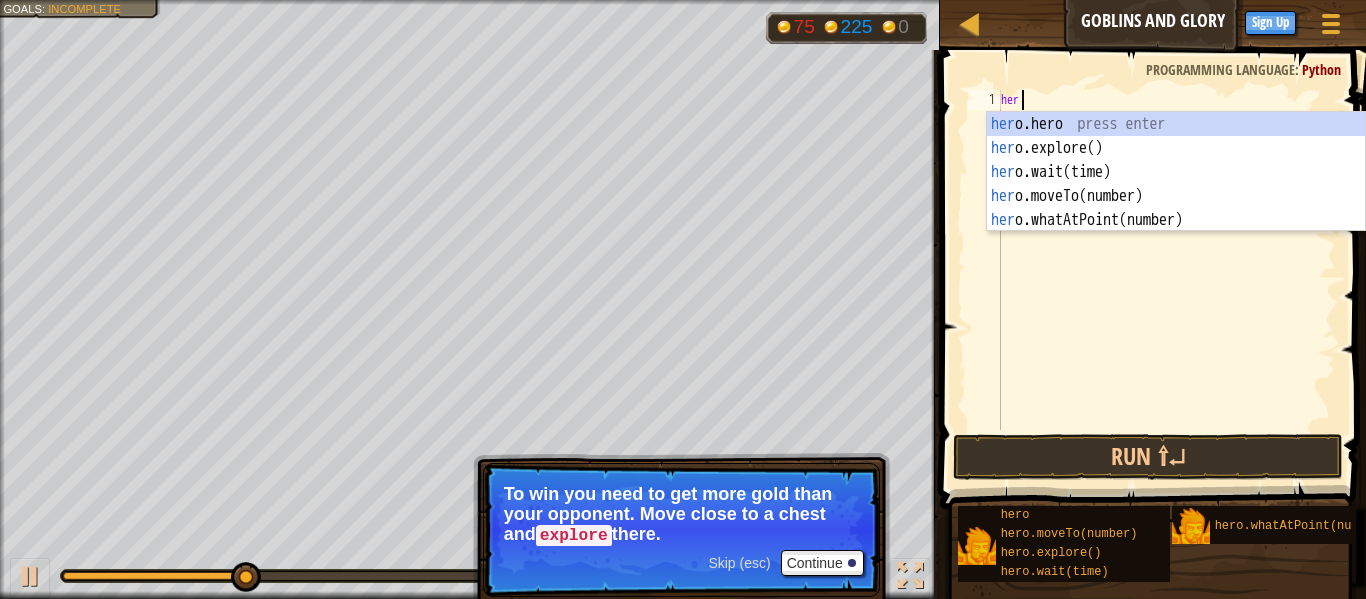 type on "h" 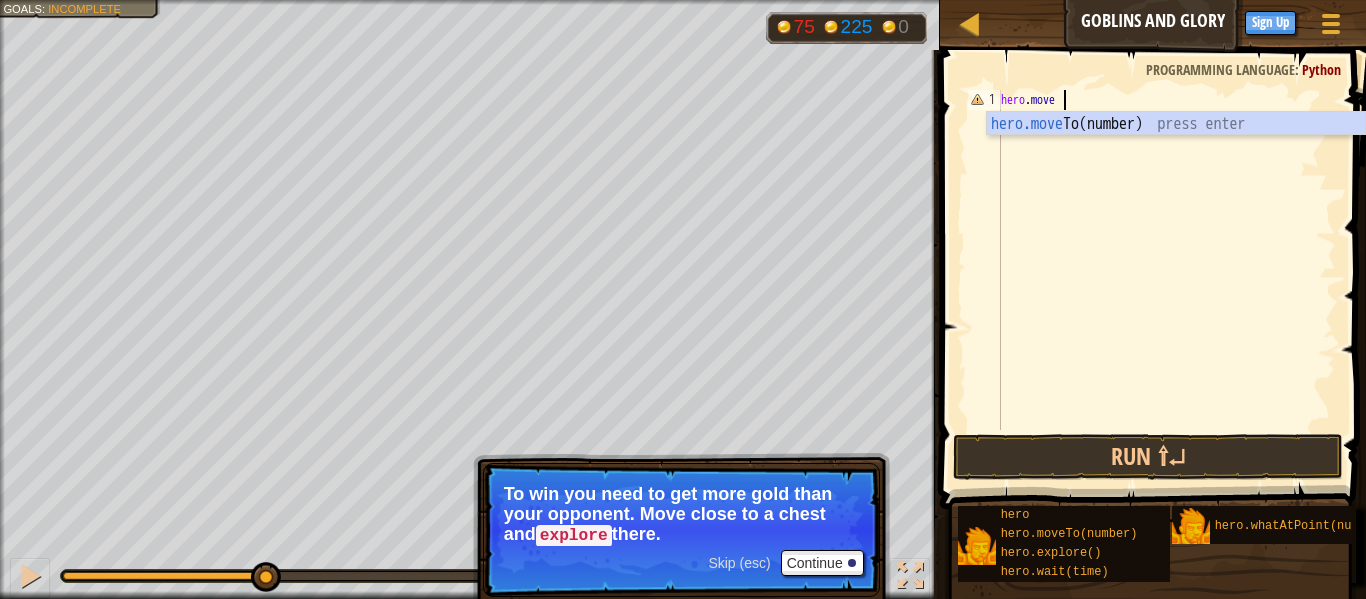 scroll, scrollTop: 9, scrollLeft: 8, axis: both 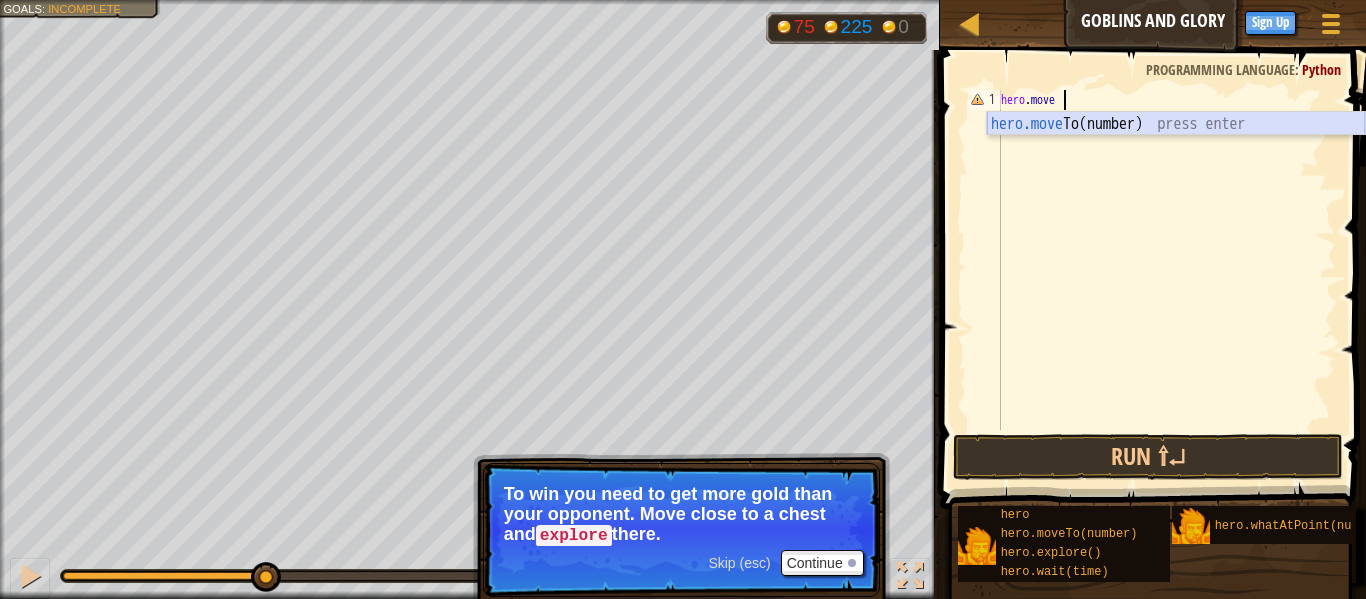 click on "hero.move To(number) press enter" at bounding box center [1176, 148] 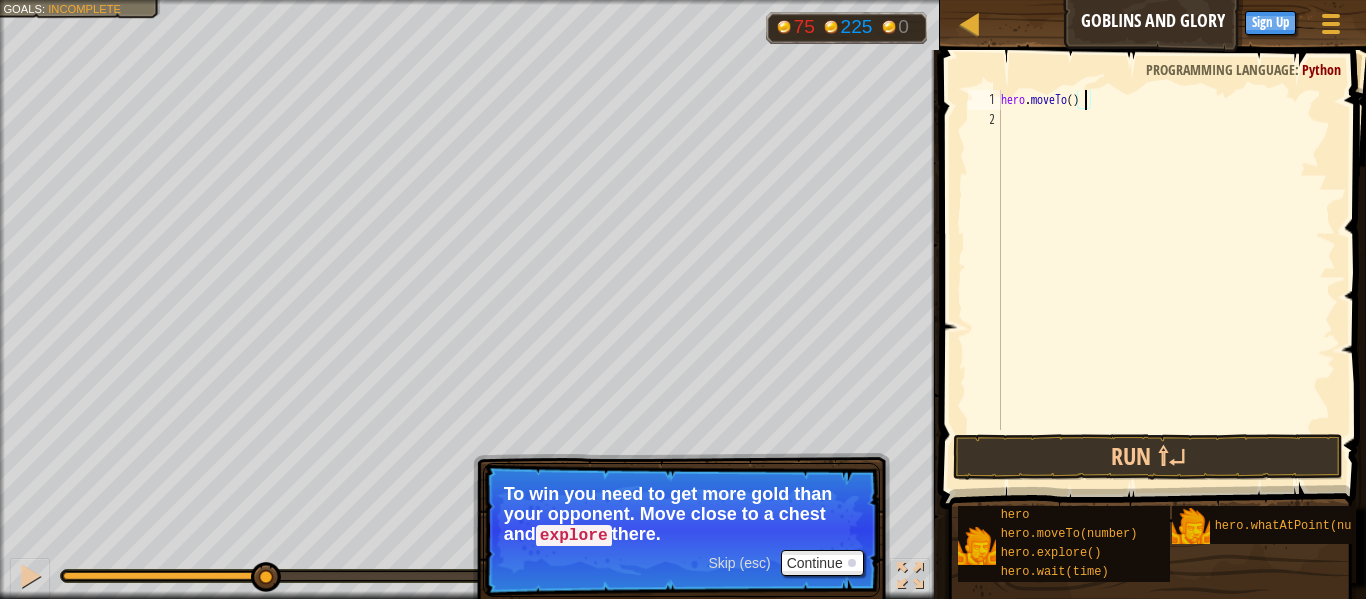 type on "hero.moveTo(6)" 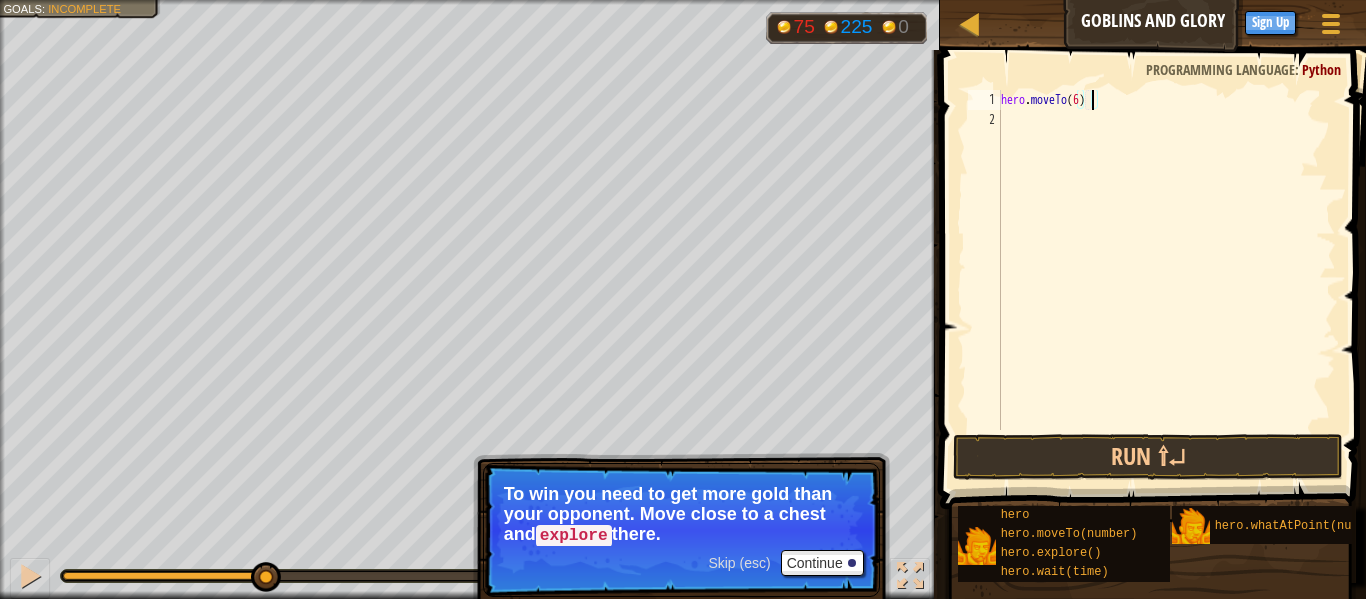 scroll, scrollTop: 9, scrollLeft: 13, axis: both 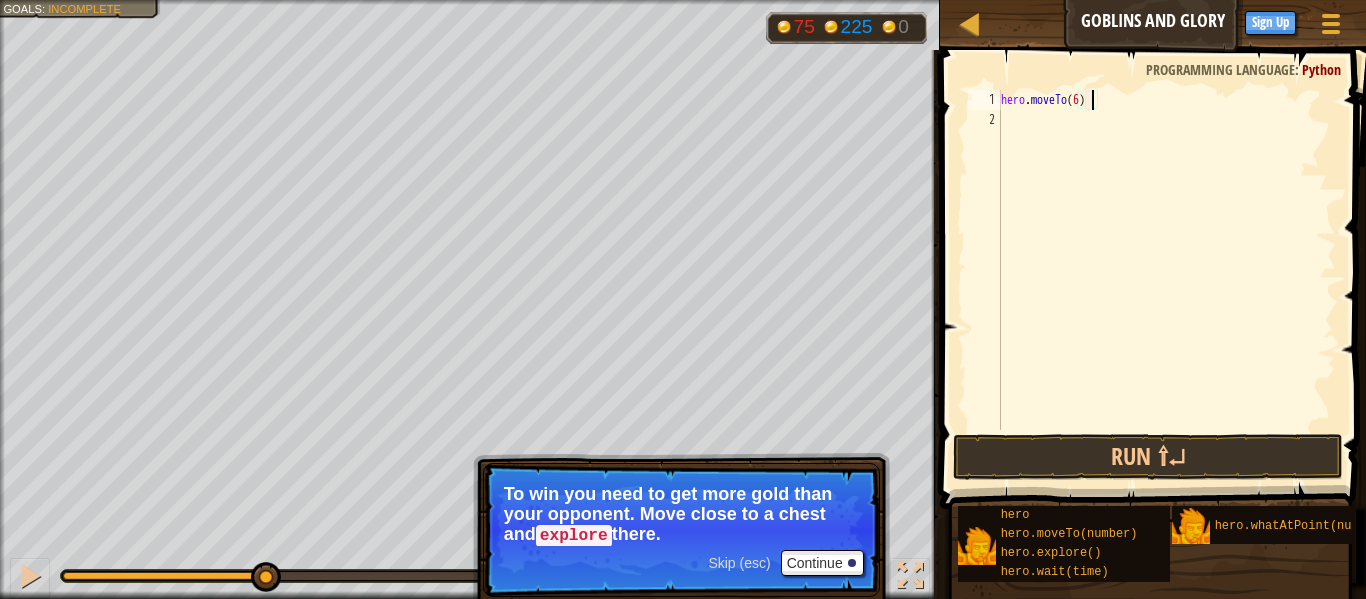 click on "hero . moveTo ( 6 )" at bounding box center (1166, 280) 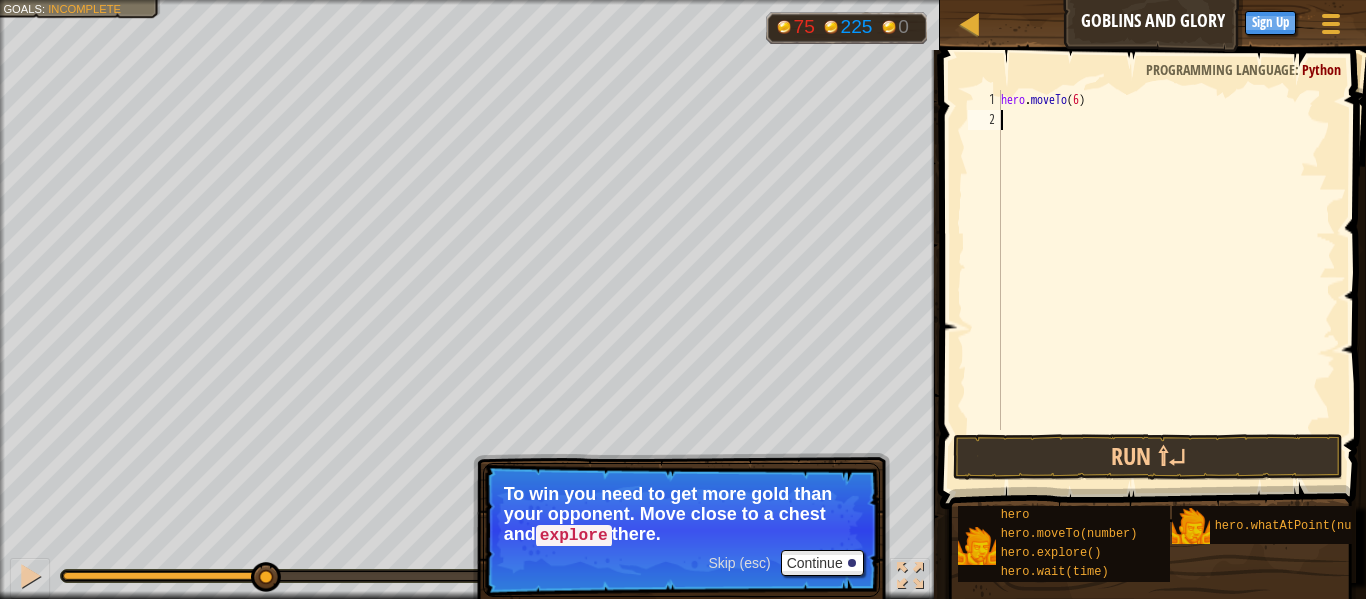 scroll, scrollTop: 9, scrollLeft: 0, axis: vertical 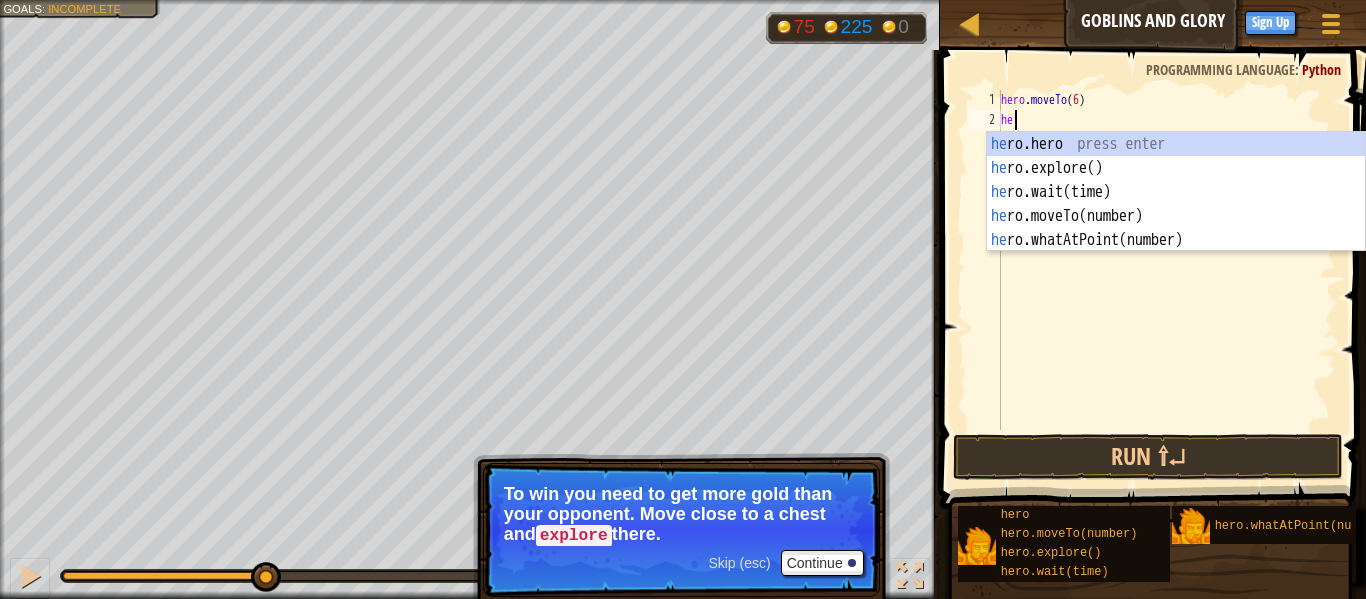 type on "hero" 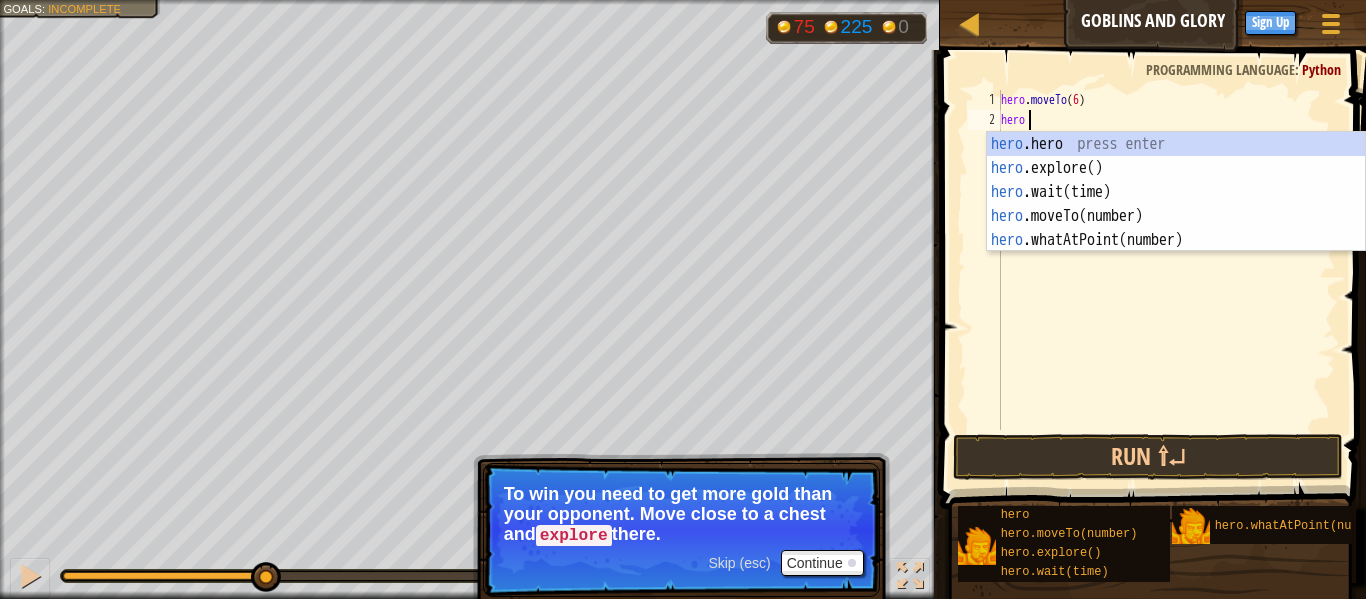 scroll, scrollTop: 9, scrollLeft: 3, axis: both 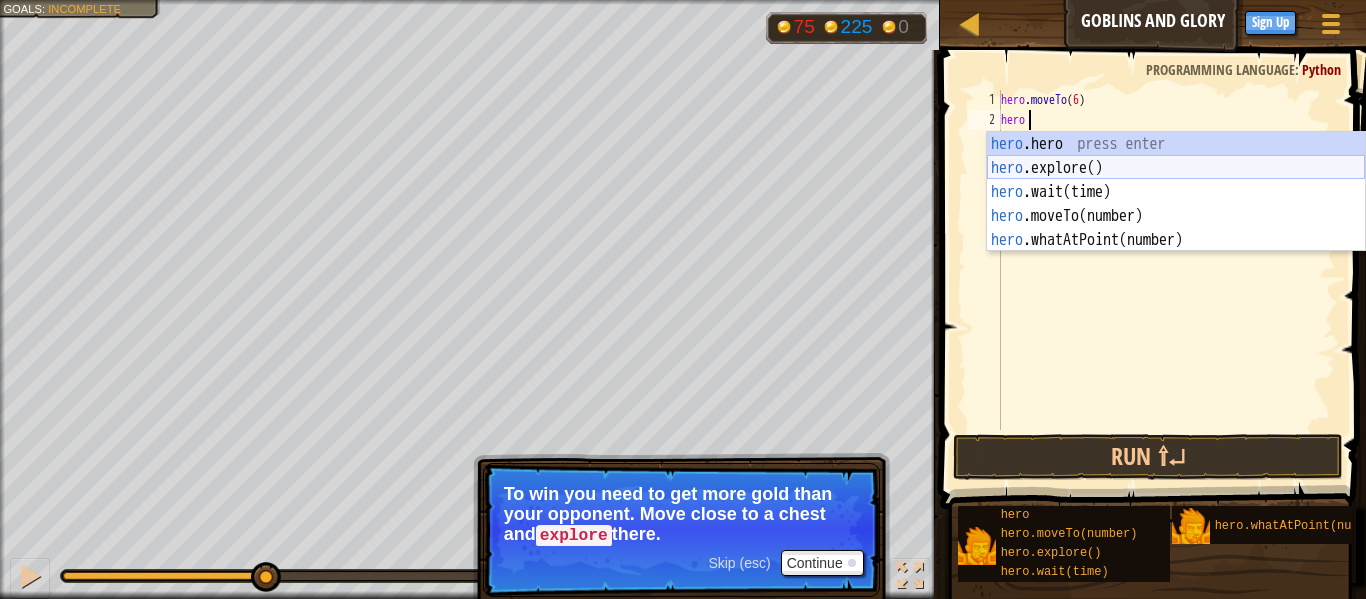 click on "hero .hero press enter hero .explore() press enter hero .wait(time) press enter hero .moveTo(number) press enter hero .whatAtPoint(number) press enter" at bounding box center (1176, 216) 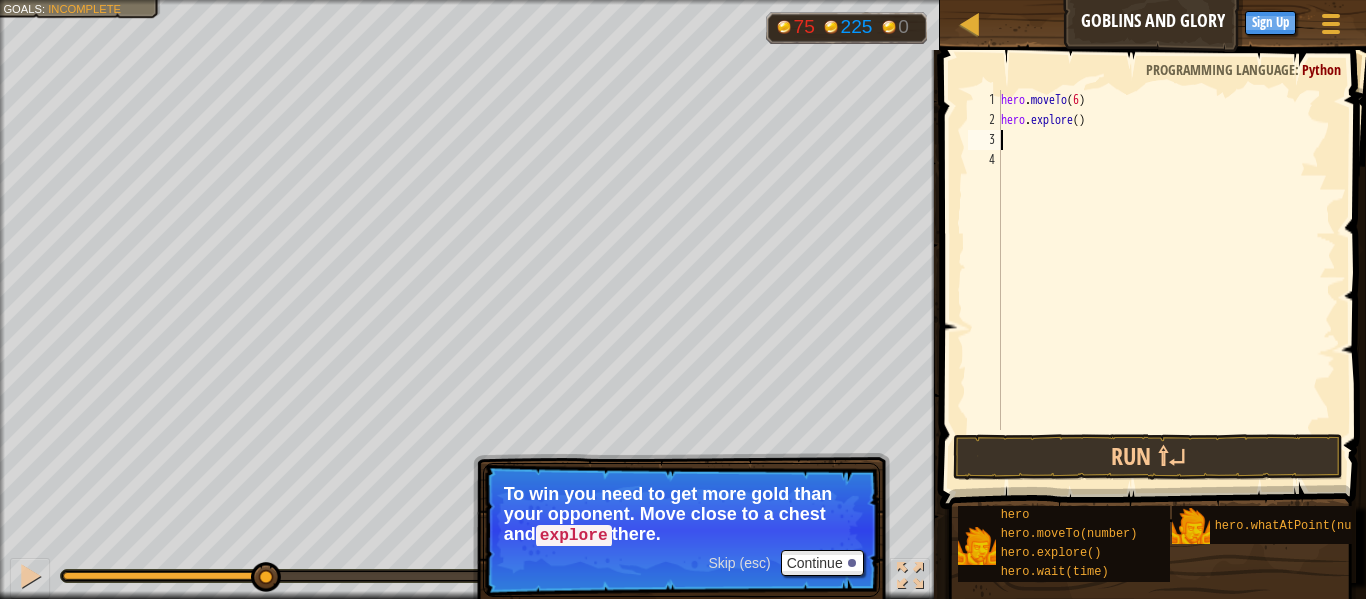 scroll, scrollTop: 9, scrollLeft: 0, axis: vertical 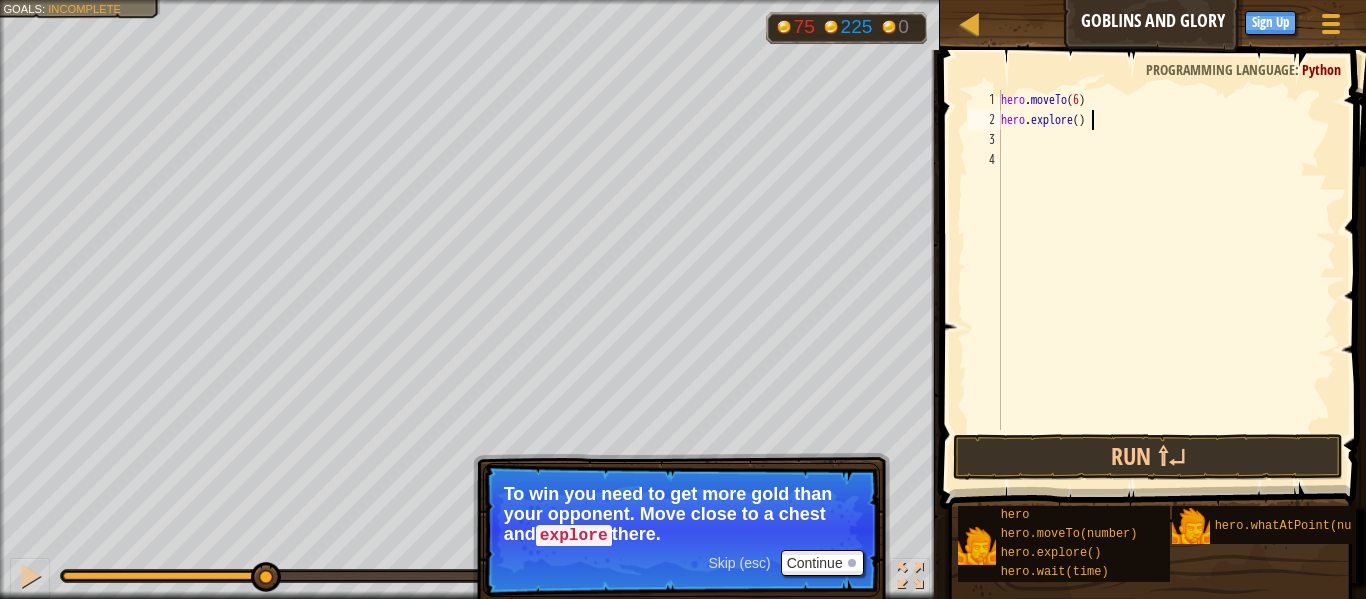 click on "hero . moveTo ( 6 ) hero . explore ( )" at bounding box center (1166, 280) 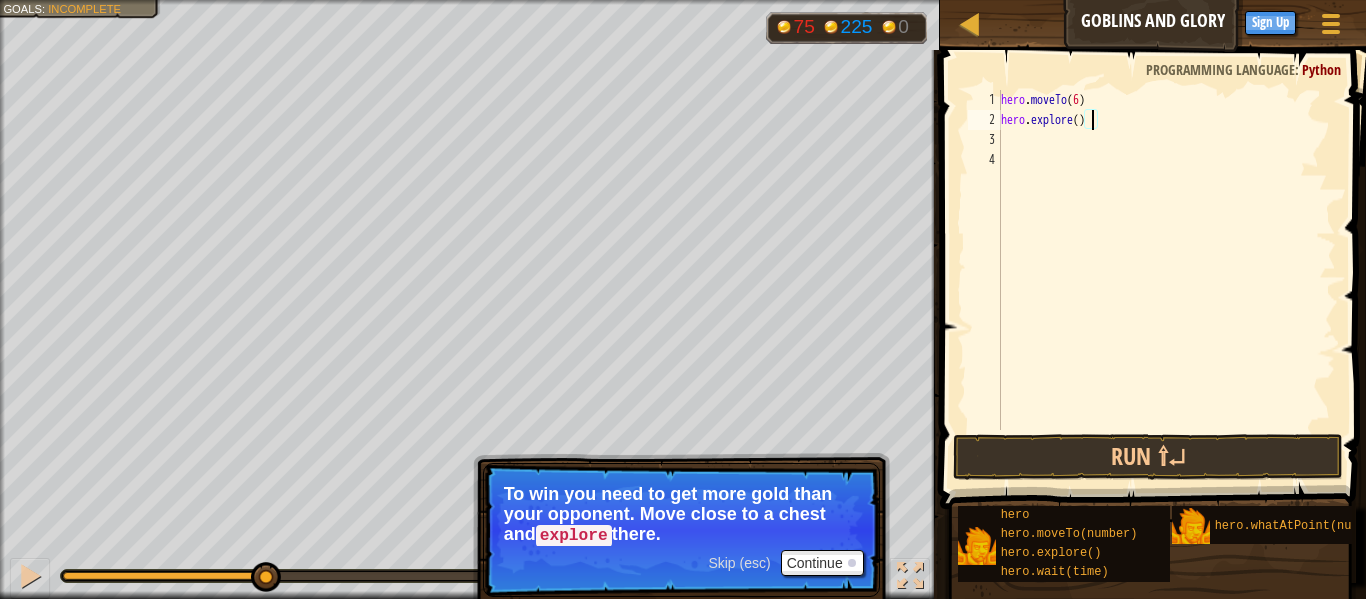 type on "hero.explore(6)" 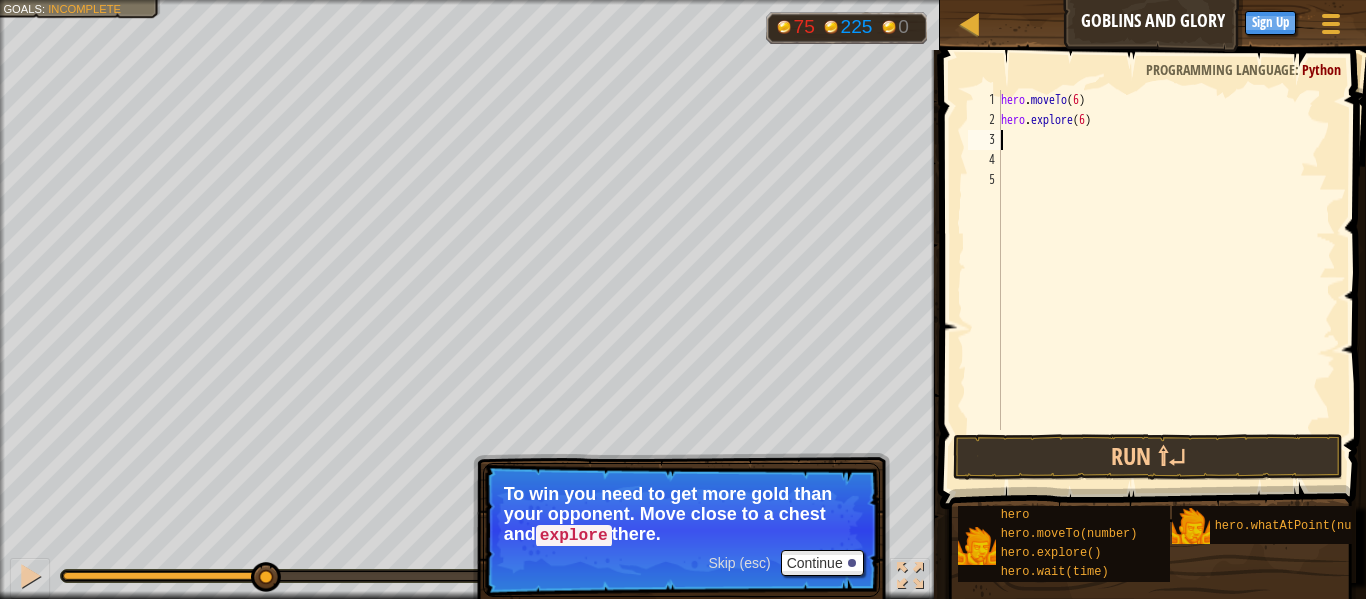 scroll, scrollTop: 9, scrollLeft: 0, axis: vertical 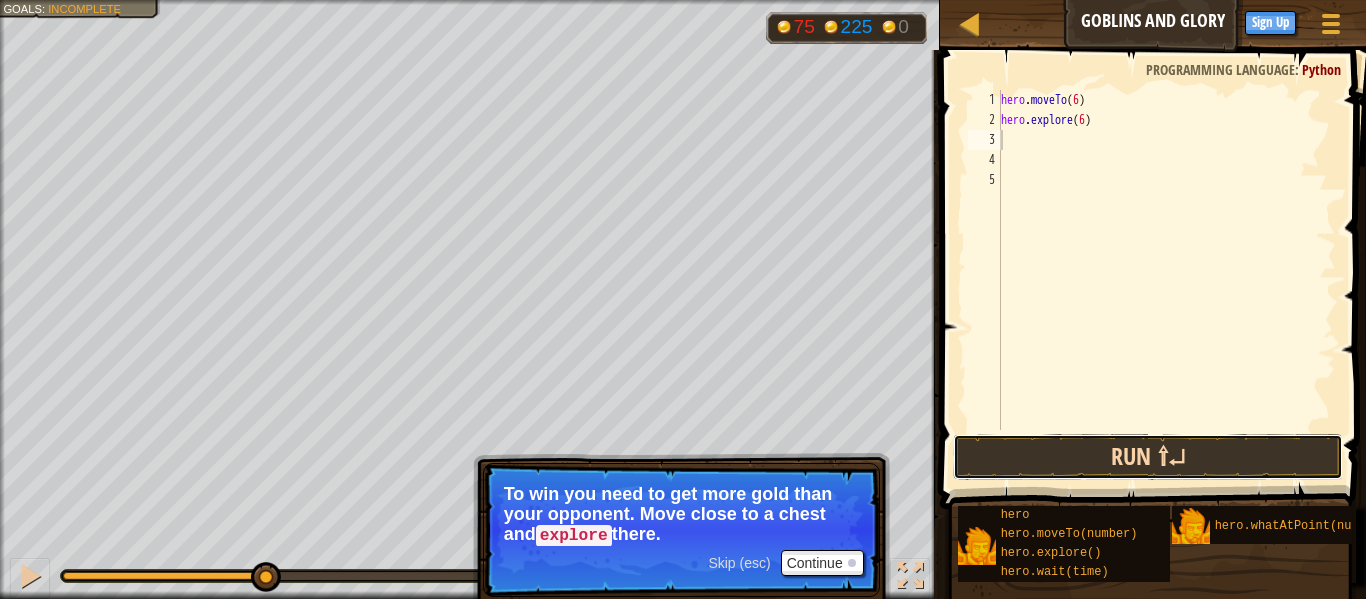 click on "Run ⇧↵" at bounding box center [1148, 457] 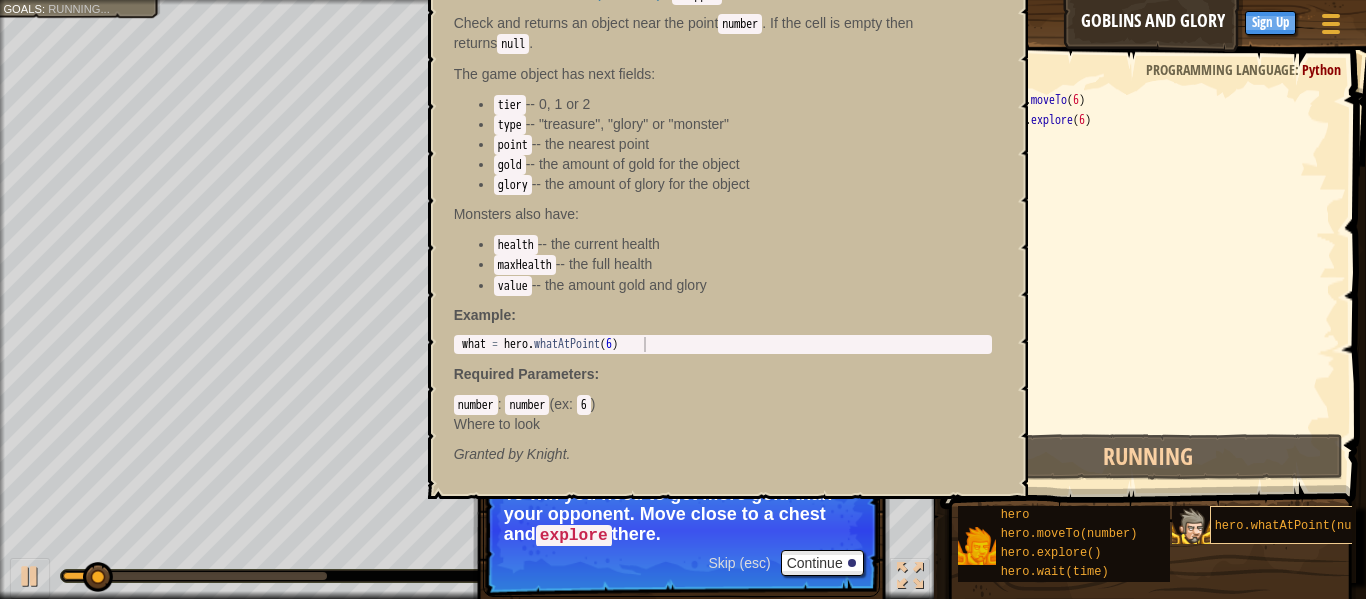 click on "hero.whatAtPoint(number)" at bounding box center [1301, 526] 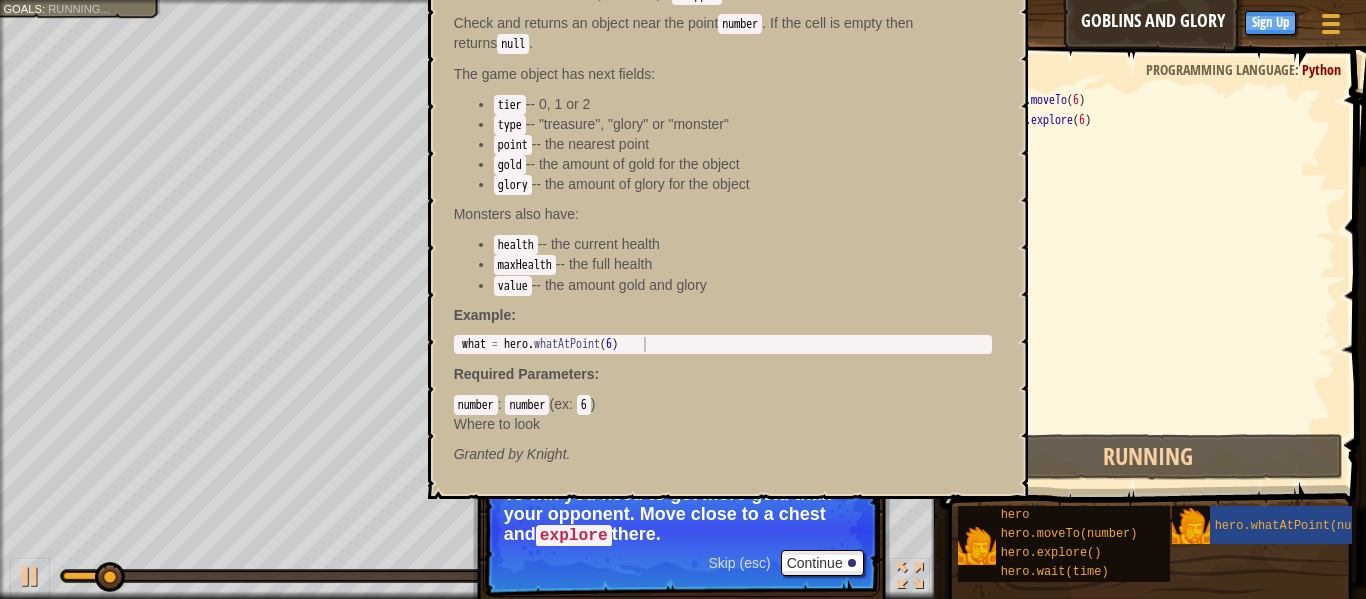 click on "hero hero.moveTo(number) hero.explore() hero.wait(time) hero.whatAtPoint(number)" at bounding box center [1154, 544] 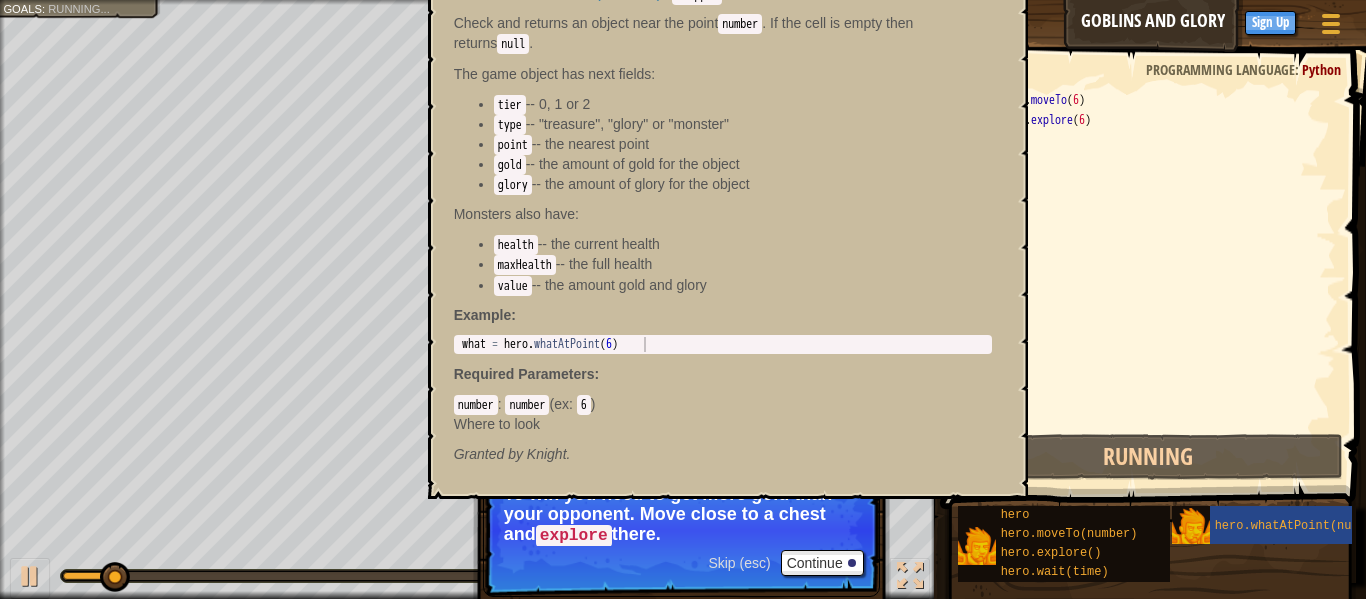 click on "hero . moveTo ( 6 ) hero . explore ( 6 )" at bounding box center (1166, 280) 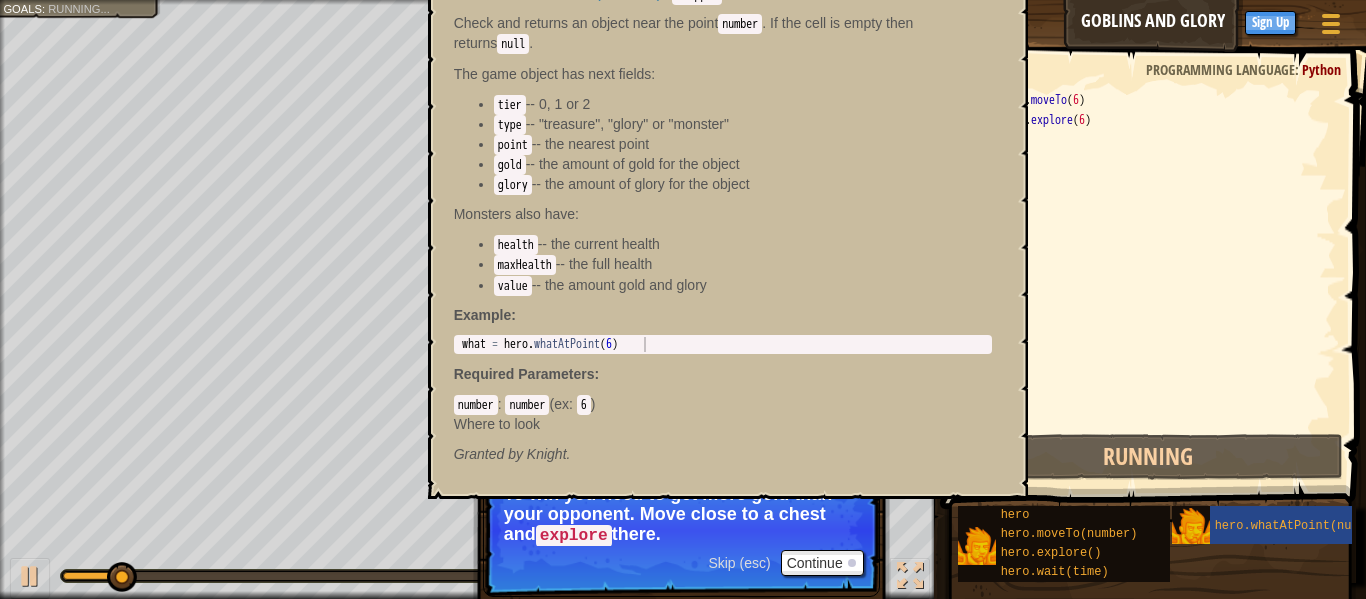 click on "hero . moveTo ( 6 ) hero . explore ( 6 )" at bounding box center (1166, 280) 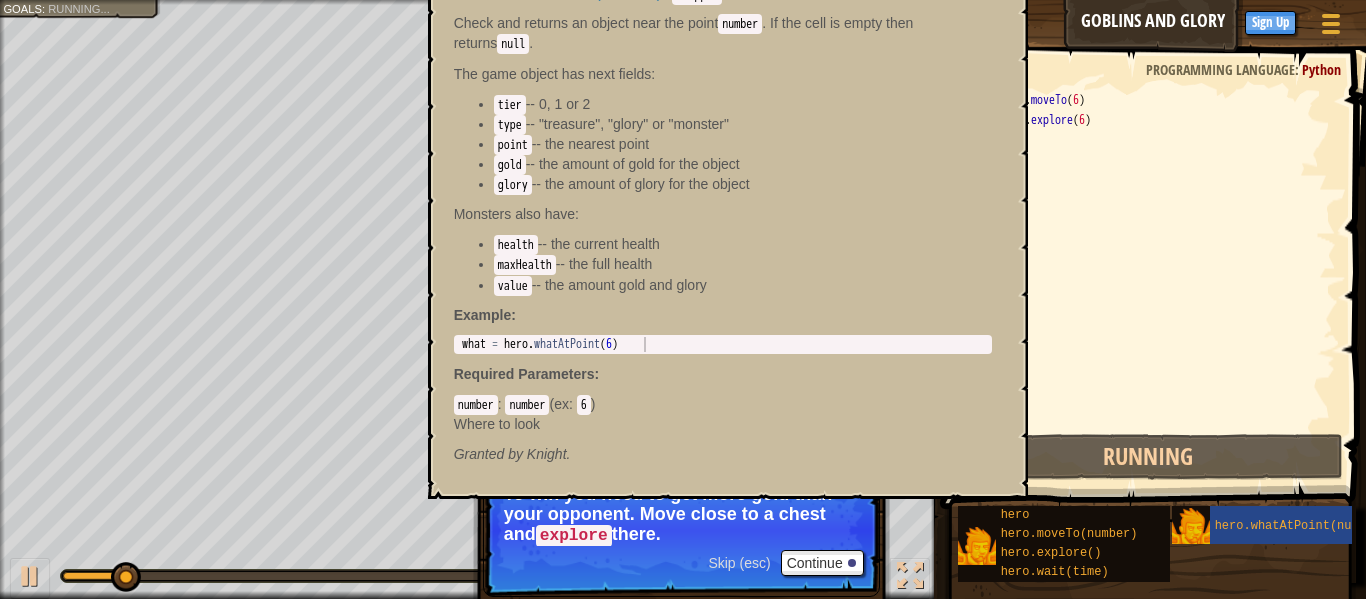 click on "hero . moveTo ( 6 ) hero . explore ( 6 )" at bounding box center (1166, 280) 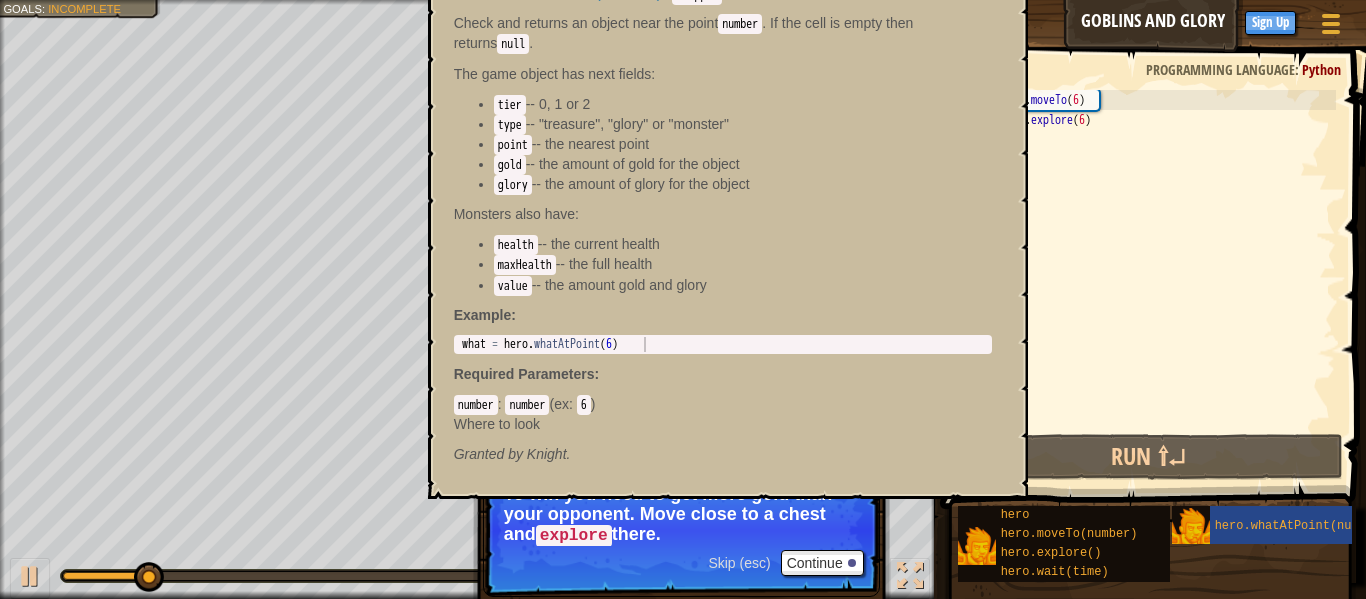 click on "hero . moveTo ( 6 ) hero . explore ( 6 )" at bounding box center [1166, 280] 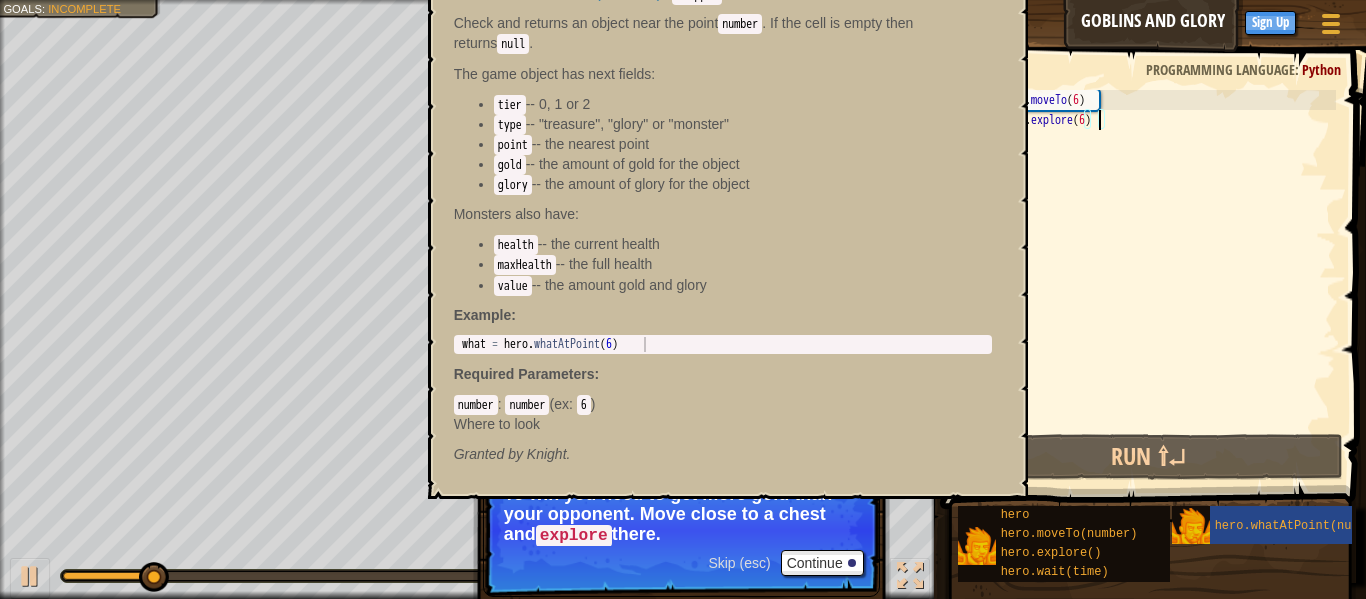 click on "hero . moveTo ( 6 ) hero . explore ( 6 )" at bounding box center [1166, 280] 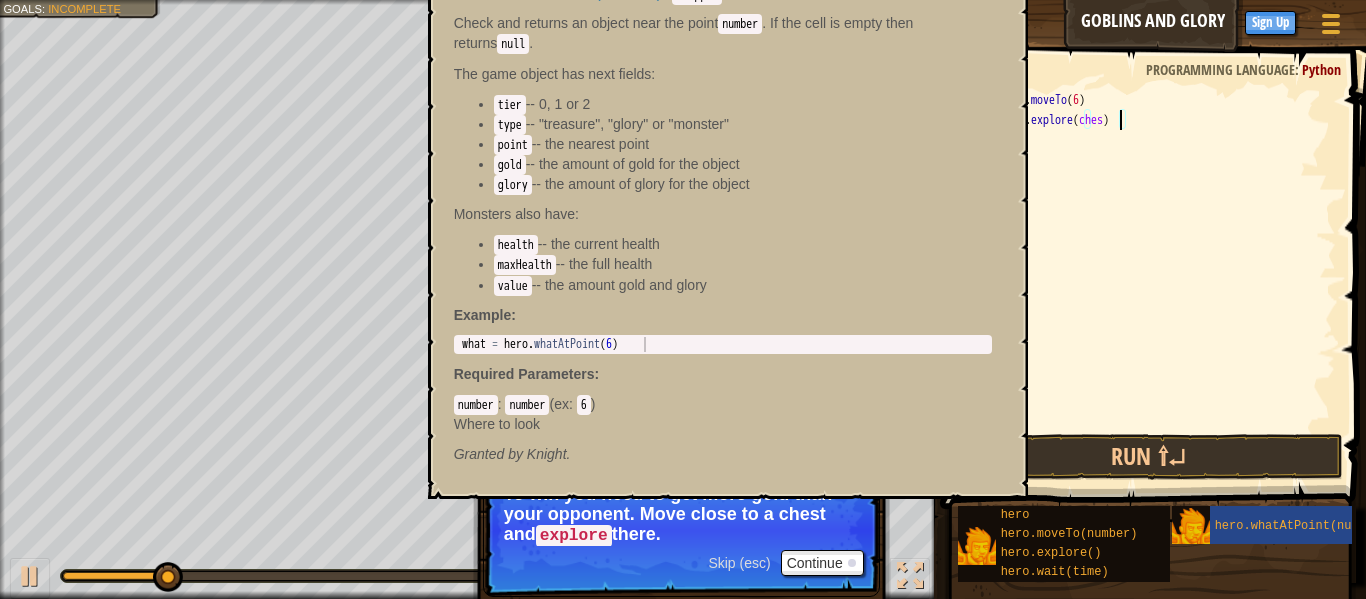 type on "hero.explore(chest)" 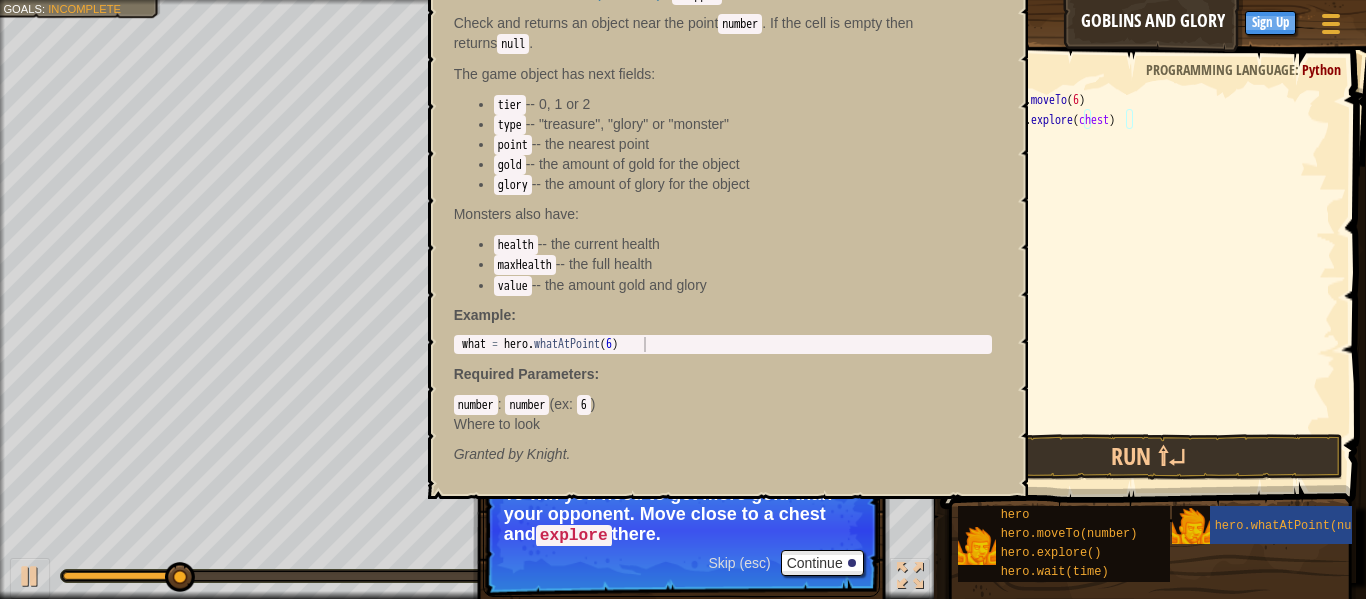 scroll, scrollTop: 9, scrollLeft: 0, axis: vertical 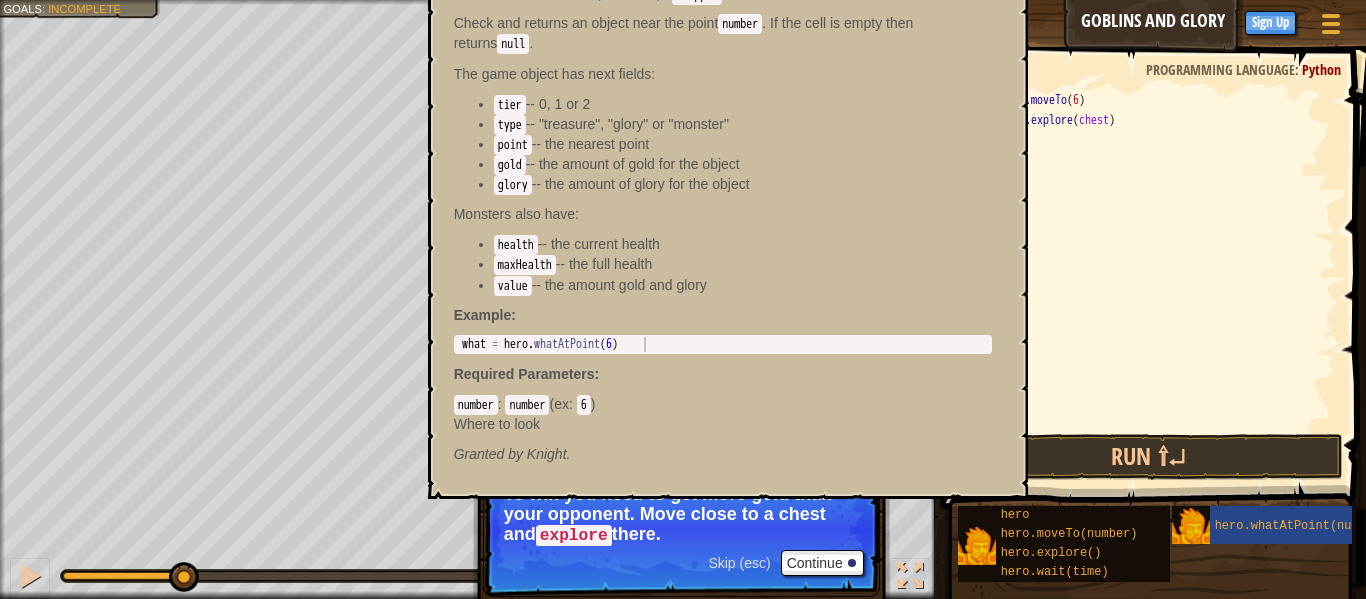 click on "hero . moveTo ( 6 ) hero . explore ( chest )" at bounding box center [1166, 280] 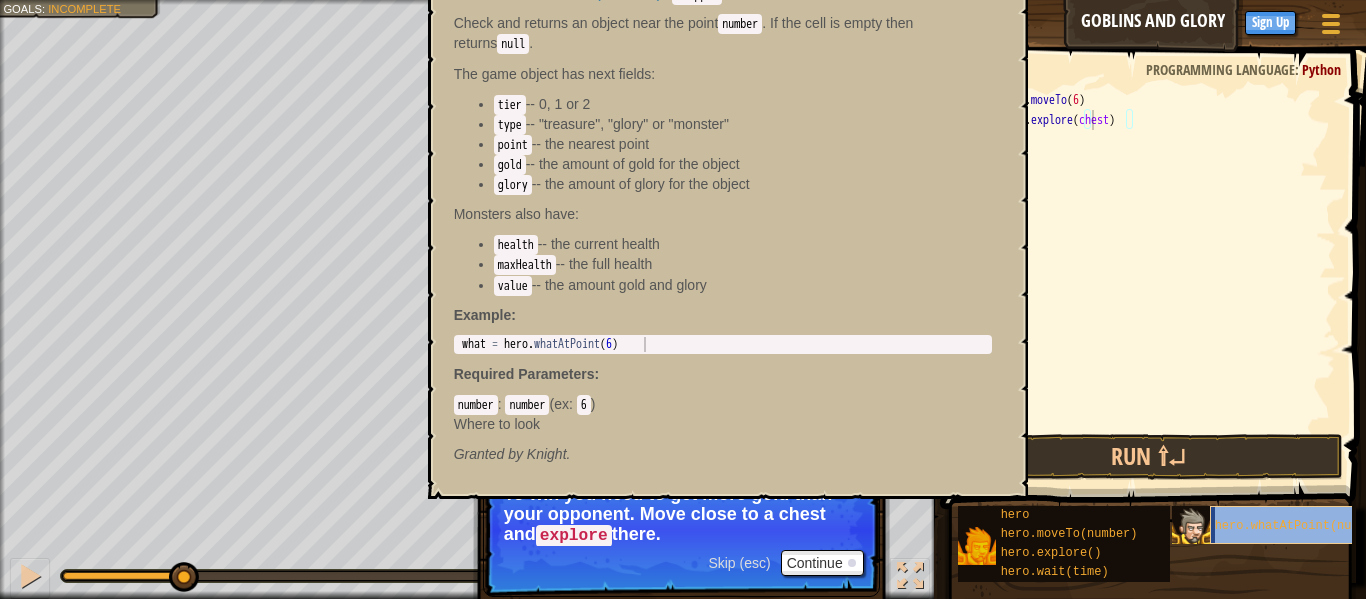click on "hero.whatAtPoint(number)" at bounding box center (1290, 525) 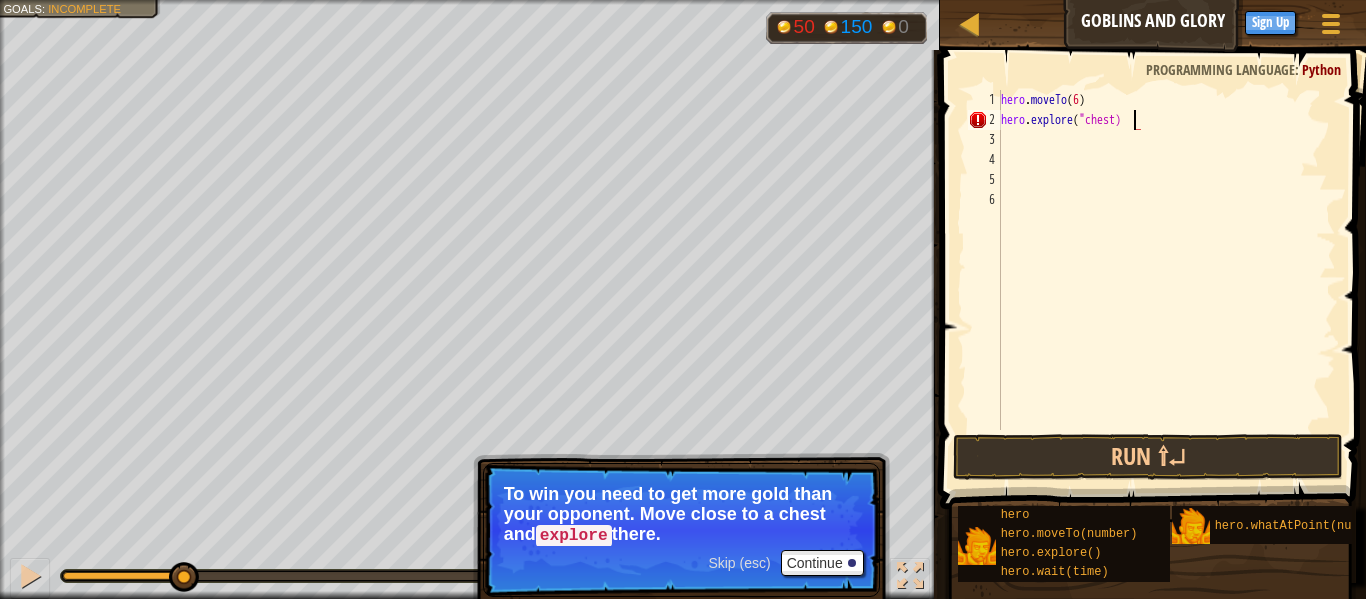 scroll, scrollTop: 9, scrollLeft: 20, axis: both 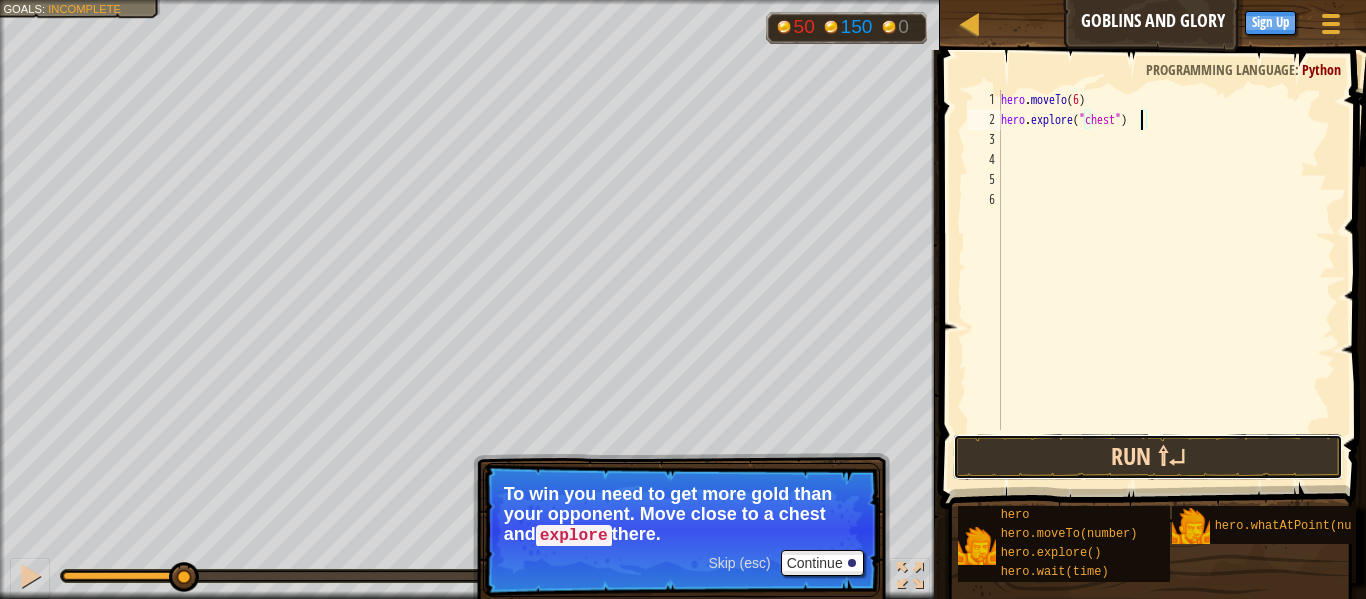 click on "Run ⇧↵" at bounding box center (1148, 457) 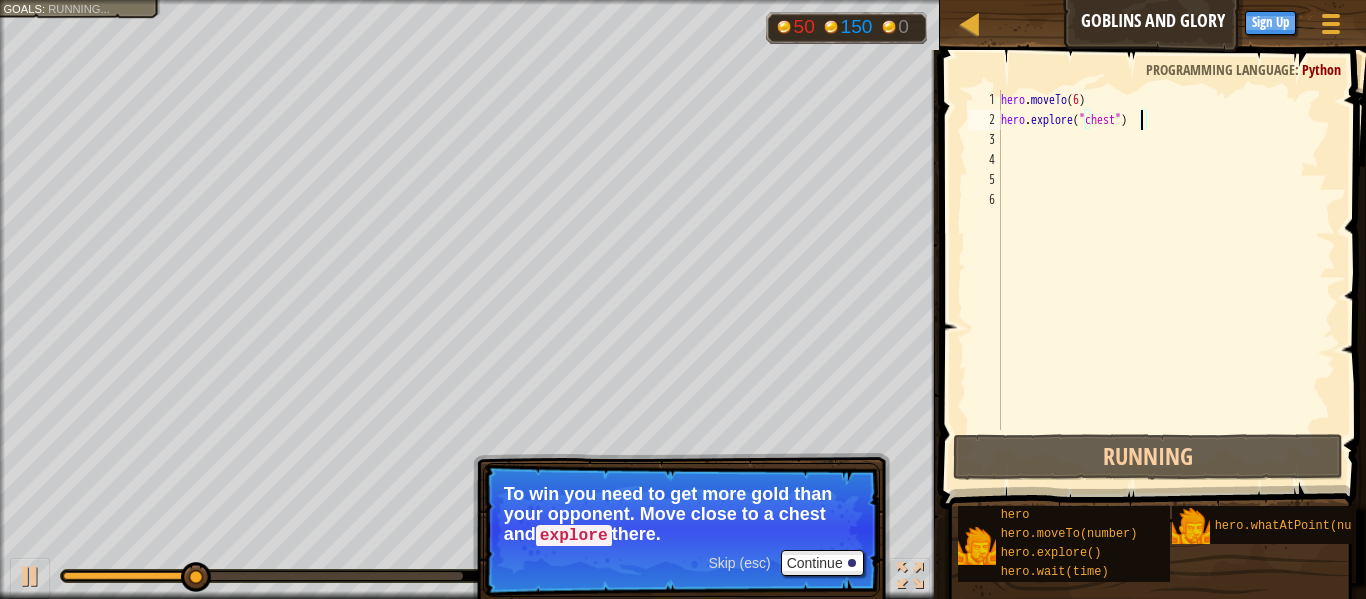 click on "hero . moveTo ( 6 ) hero . explore ( "chest" )" at bounding box center (1166, 280) 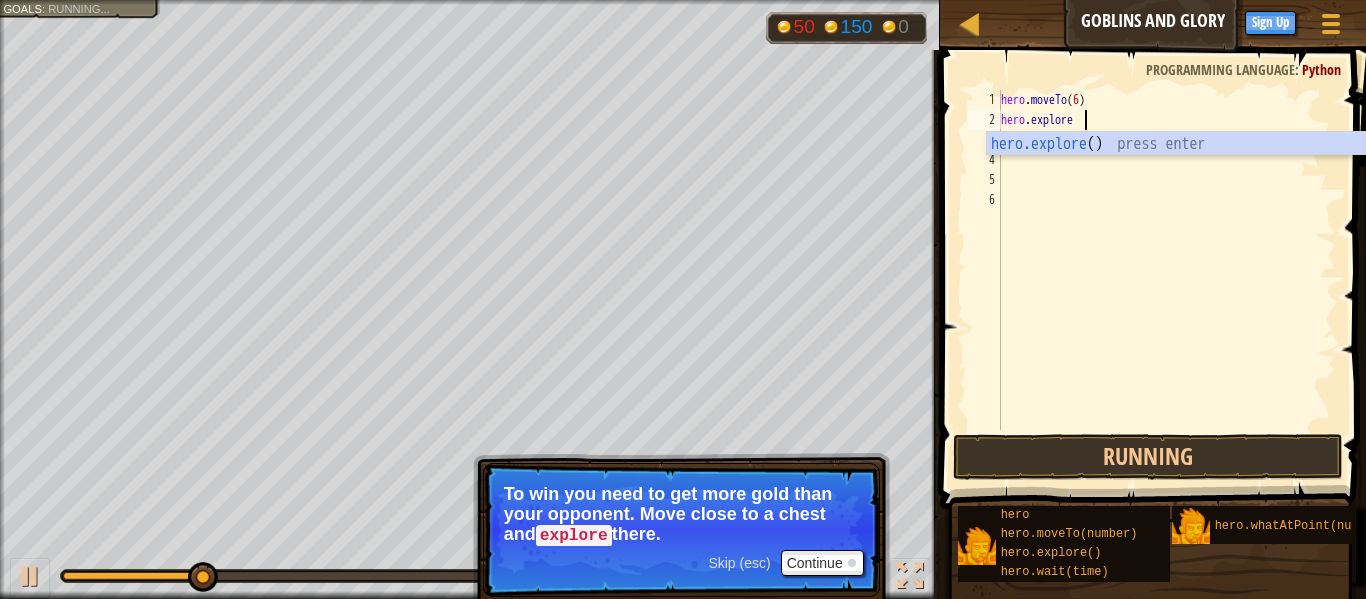 scroll, scrollTop: 9, scrollLeft: 11, axis: both 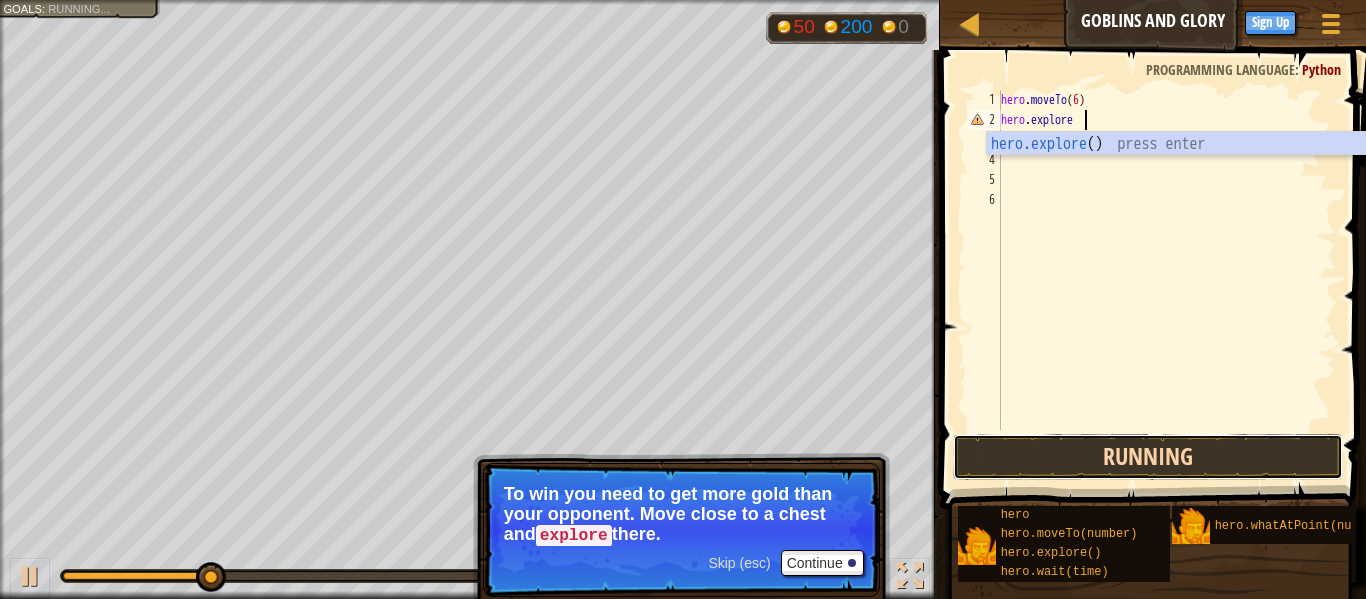 click on "Running" at bounding box center (1148, 457) 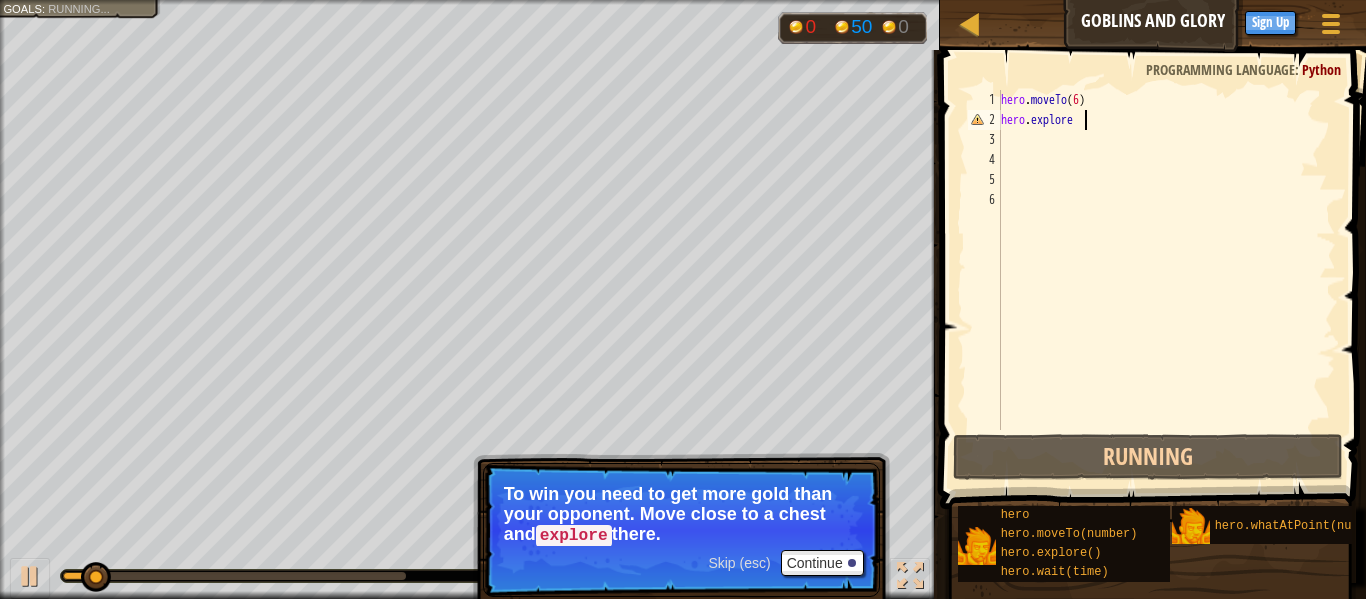 click on "hero . moveTo ( 6 ) hero . explore" at bounding box center [1166, 280] 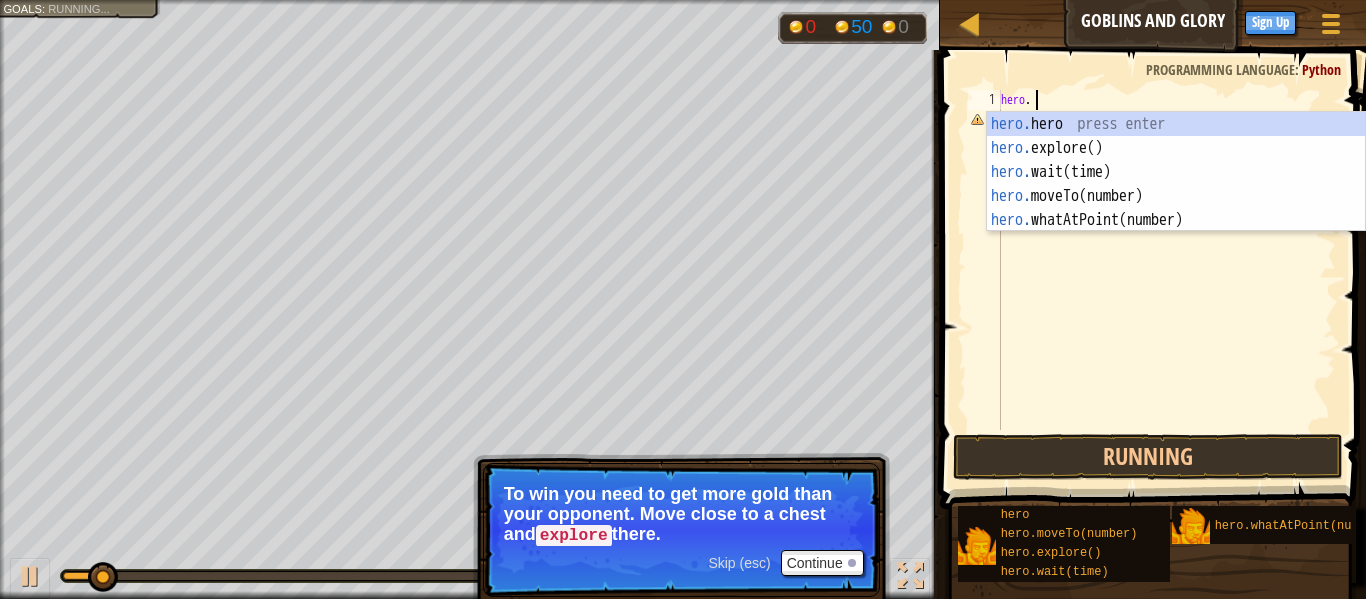 type on "h" 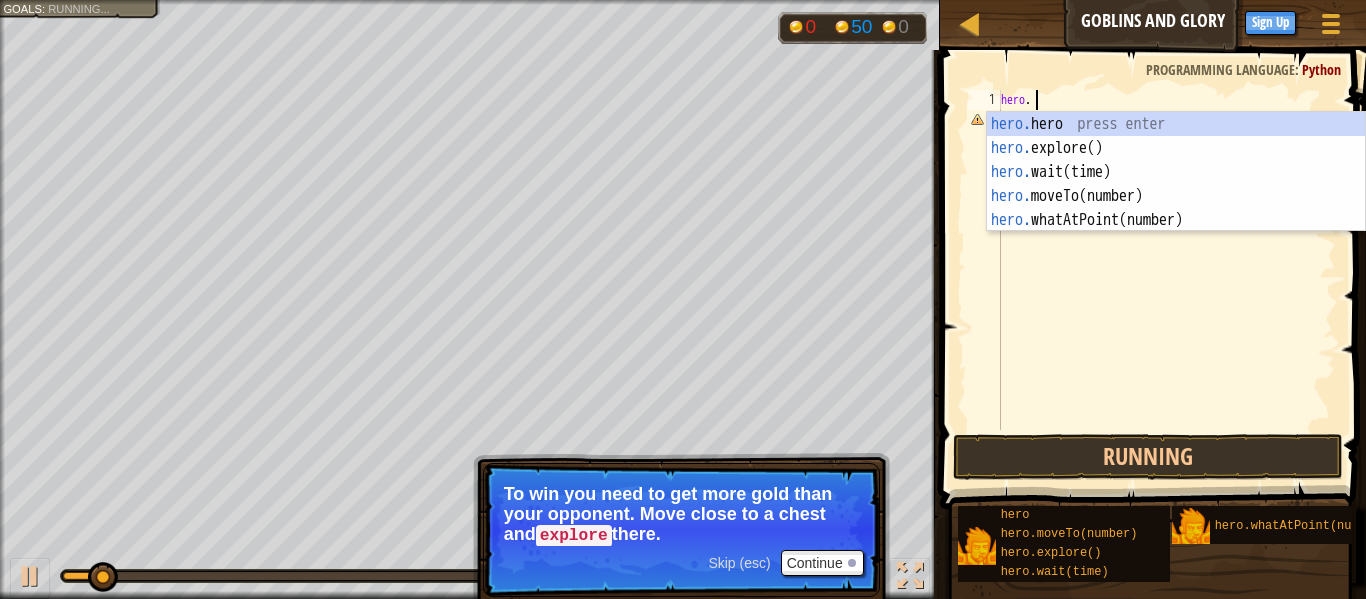 scroll, scrollTop: 9, scrollLeft: 0, axis: vertical 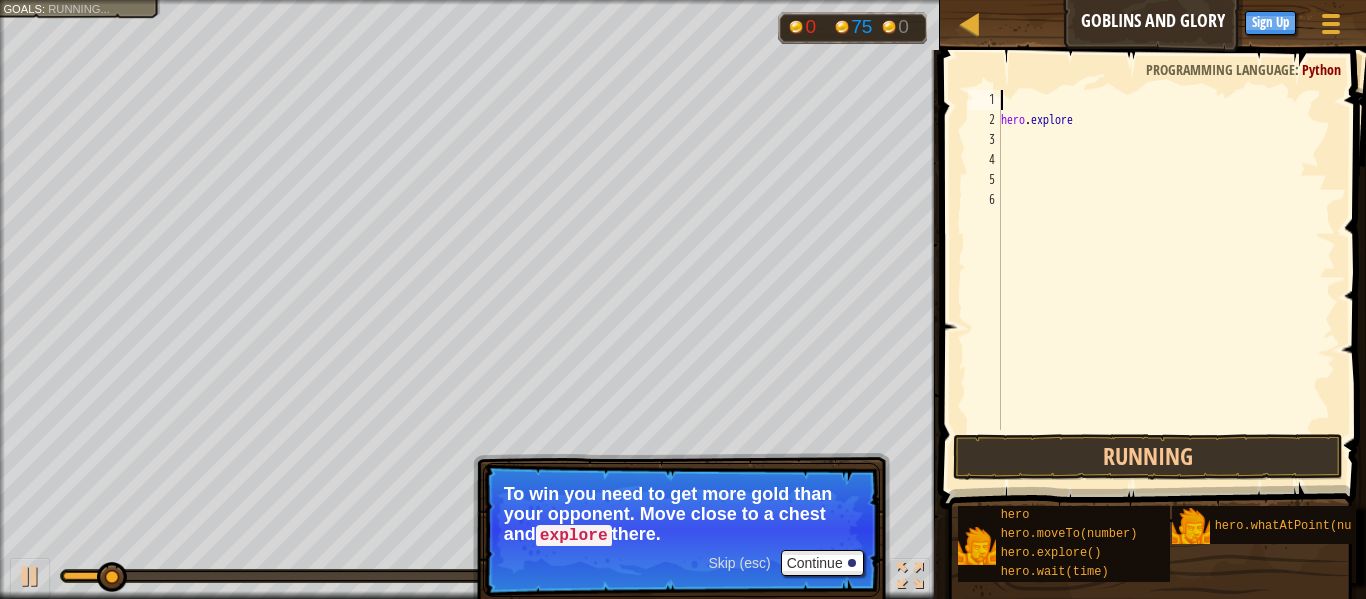 click on "hero . explore" at bounding box center (1166, 280) 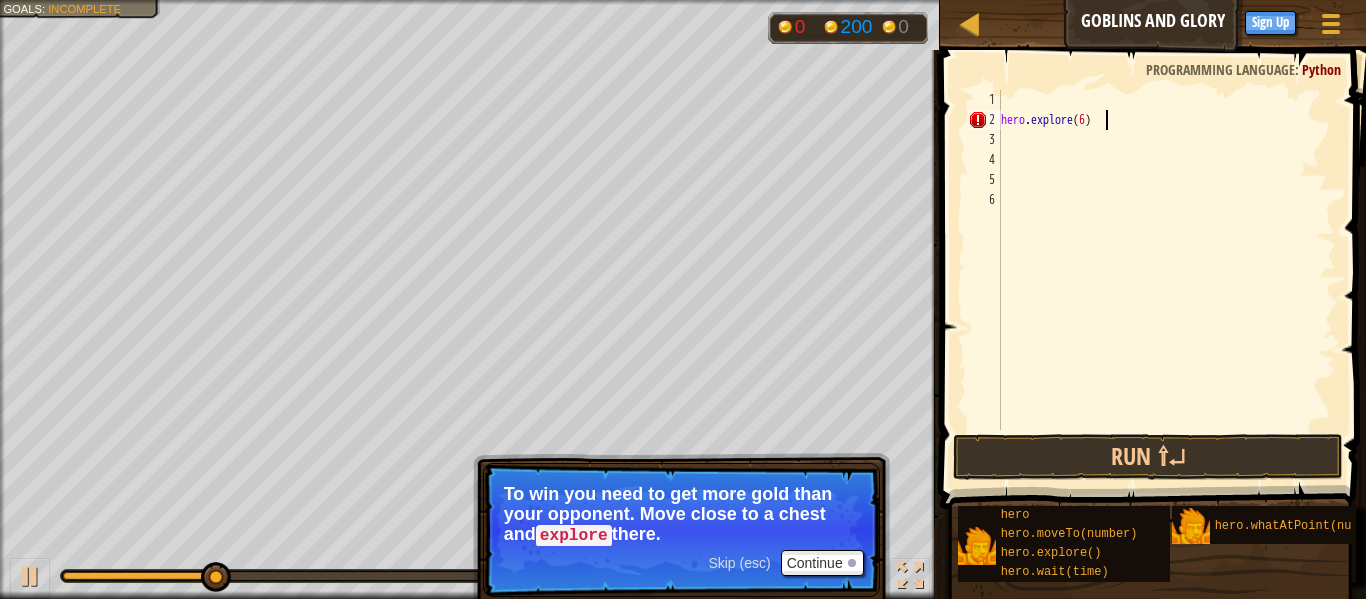 scroll, scrollTop: 9, scrollLeft: 14, axis: both 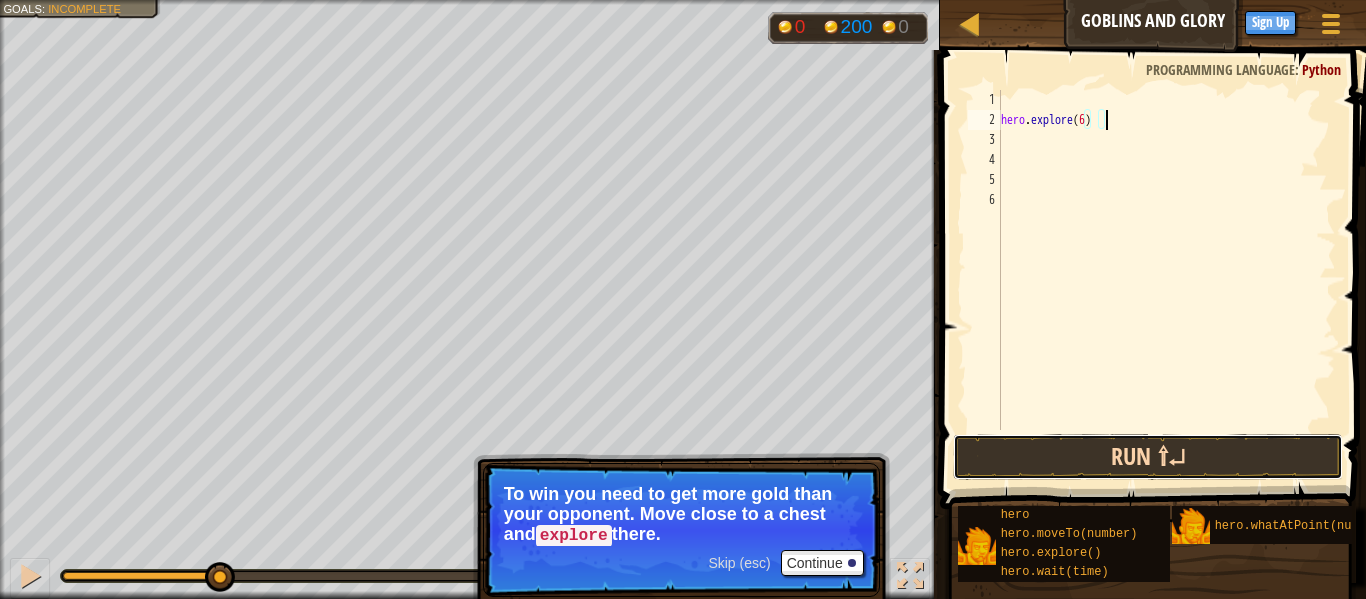 click on "Run ⇧↵" at bounding box center (1148, 457) 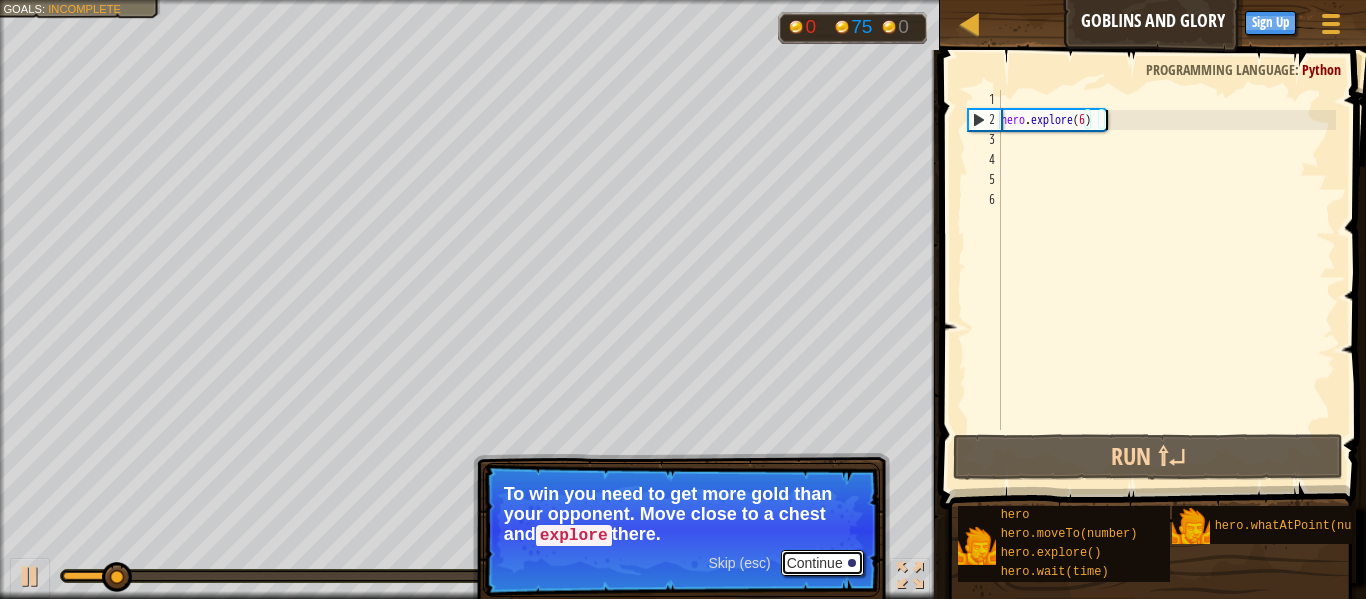 click on "Continue" at bounding box center (822, 563) 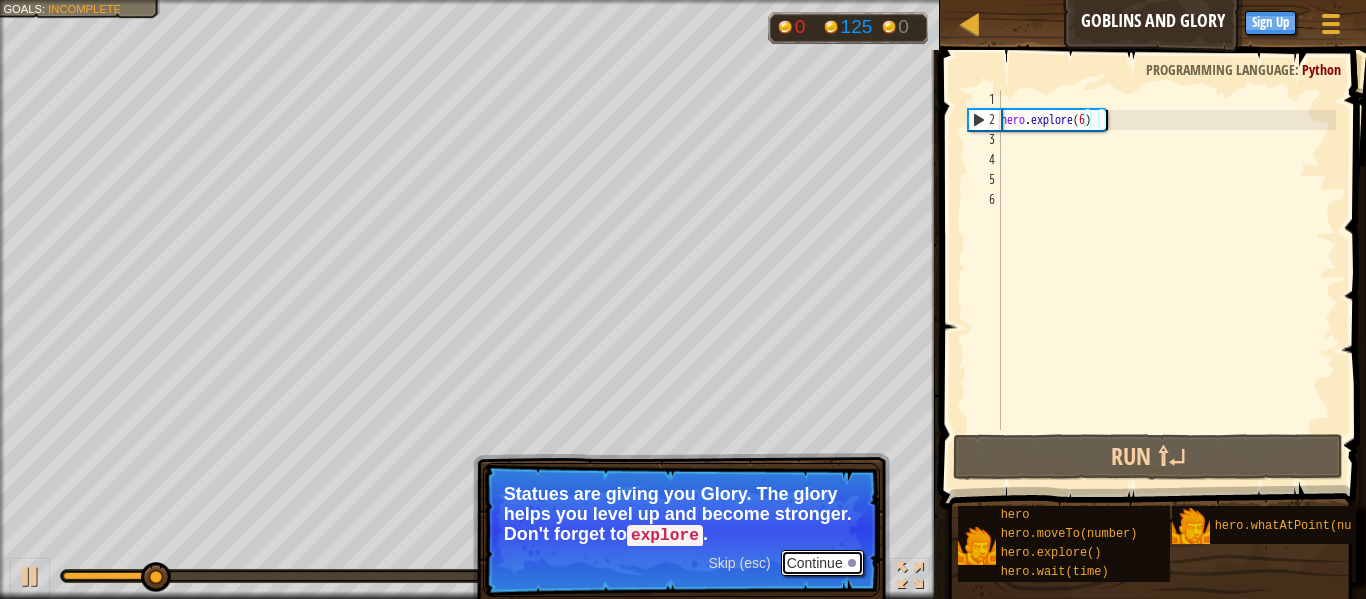 click on "Continue" at bounding box center (822, 563) 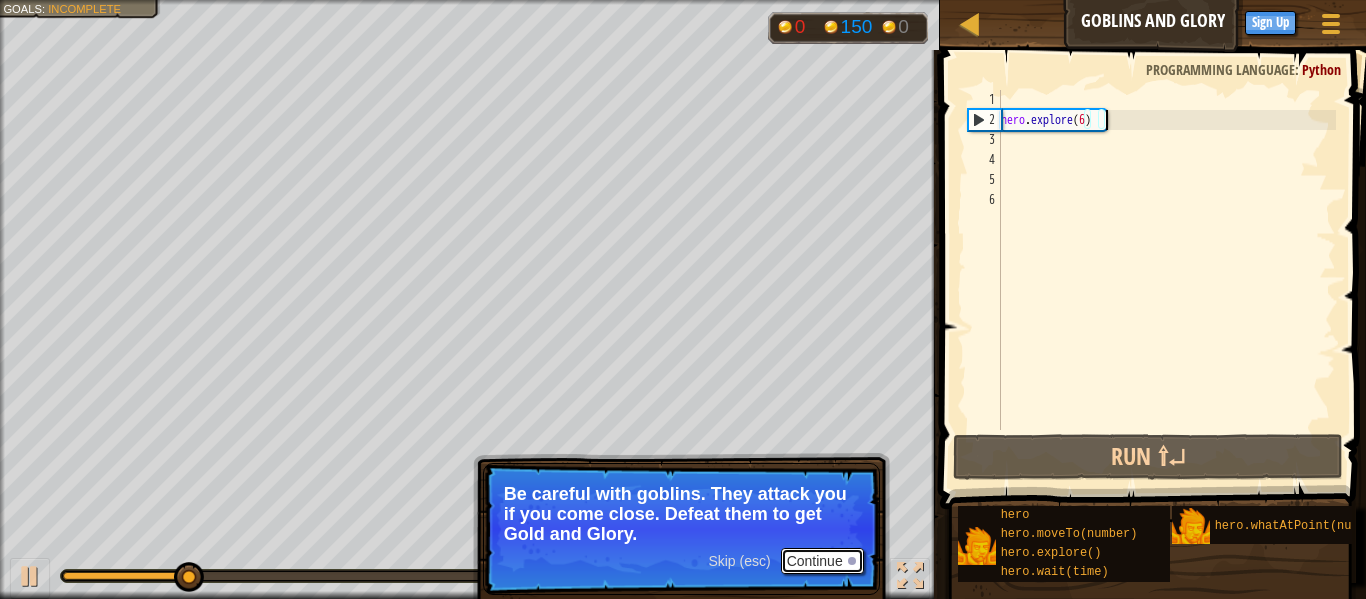 click on "Continue" at bounding box center (822, 561) 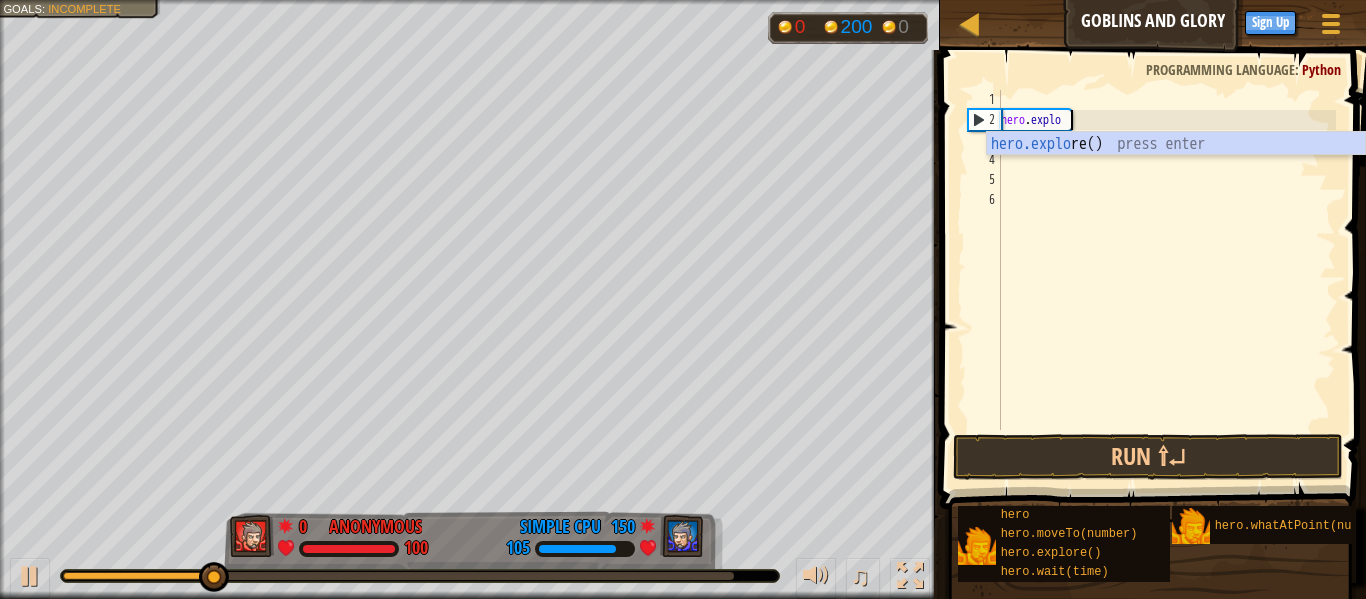 scroll, scrollTop: 9, scrollLeft: 5, axis: both 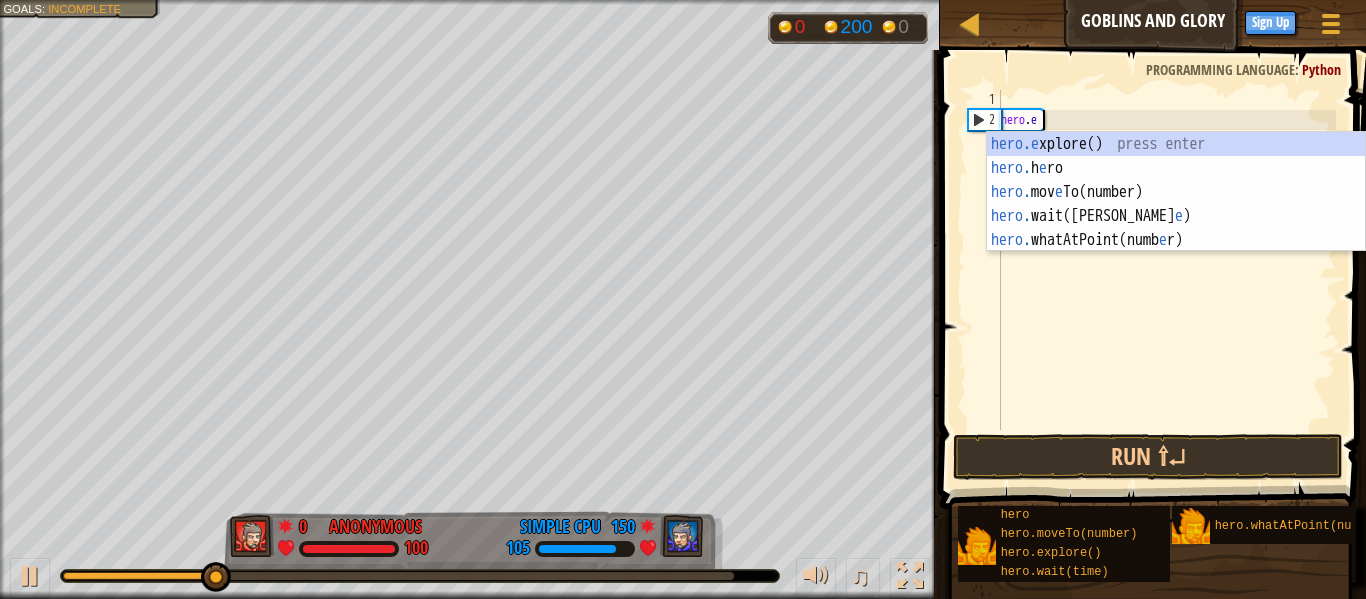 type on "h" 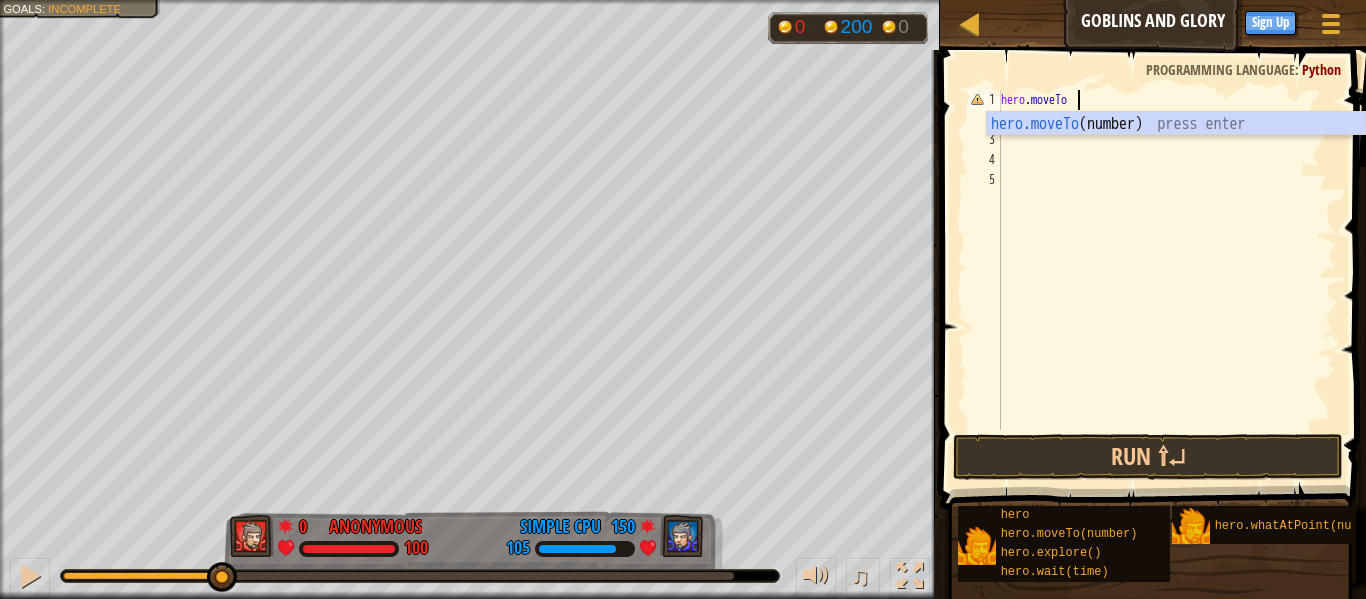 scroll, scrollTop: 9, scrollLeft: 10, axis: both 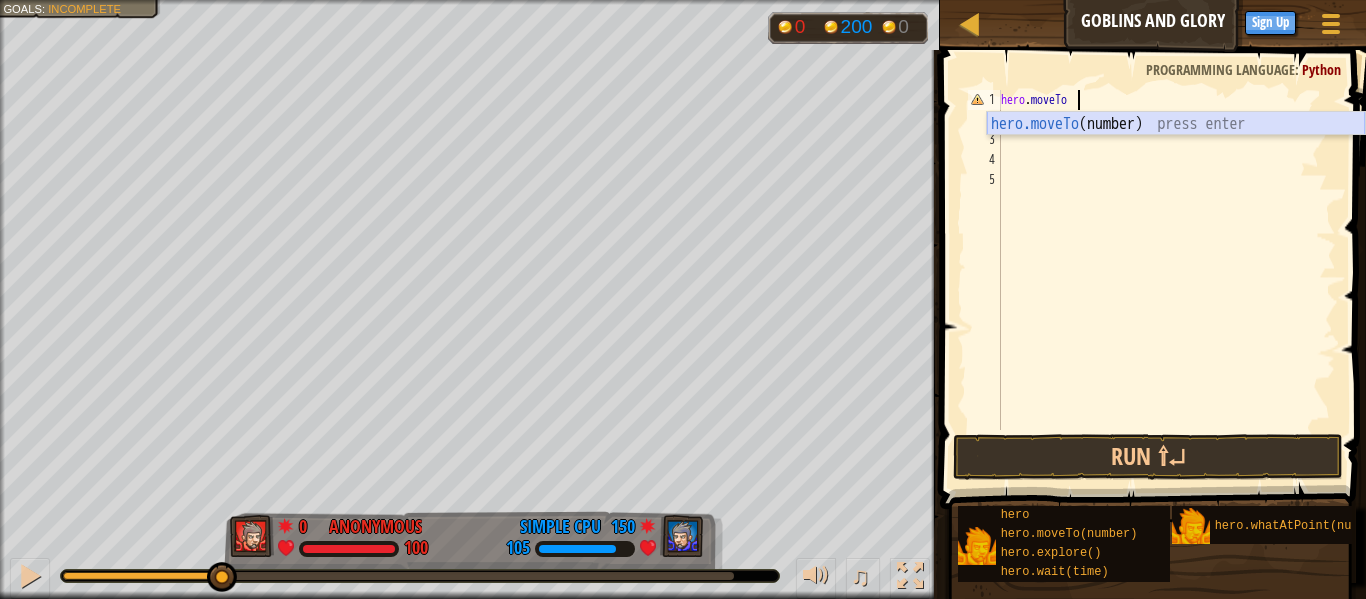 click on "hero.moveTo (number) press enter" at bounding box center [1176, 148] 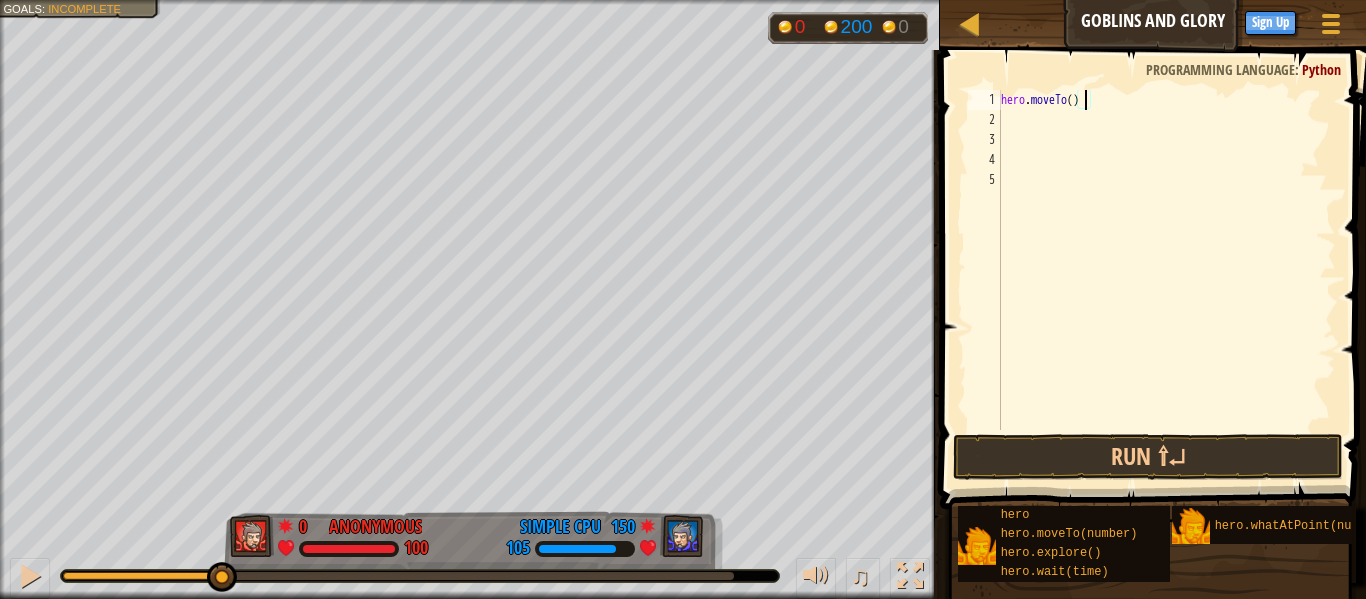 type on "hero.moveTo(6)" 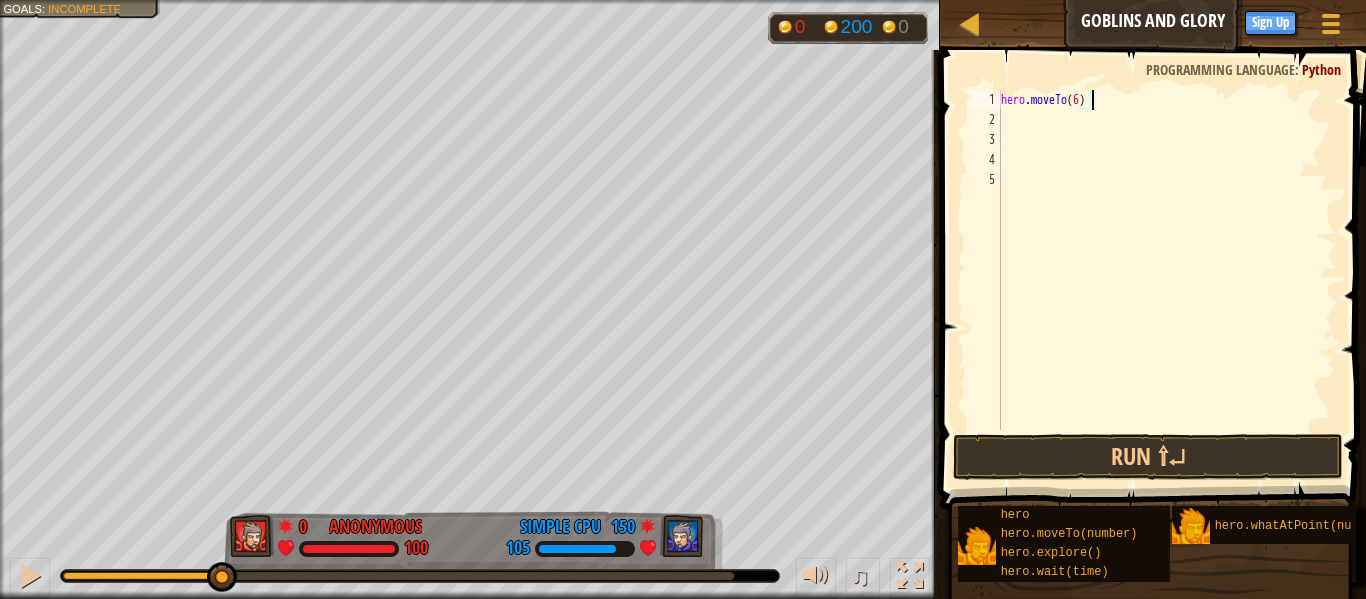 scroll, scrollTop: 9, scrollLeft: 13, axis: both 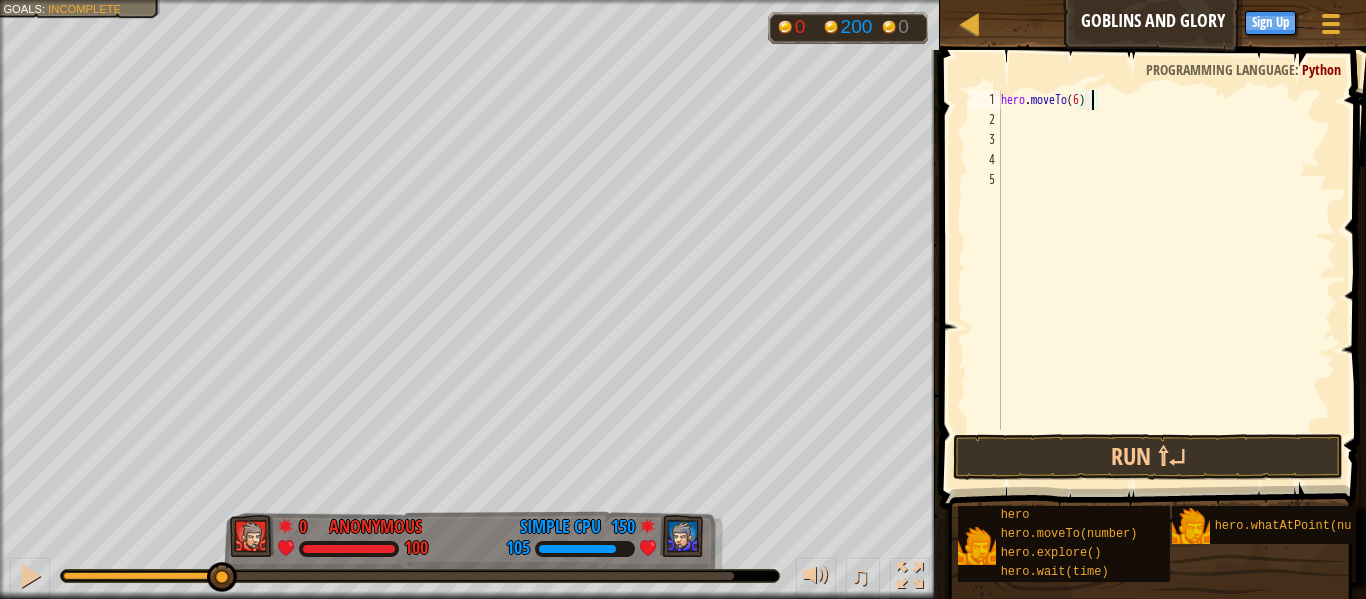 click on "hero . moveTo ( 6 )" at bounding box center [1166, 280] 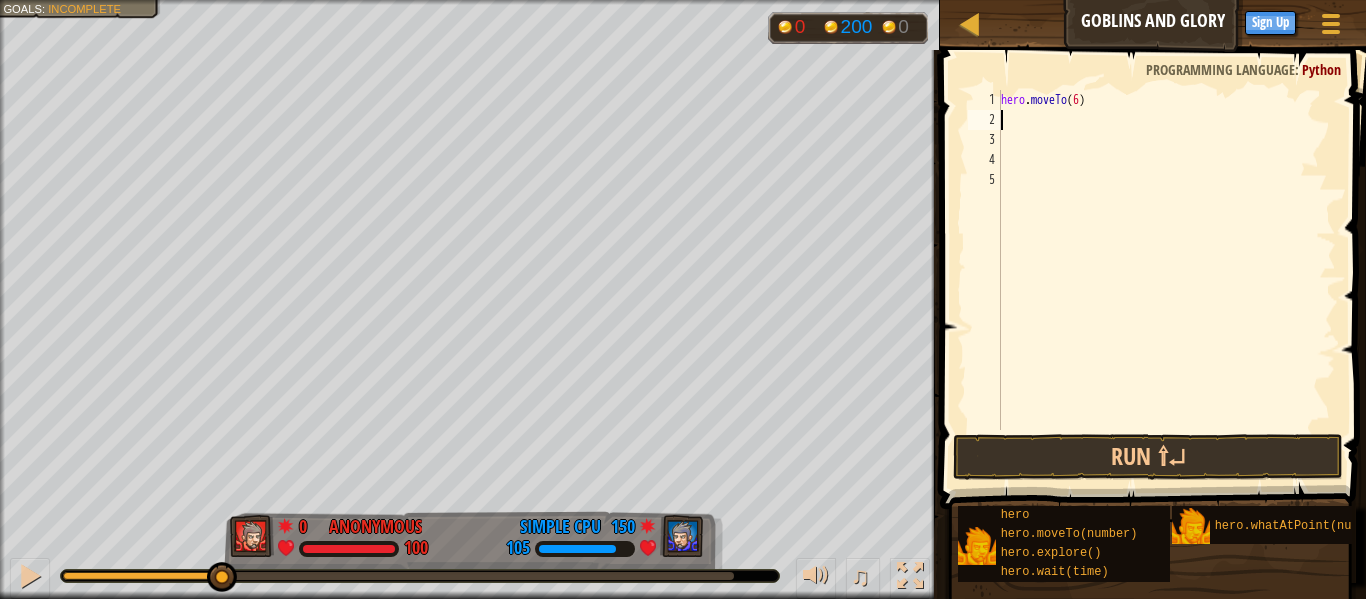 scroll, scrollTop: 9, scrollLeft: 0, axis: vertical 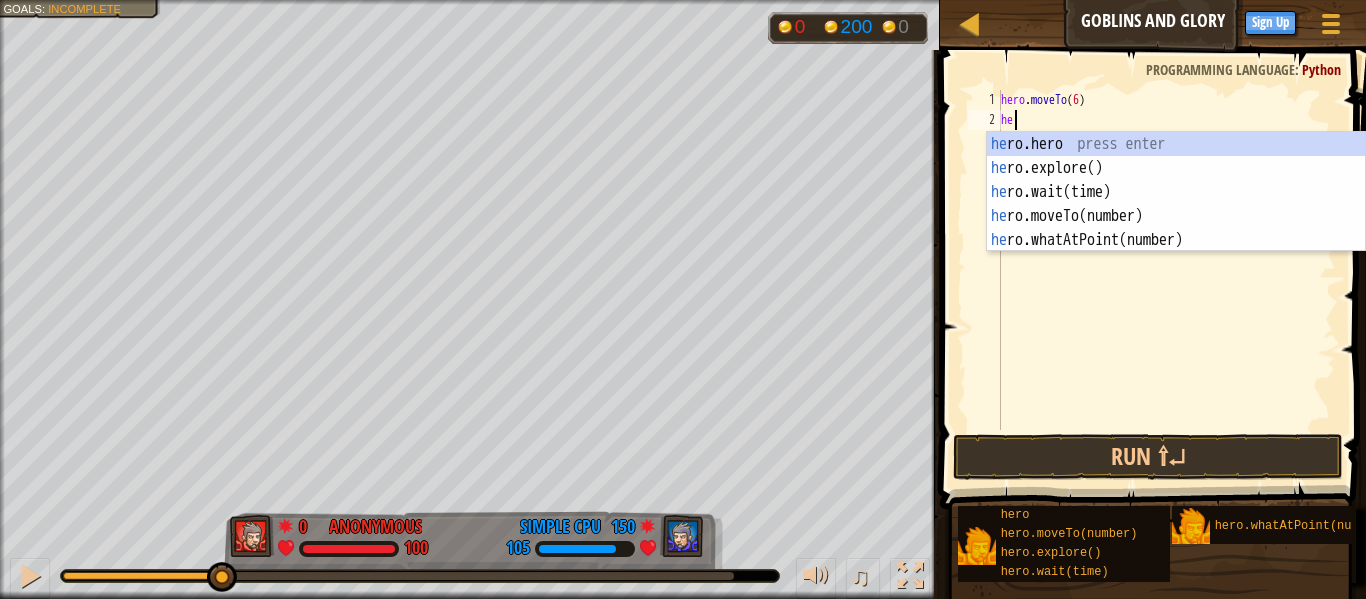 type on "hero" 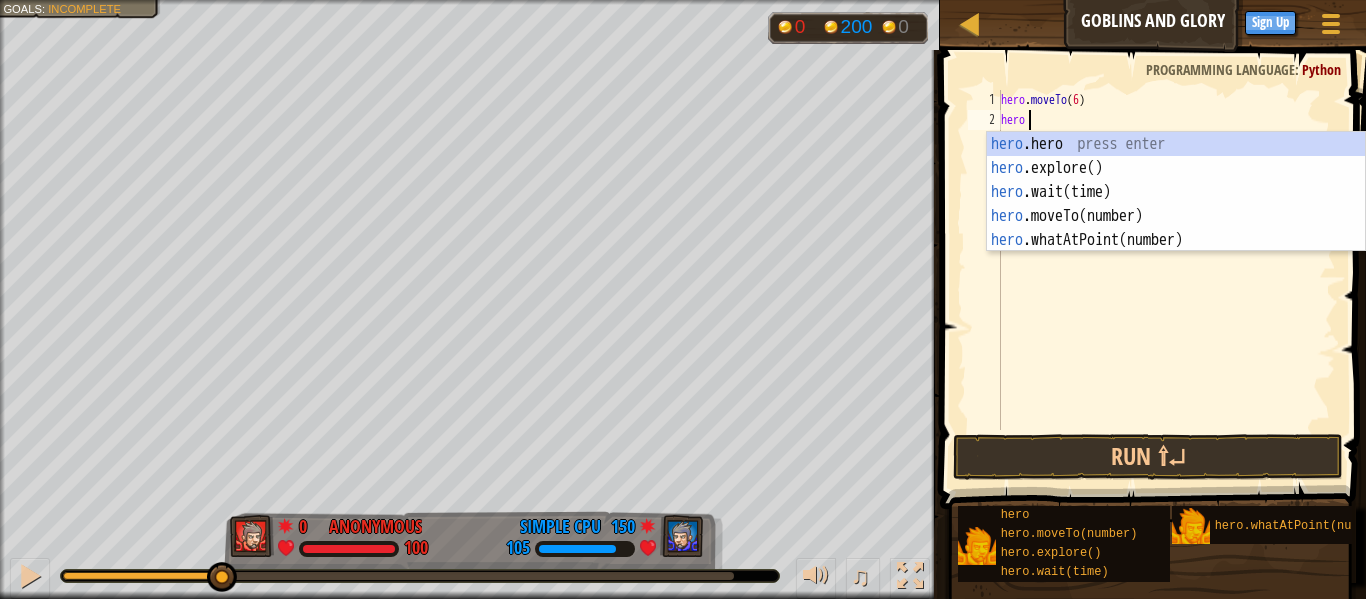 scroll, scrollTop: 9, scrollLeft: 3, axis: both 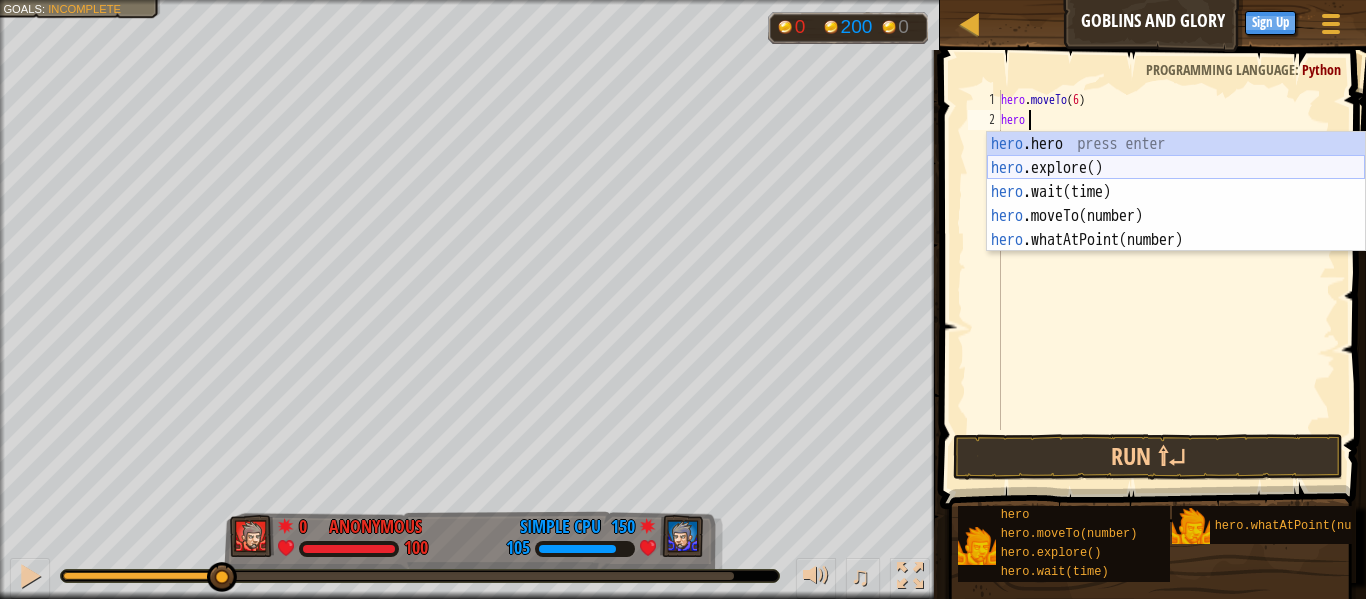click on "hero .hero press enter hero .explore() press enter hero .wait(time) press enter hero .moveTo(number) press enter hero .whatAtPoint(number) press enter" at bounding box center [1176, 216] 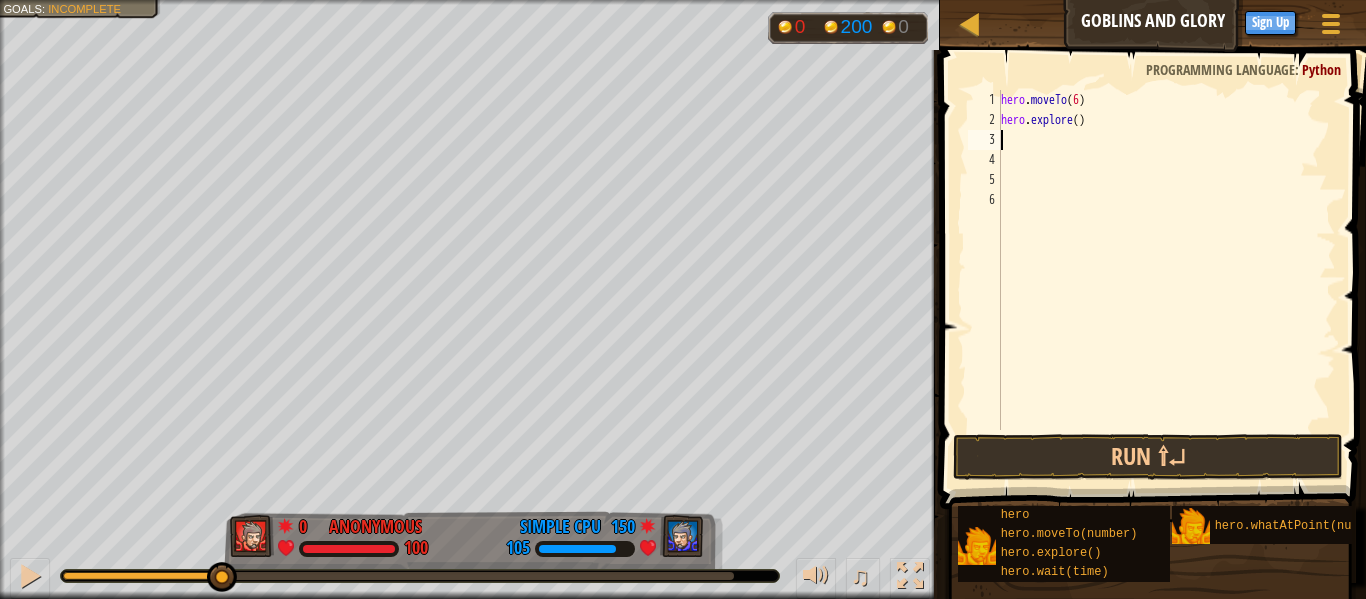 scroll, scrollTop: 9, scrollLeft: 0, axis: vertical 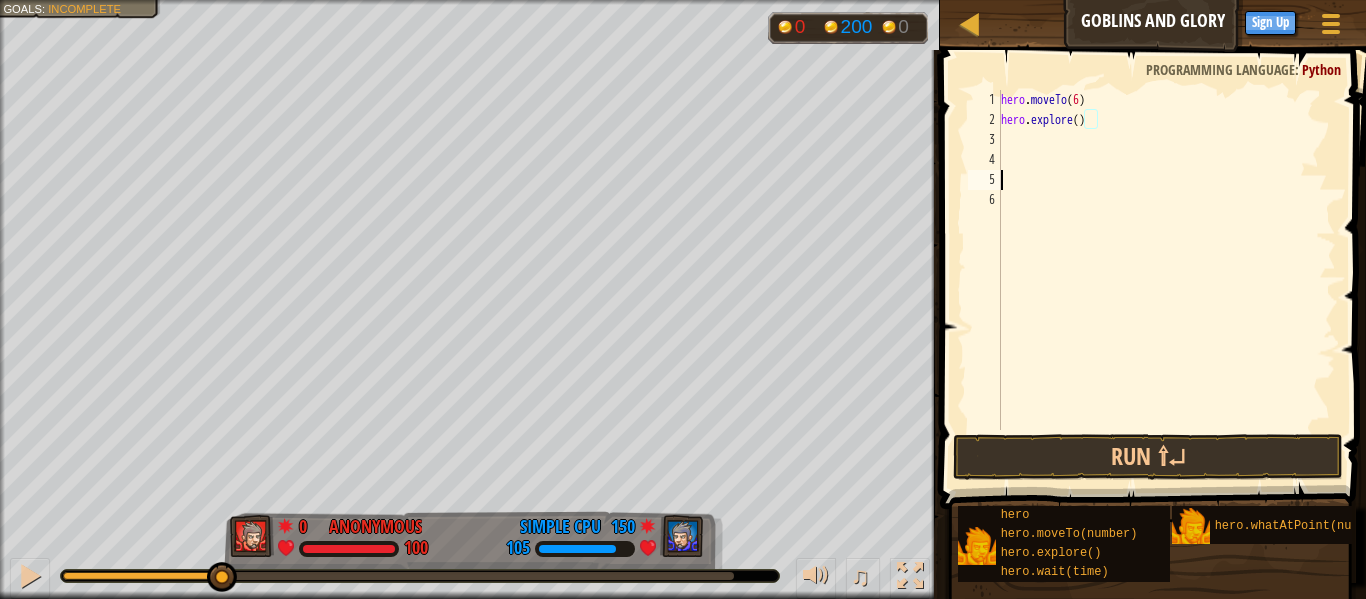 click on "hero . moveTo ( 6 ) hero . explore ( )" at bounding box center (1166, 280) 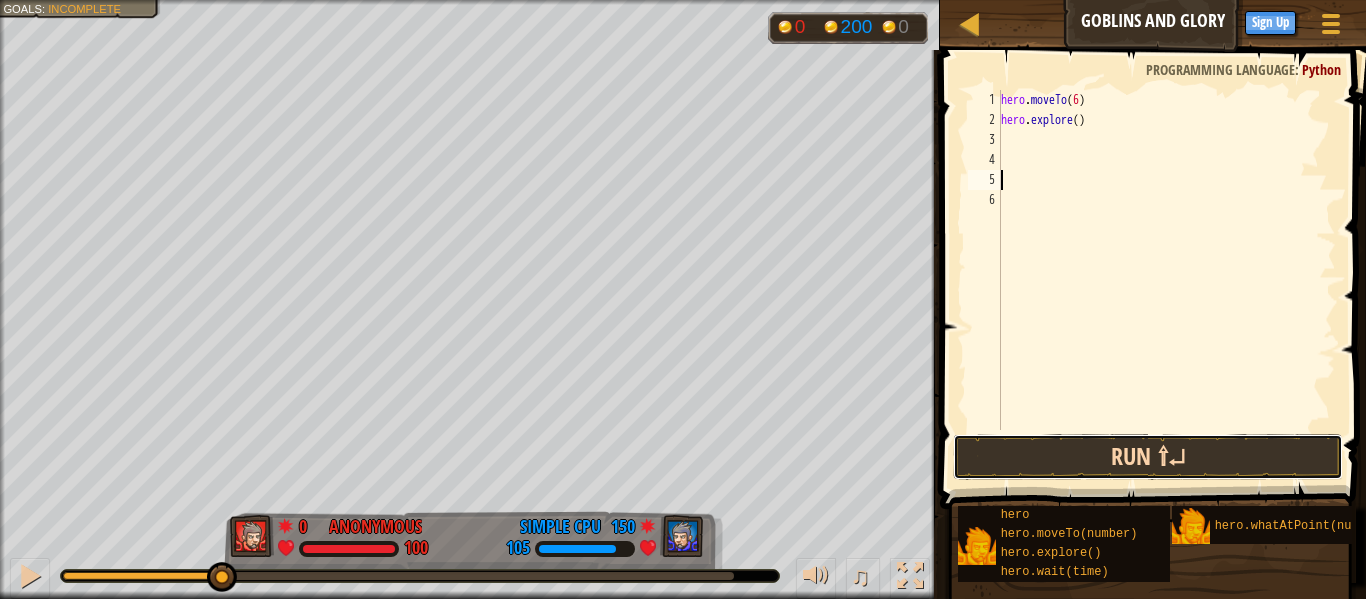 click on "Run ⇧↵" at bounding box center [1148, 457] 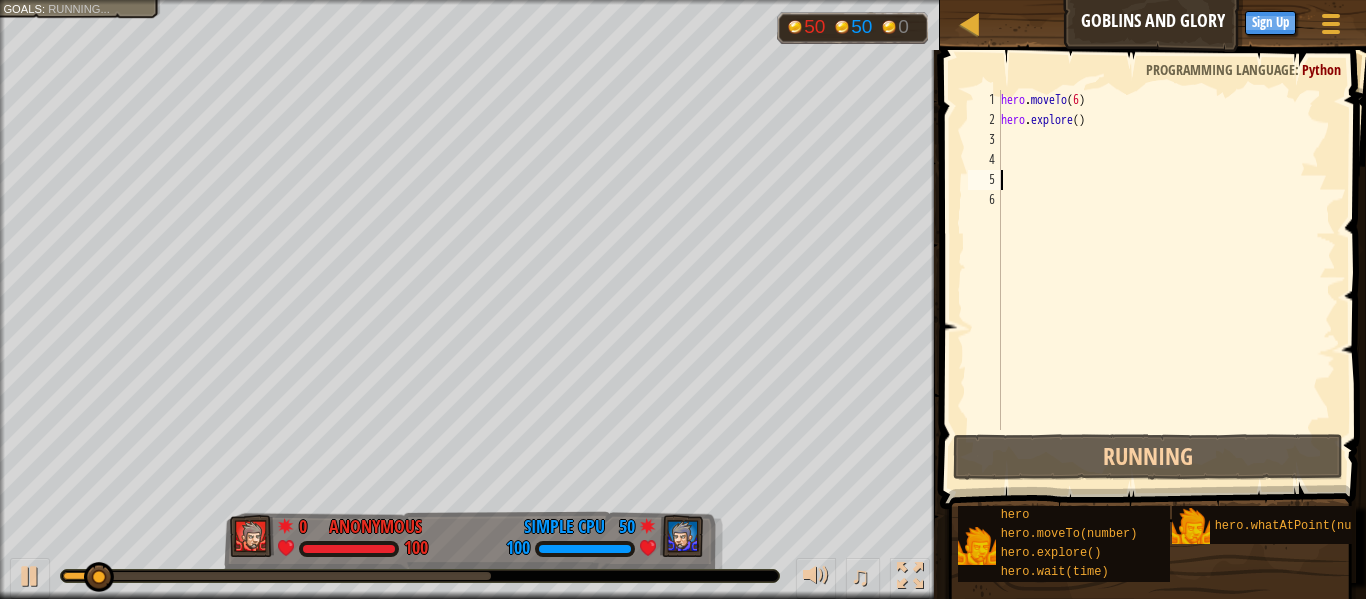 click on "hero . moveTo ( 6 ) hero . explore ( )" at bounding box center [1166, 280] 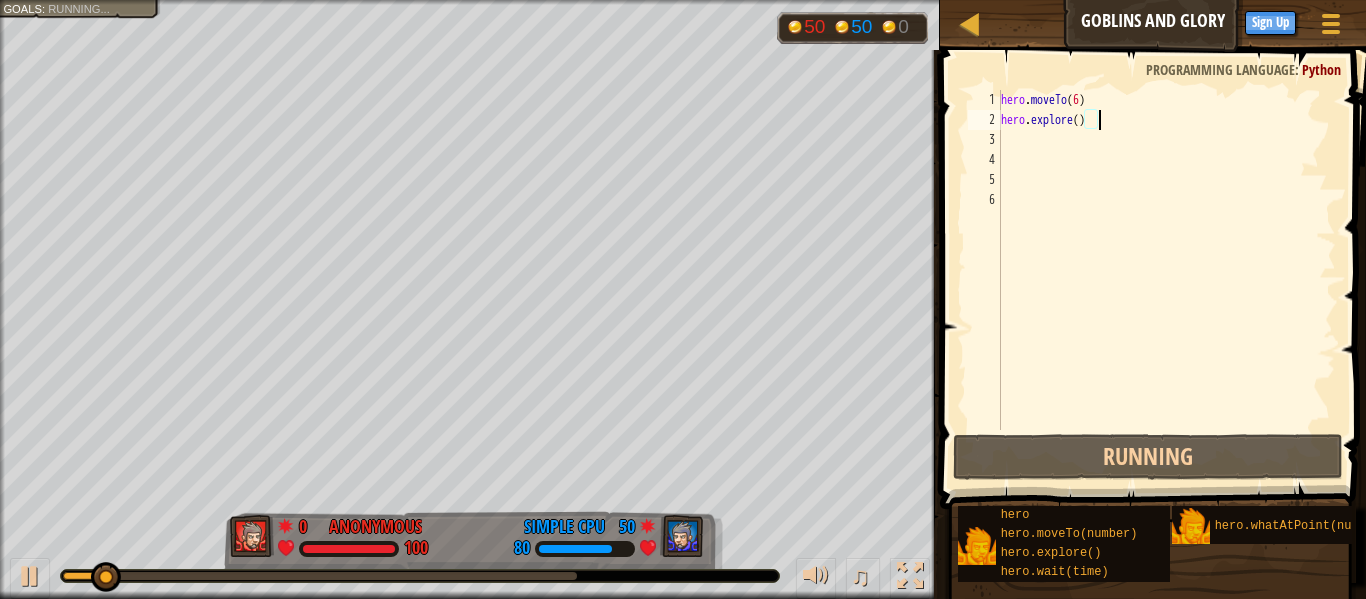 click on "hero . moveTo ( 6 ) hero . explore ( )" at bounding box center [1166, 280] 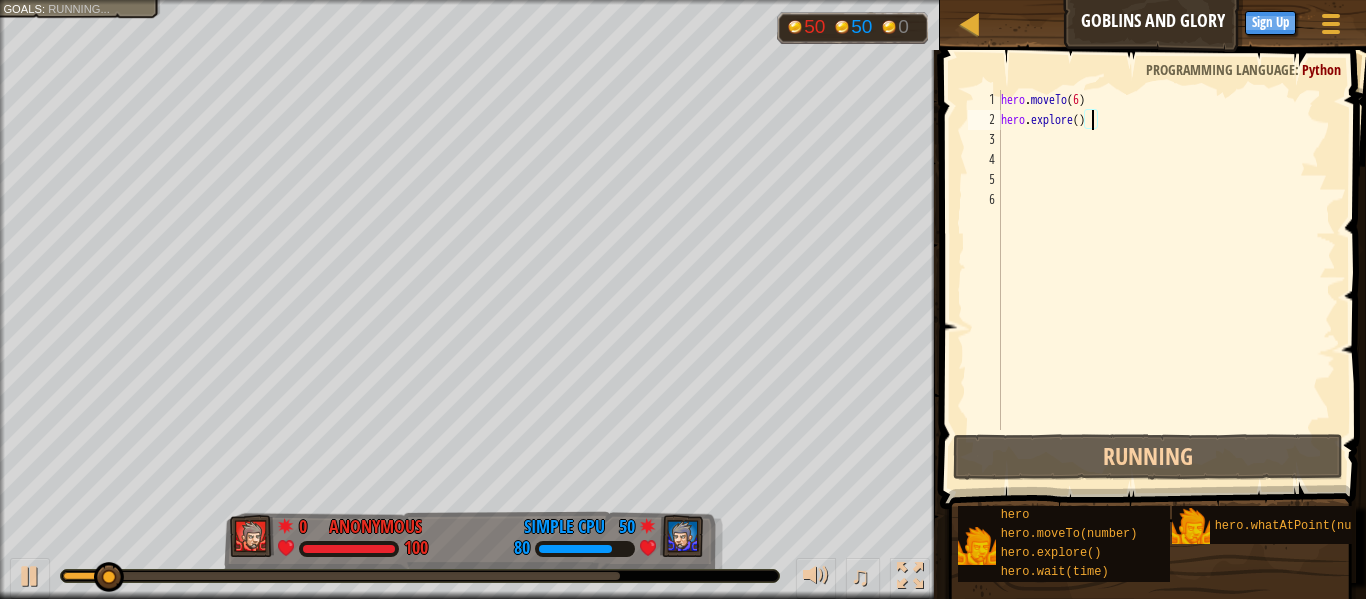 click on "hero . moveTo ( 6 ) hero . explore ( )" at bounding box center (1166, 280) 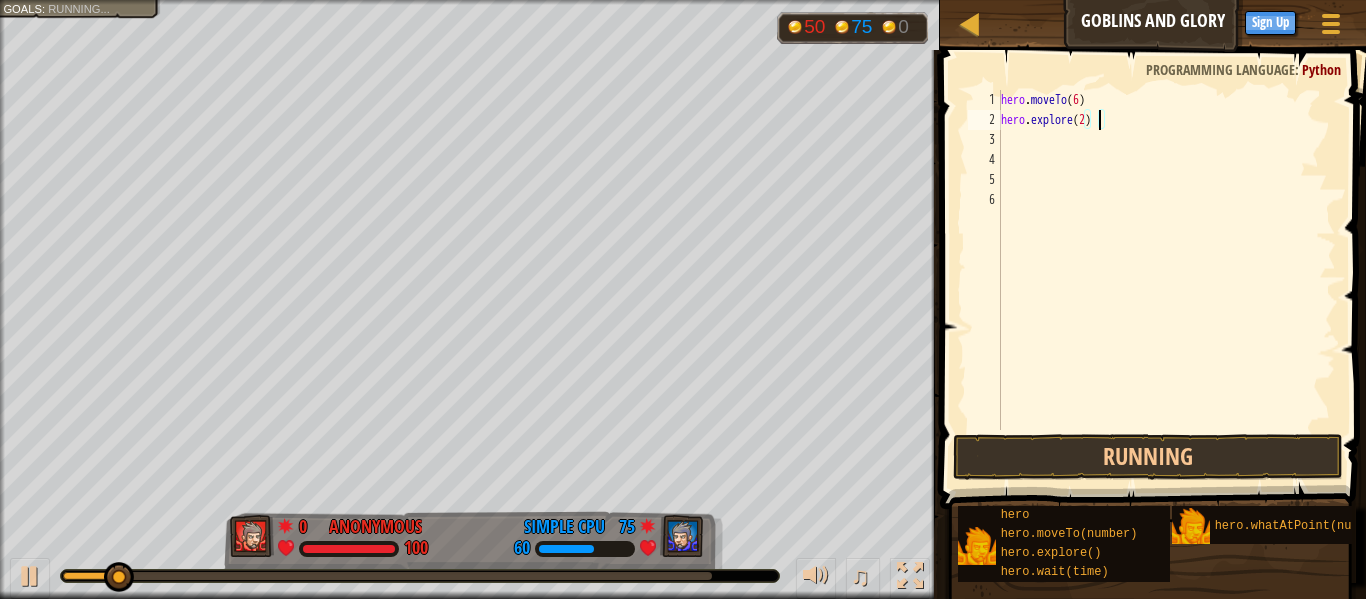 scroll, scrollTop: 9, scrollLeft: 14, axis: both 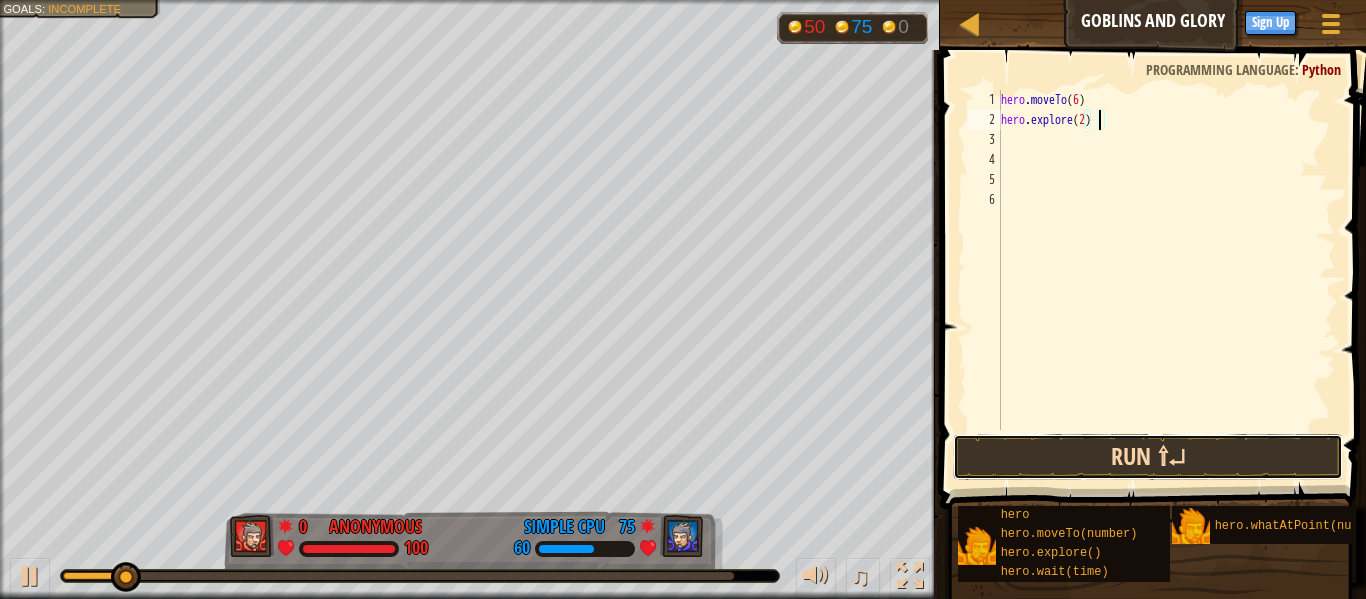 click on "Run ⇧↵" at bounding box center [1148, 457] 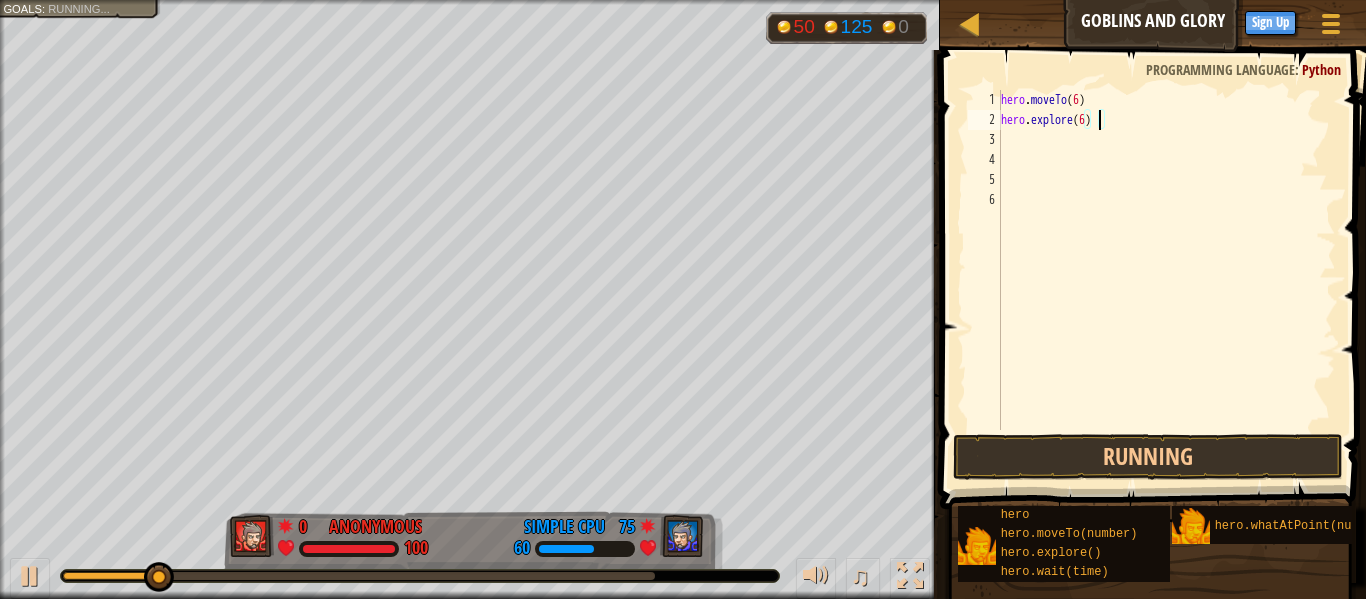 scroll, scrollTop: 9, scrollLeft: 14, axis: both 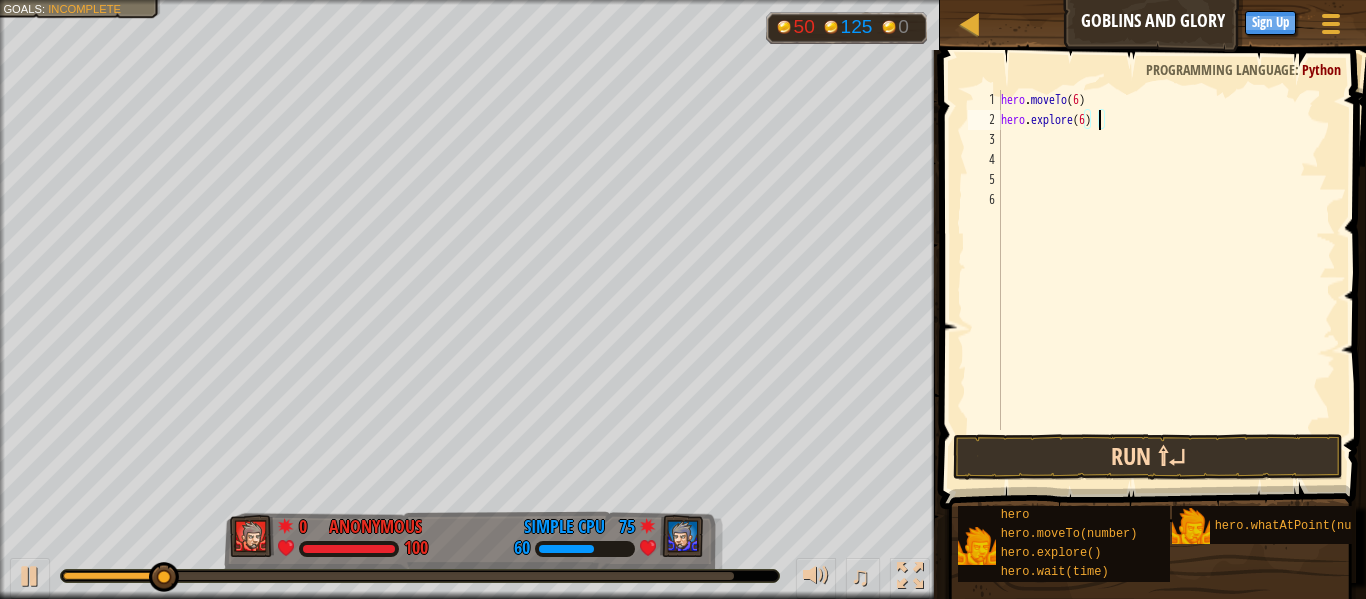 type on "hero.explore(6)" 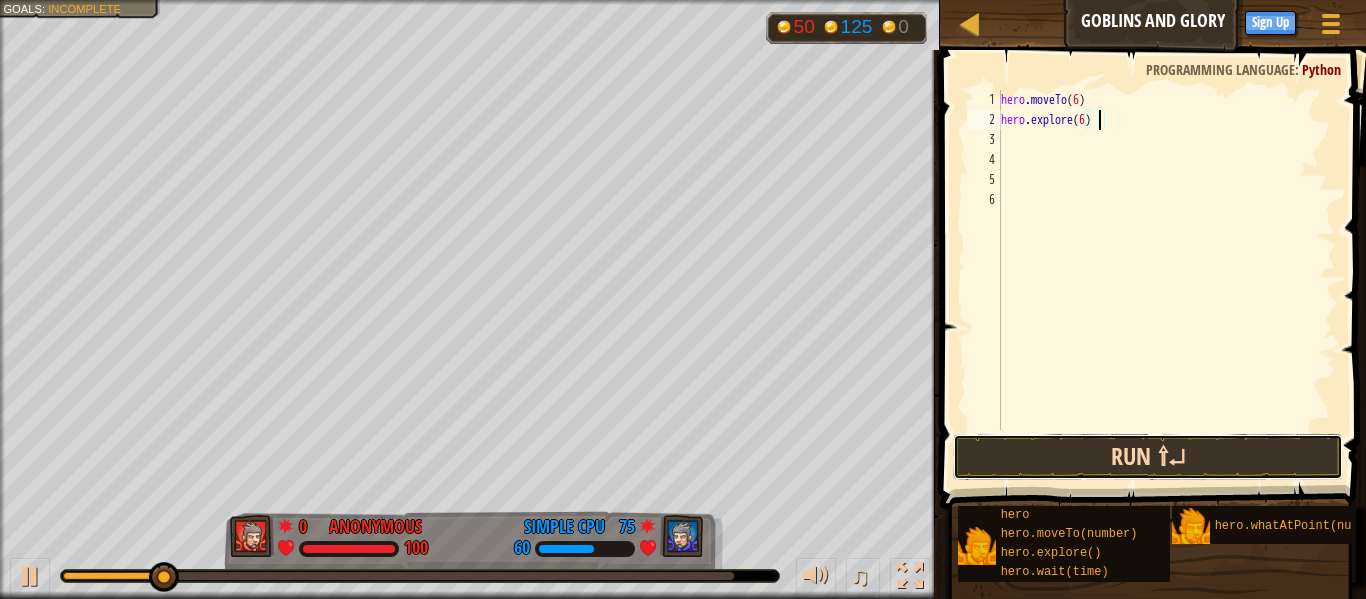 click on "Run ⇧↵" at bounding box center (1148, 457) 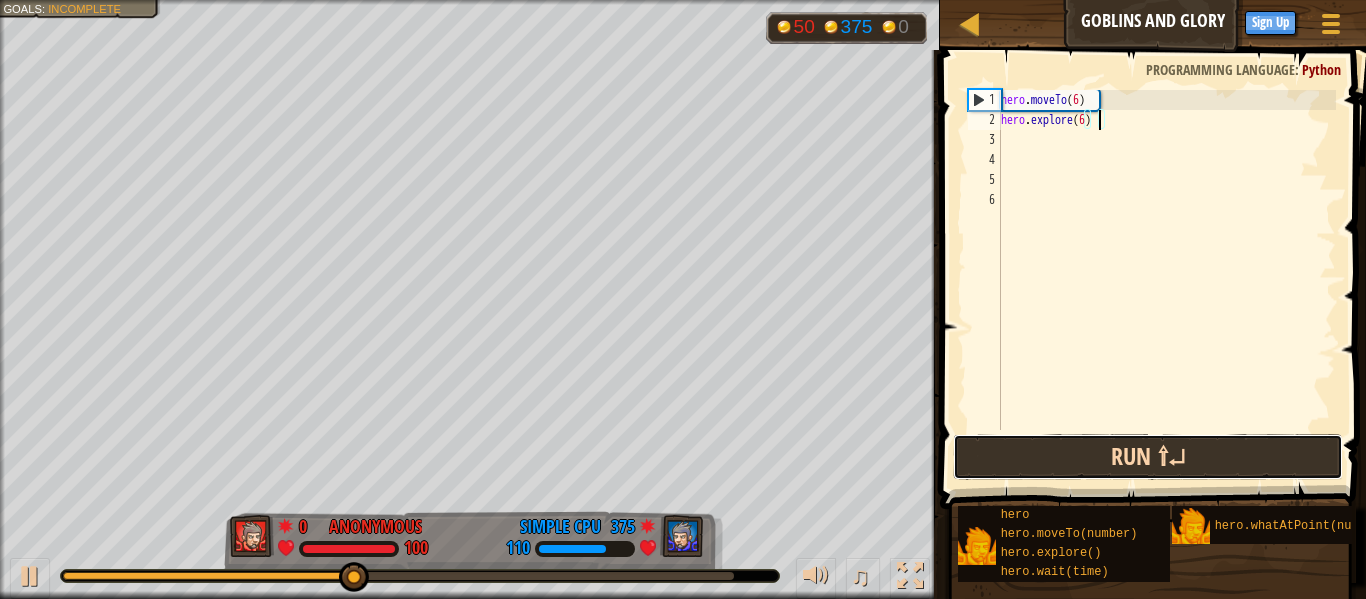 click on "Run ⇧↵" at bounding box center (1148, 457) 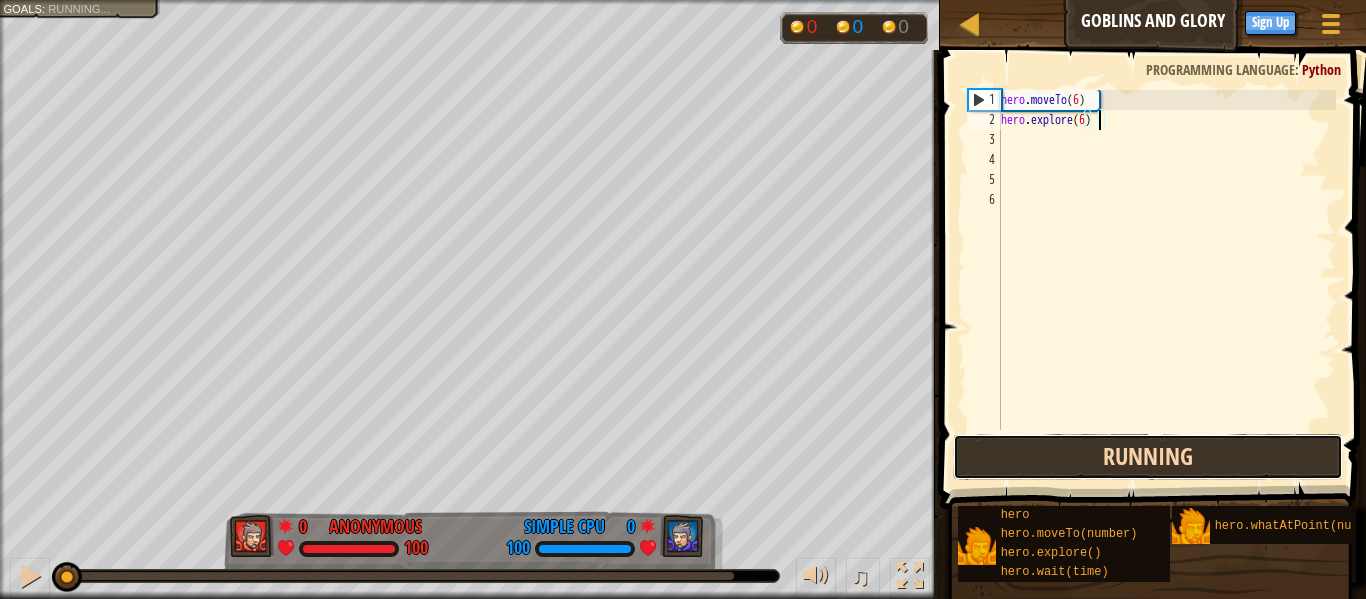 click on "Running" at bounding box center (1148, 457) 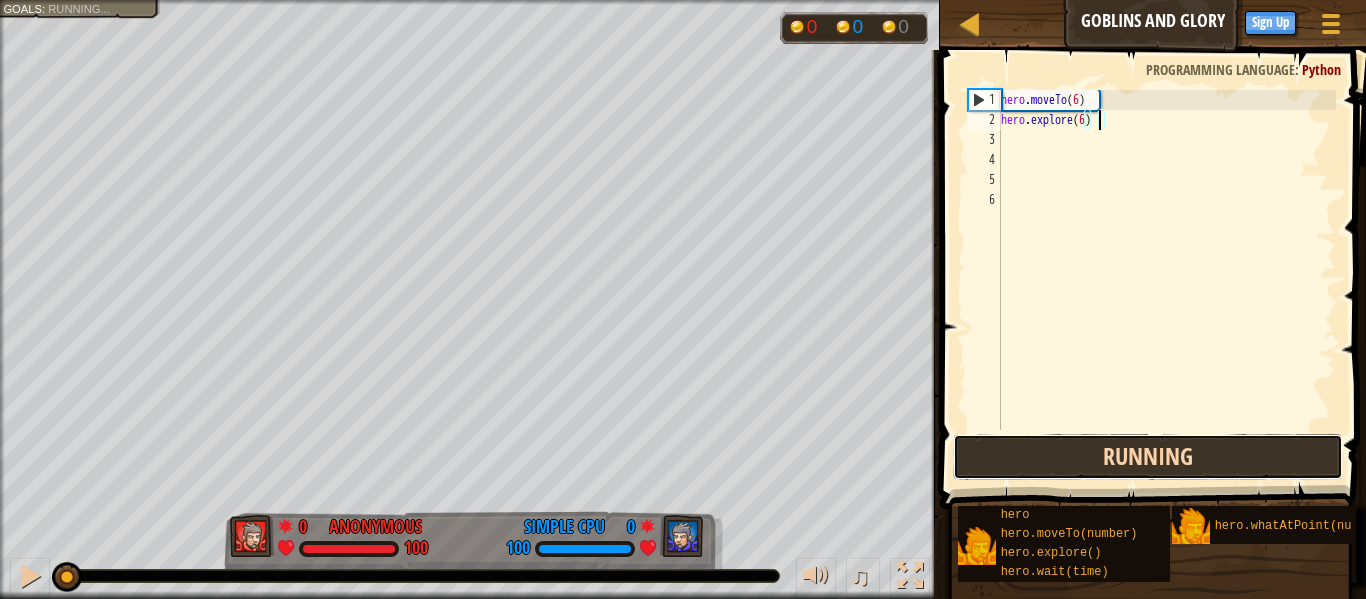 click on "Running" at bounding box center (1148, 457) 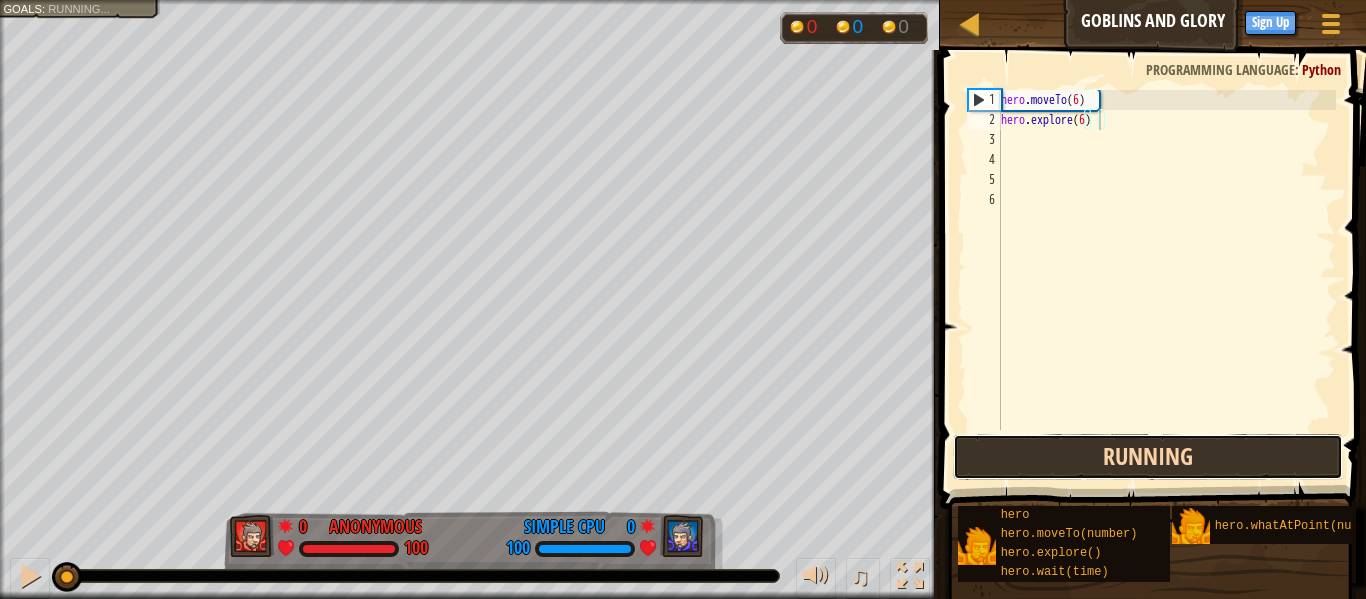 click on "Running" at bounding box center (1148, 457) 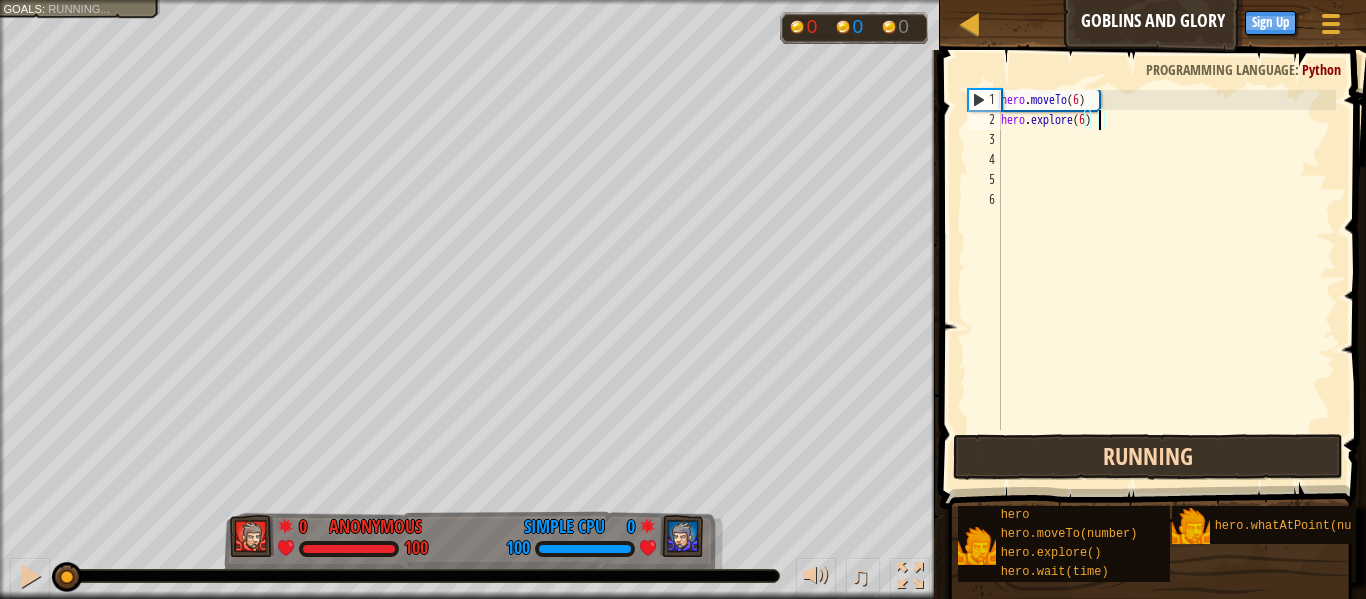 click on "Running" at bounding box center [1148, 457] 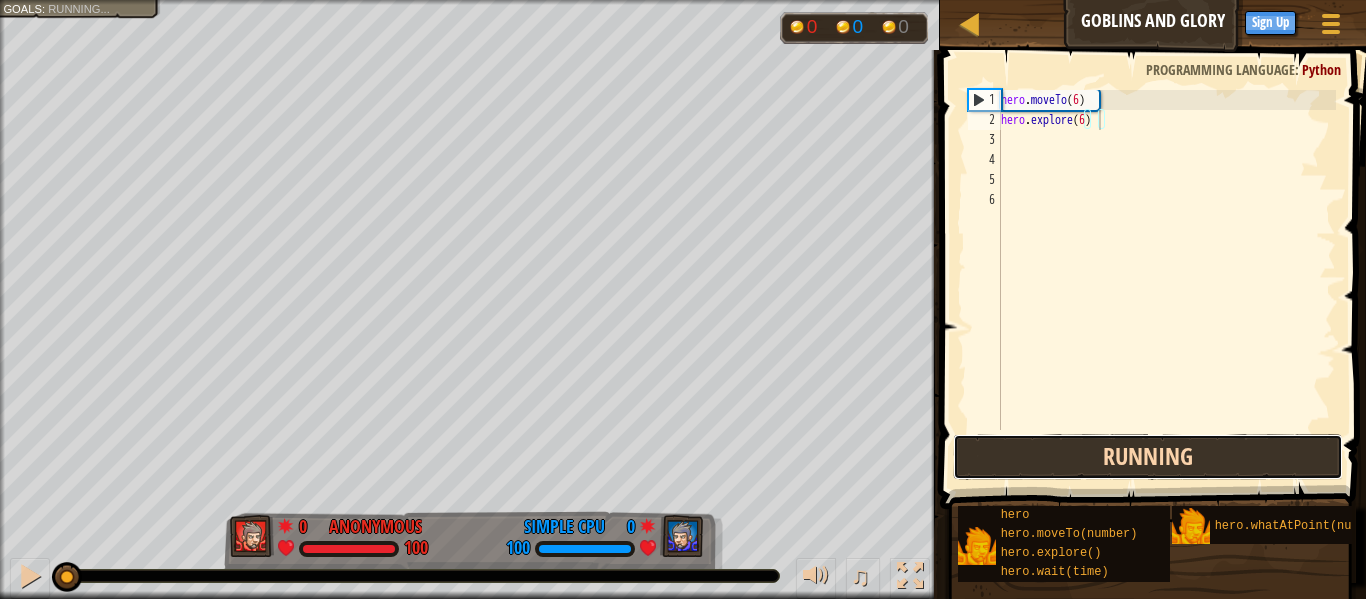 click on "Running" at bounding box center (1148, 457) 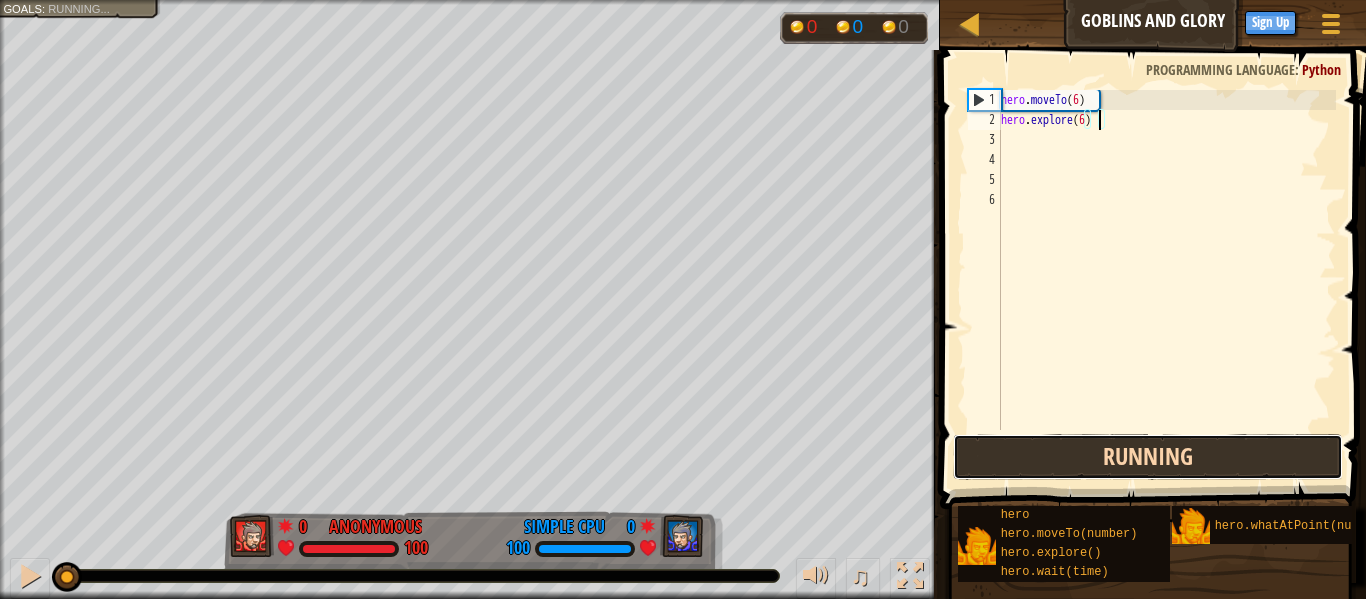 click on "Running" at bounding box center (1148, 457) 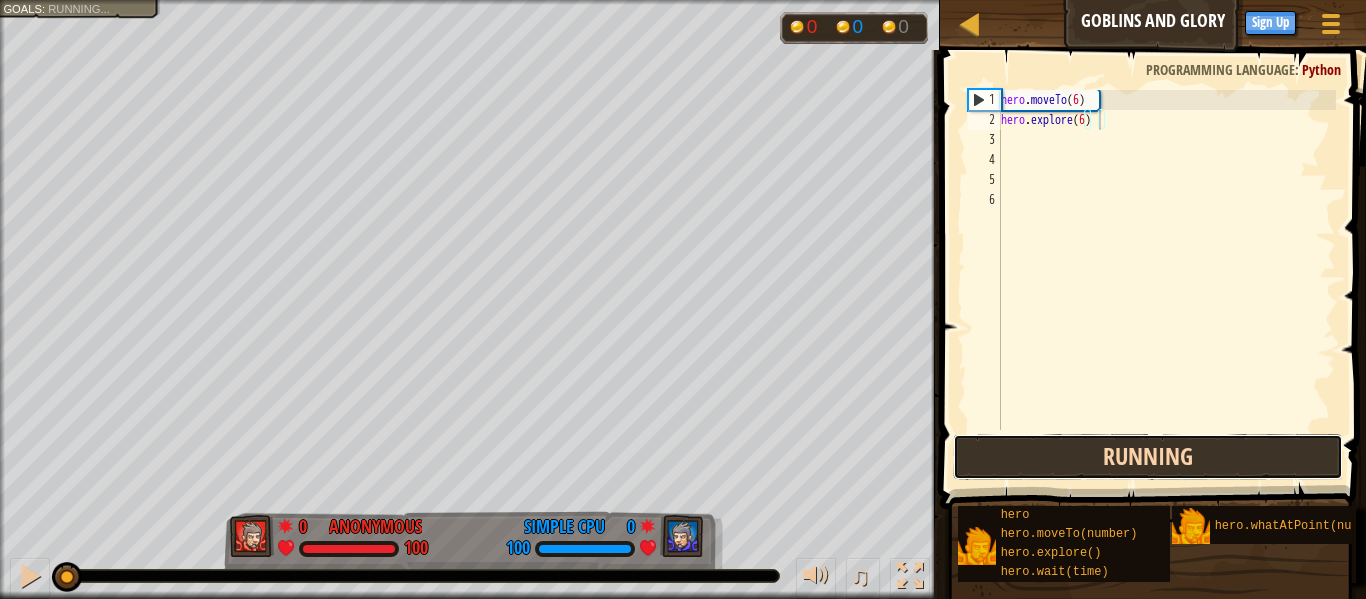 click on "Running" at bounding box center (1148, 457) 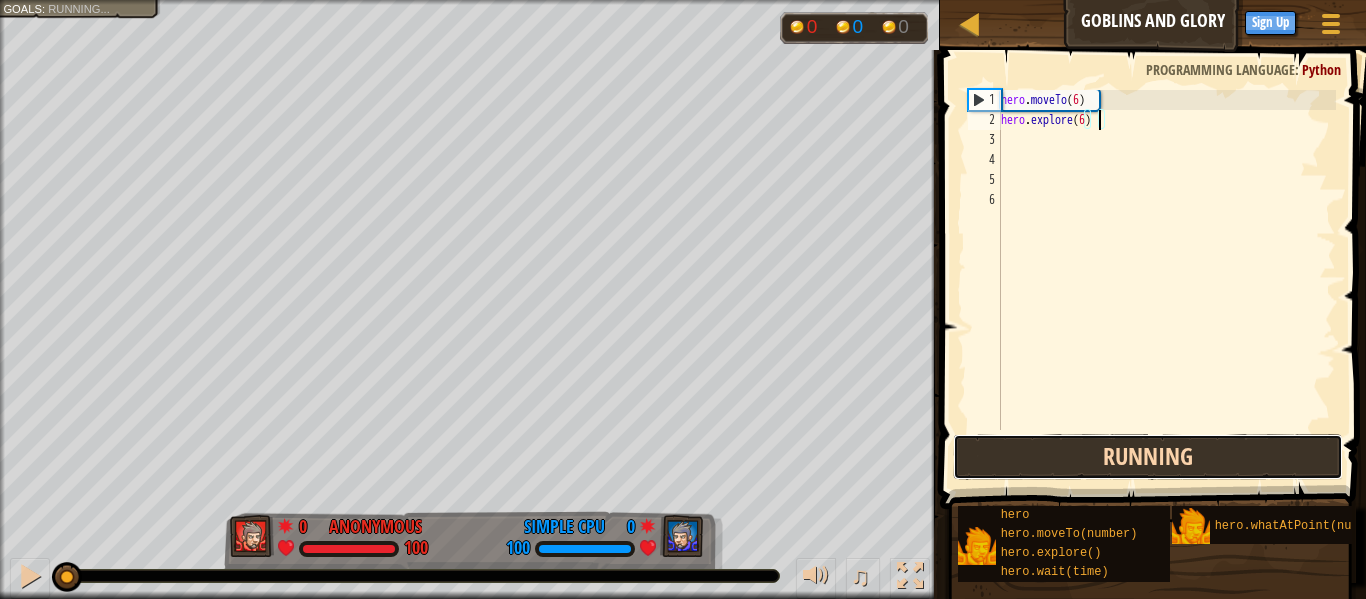 click on "Running" at bounding box center (1148, 457) 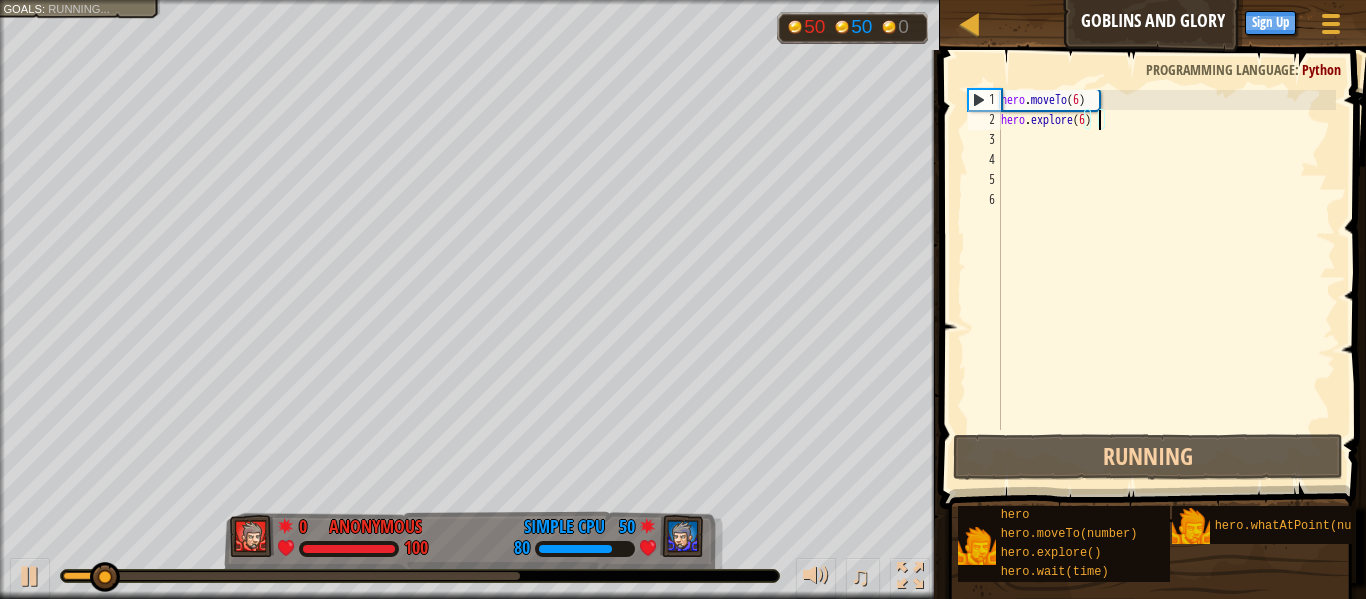 click on "hero . moveTo ( 6 ) hero . explore ( 6 )" at bounding box center (1166, 280) 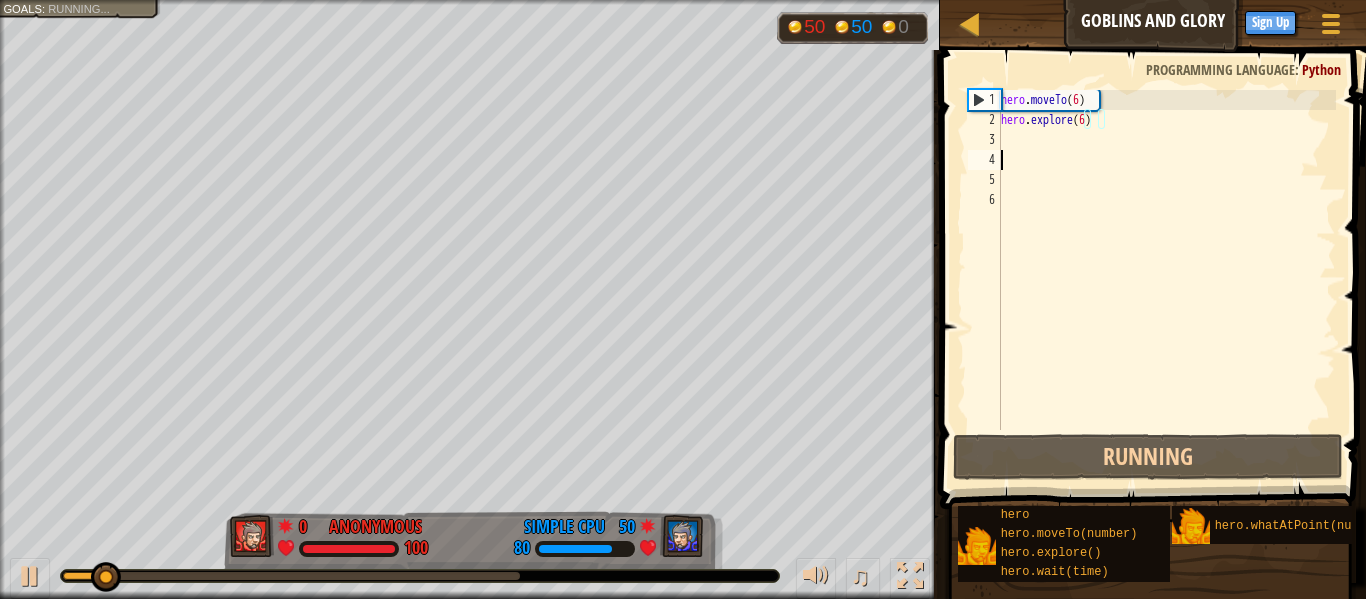 scroll, scrollTop: 9, scrollLeft: 0, axis: vertical 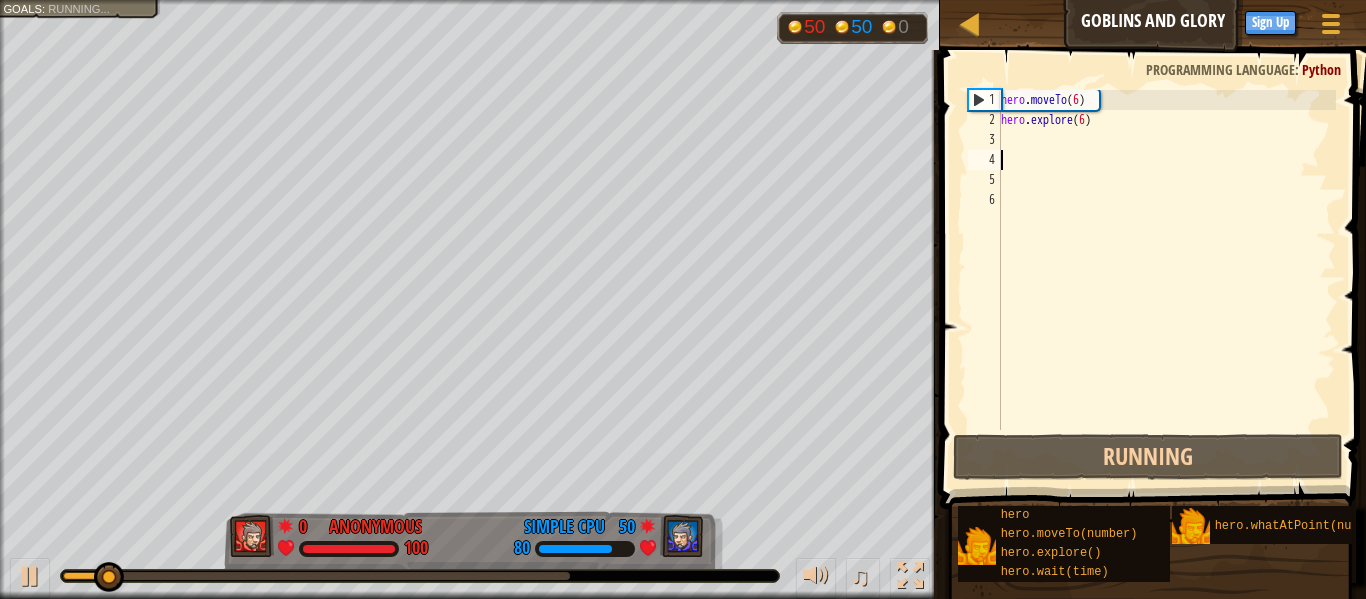 click on "hero . moveTo ( 6 ) hero . explore ( 6 )" at bounding box center [1166, 280] 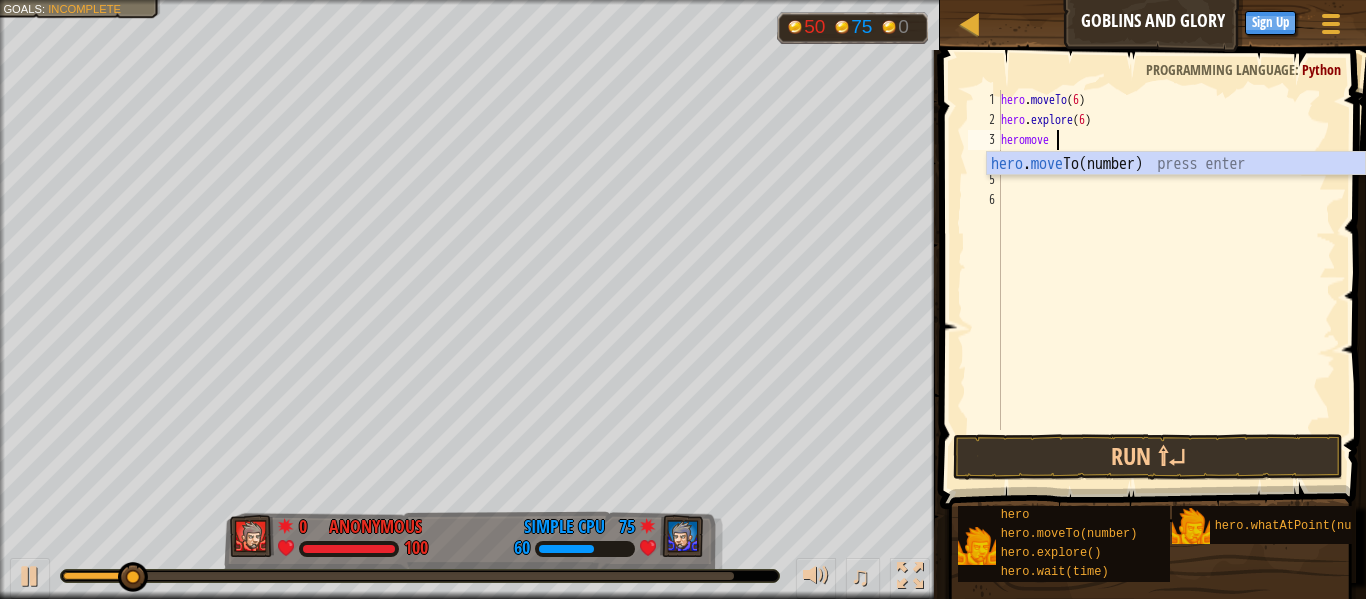 scroll, scrollTop: 9, scrollLeft: 7, axis: both 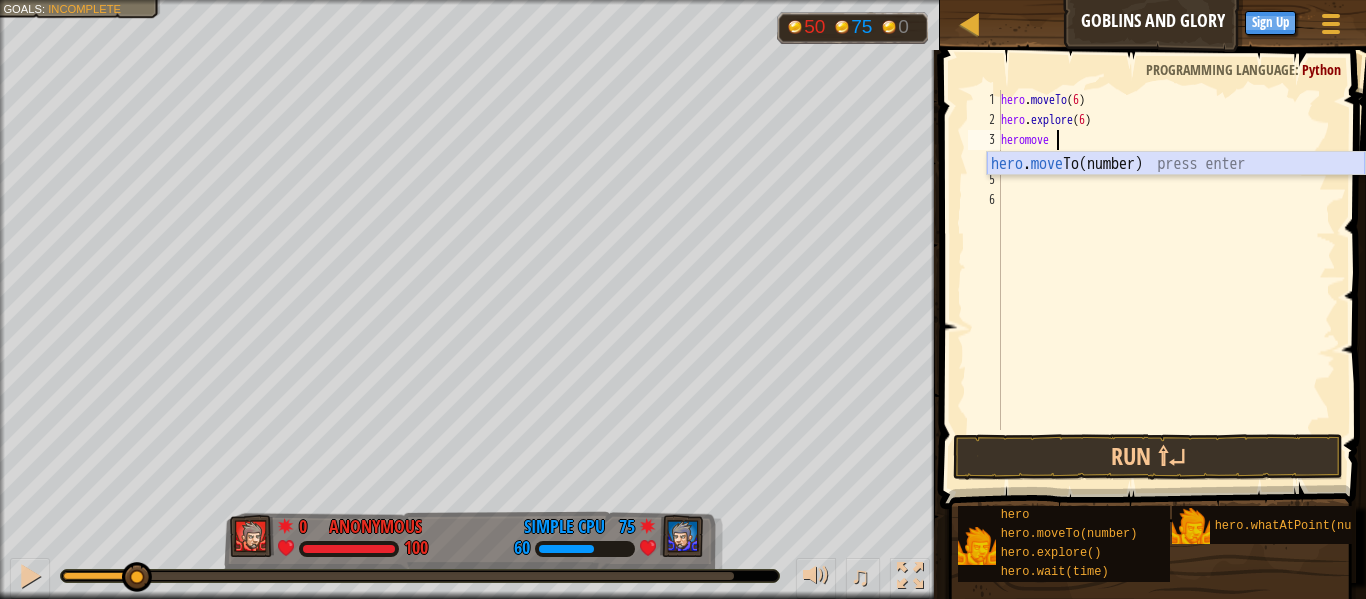 click on "hero . move To(number) press enter" at bounding box center (1176, 188) 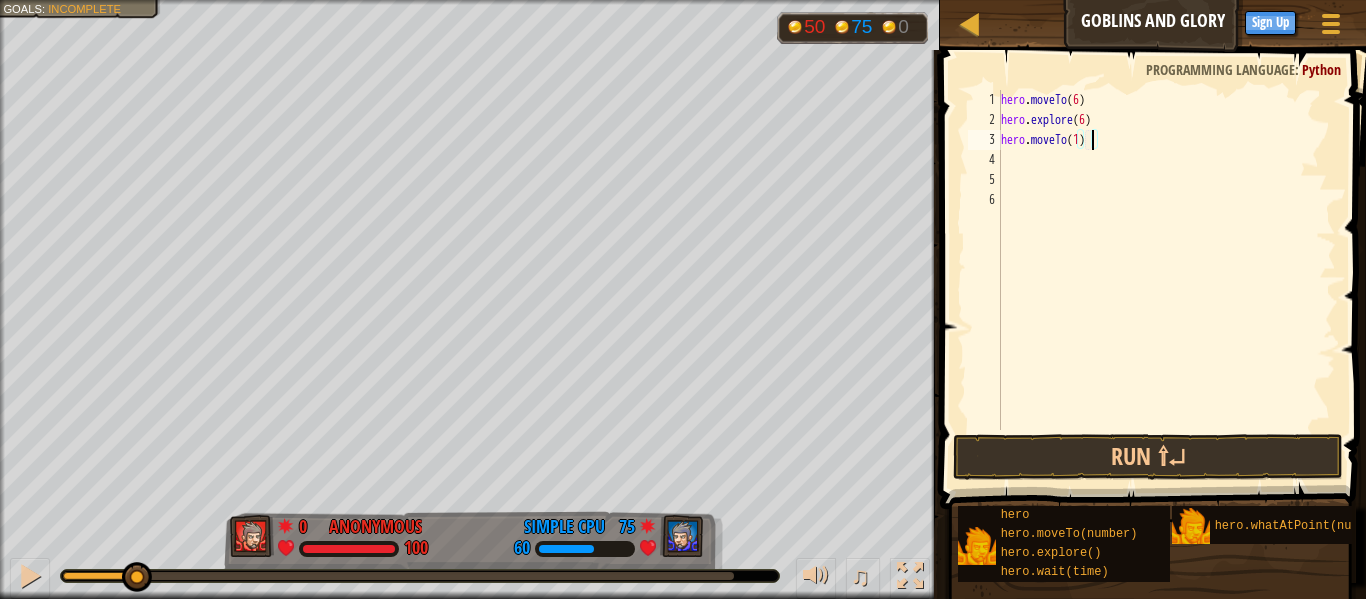type on "hero.moveTo(12)" 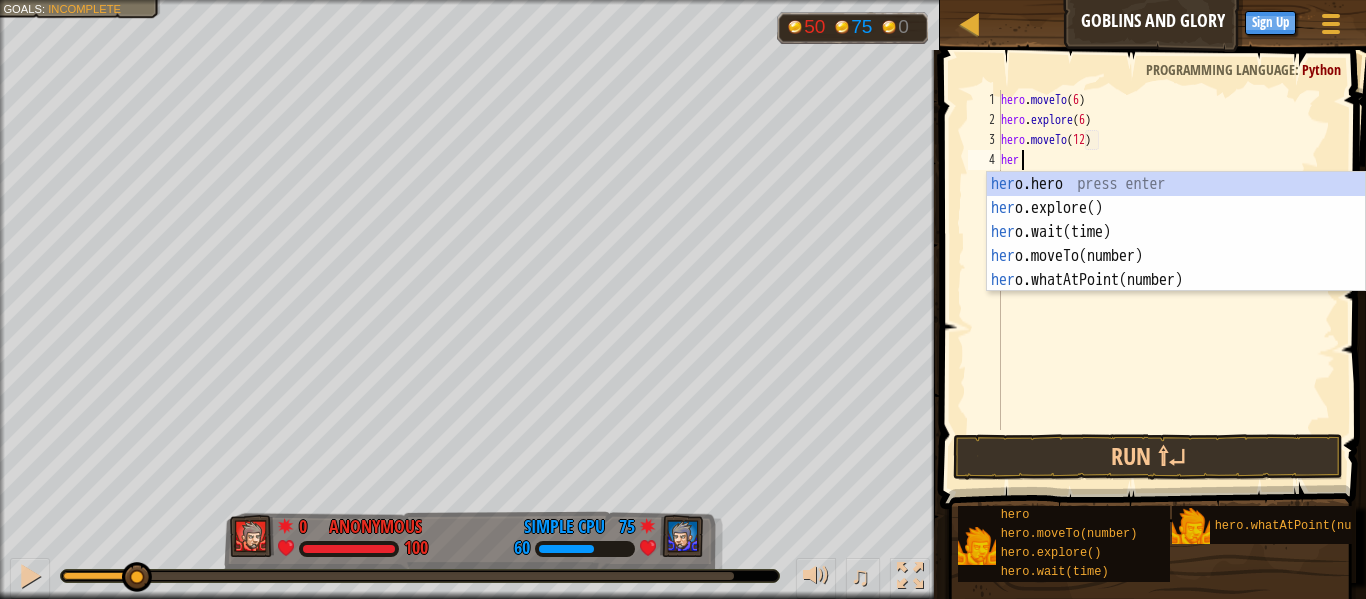 scroll, scrollTop: 9, scrollLeft: 3, axis: both 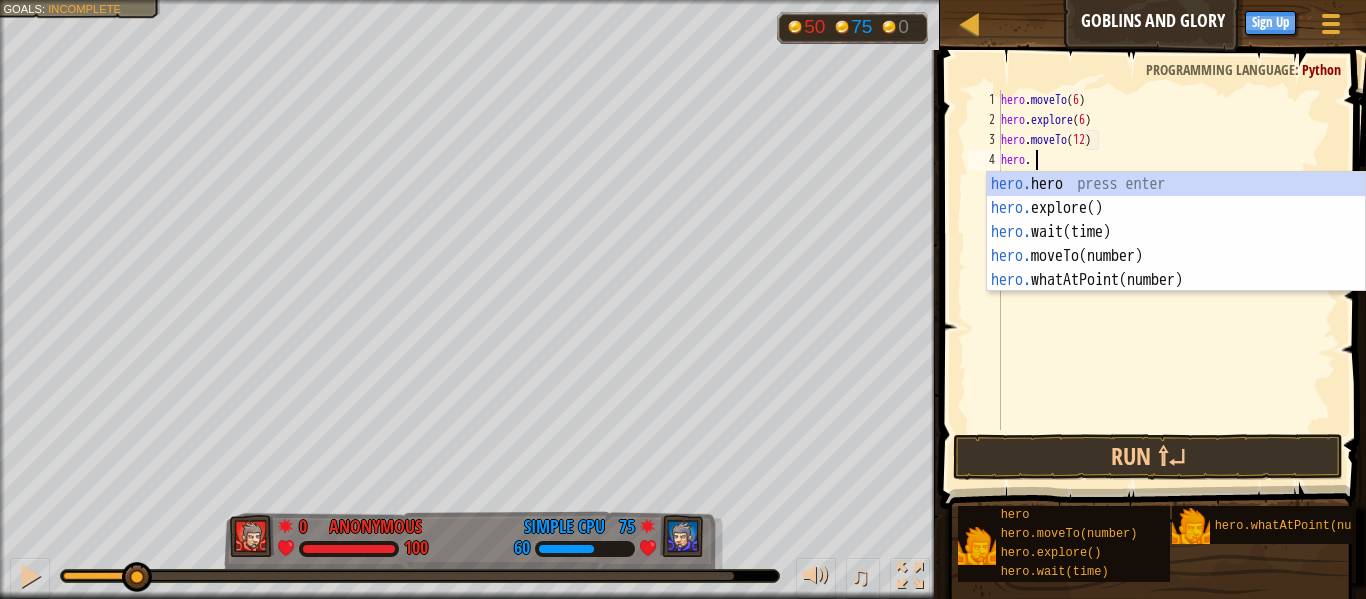 type on "hero.e" 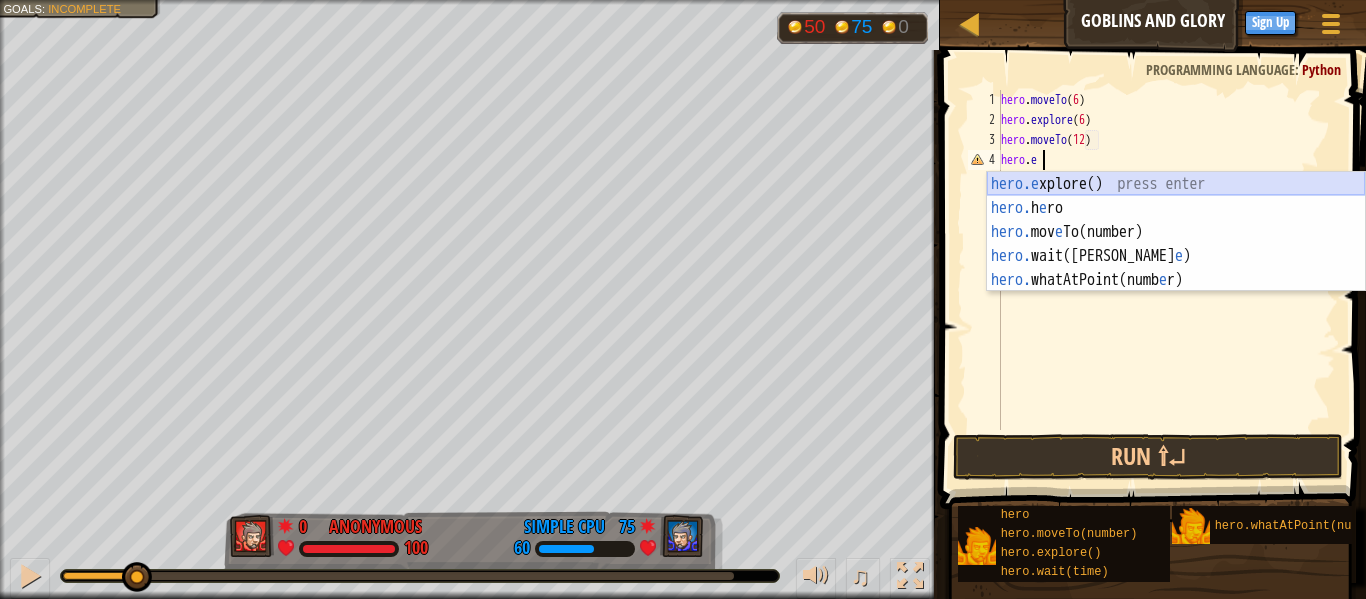 click on "hero.e xplore() press enter hero. h e ro press enter hero. mov e To(number) press enter hero. wait([PERSON_NAME] e ) press enter hero. whatAtPoint(numb e r) press enter" at bounding box center (1176, 256) 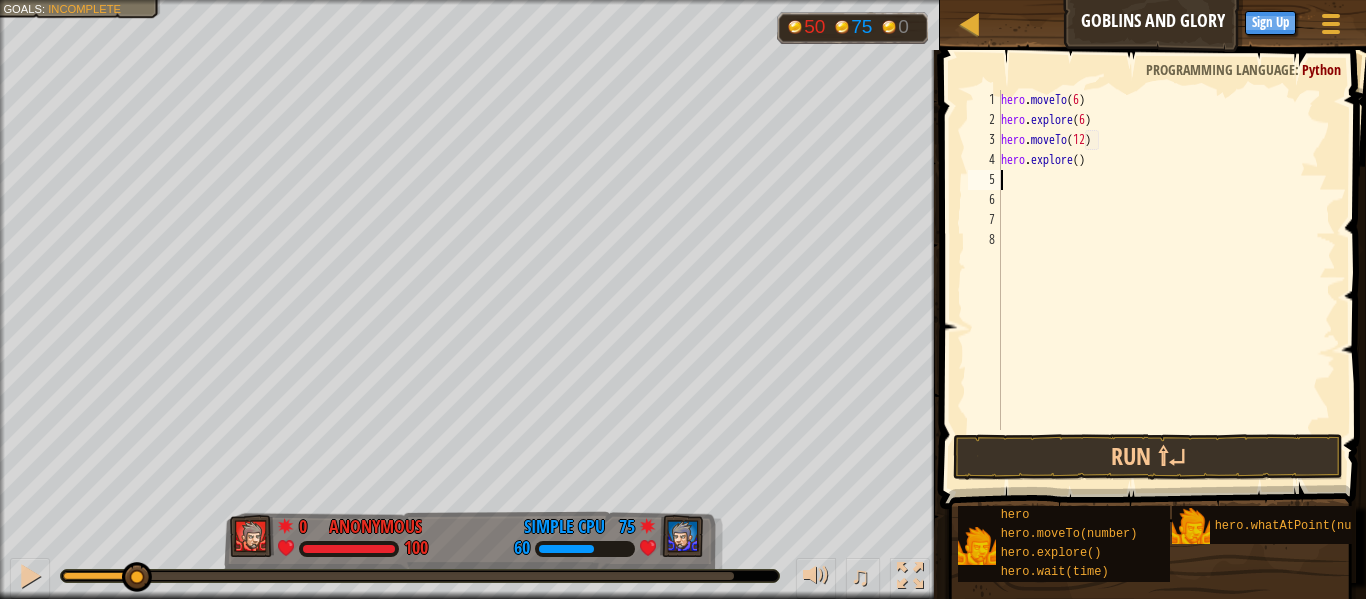 scroll, scrollTop: 9, scrollLeft: 0, axis: vertical 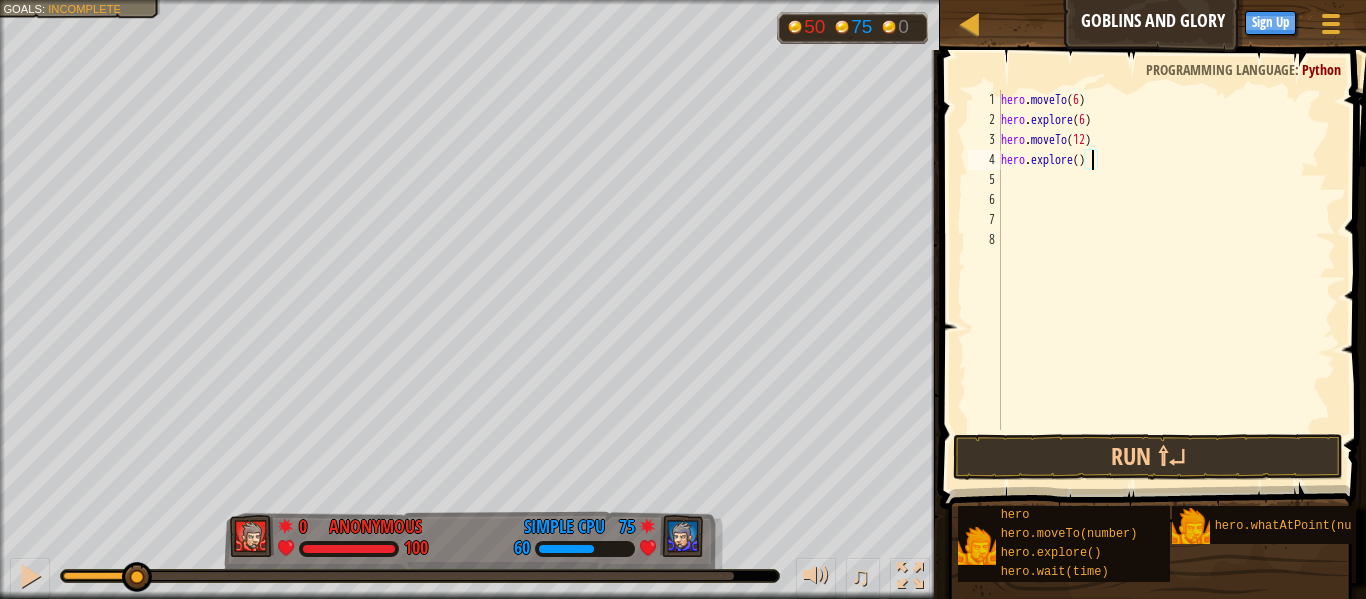 click on "hero . moveTo ( 6 ) hero . explore ( 6 ) hero . moveTo ( 12 ) hero . explore ( )" at bounding box center [1166, 280] 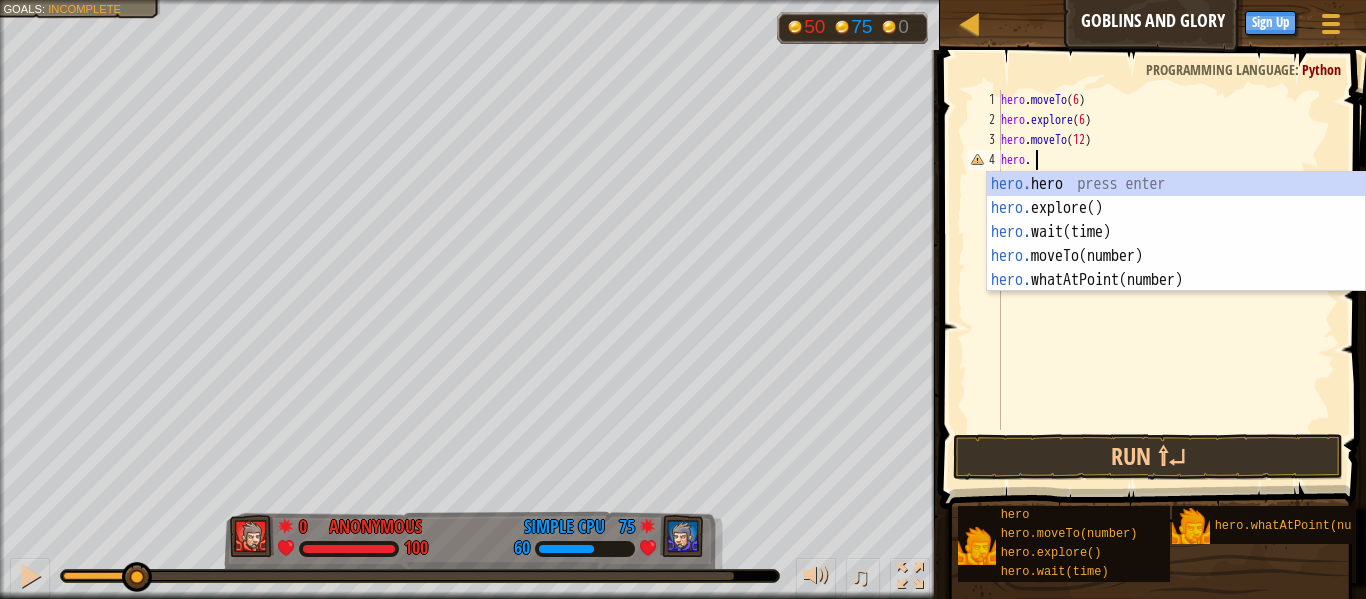 scroll, scrollTop: 9, scrollLeft: 4, axis: both 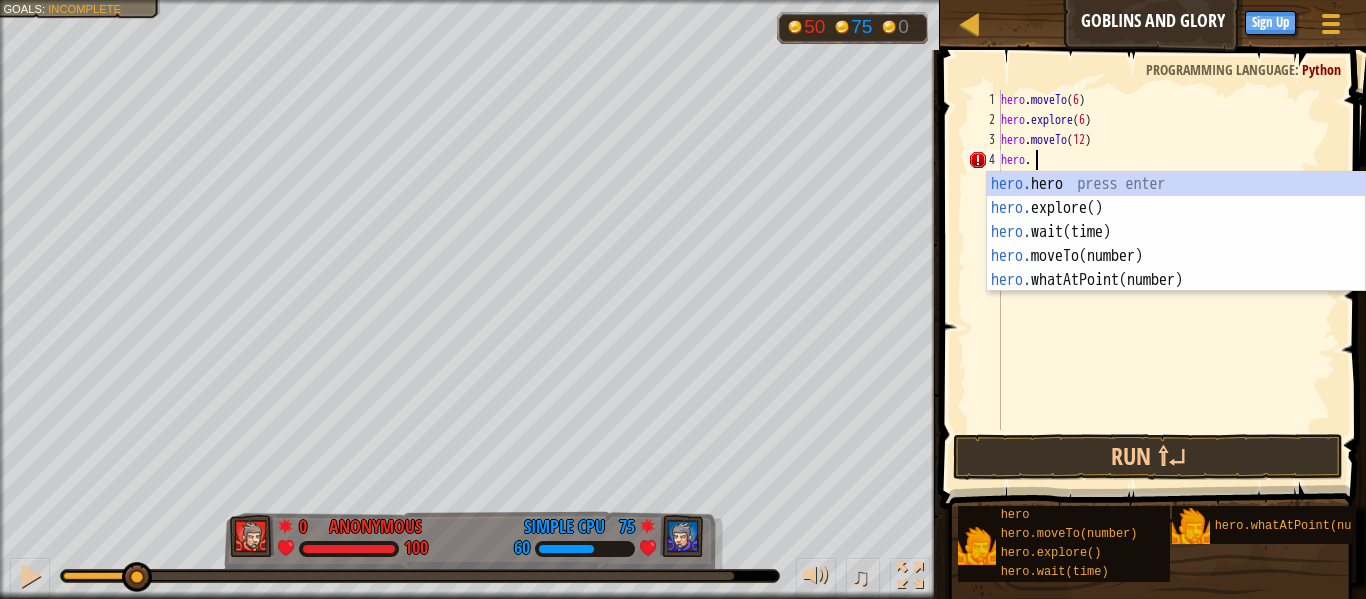 click on "hero . moveTo ( 6 ) hero . explore ( 6 ) hero . moveTo ( 12 ) hero . hero . explore ( )" at bounding box center (1166, 280) 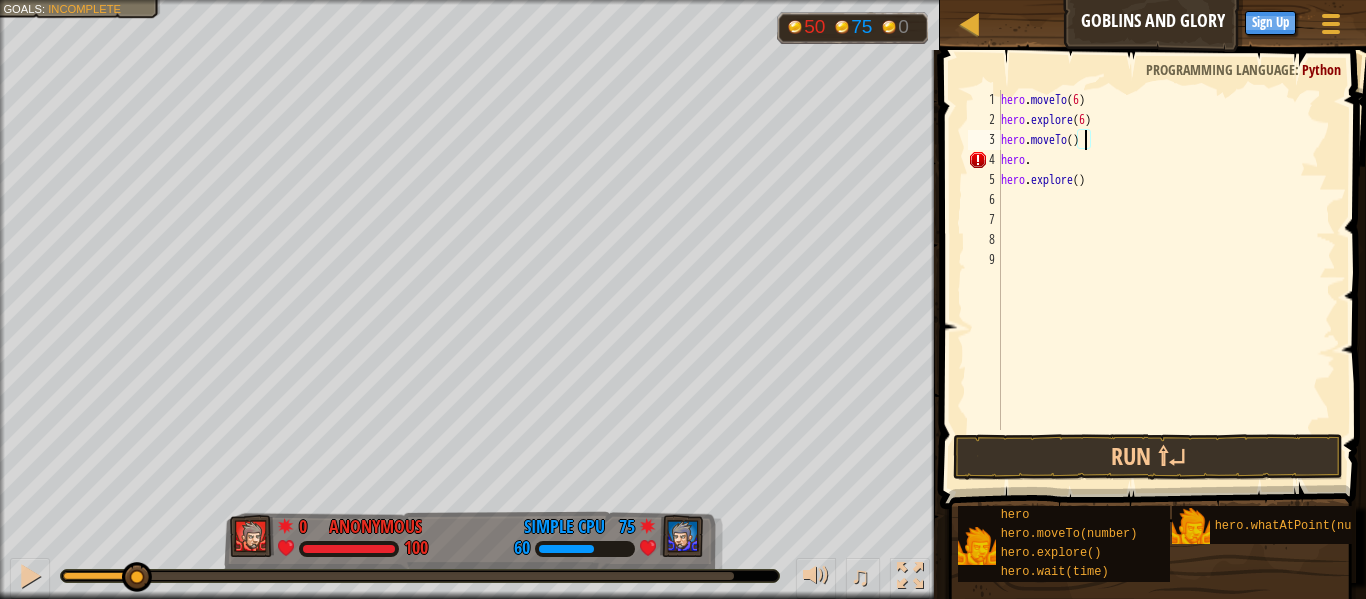 click on "hero . moveTo ( 6 ) hero . explore ( 6 ) hero . moveTo ( ) hero . hero . explore ( )" at bounding box center [1166, 280] 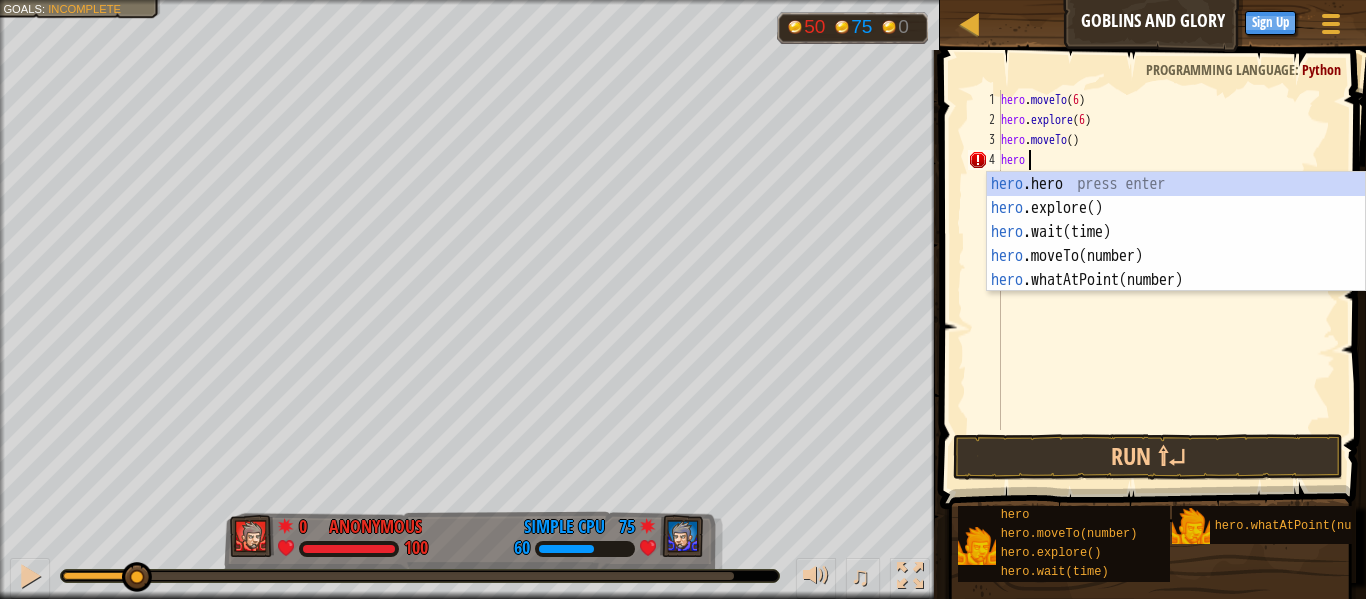 scroll, scrollTop: 9, scrollLeft: 3, axis: both 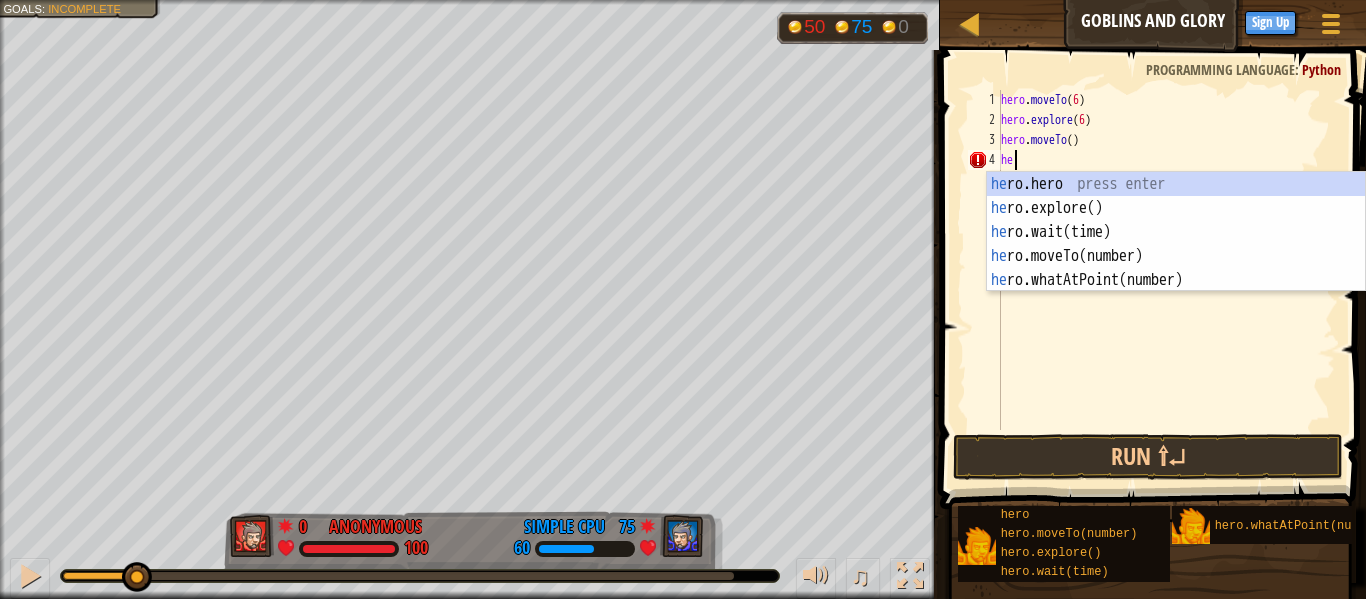 type on "h" 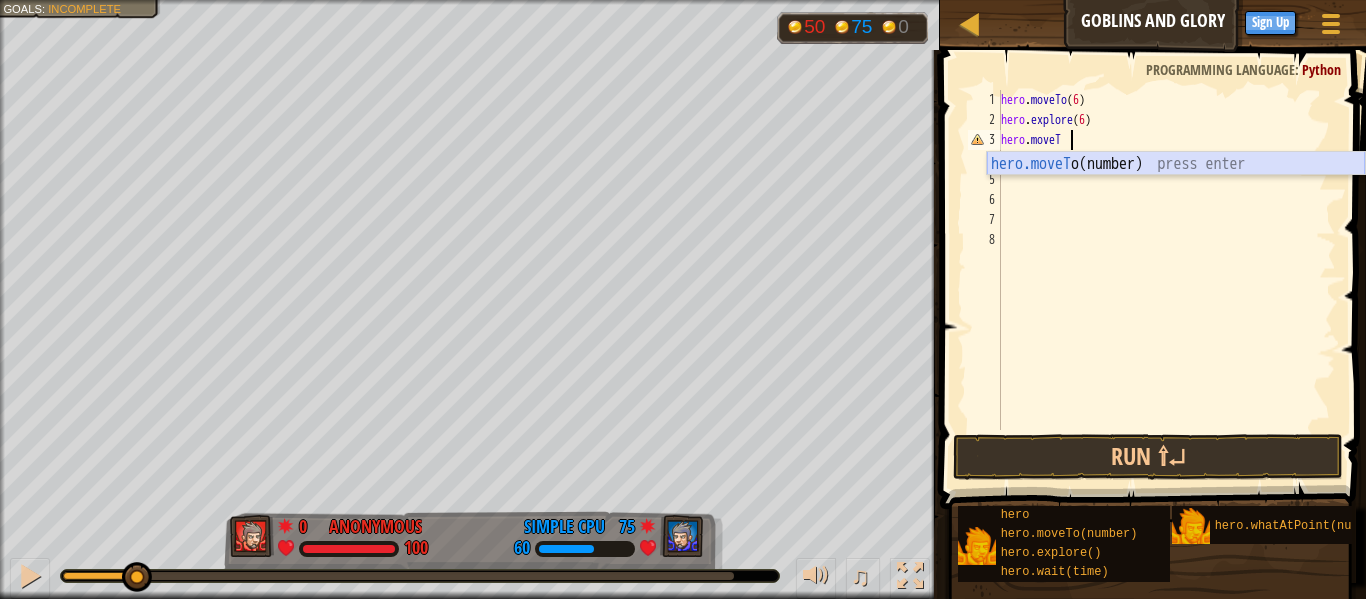 click on "hero.moveT o(number) press enter" at bounding box center [1176, 188] 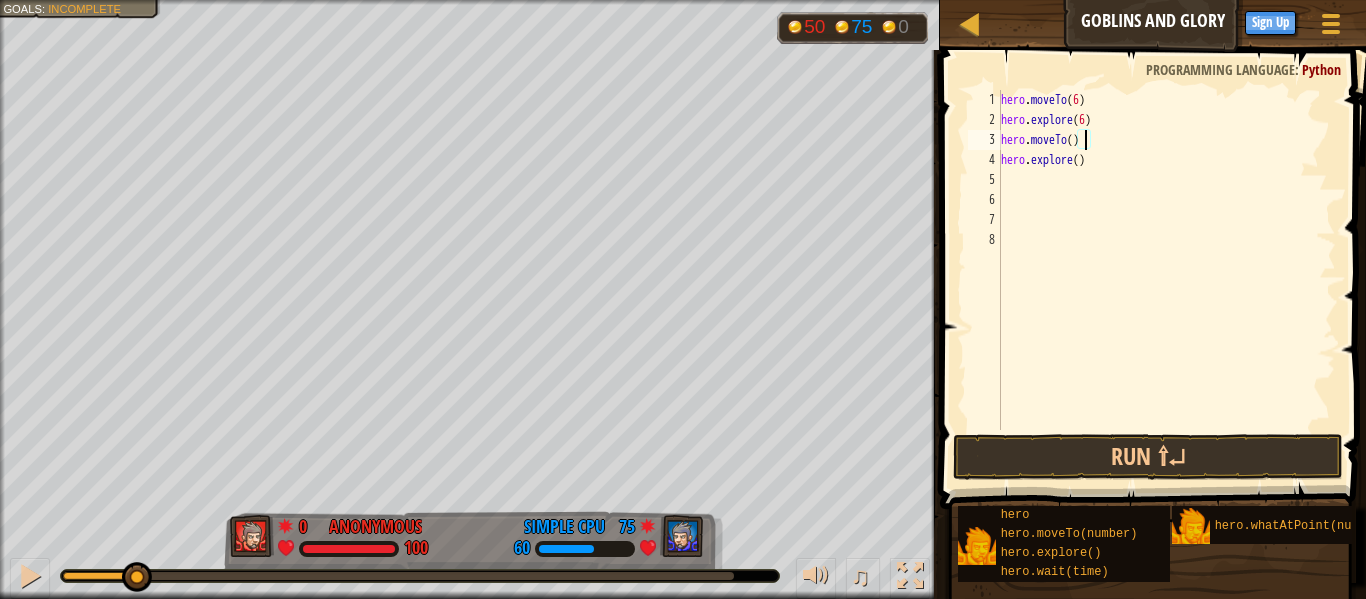 scroll, scrollTop: 9, scrollLeft: 13, axis: both 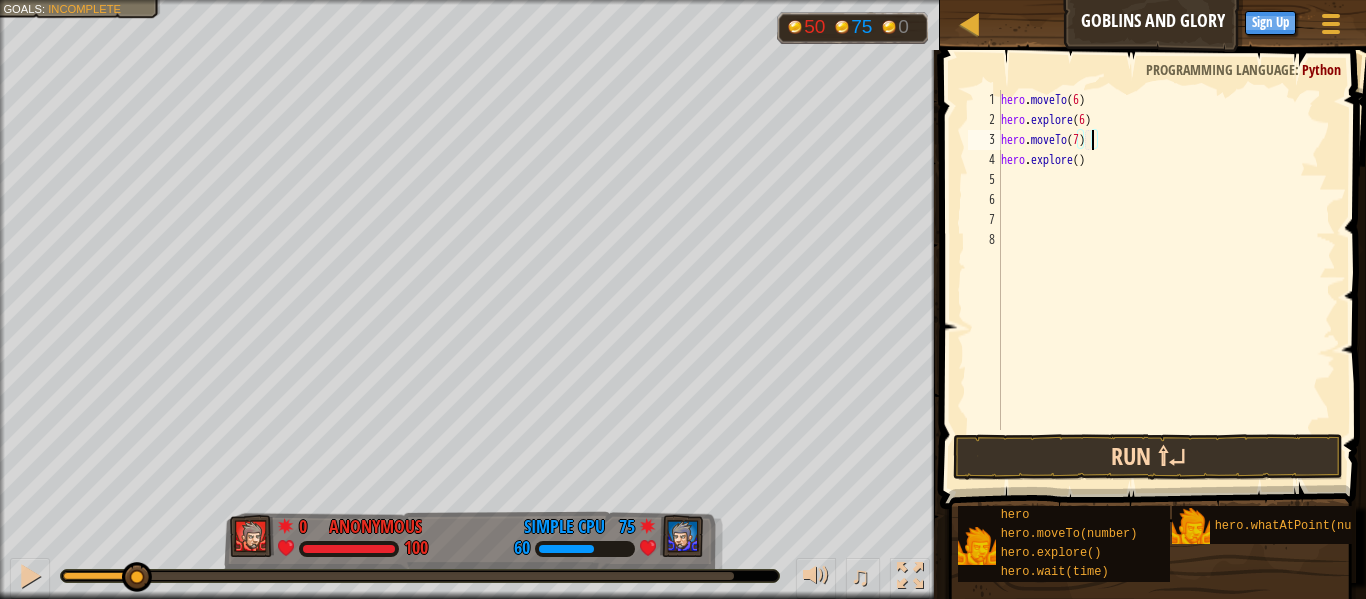 type on "hero.moveTo(7)" 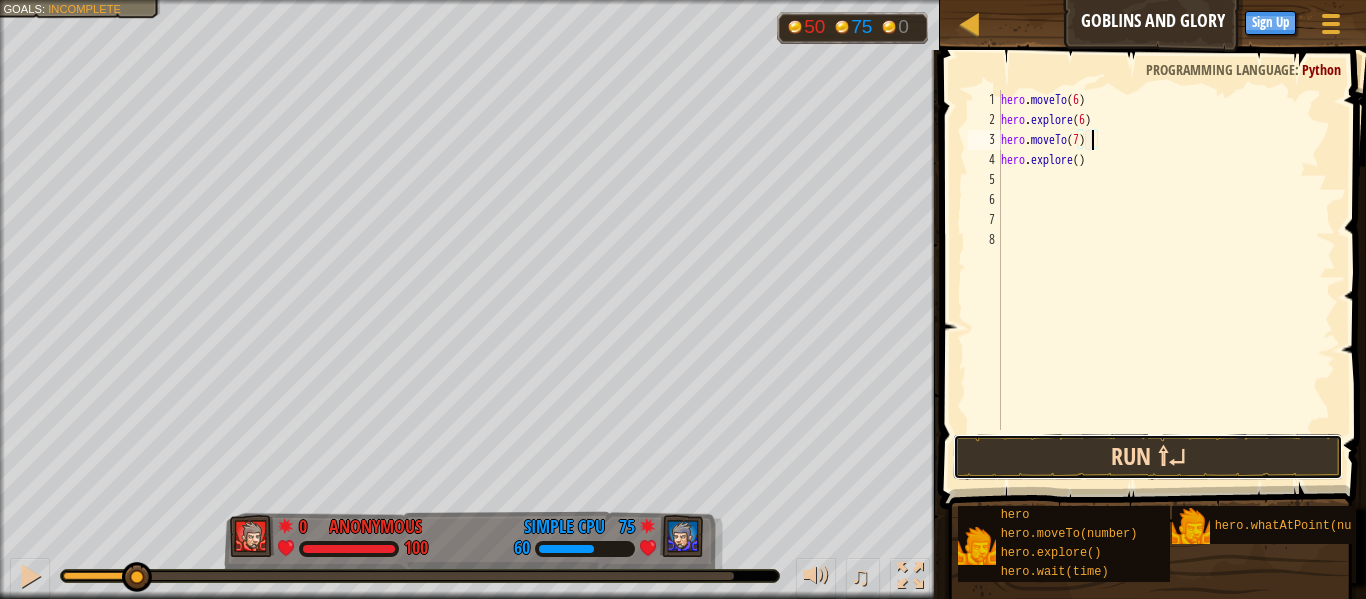 click on "Run ⇧↵" at bounding box center [1148, 457] 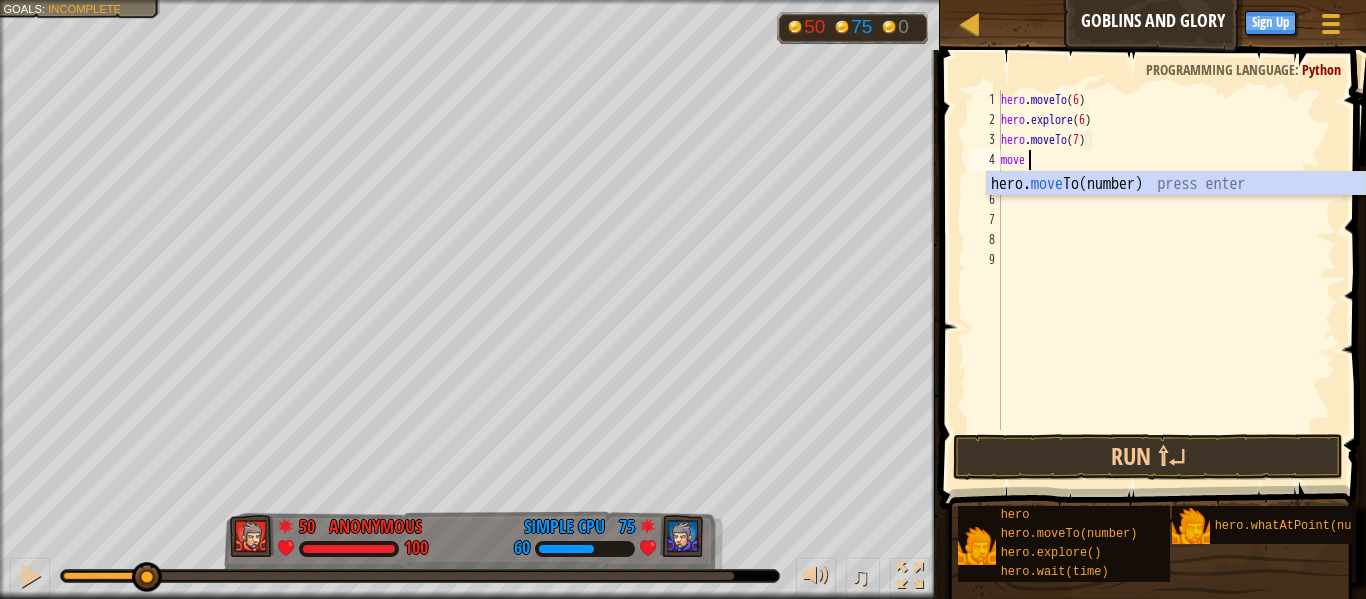 scroll, scrollTop: 9, scrollLeft: 3, axis: both 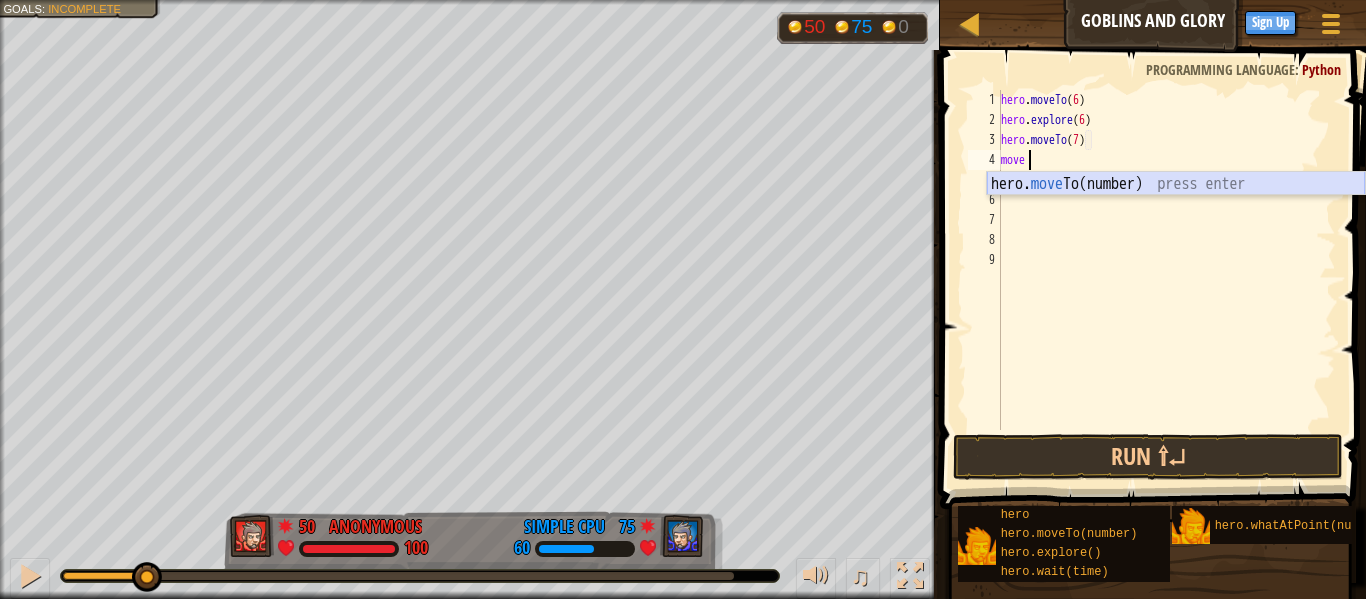 click on "hero. move To(number) press enter" at bounding box center [1176, 208] 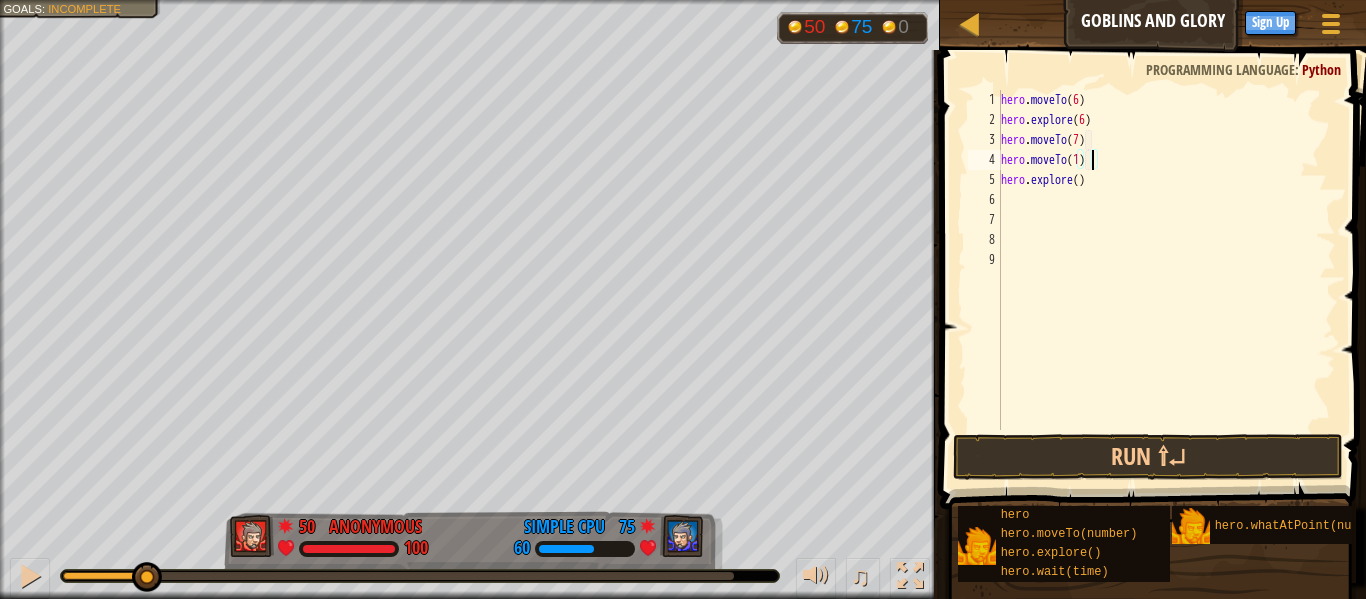 scroll, scrollTop: 9, scrollLeft: 14, axis: both 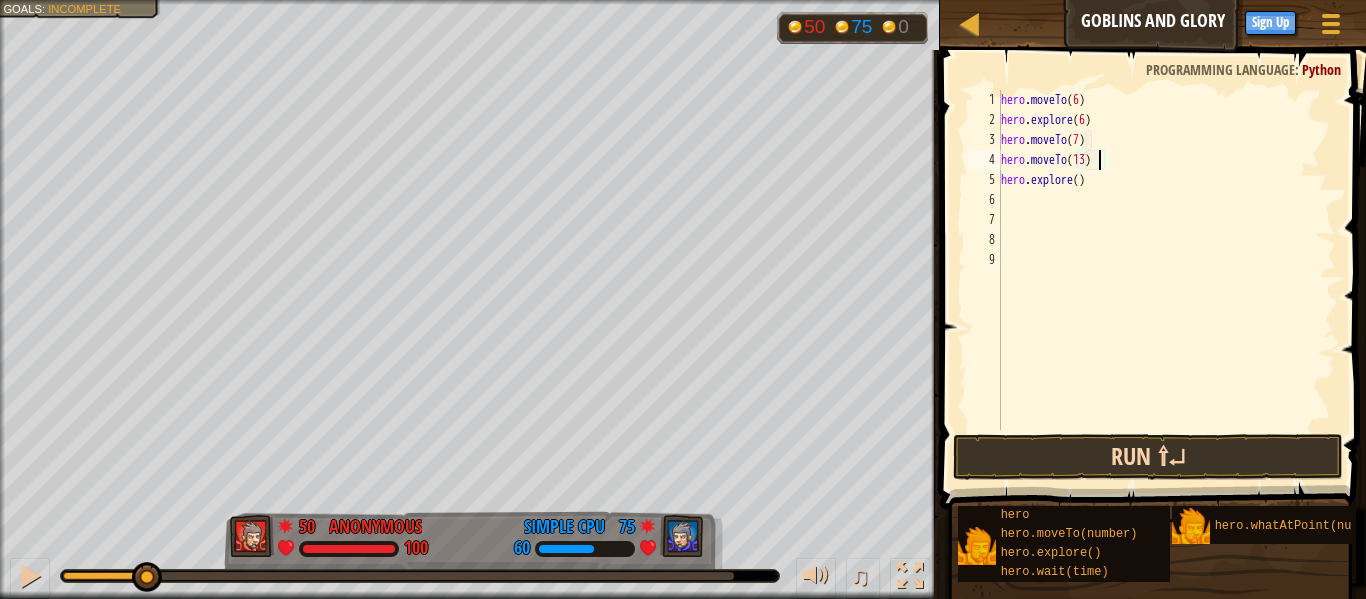 type on "hero.moveTo(13)" 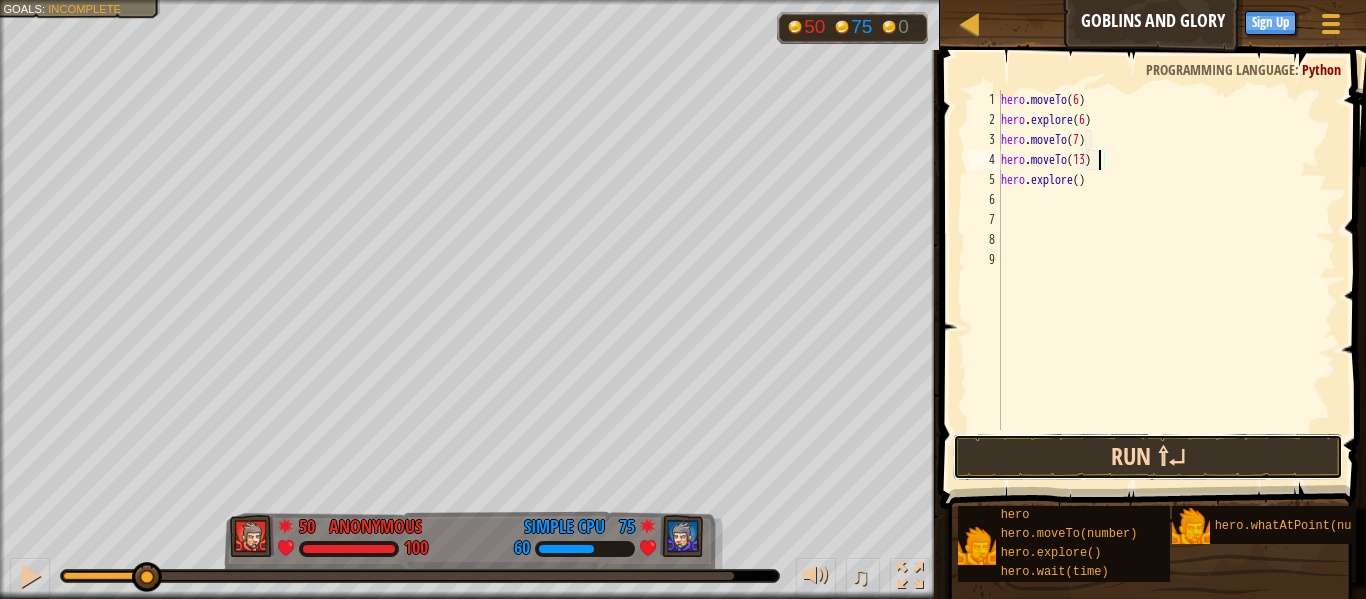 click on "Run ⇧↵" at bounding box center (1148, 457) 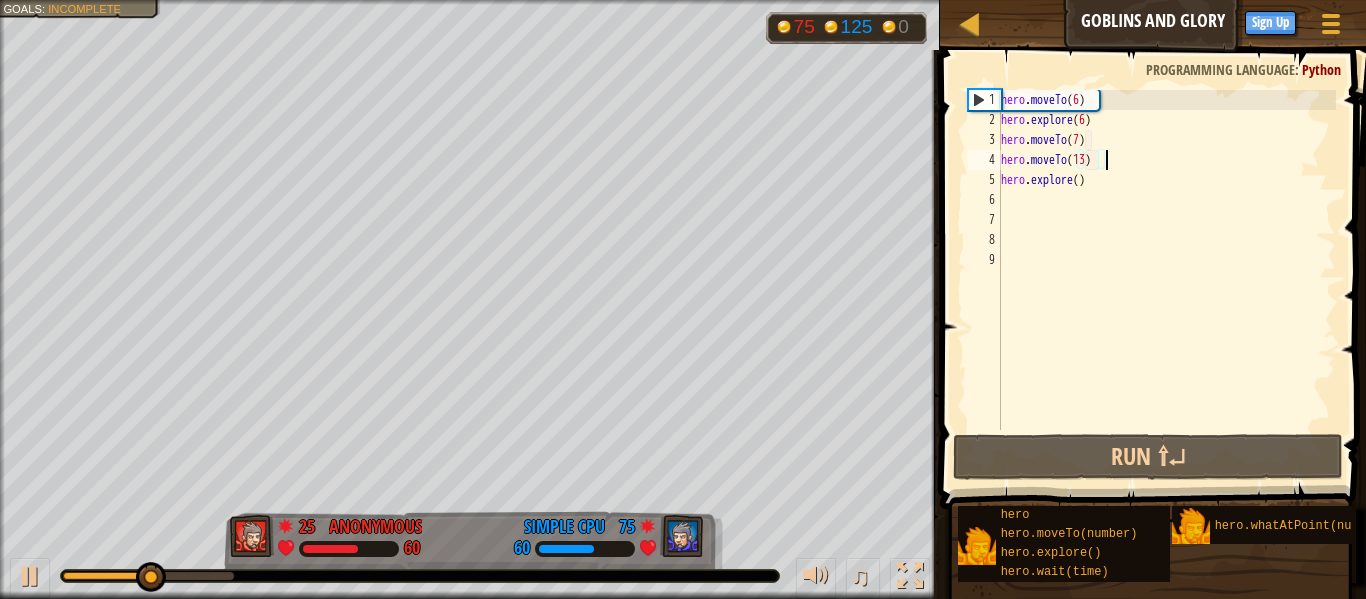 click on "hero . moveTo ( 6 ) hero . explore ( 6 ) hero . moveTo ( 7 ) hero . moveTo ( 13 ) hero . explore ( )" at bounding box center (1166, 280) 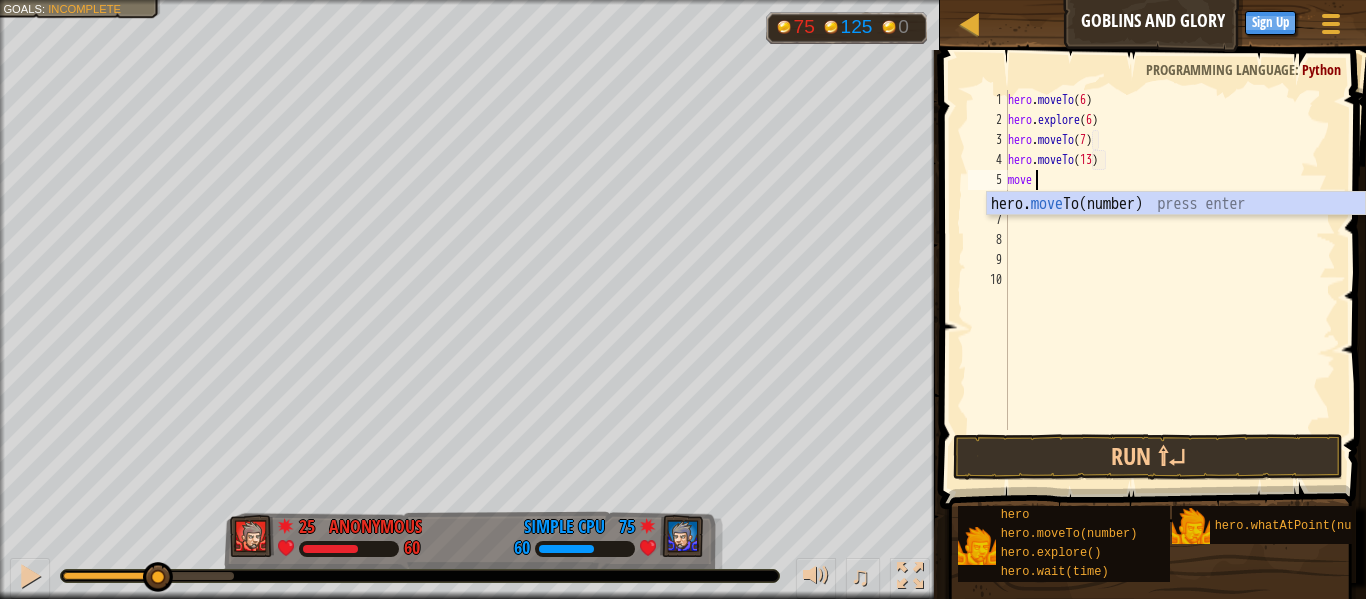 scroll, scrollTop: 9, scrollLeft: 3, axis: both 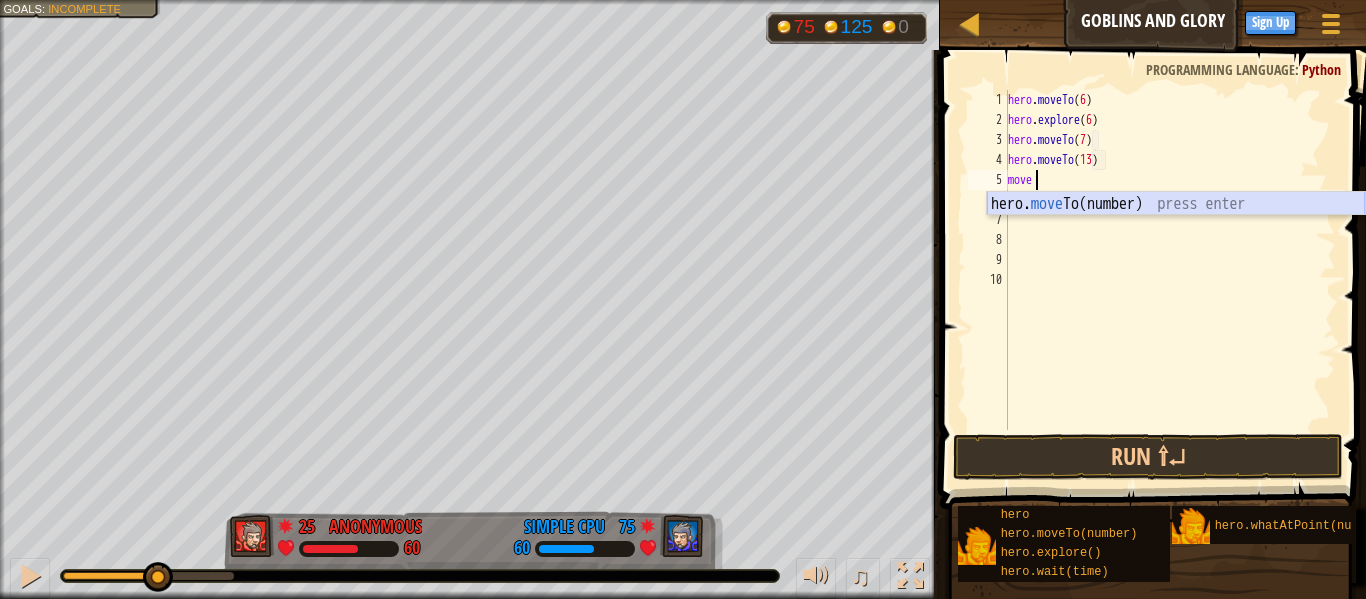 click on "hero. move To(number) press enter" at bounding box center [1176, 228] 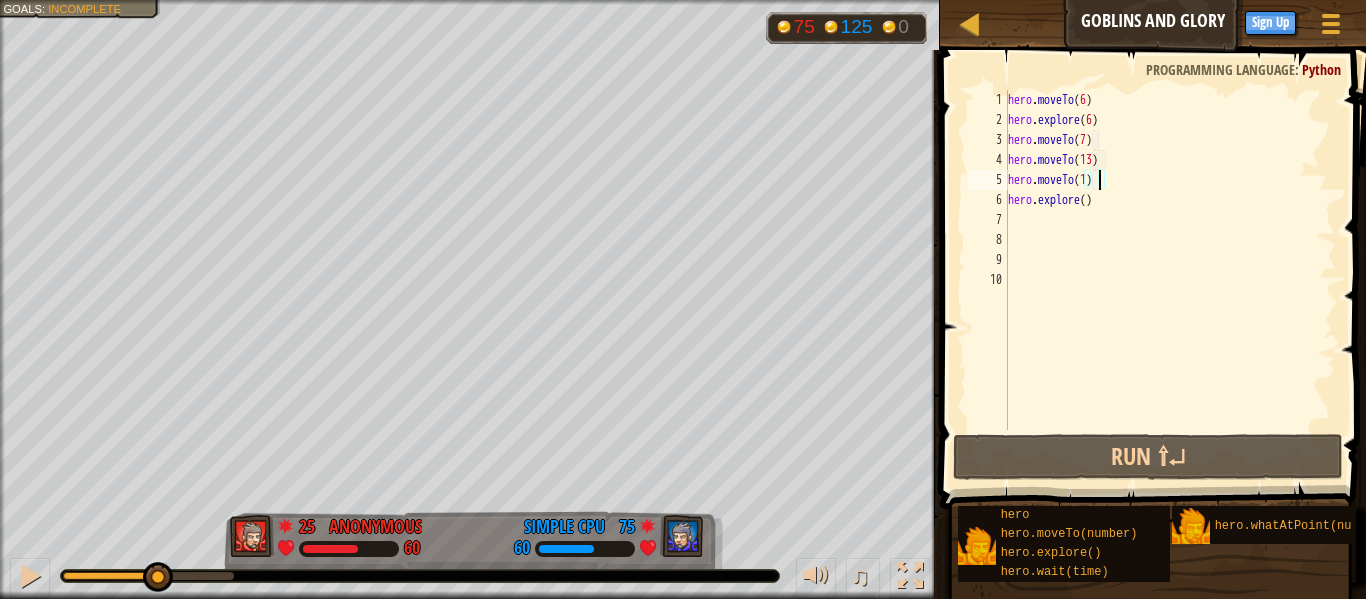 type on "hero.moveTo(12)" 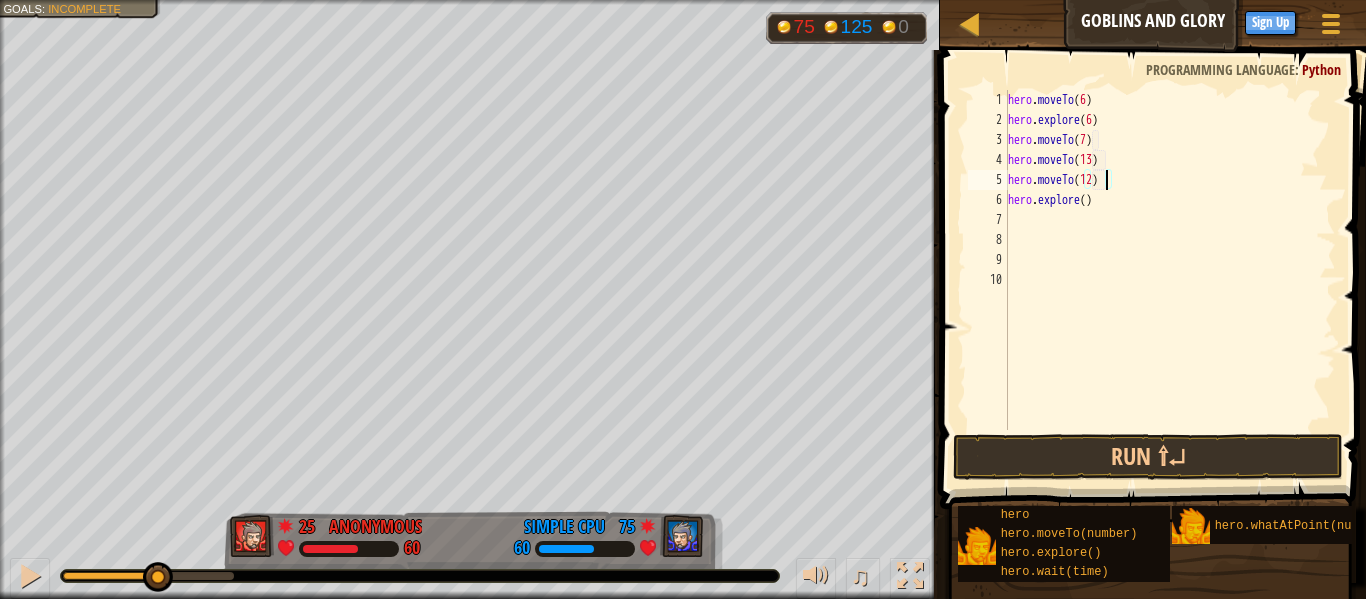 click on "hero . moveTo ( 6 ) hero . explore ( 6 ) hero . moveTo ( 7 ) hero . moveTo ( 13 ) hero . moveTo ( 12 ) hero . explore ( )" at bounding box center (1170, 280) 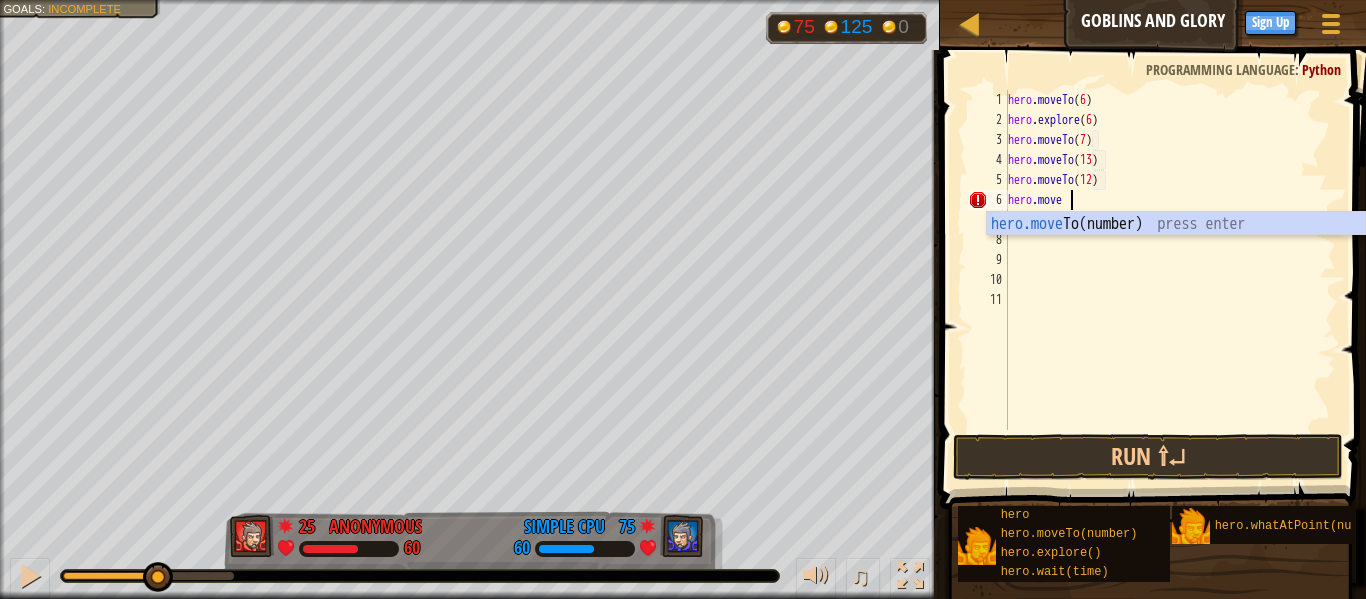 scroll, scrollTop: 9, scrollLeft: 8, axis: both 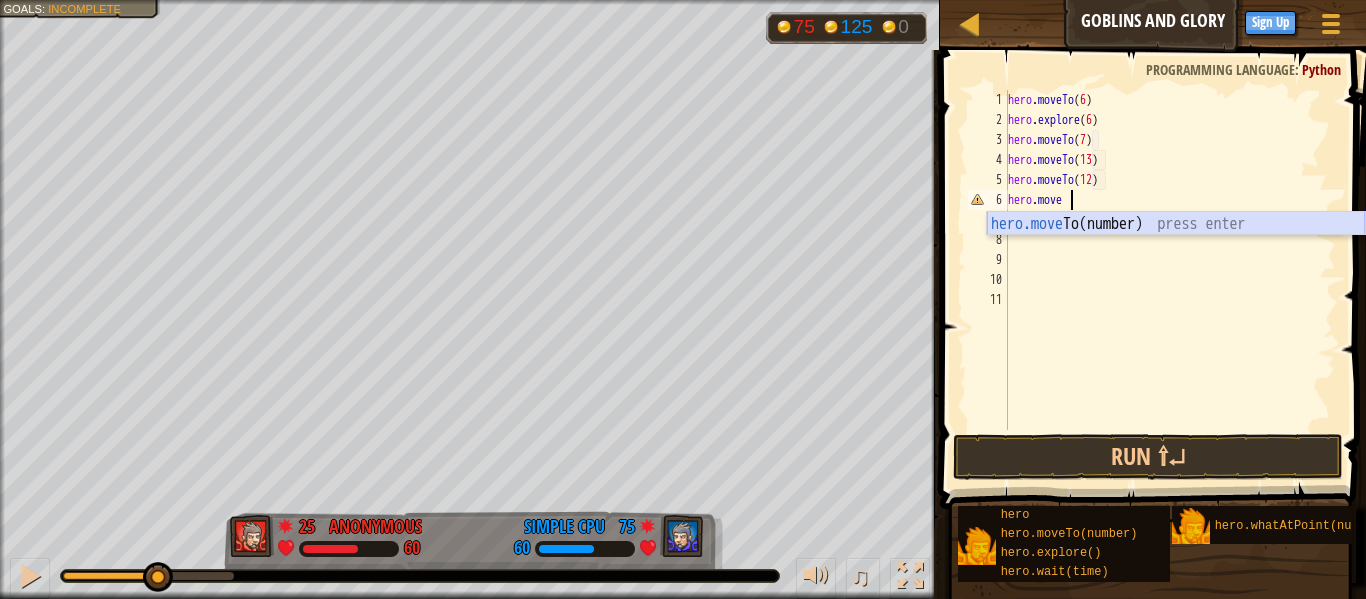 click on "hero.move To(number) press enter" at bounding box center (1176, 248) 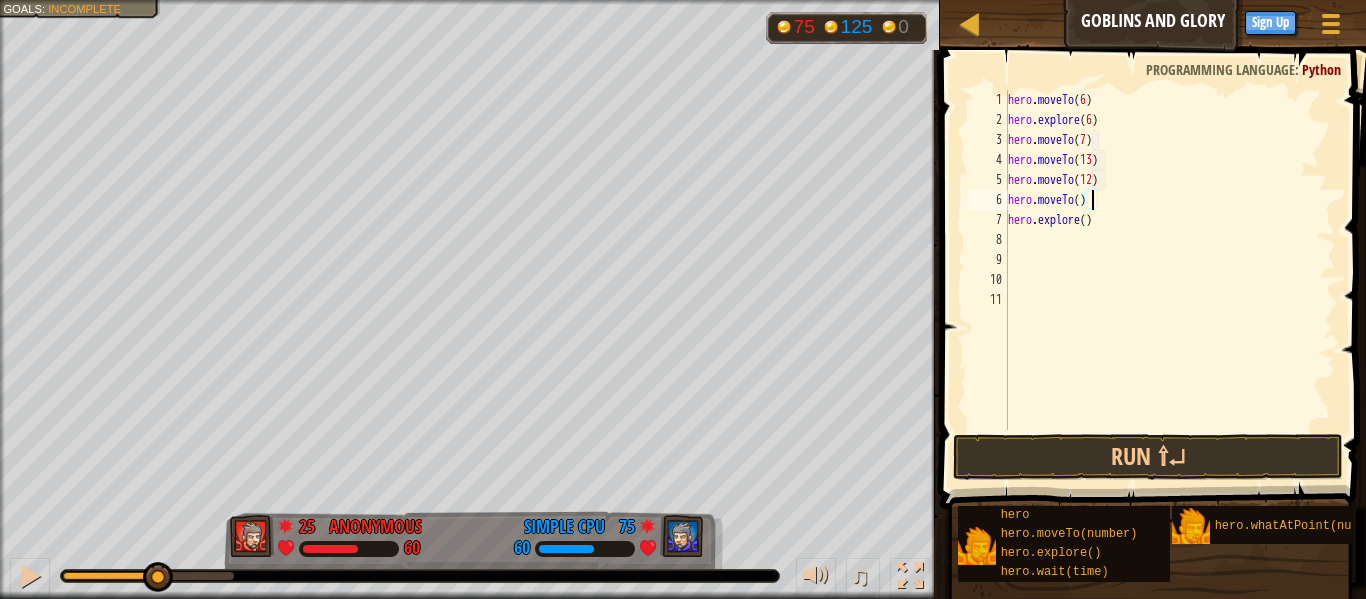 scroll, scrollTop: 9, scrollLeft: 13, axis: both 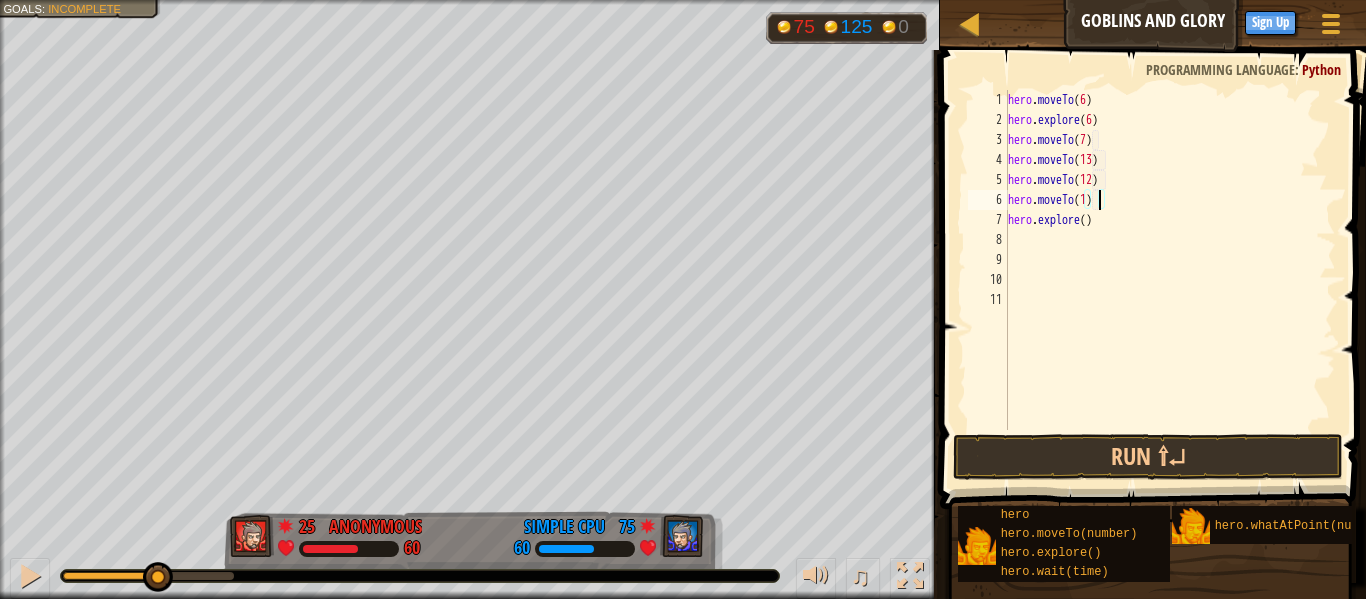 type on "hero.moveTo(18)" 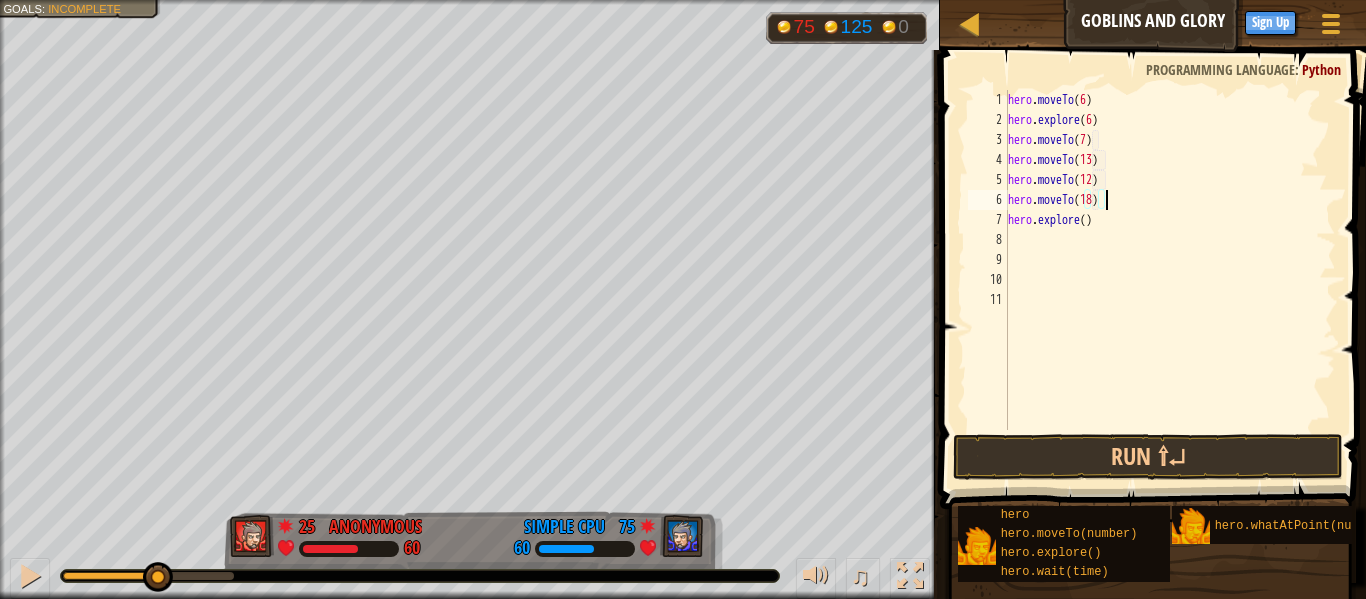 scroll, scrollTop: 9, scrollLeft: 14, axis: both 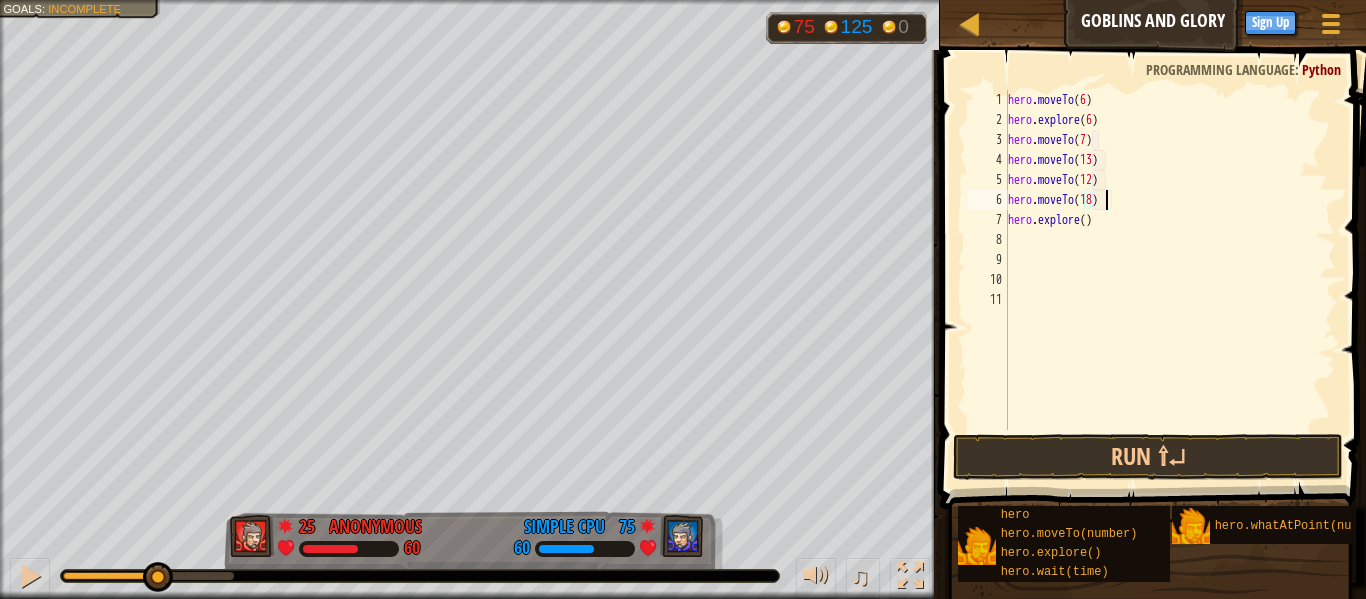 click on "hero . moveTo ( 6 ) hero . explore ( 6 ) hero . moveTo ( 7 ) hero . moveTo ( 13 ) hero . moveTo ( 12 ) hero . moveTo ( 18 ) hero . explore ( )" at bounding box center (1170, 280) 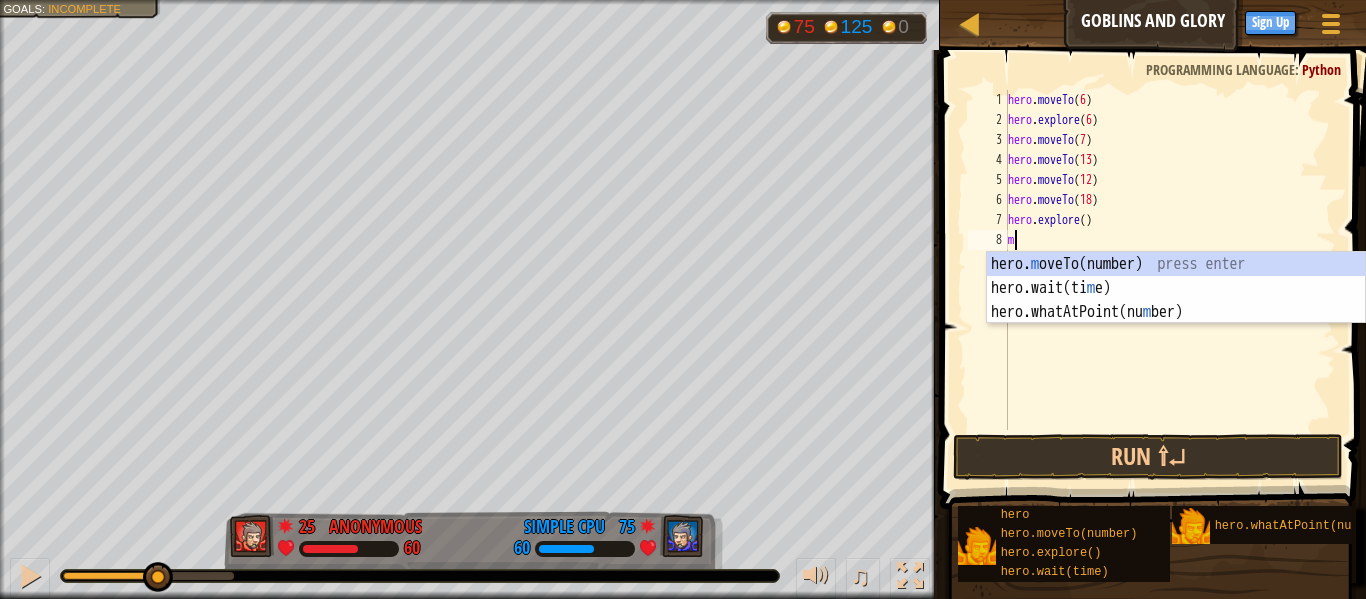 scroll, scrollTop: 9, scrollLeft: 1, axis: both 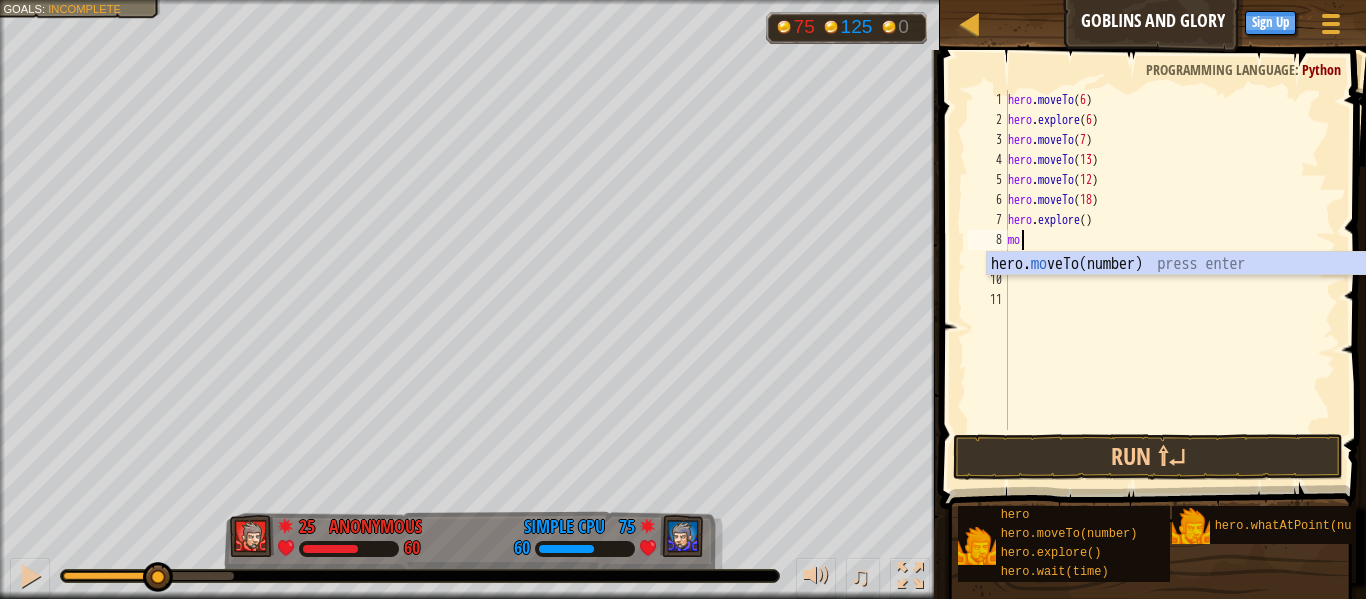 type on "m" 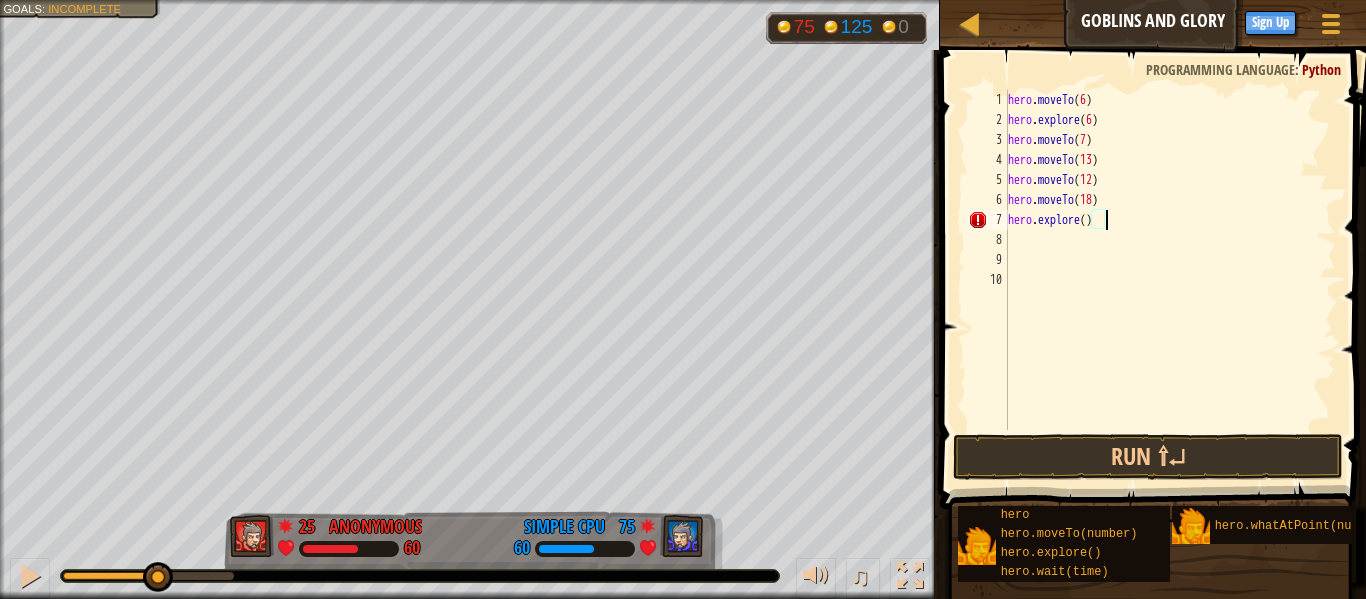scroll, scrollTop: 9, scrollLeft: 13, axis: both 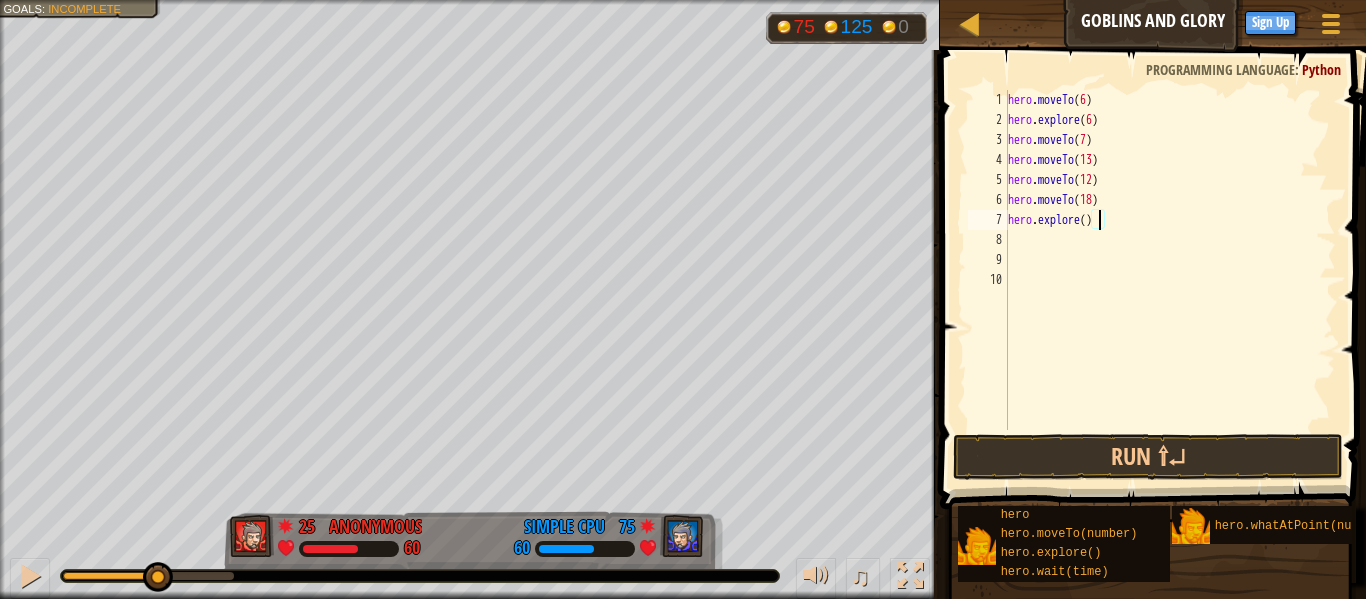 click on "hero . moveTo ( 6 ) hero . explore ( 6 ) hero . moveTo ( 7 ) hero . moveTo ( 13 ) hero . moveTo ( 12 ) hero . moveTo ( 18 ) hero . explore ( )" at bounding box center (1170, 280) 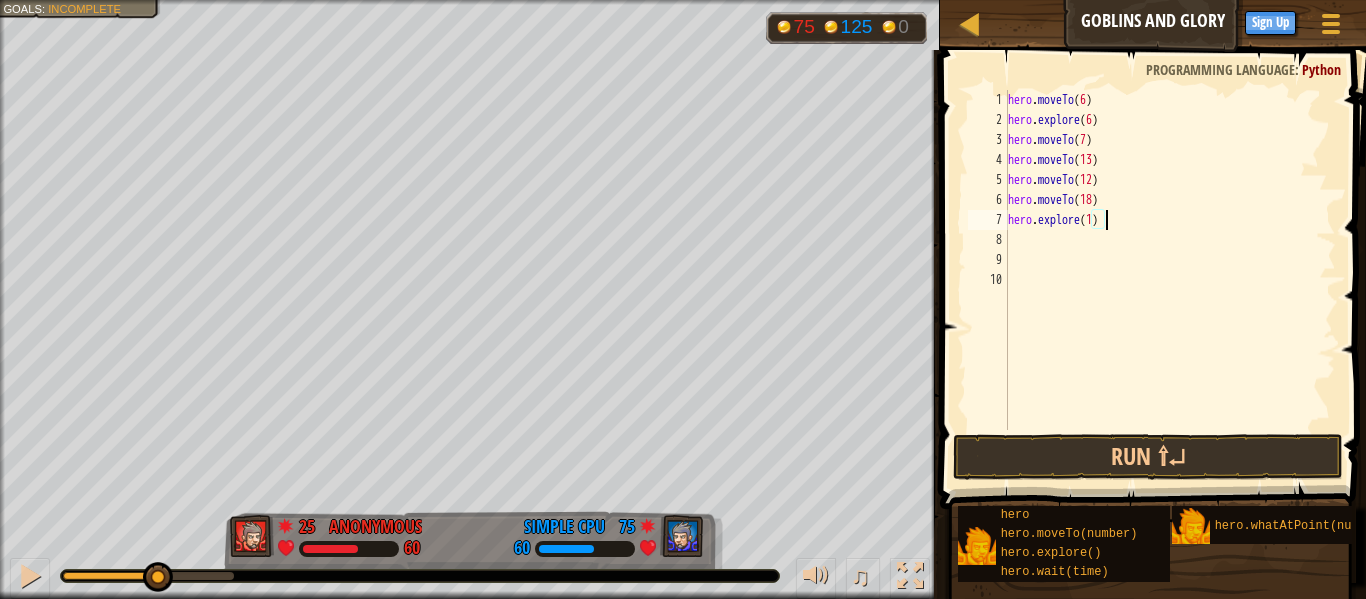 scroll, scrollTop: 9, scrollLeft: 14, axis: both 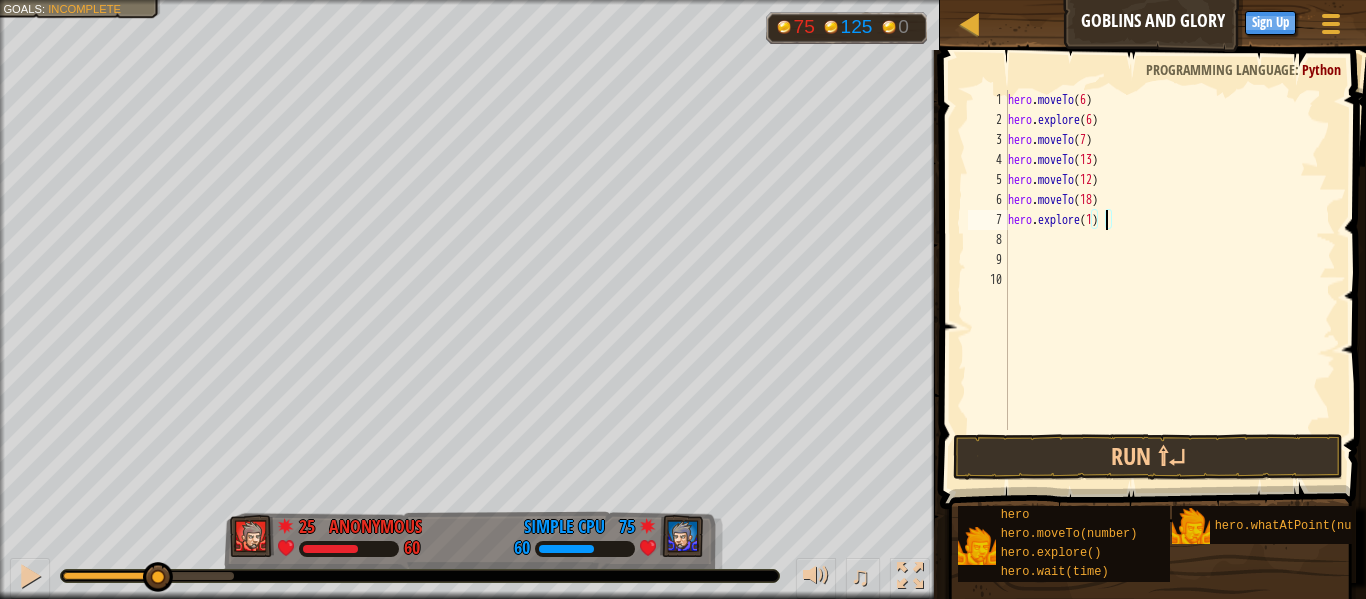 type on "hero.explore(18)" 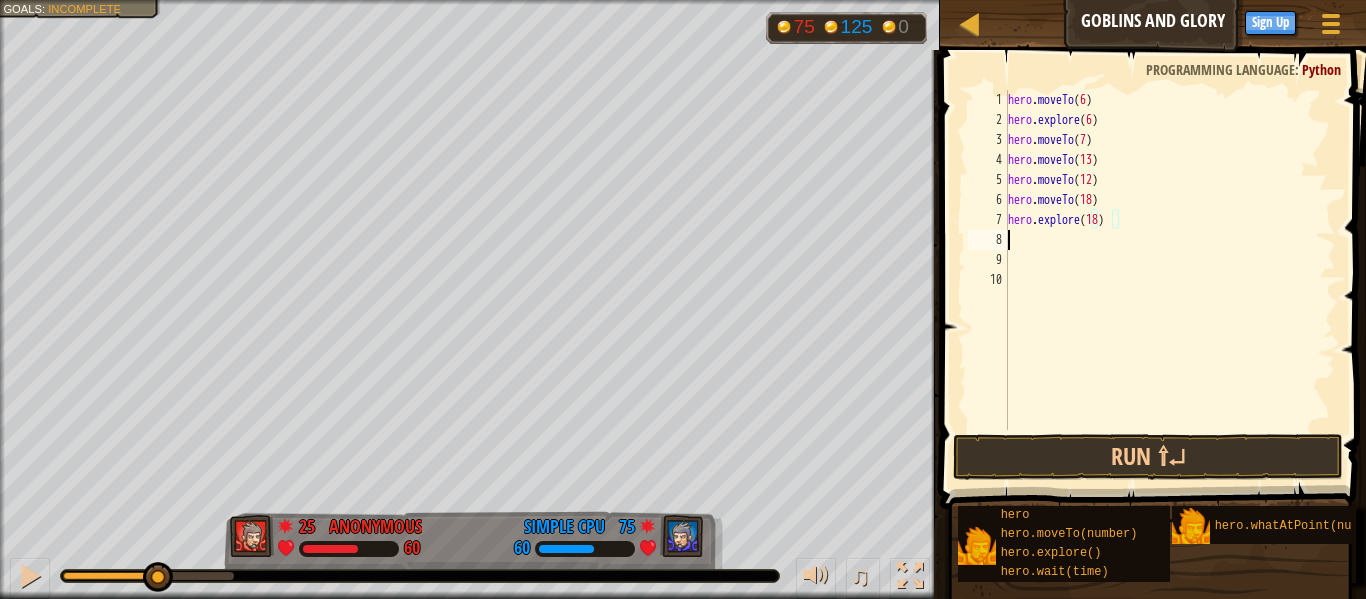 click on "hero . moveTo ( 6 ) hero . explore ( 6 ) hero . moveTo ( 7 ) hero . moveTo ( 13 ) hero . moveTo ( 12 ) hero . moveTo ( 18 ) hero . explore ( 18 )" at bounding box center [1170, 280] 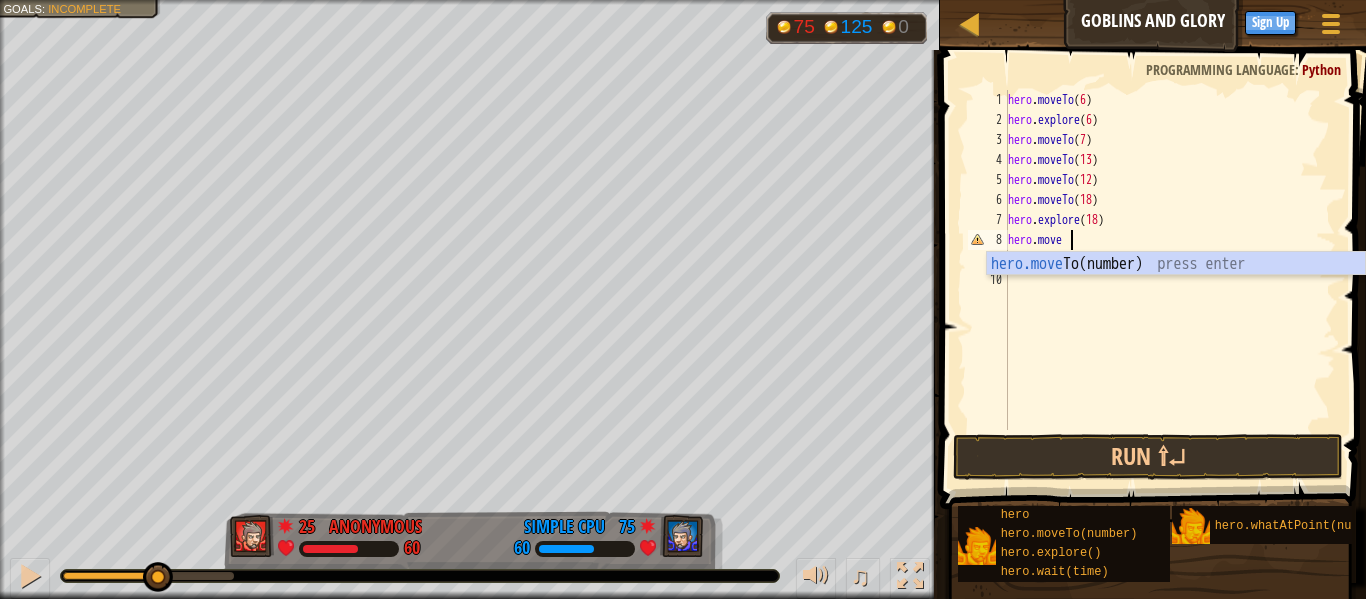 scroll, scrollTop: 9, scrollLeft: 8, axis: both 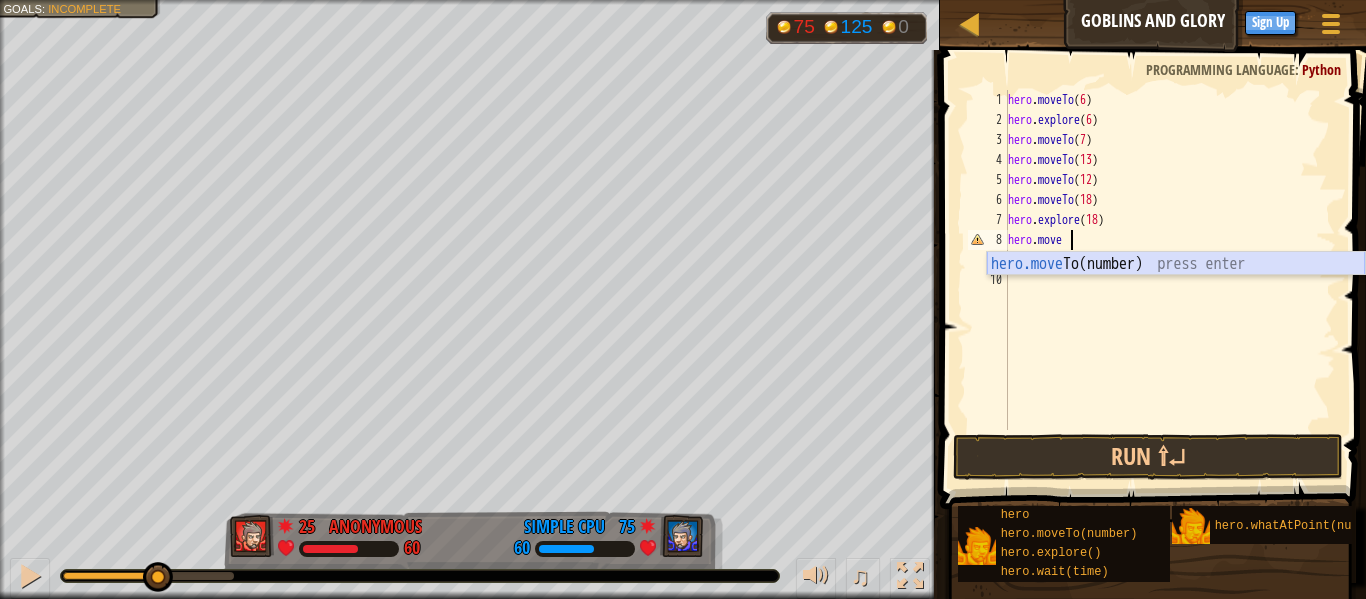 click on "hero.move To(number) press enter" at bounding box center (1176, 288) 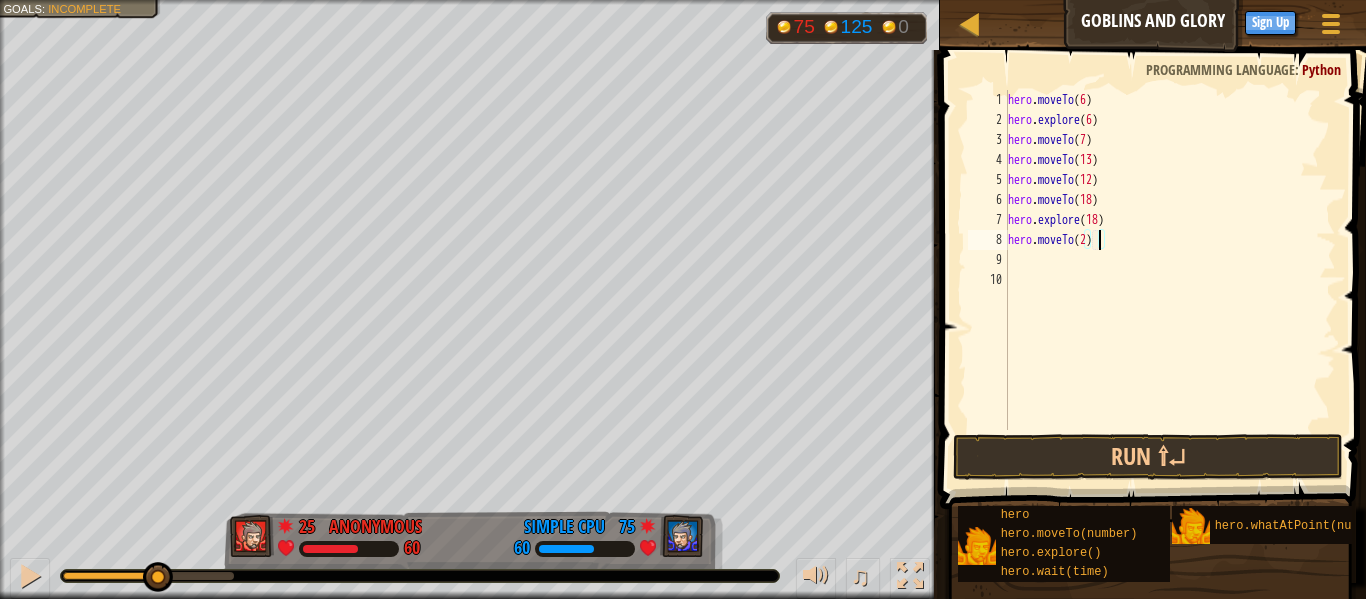 type on "hero.moveTo(24)" 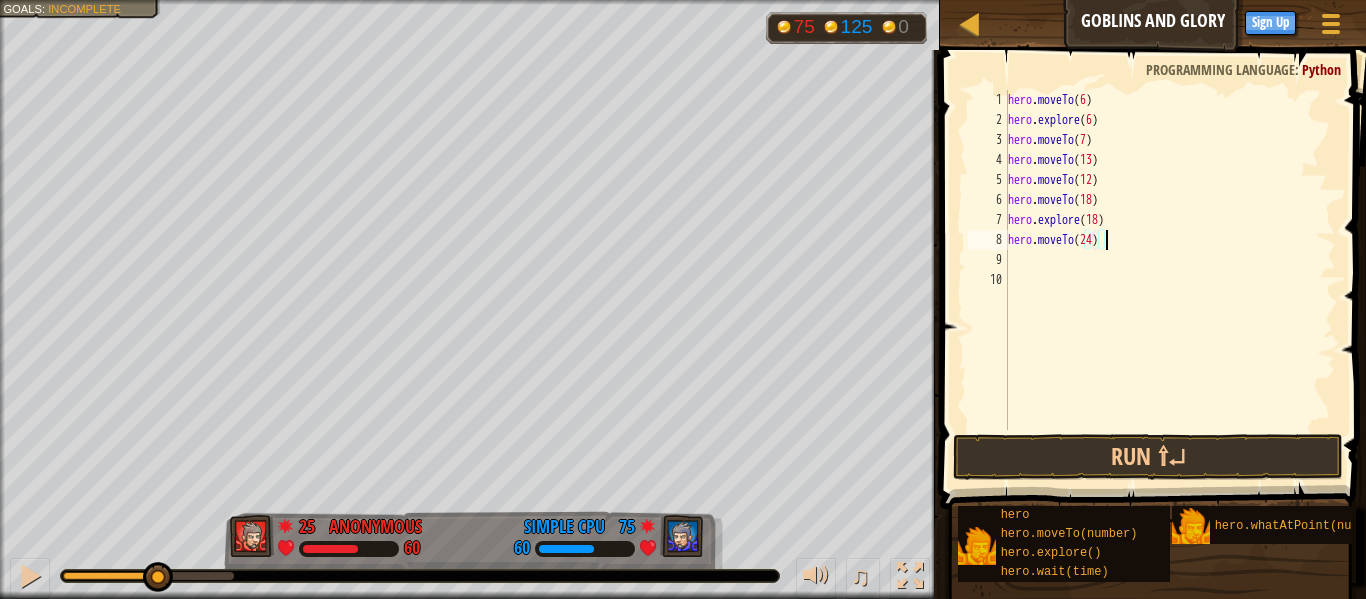 scroll, scrollTop: 9, scrollLeft: 14, axis: both 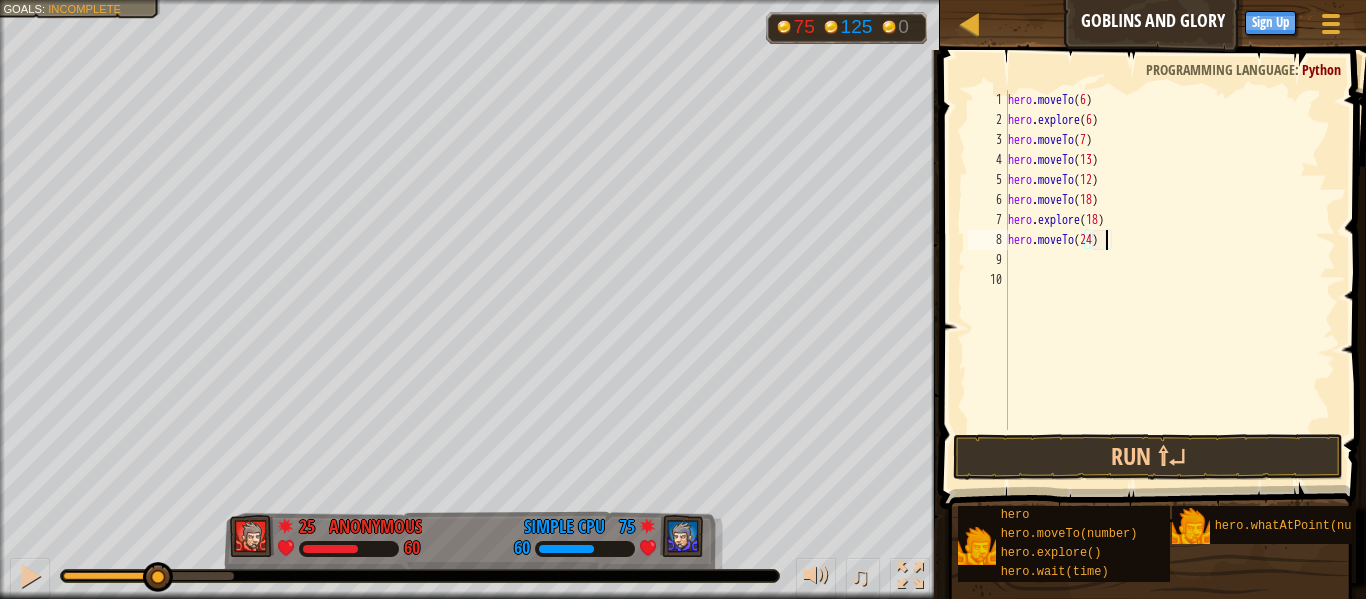 click on "hero . moveTo ( 6 ) hero . explore ( 6 ) hero . moveTo ( 7 ) hero . moveTo ( 13 ) hero . moveTo ( 12 ) hero . moveTo ( 18 ) hero . explore ( 18 ) hero . moveTo ( 24 )" at bounding box center (1170, 280) 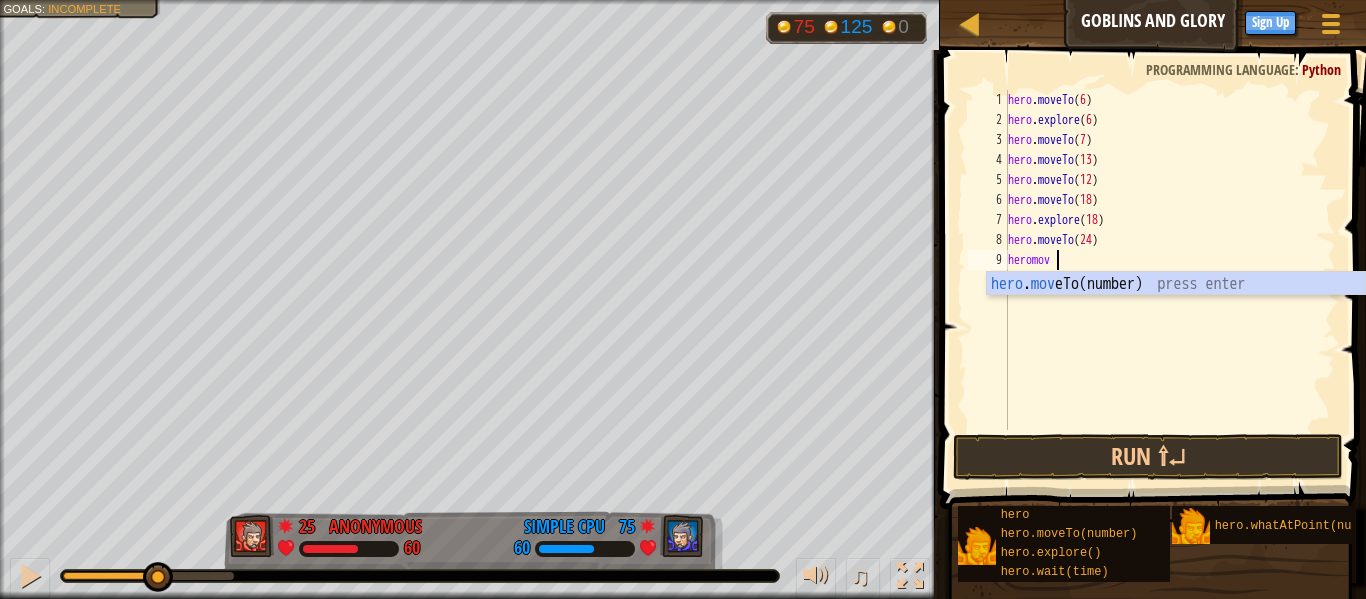 scroll, scrollTop: 9, scrollLeft: 4, axis: both 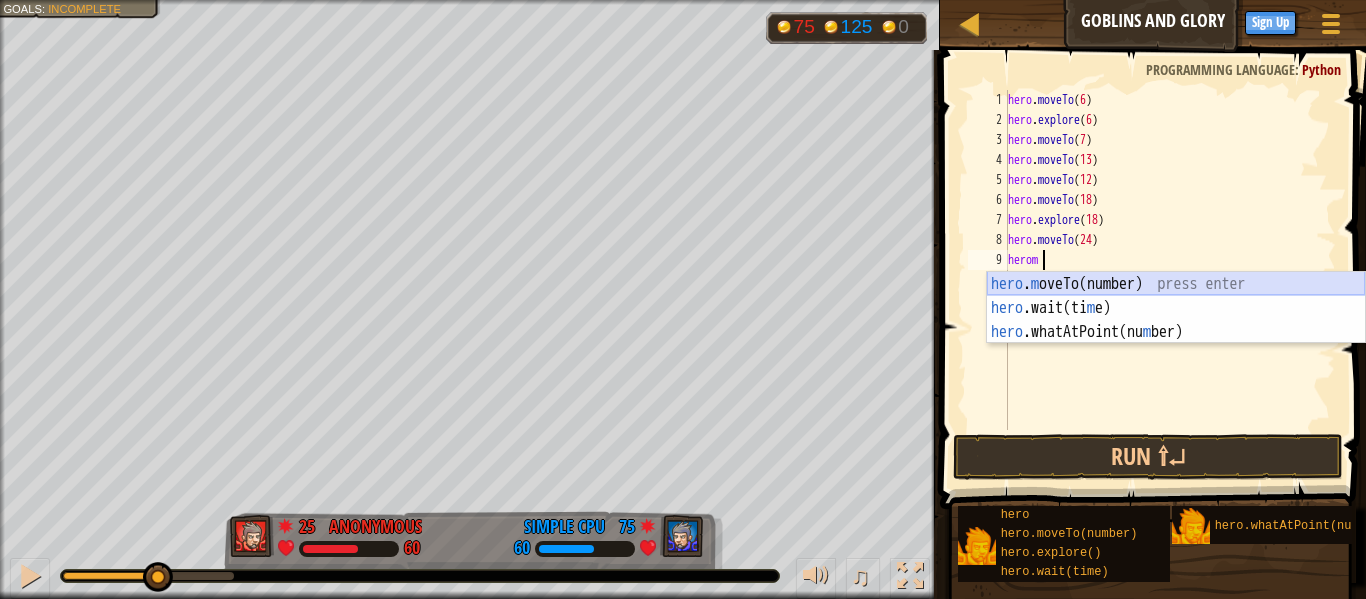 click on "hero . m oveTo(number) press enter hero .wait(ti m e) press enter hero .whatAtPoint(nu m ber) press enter" at bounding box center [1176, 332] 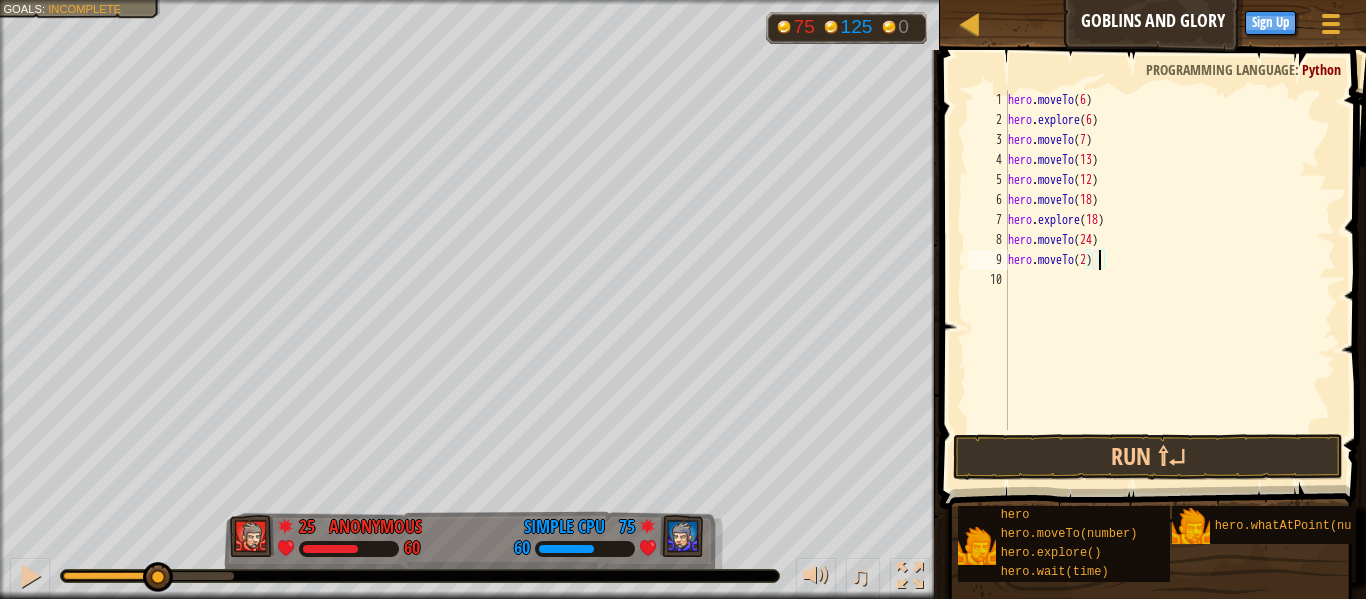 type on "hero.moveTo(25)" 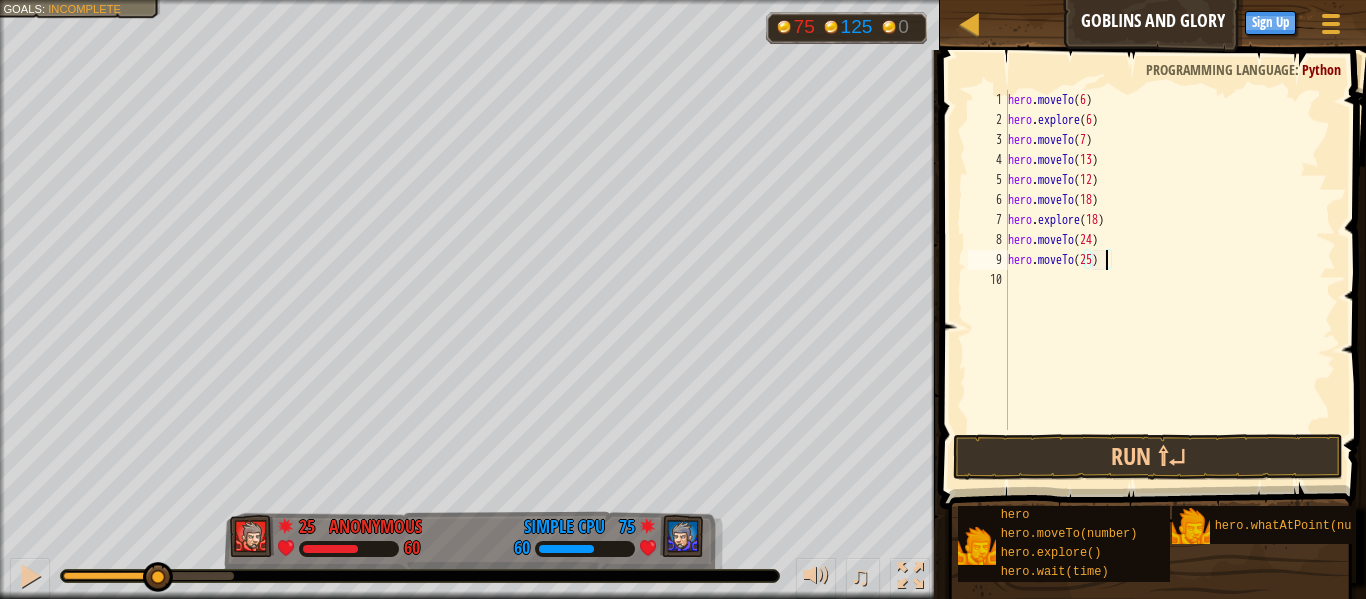 click on "hero . moveTo ( 6 ) hero . explore ( 6 ) hero . moveTo ( 7 ) hero . moveTo ( 13 ) hero . moveTo ( 12 ) hero . moveTo ( 18 ) hero . explore ( 18 ) hero . moveTo ( 24 ) hero . moveTo ( 25 )" at bounding box center (1170, 280) 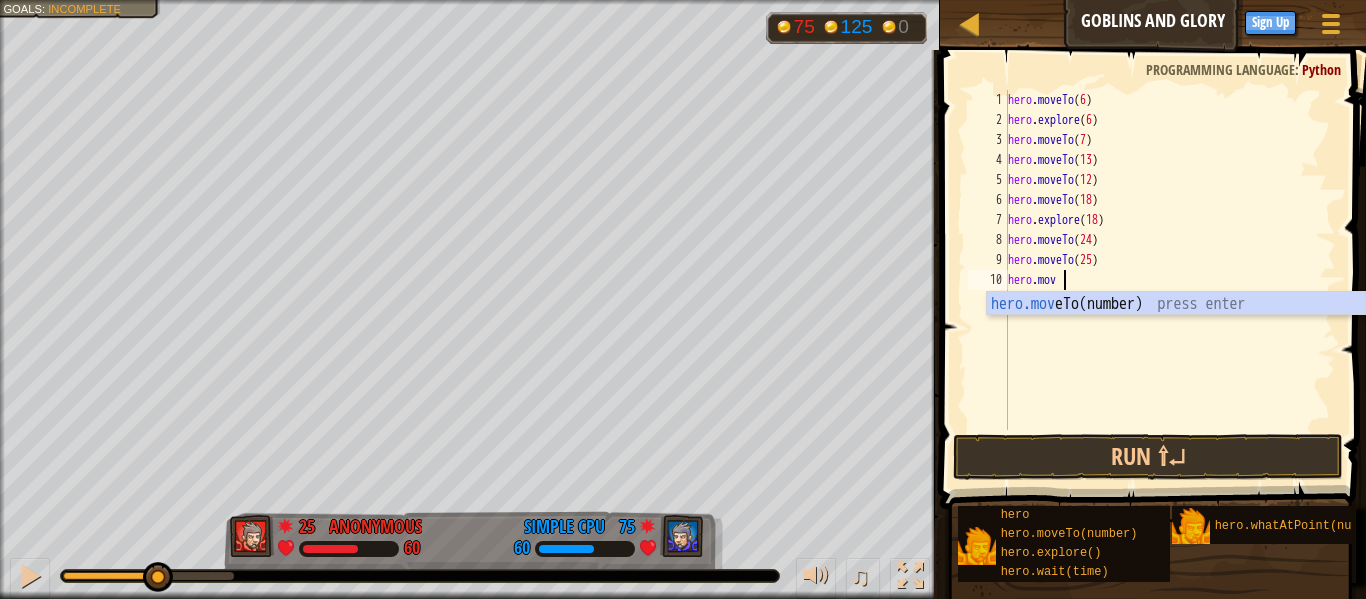 scroll, scrollTop: 9, scrollLeft: 8, axis: both 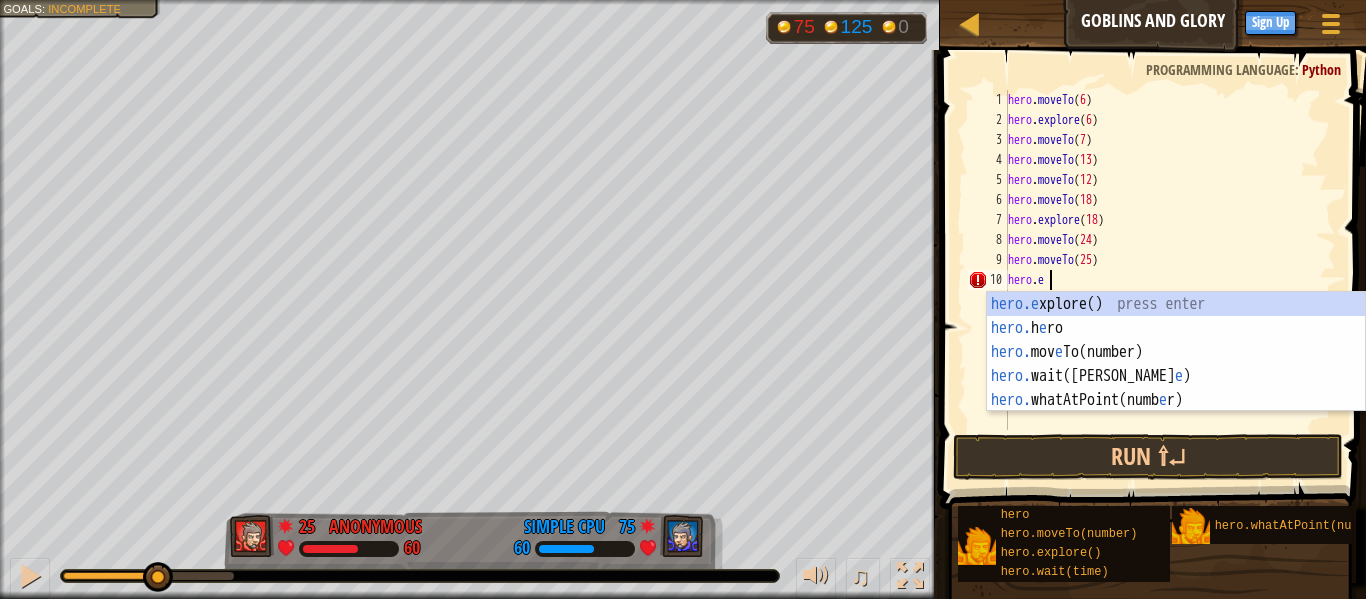 type on "hero.ex" 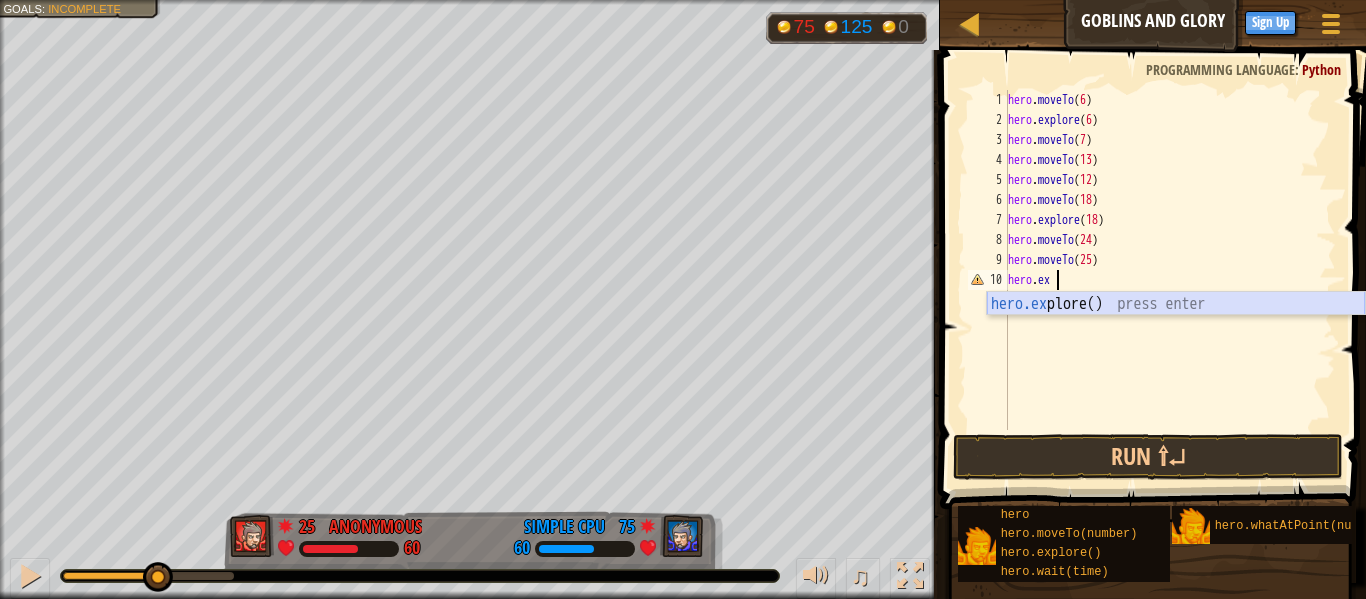 click on "hero.ex plore() press enter" at bounding box center (1176, 328) 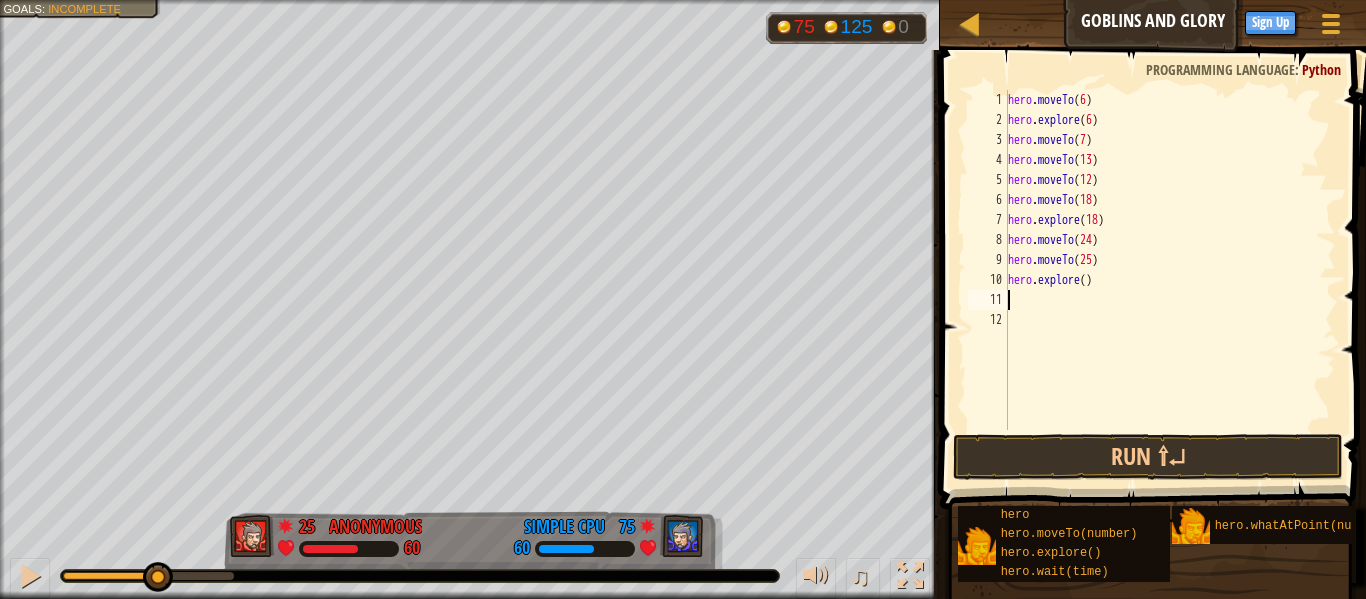 click on "hero . moveTo ( 6 ) hero . explore ( 6 ) hero . moveTo ( 7 ) hero . moveTo ( 13 ) hero . moveTo ( 12 ) hero . moveTo ( 18 ) hero . explore ( 18 ) hero . moveTo ( 24 ) hero . moveTo ( 25 ) hero . explore ( )" at bounding box center (1170, 280) 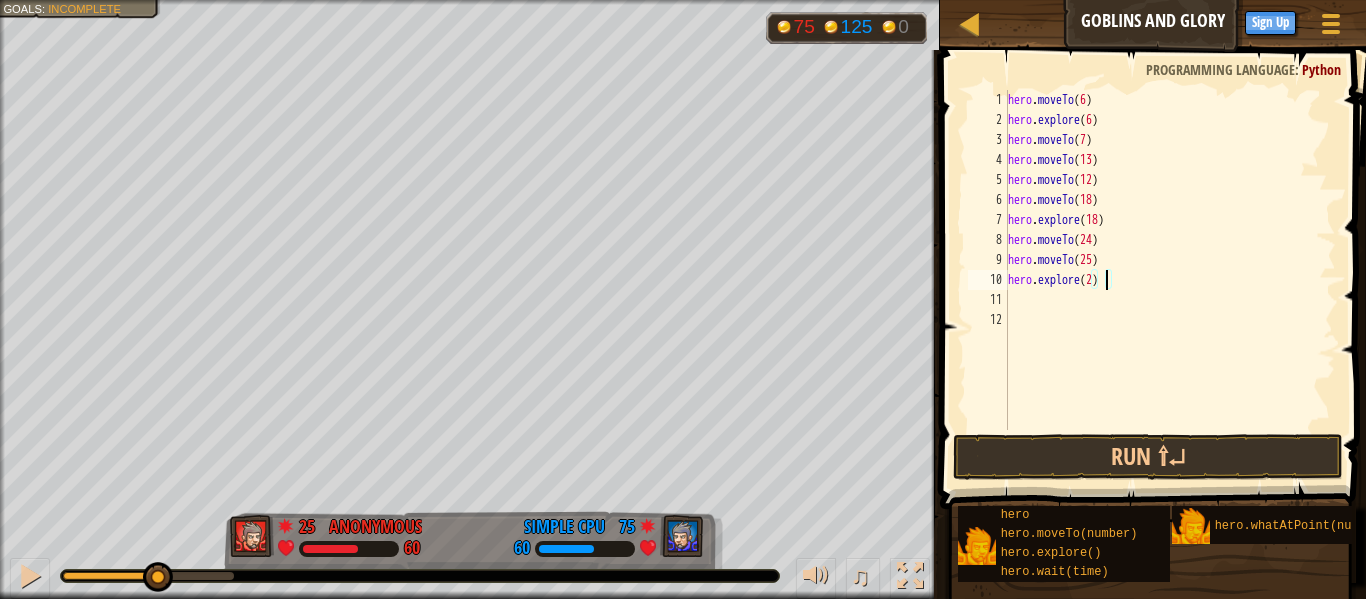 type on "hero.explore(25)" 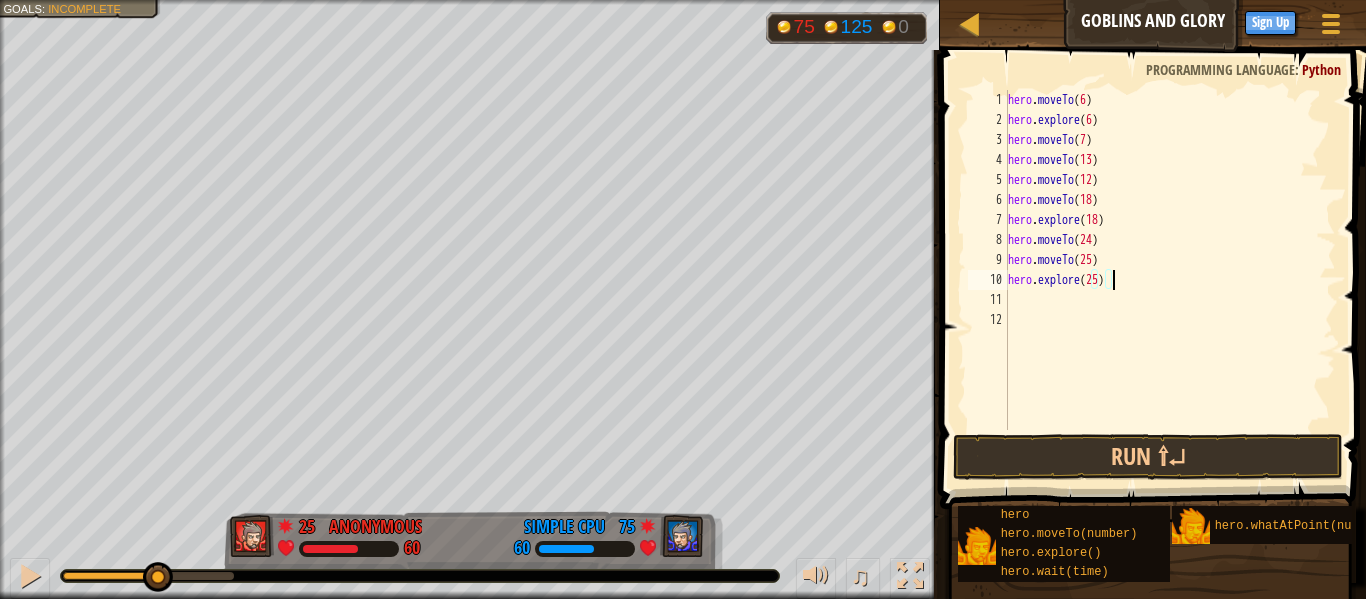 scroll, scrollTop: 9, scrollLeft: 15, axis: both 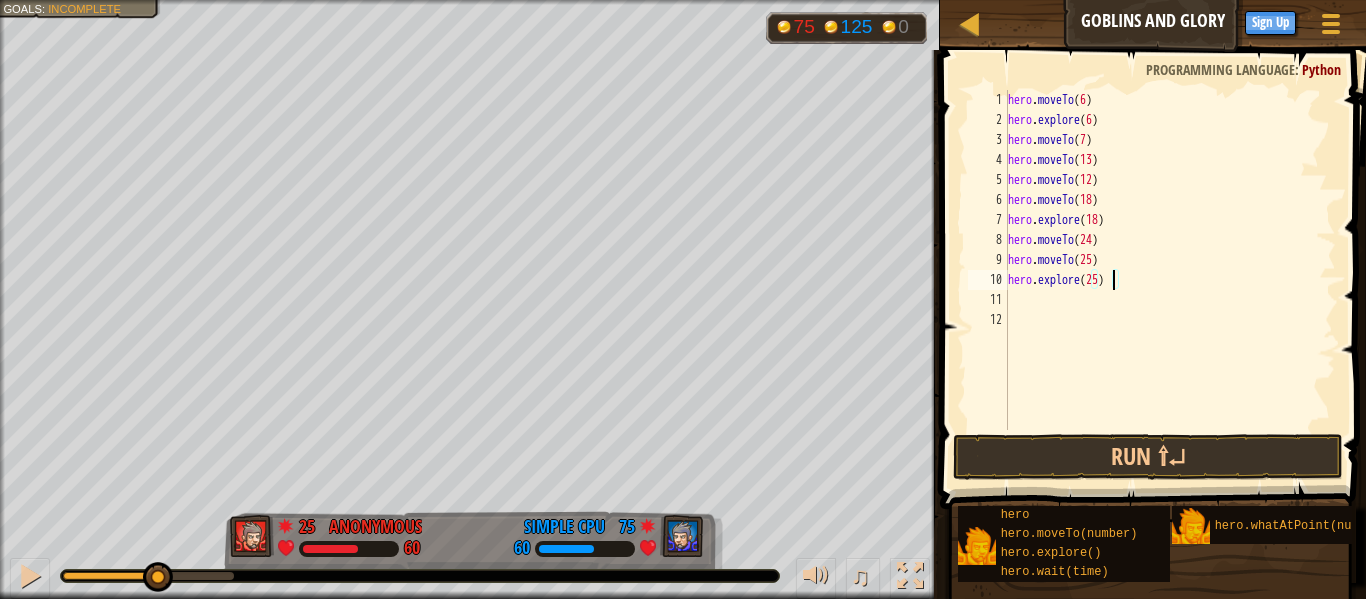 click on "hero . moveTo ( 6 ) hero . explore ( 6 ) hero . moveTo ( 7 ) hero . moveTo ( 13 ) hero . moveTo ( 12 ) hero . moveTo ( 18 ) hero . explore ( 18 ) hero . moveTo ( 24 ) hero . moveTo ( 25 ) hero . explore ( 25 )" at bounding box center [1170, 280] 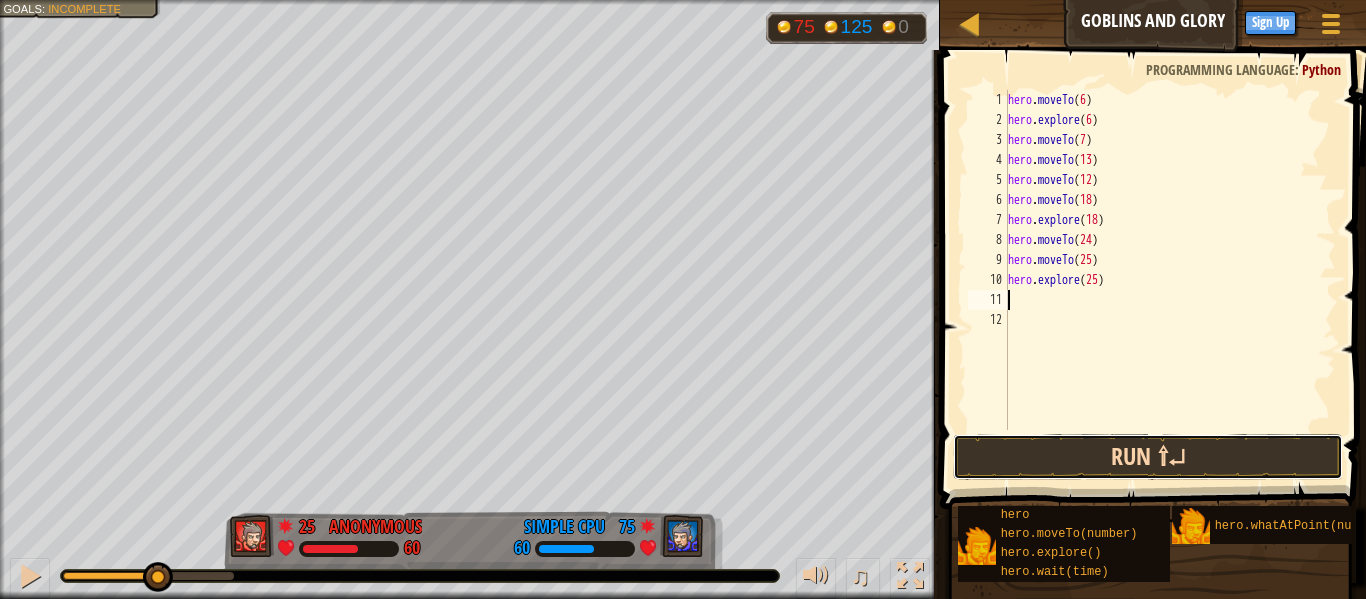 click on "Run ⇧↵" at bounding box center (1148, 457) 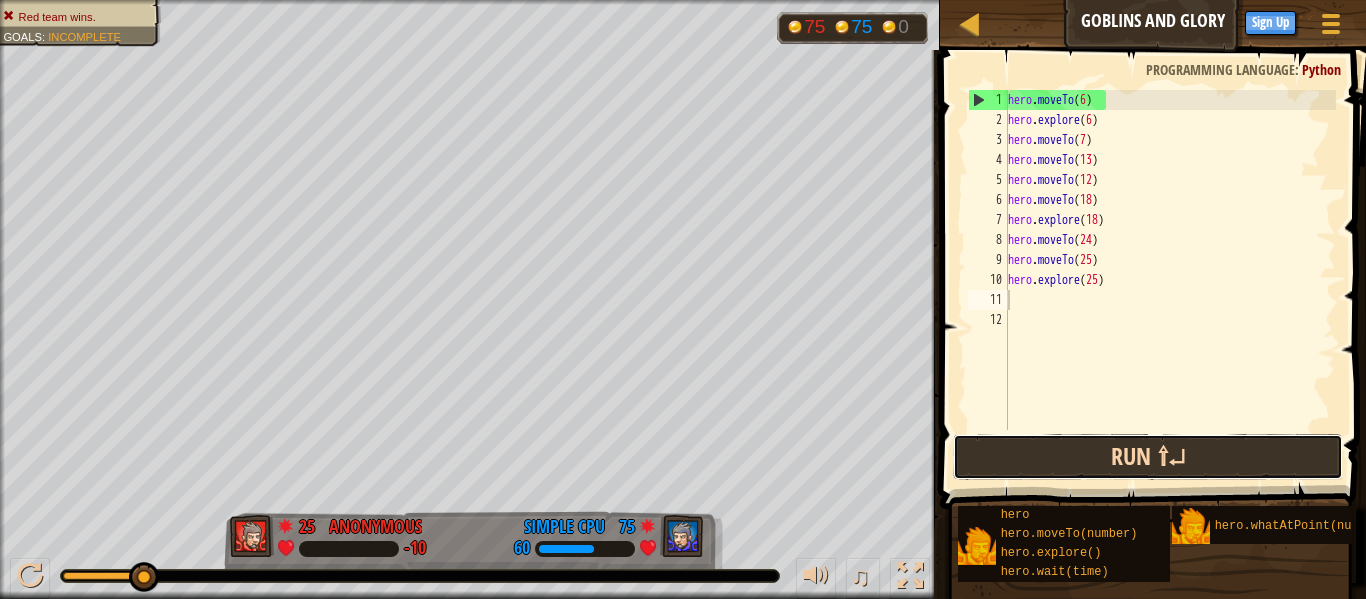 click on "Run ⇧↵" at bounding box center [1148, 457] 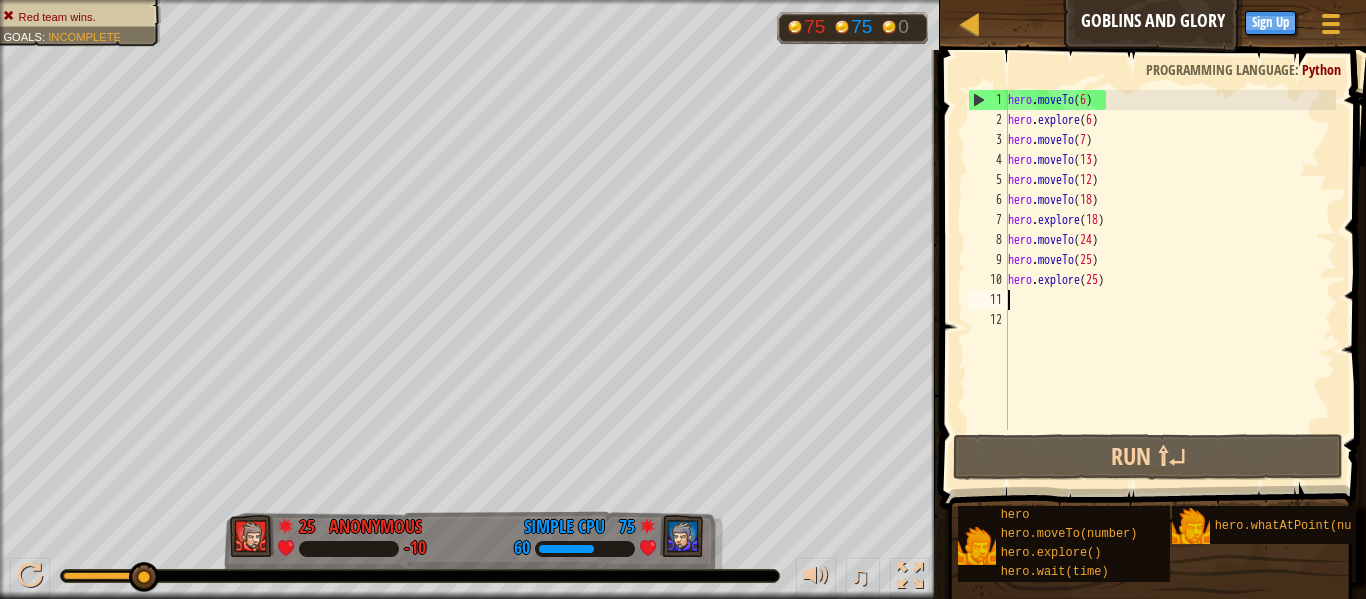 click on "hero . moveTo ( 6 ) hero . explore ( 6 ) hero . moveTo ( 7 ) hero . moveTo ( 13 ) hero . moveTo ( 12 ) hero . moveTo ( 18 ) hero . explore ( 18 ) hero . moveTo ( 24 ) hero . moveTo ( 25 ) hero . explore ( 25 )" at bounding box center [1170, 280] 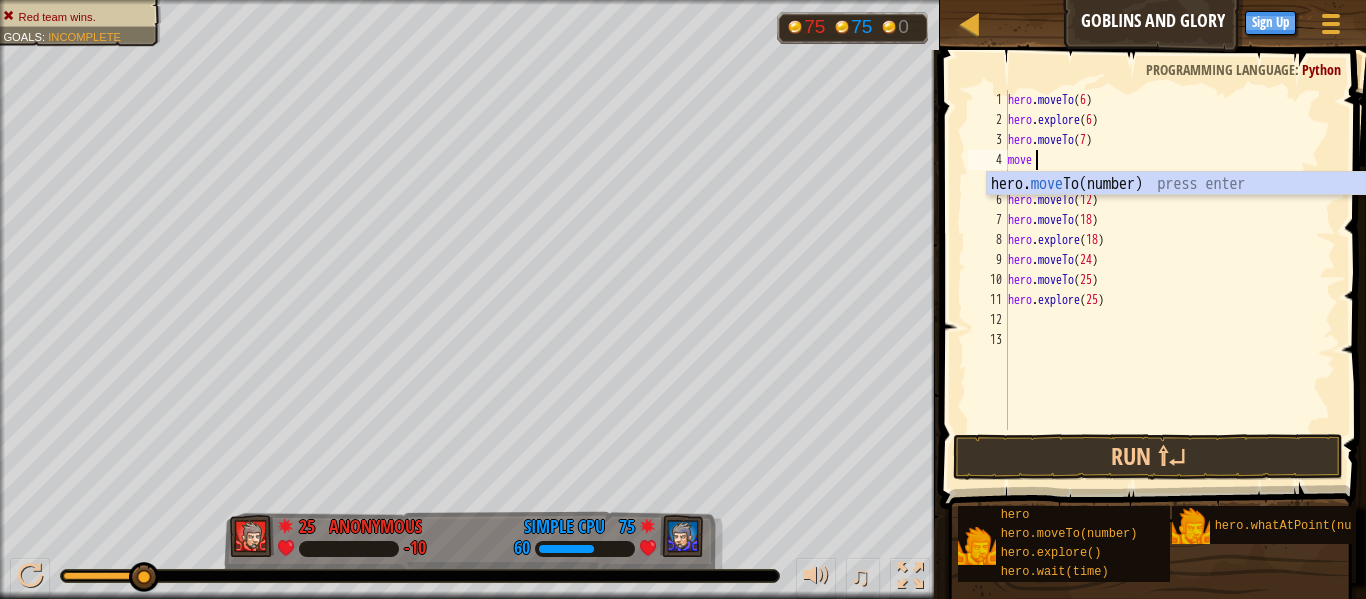 scroll, scrollTop: 9, scrollLeft: 3, axis: both 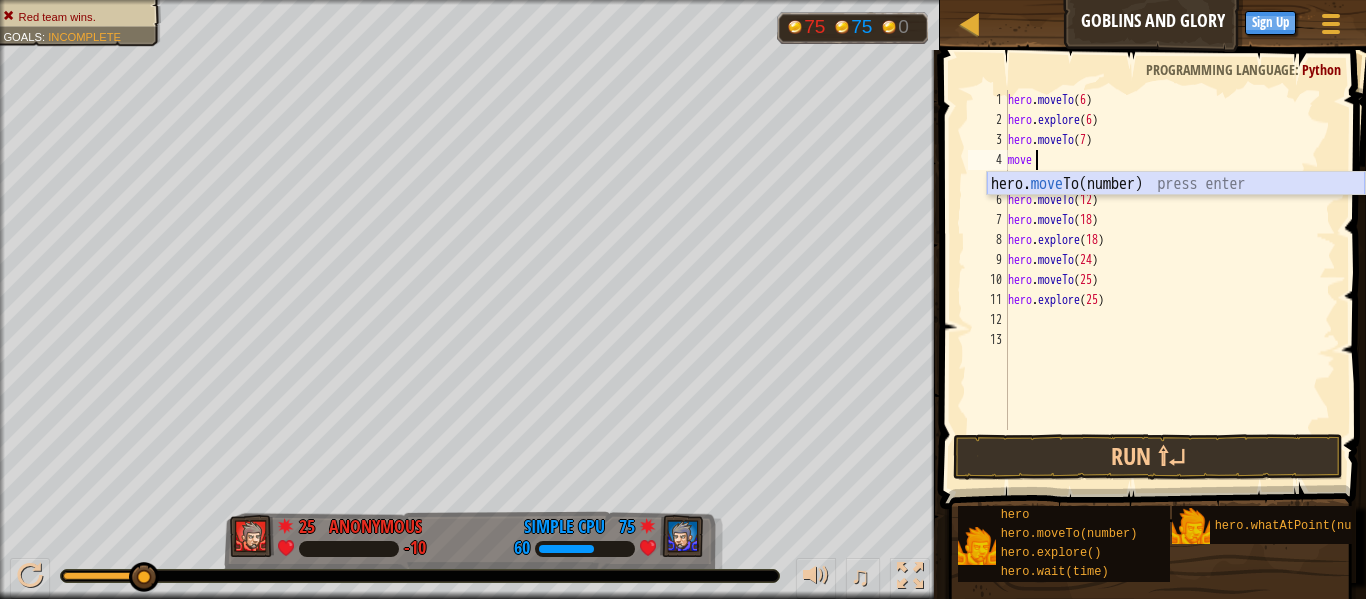 click on "hero. move To(number) press enter" at bounding box center (1176, 208) 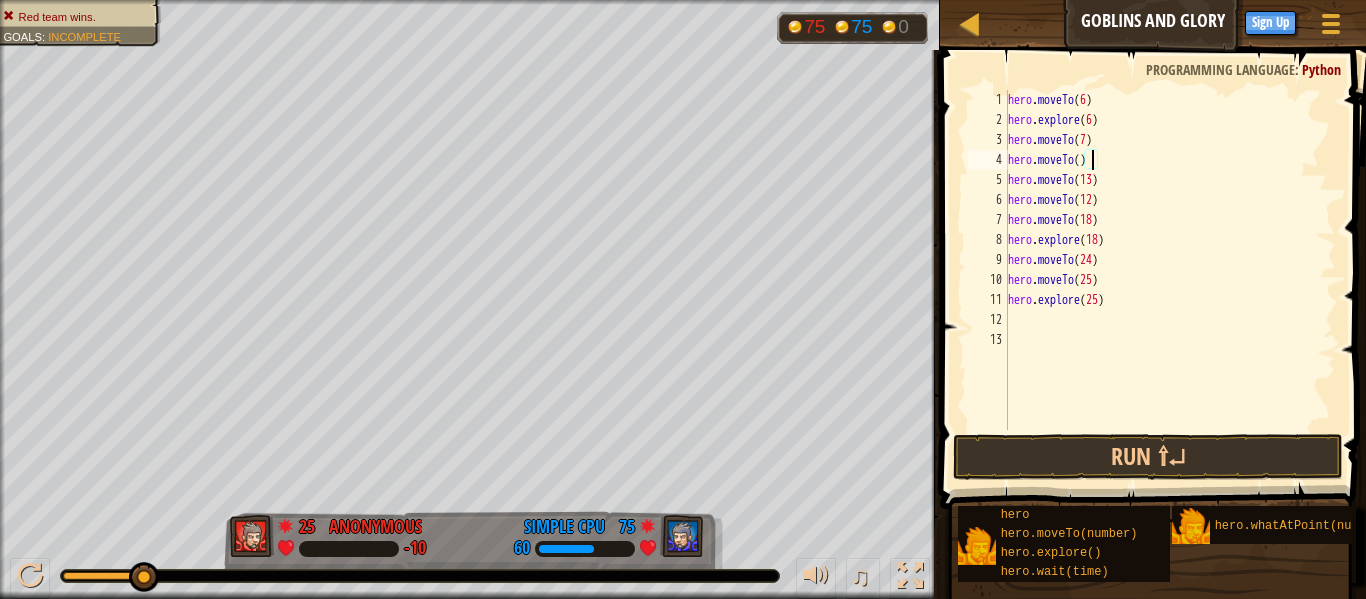 type on "hero.moveTo(6)" 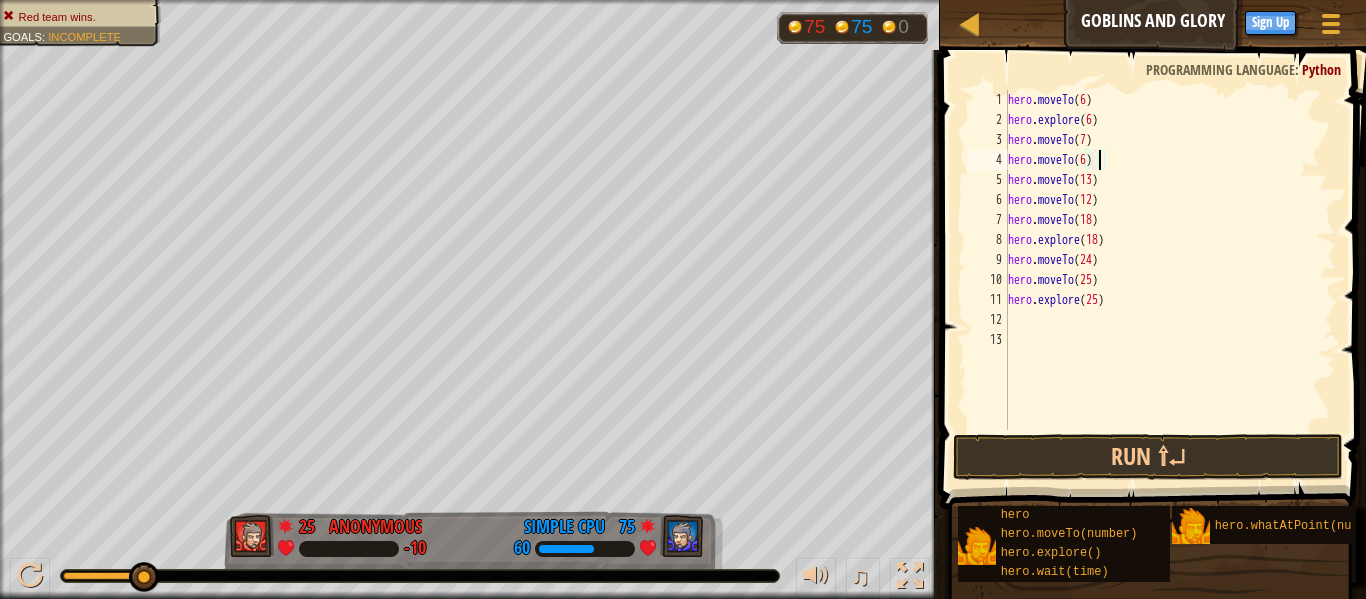 scroll, scrollTop: 9, scrollLeft: 13, axis: both 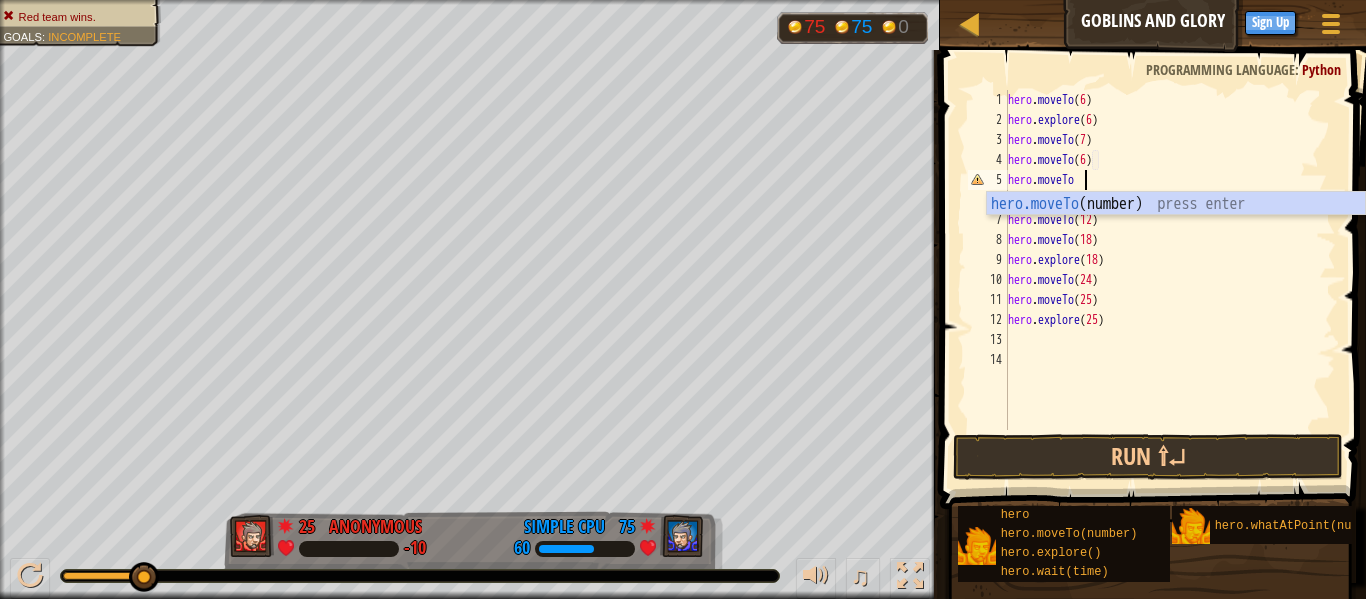 click on "hero.moveTo (number) press enter" at bounding box center [1176, 228] 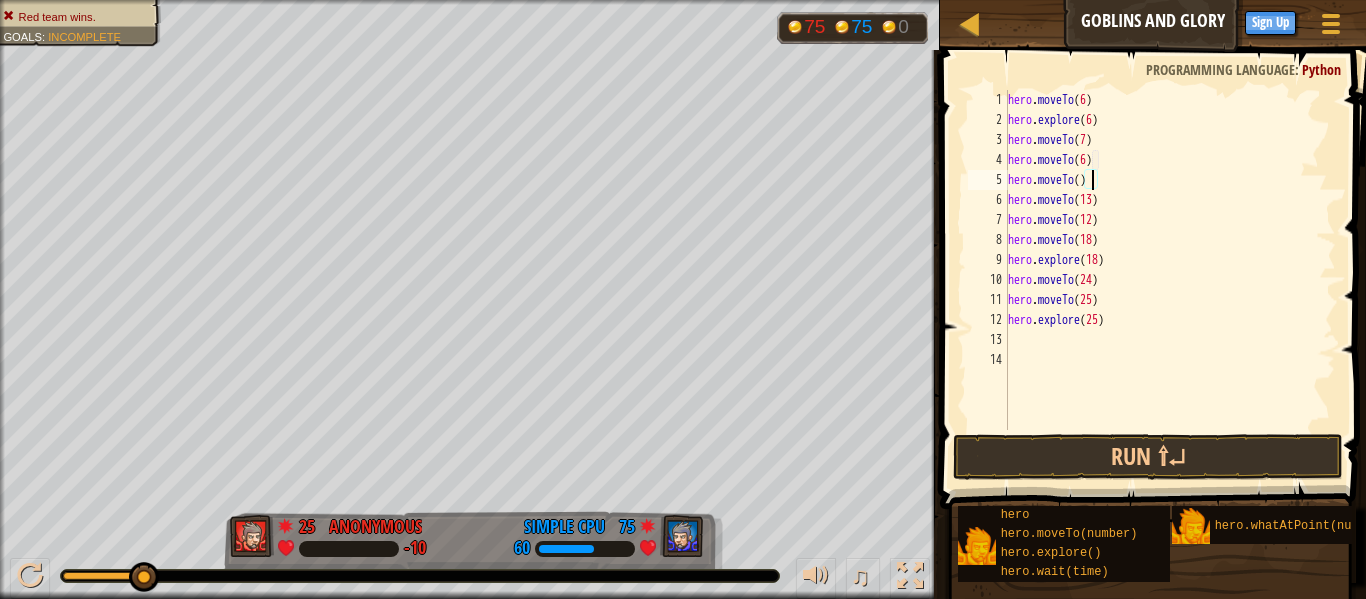 scroll, scrollTop: 9, scrollLeft: 13, axis: both 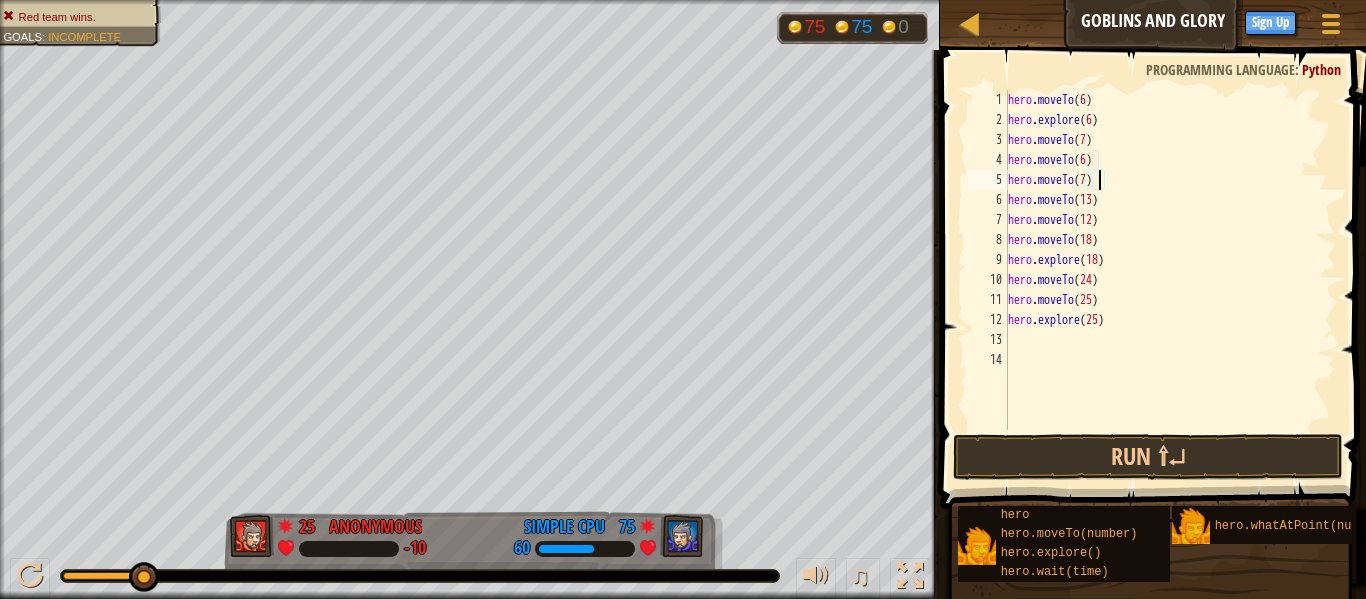 click on "hero . moveTo ( 6 ) hero . explore ( 6 ) hero . moveTo ( 7 ) hero . moveTo ( 6 ) hero . moveTo ( 7 ) hero . moveTo ( 13 ) hero . moveTo ( 12 ) hero . moveTo ( 18 ) hero . explore ( 18 ) hero . moveTo ( 24 ) hero . moveTo ( 25 ) hero . explore ( 25 )" at bounding box center (1170, 280) 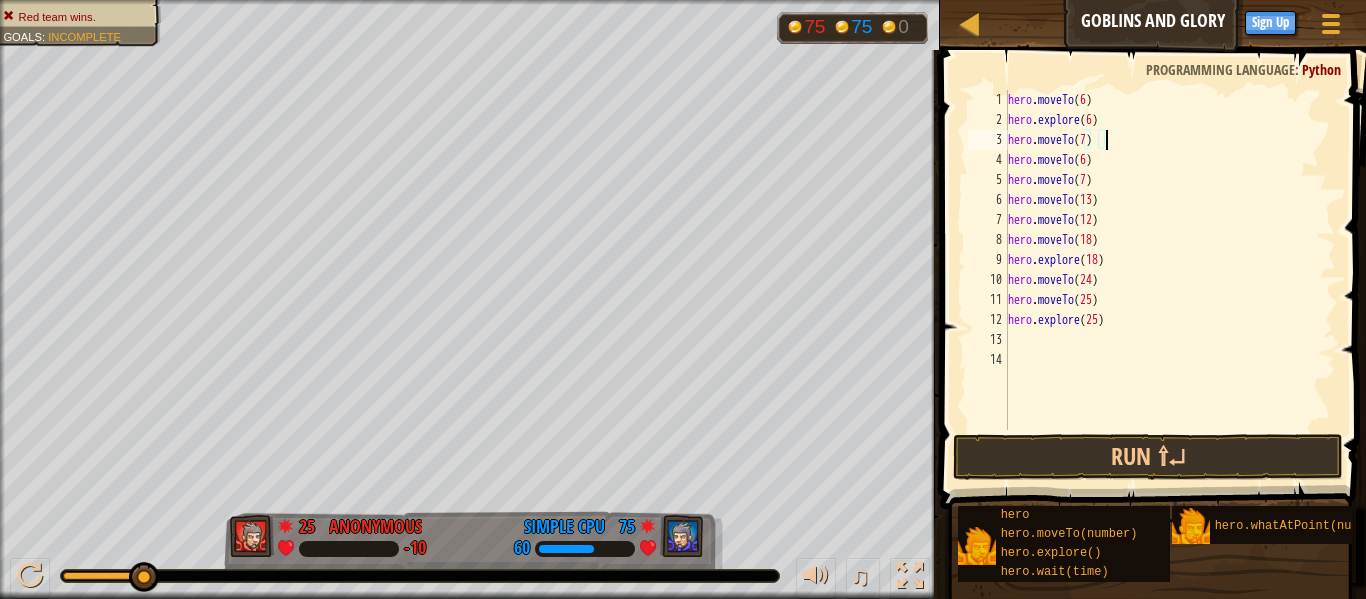 click on "hero . moveTo ( 6 ) hero . explore ( 6 ) hero . moveTo ( 7 ) hero . moveTo ( 6 ) hero . moveTo ( 7 ) hero . moveTo ( 13 ) hero . moveTo ( 12 ) hero . moveTo ( 18 ) hero . explore ( 18 ) hero . moveTo ( 24 ) hero . moveTo ( 25 ) hero . explore ( 25 )" at bounding box center (1170, 280) 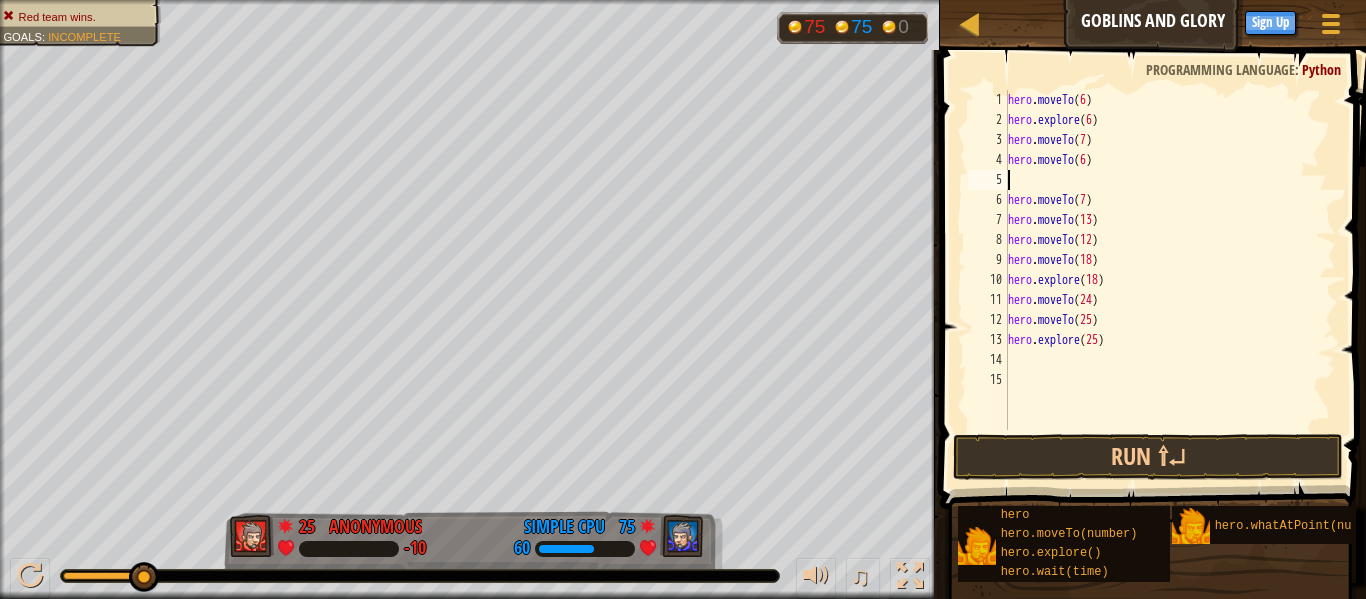 scroll, scrollTop: 9, scrollLeft: 0, axis: vertical 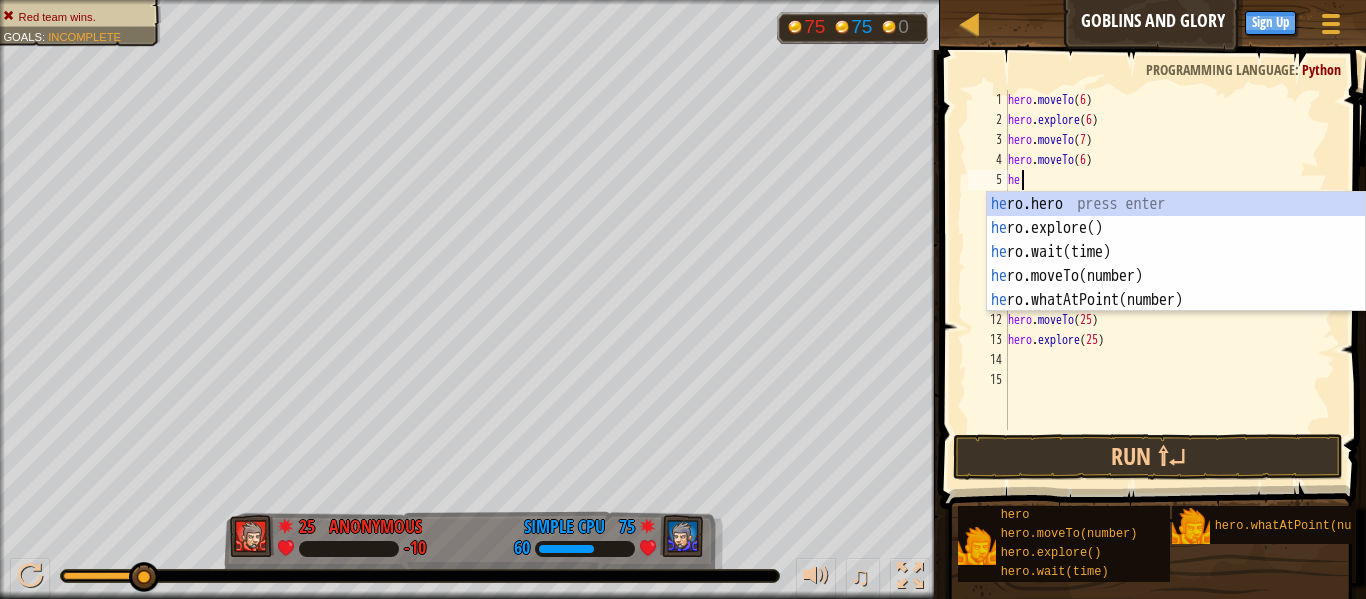 type on "hero" 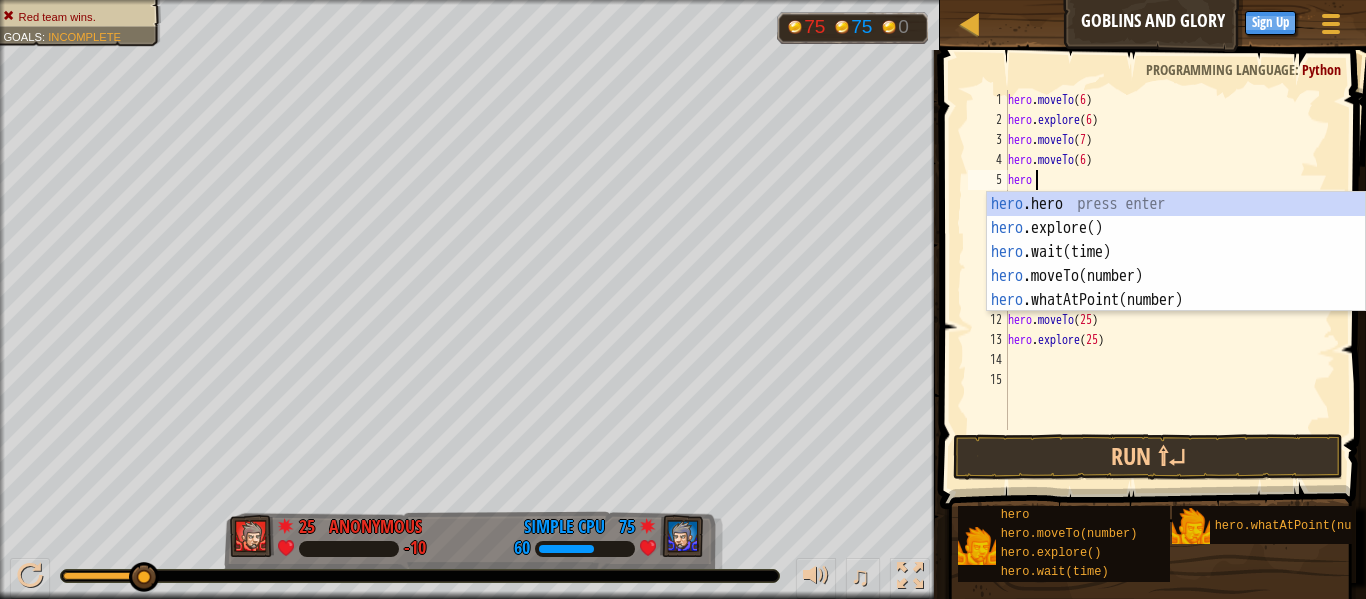 scroll, scrollTop: 9, scrollLeft: 3, axis: both 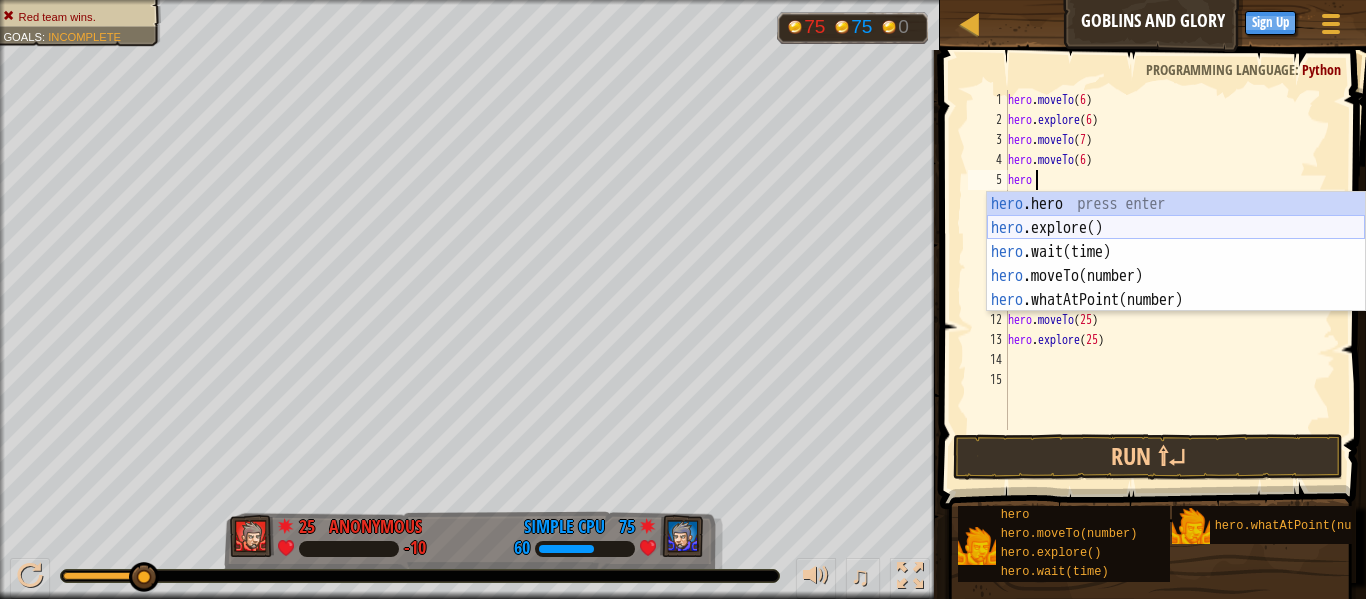 click on "hero .hero press enter hero .explore() press enter hero .wait(time) press enter hero .moveTo(number) press enter hero .whatAtPoint(number) press enter" at bounding box center [1176, 276] 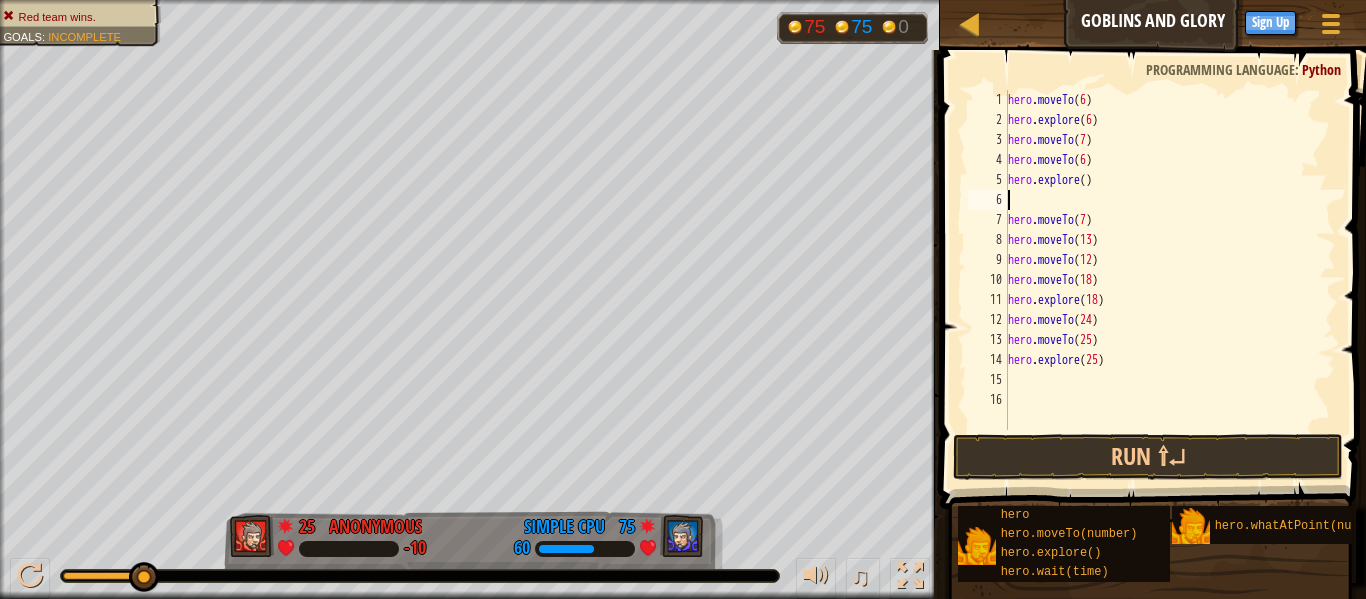 scroll, scrollTop: 9, scrollLeft: 0, axis: vertical 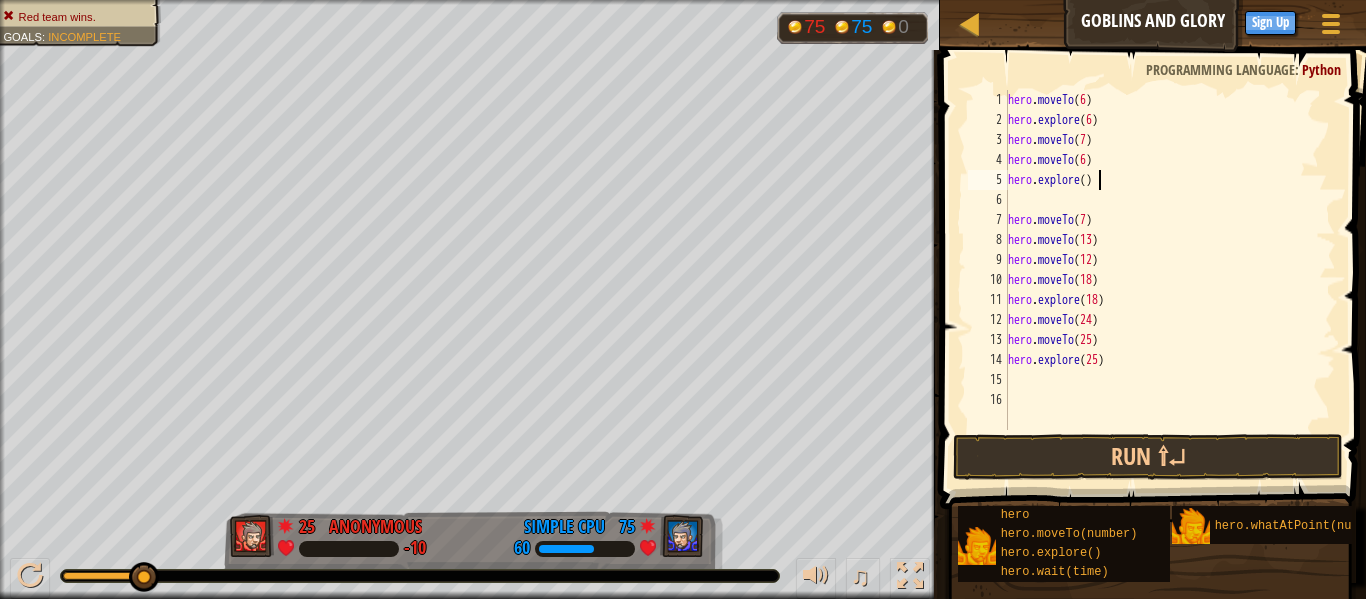 click on "hero . moveTo ( 6 ) hero . explore ( 6 ) hero . moveTo ( 7 ) hero . moveTo ( 6 ) hero . explore ( ) hero . moveTo ( 7 ) hero . moveTo ( 13 ) hero . moveTo ( 12 ) hero . moveTo ( 18 ) hero . explore ( 18 ) hero . moveTo ( 24 ) hero . moveTo ( 25 ) hero . explore ( 25 )" at bounding box center [1170, 280] 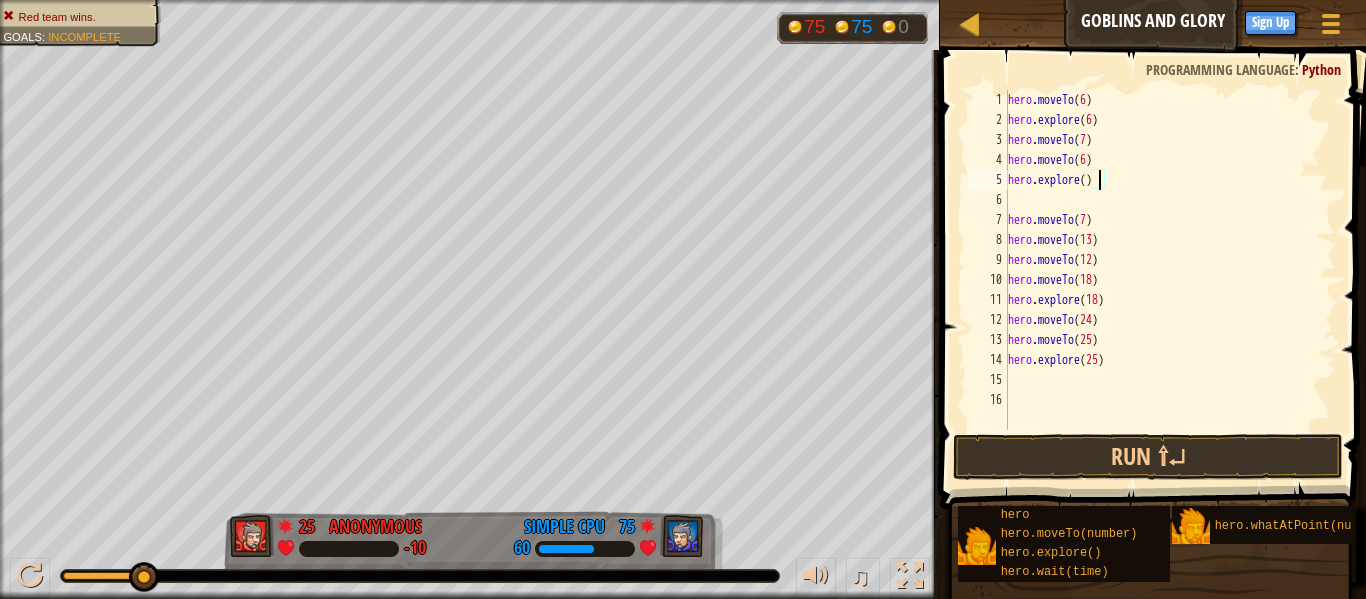 type on "hero.explore(6)" 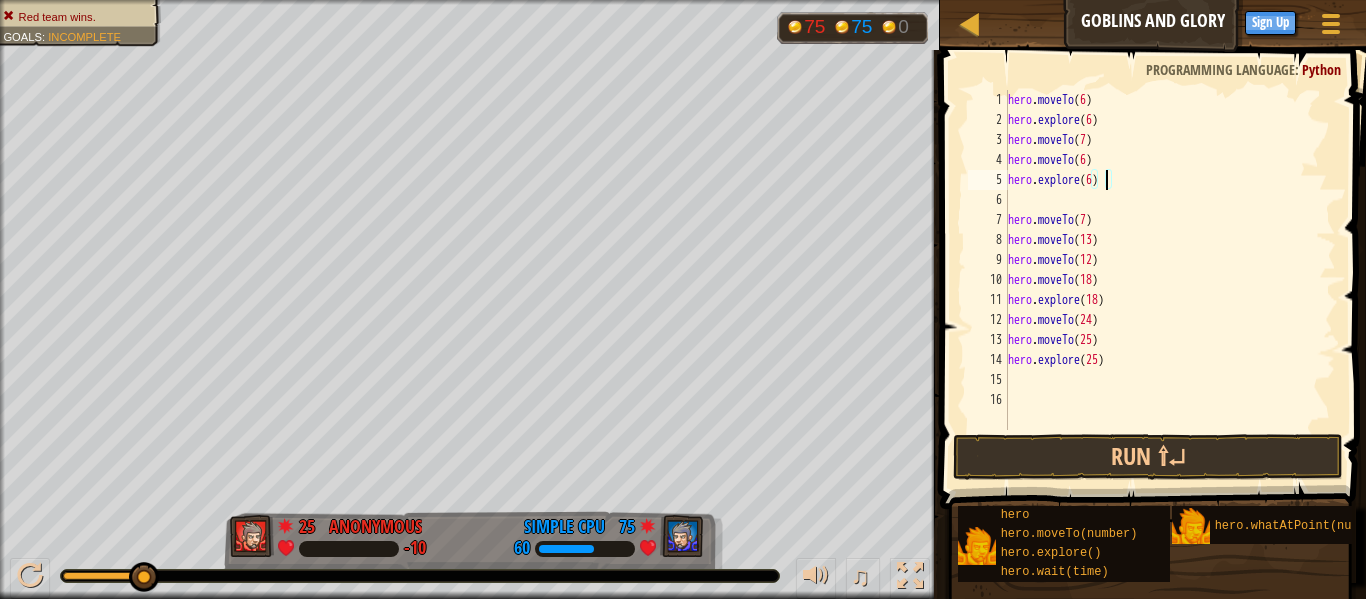 click on "hero . moveTo ( 6 ) hero . explore ( 6 ) hero . moveTo ( 7 ) hero . moveTo ( 6 ) hero . explore ( 6 ) hero . moveTo ( 7 ) hero . moveTo ( 13 ) hero . moveTo ( 12 ) hero . moveTo ( 18 ) hero . explore ( 18 ) hero . moveTo ( 24 ) hero . moveTo ( 25 ) hero . explore ( 25 )" at bounding box center [1170, 280] 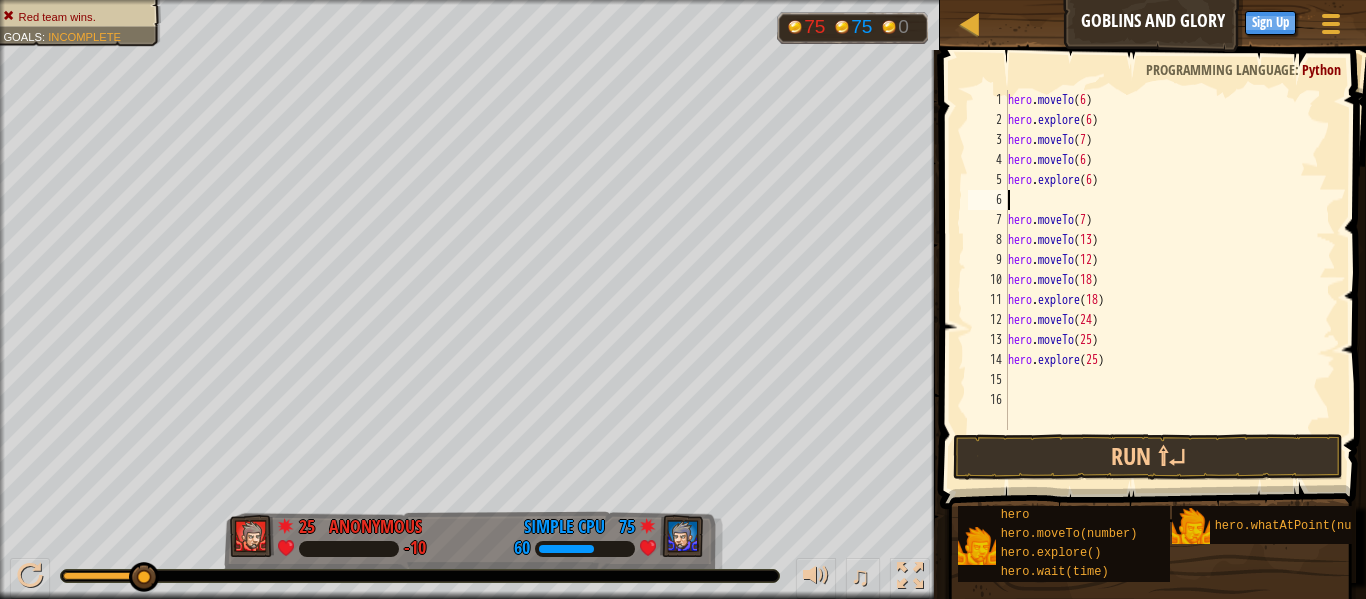 scroll, scrollTop: 9, scrollLeft: 0, axis: vertical 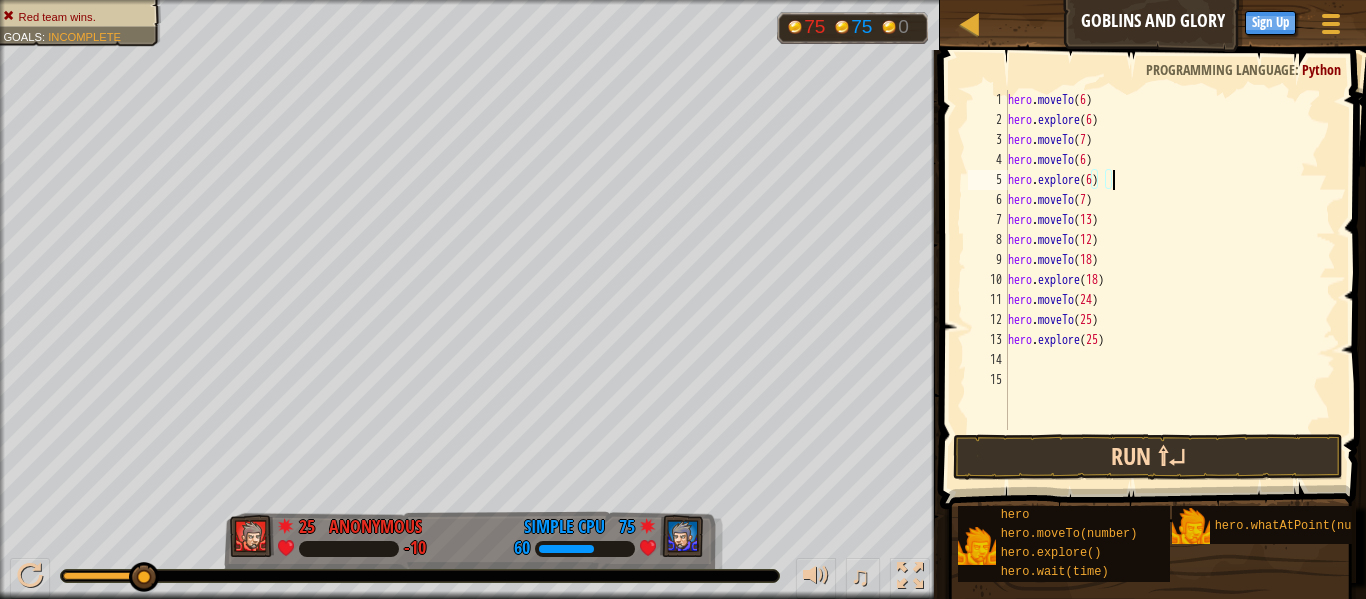 type on "hero.explore(6)" 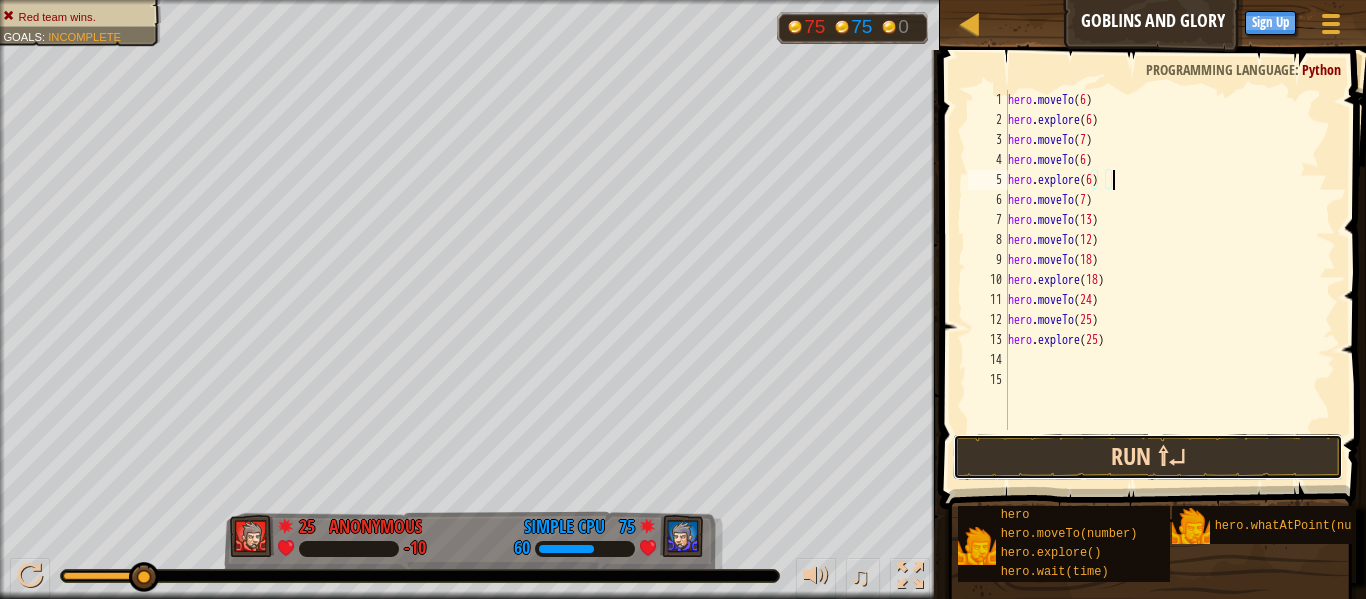 click on "Run ⇧↵" at bounding box center (1148, 457) 